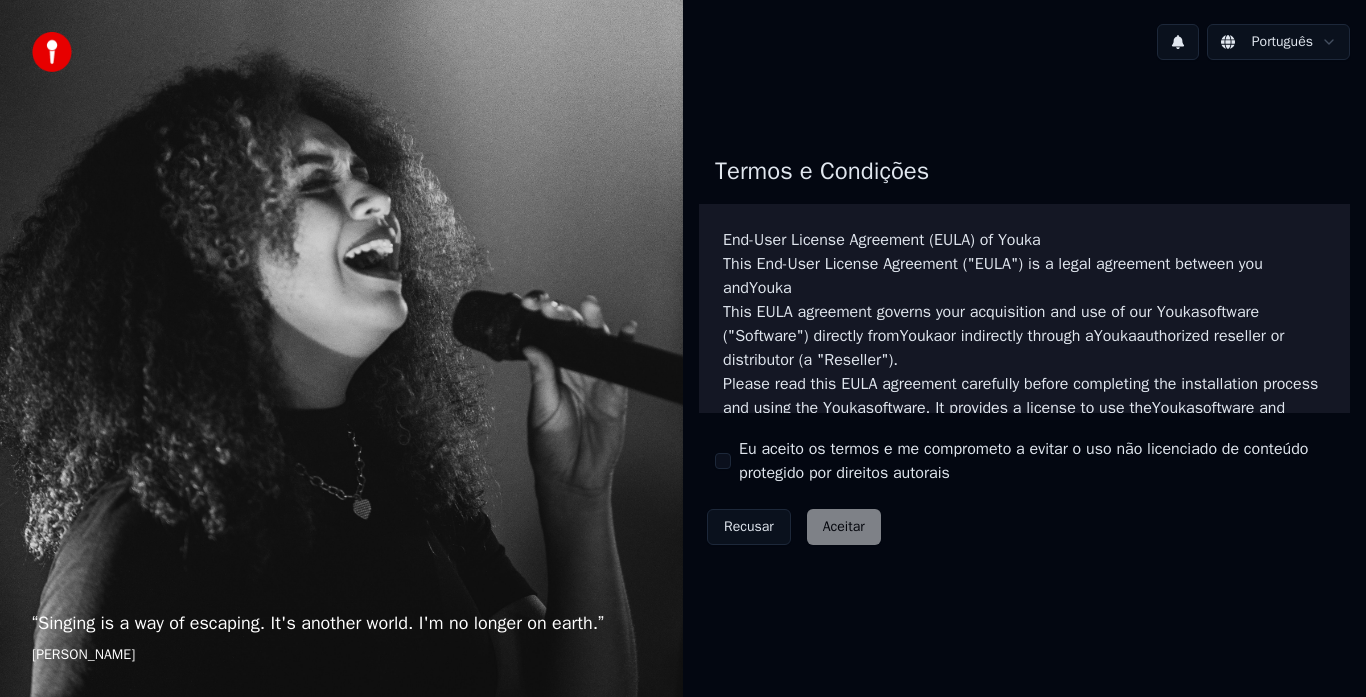 scroll, scrollTop: 0, scrollLeft: 0, axis: both 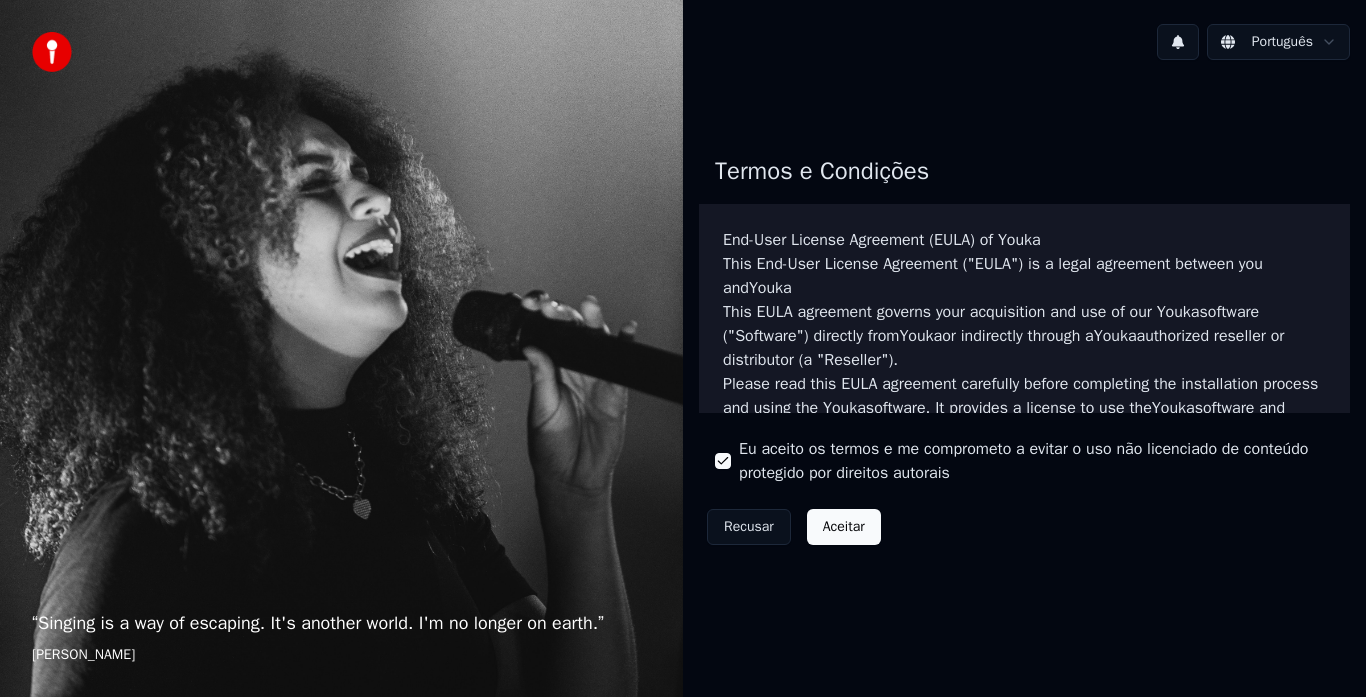 click on "Aceitar" at bounding box center [844, 527] 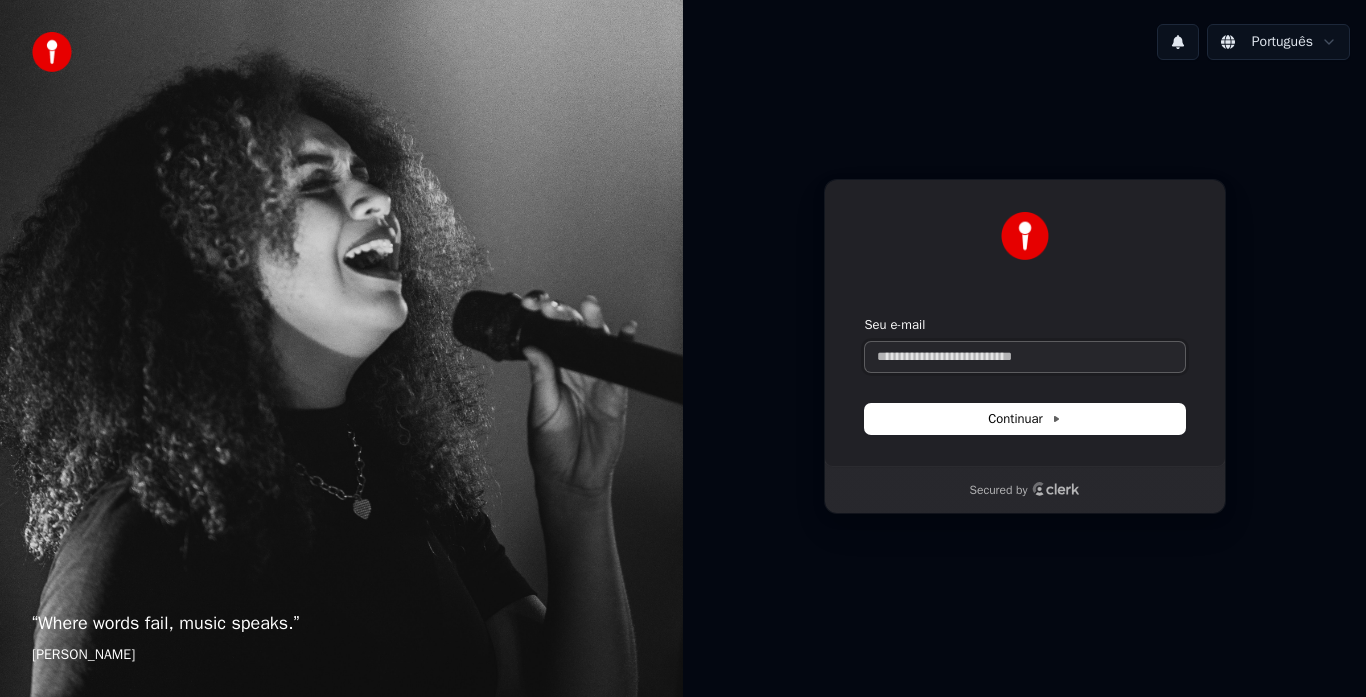 click on "Seu e-mail" at bounding box center [1025, 357] 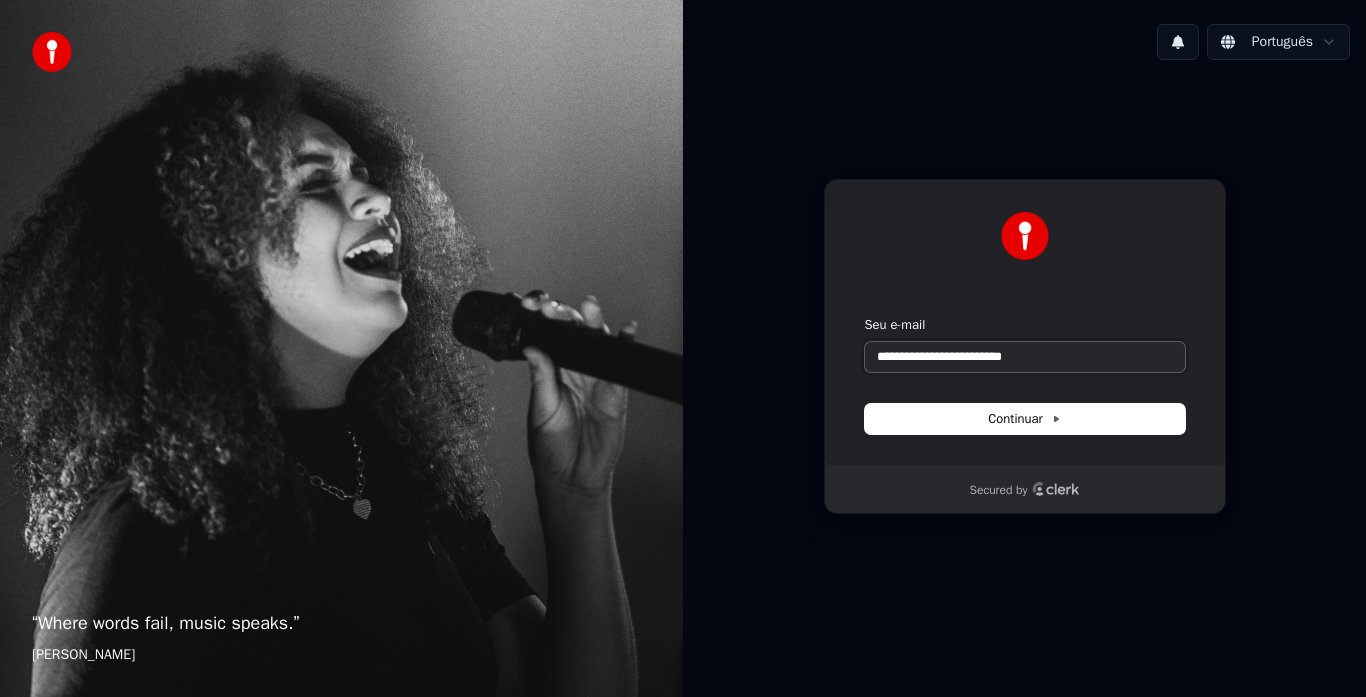 click at bounding box center (865, 316) 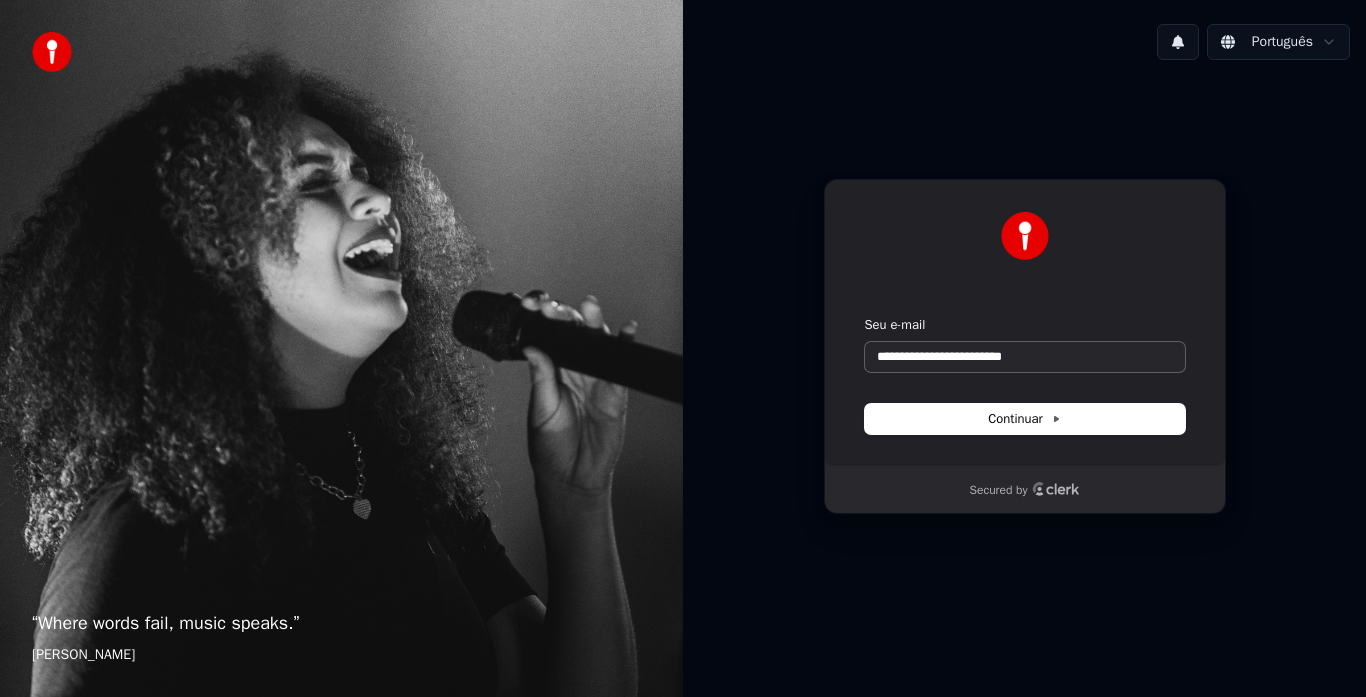 type on "**********" 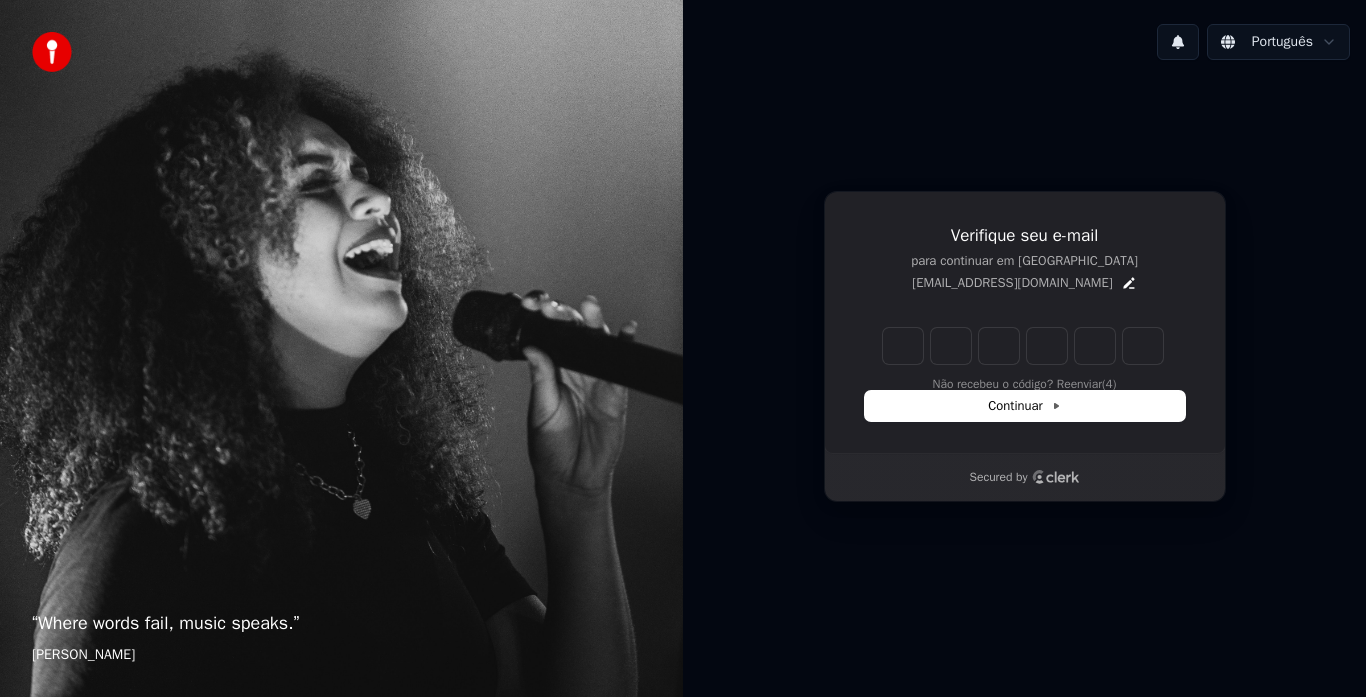 type on "******" 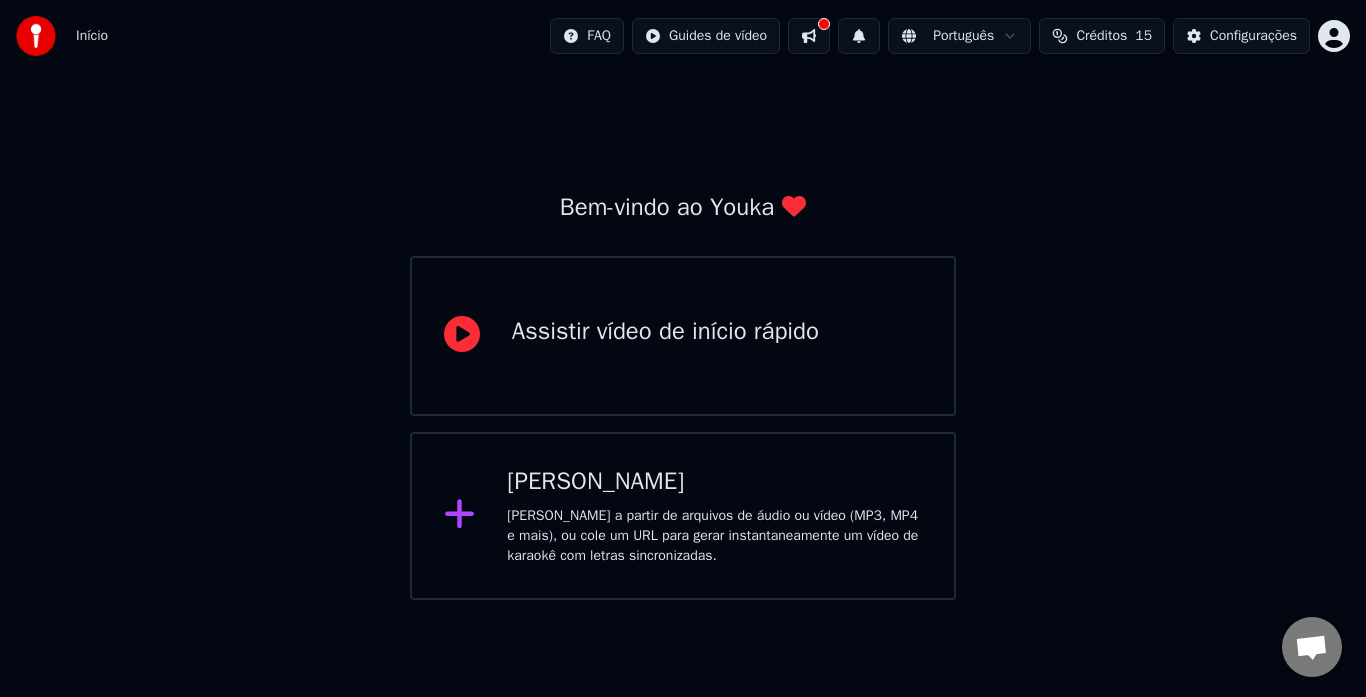 click on "[PERSON_NAME] a partir de arquivos de áudio ou vídeo (MP3, MP4 e mais), ou cole um URL para gerar instantaneamente um vídeo de karaokê com letras sincronizadas." at bounding box center (714, 536) 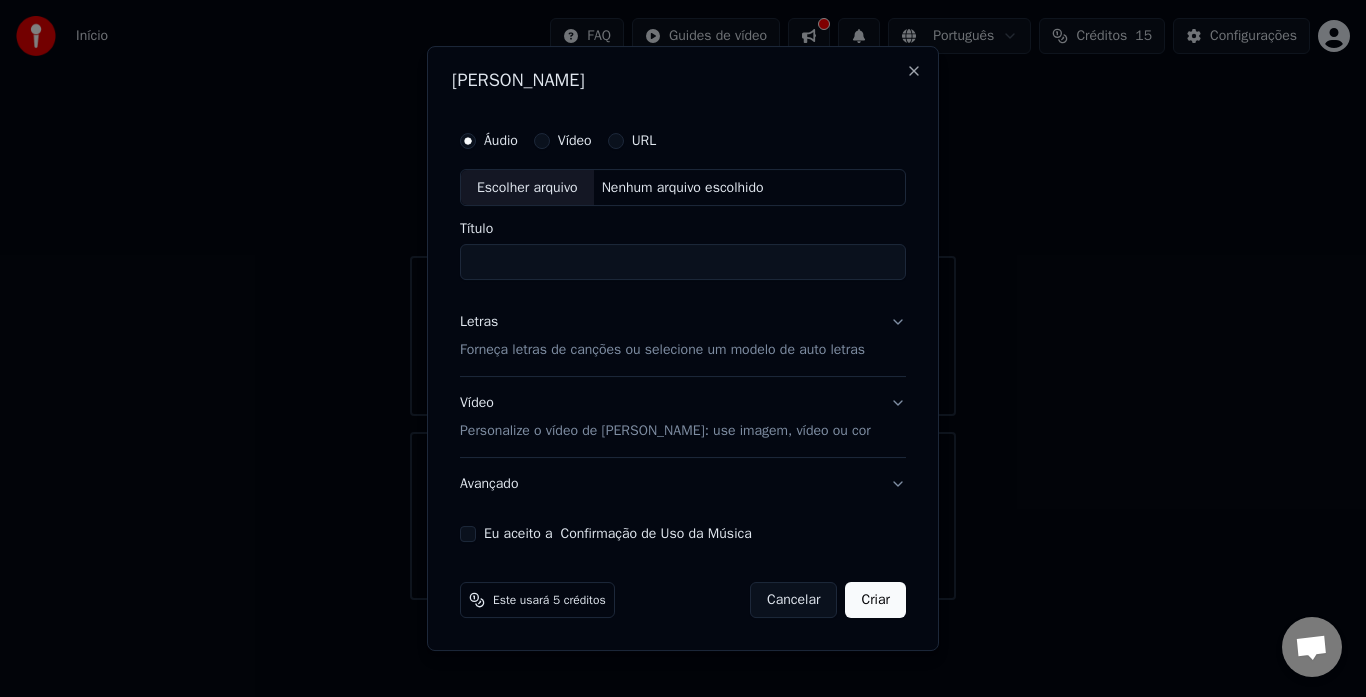 click on "Letras Forneça letras de canções ou selecione um modelo de auto letras" at bounding box center [683, 337] 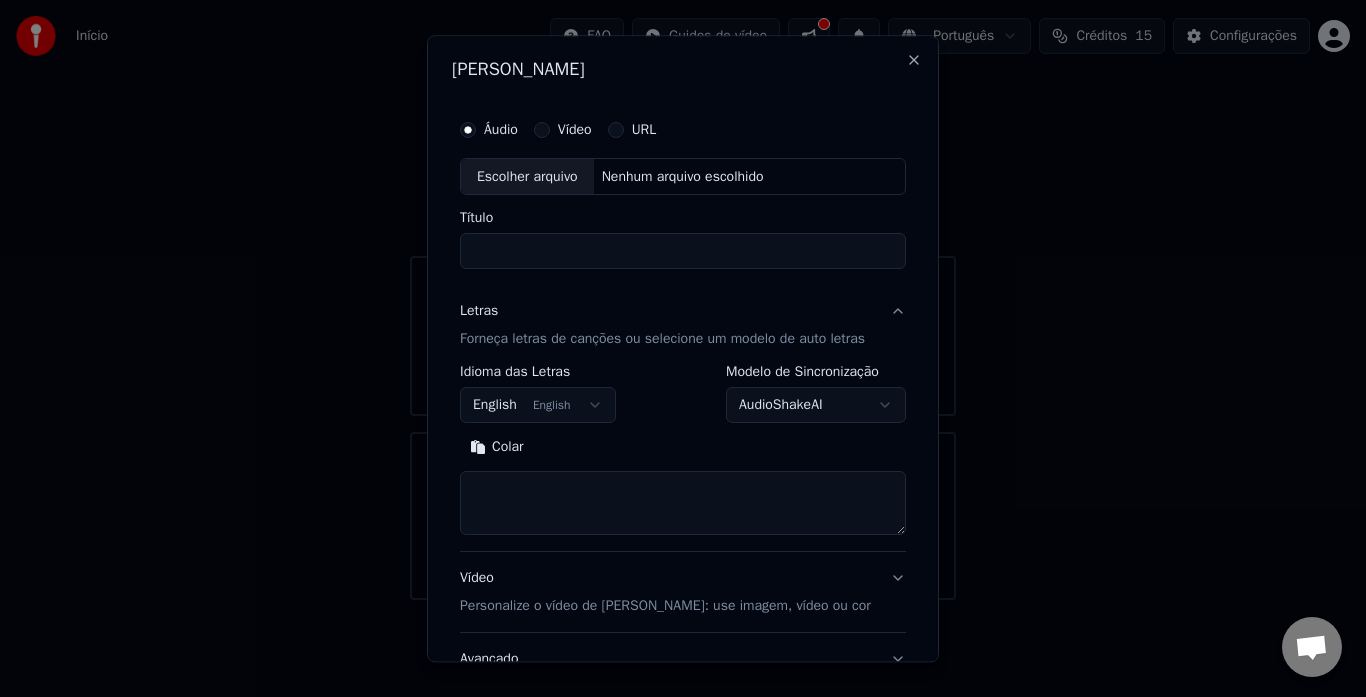 click on "English English" at bounding box center (538, 406) 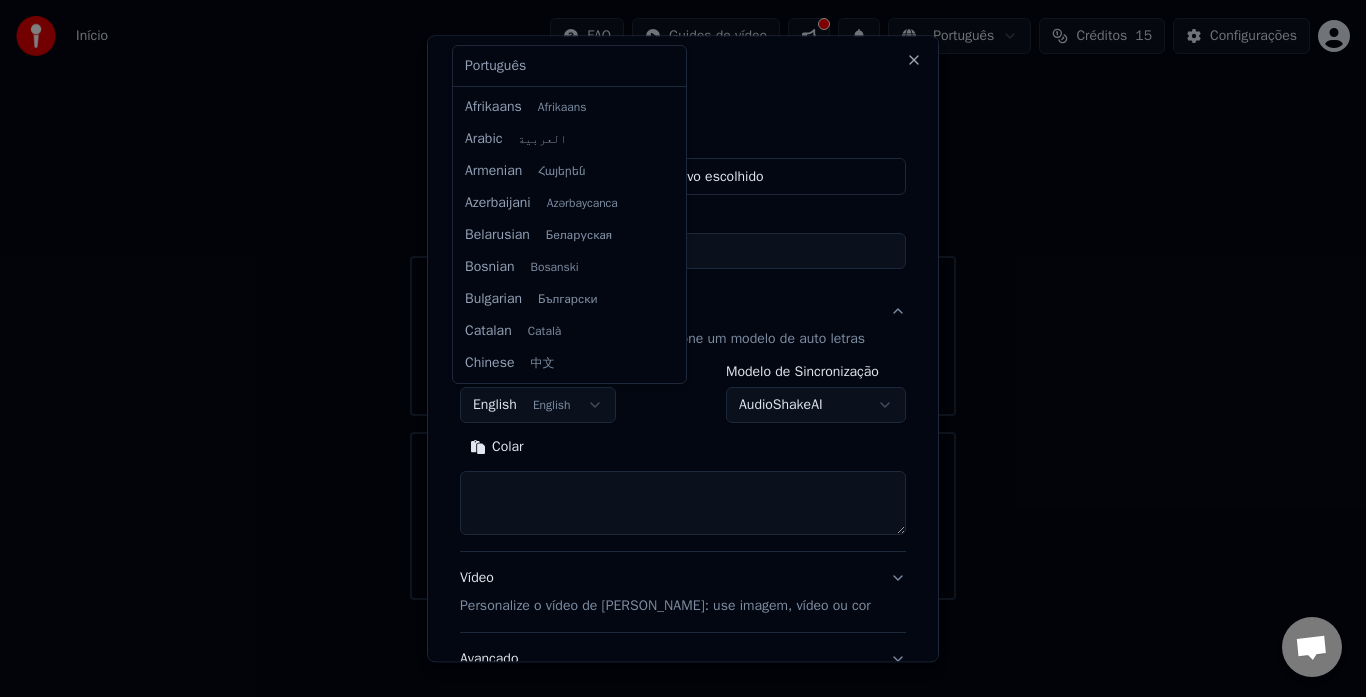 scroll, scrollTop: 160, scrollLeft: 0, axis: vertical 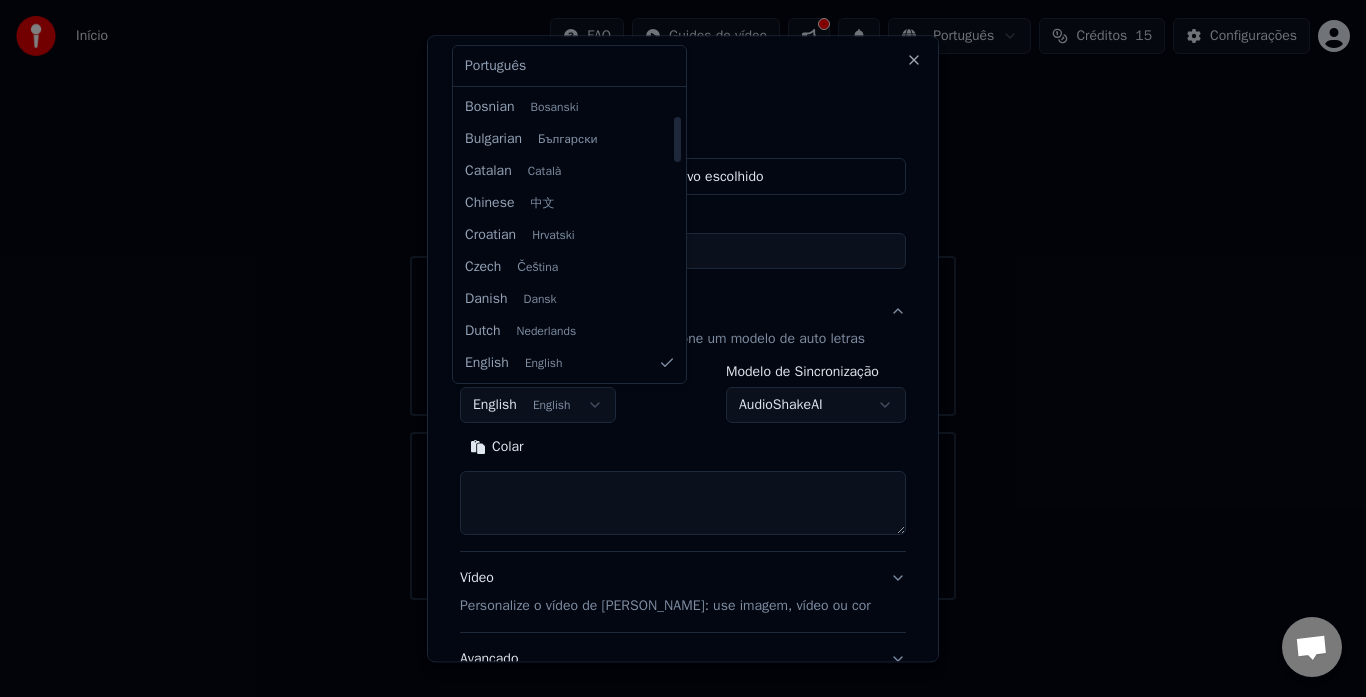 select on "**" 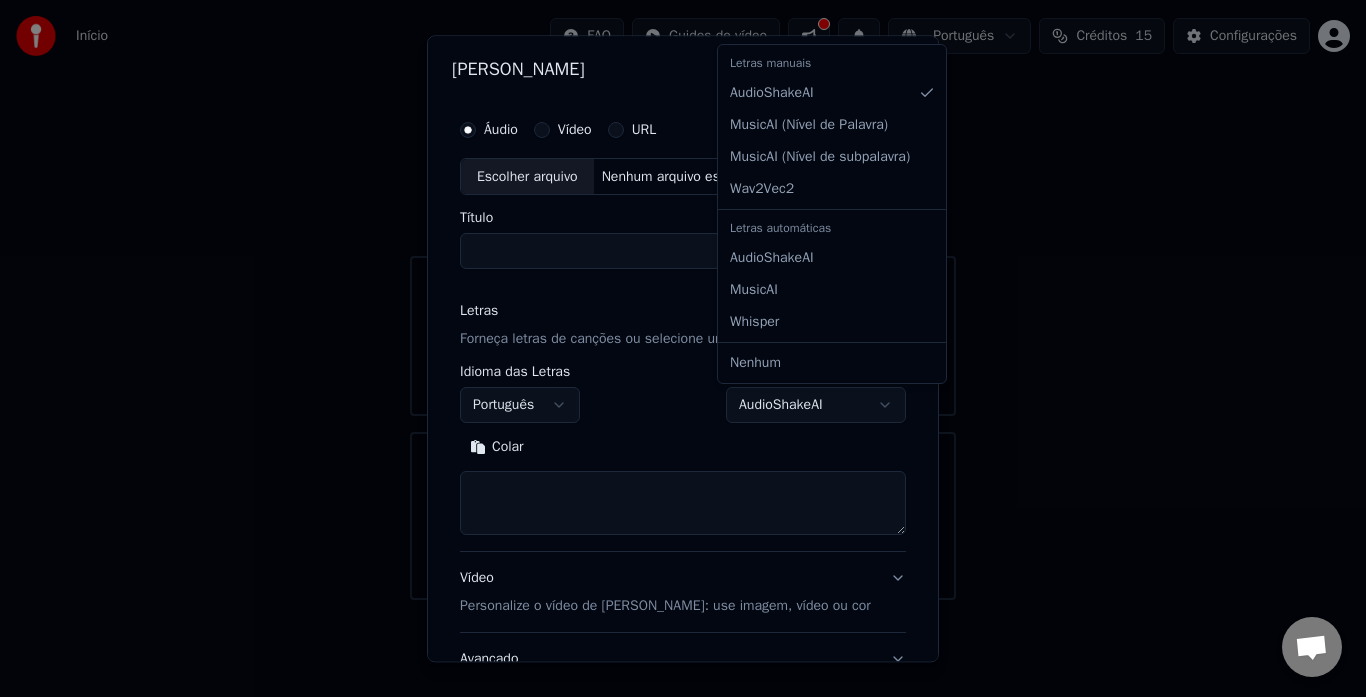 click on "**********" at bounding box center (683, 300) 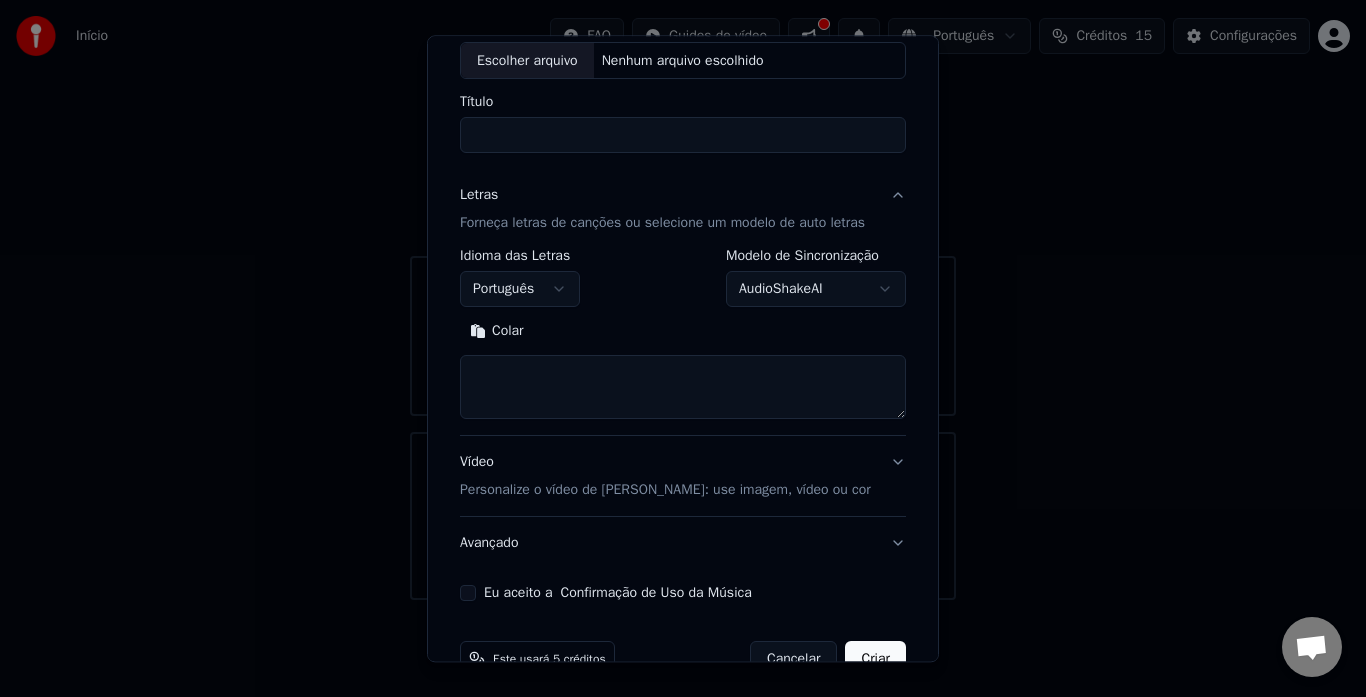 scroll, scrollTop: 164, scrollLeft: 0, axis: vertical 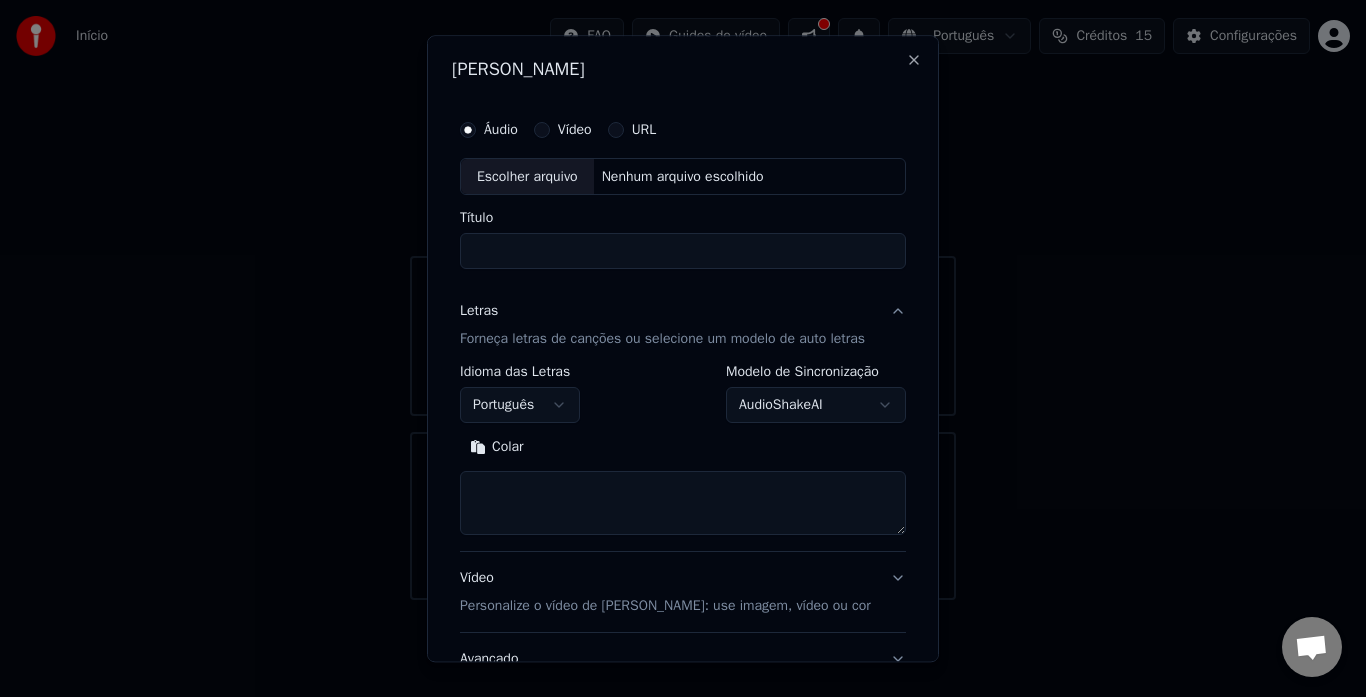 click on "Nenhum arquivo escolhido" at bounding box center (683, 177) 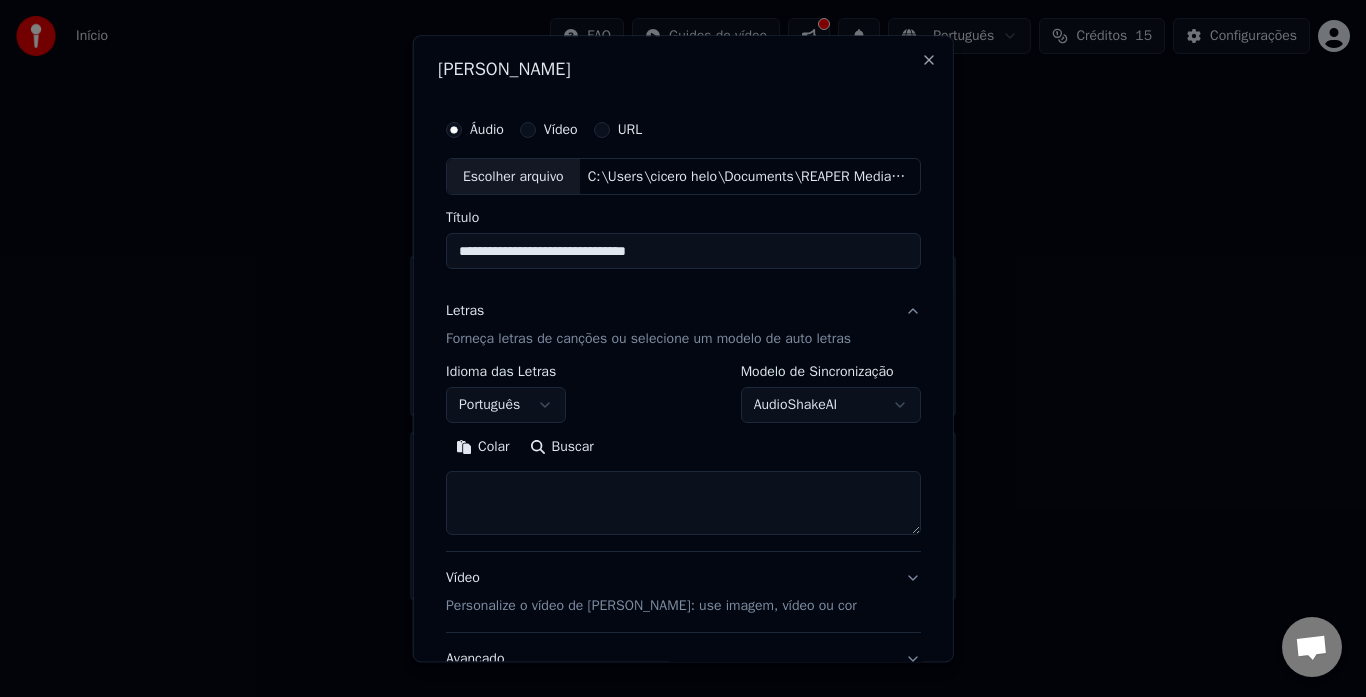 type on "**********" 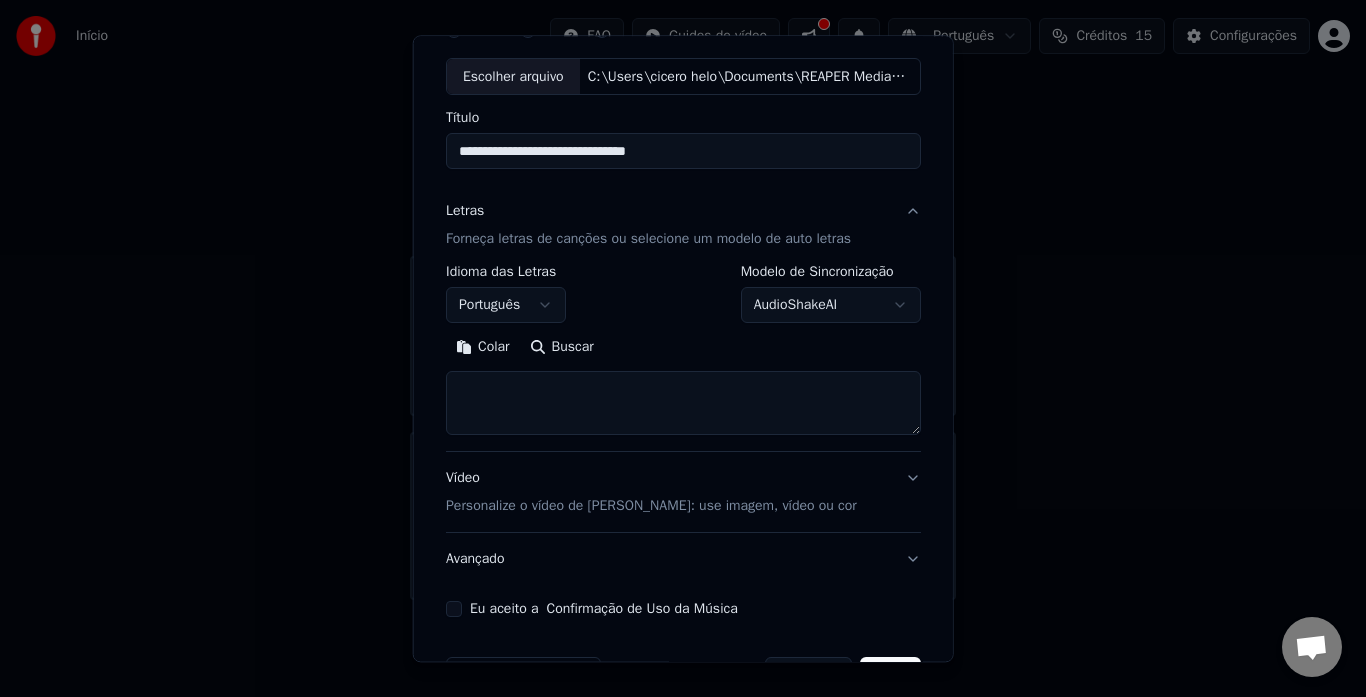 scroll, scrollTop: 164, scrollLeft: 0, axis: vertical 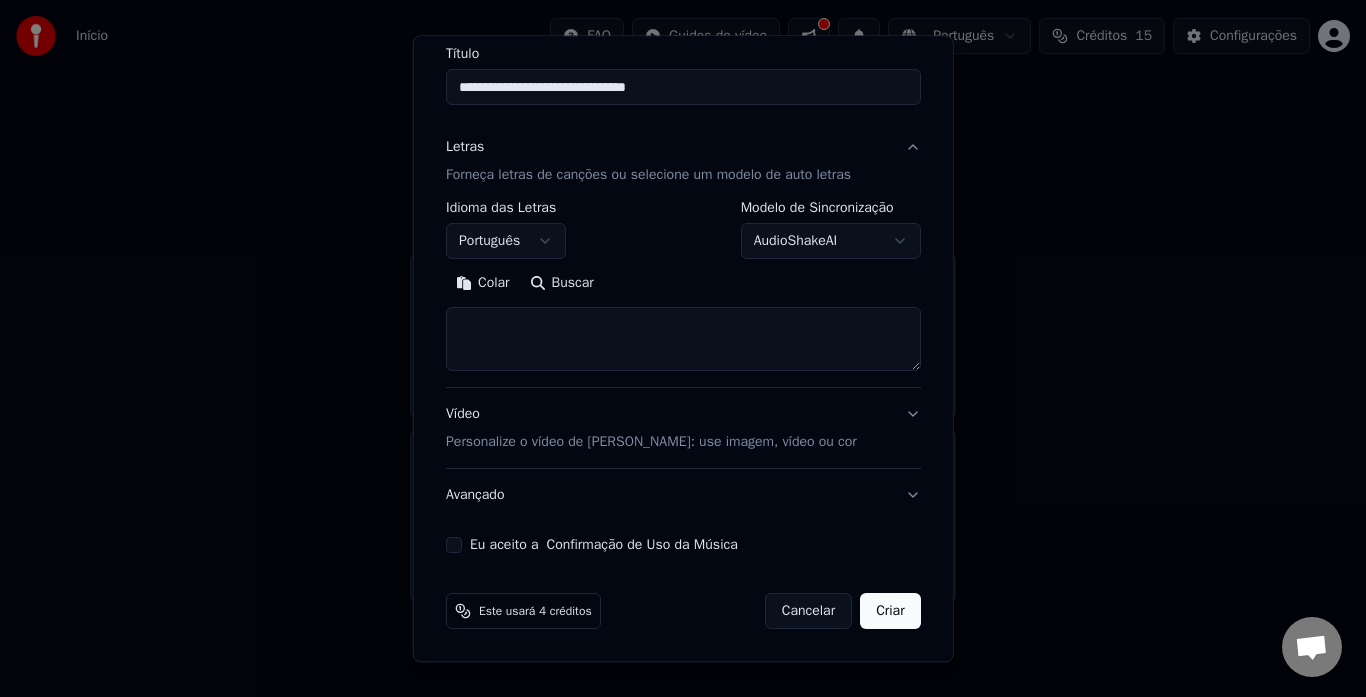 click on "Criar" at bounding box center (890, 612) 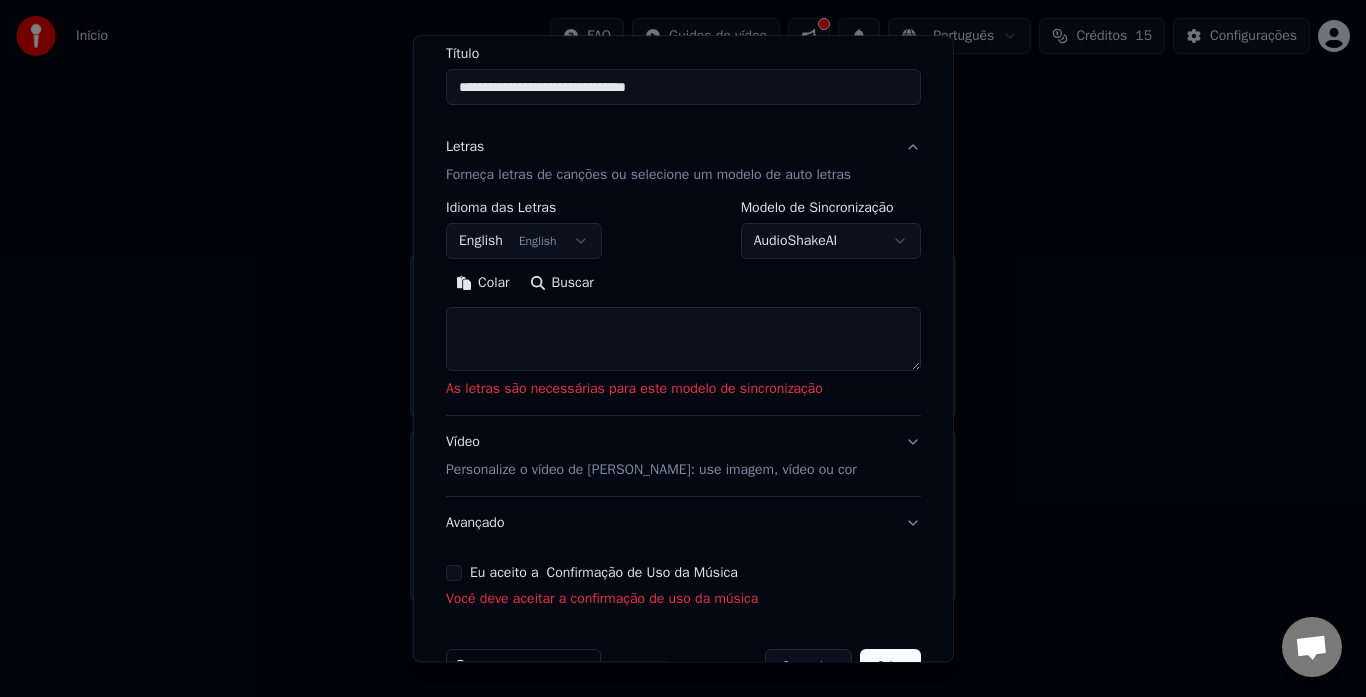 click on "**********" at bounding box center [683, 300] 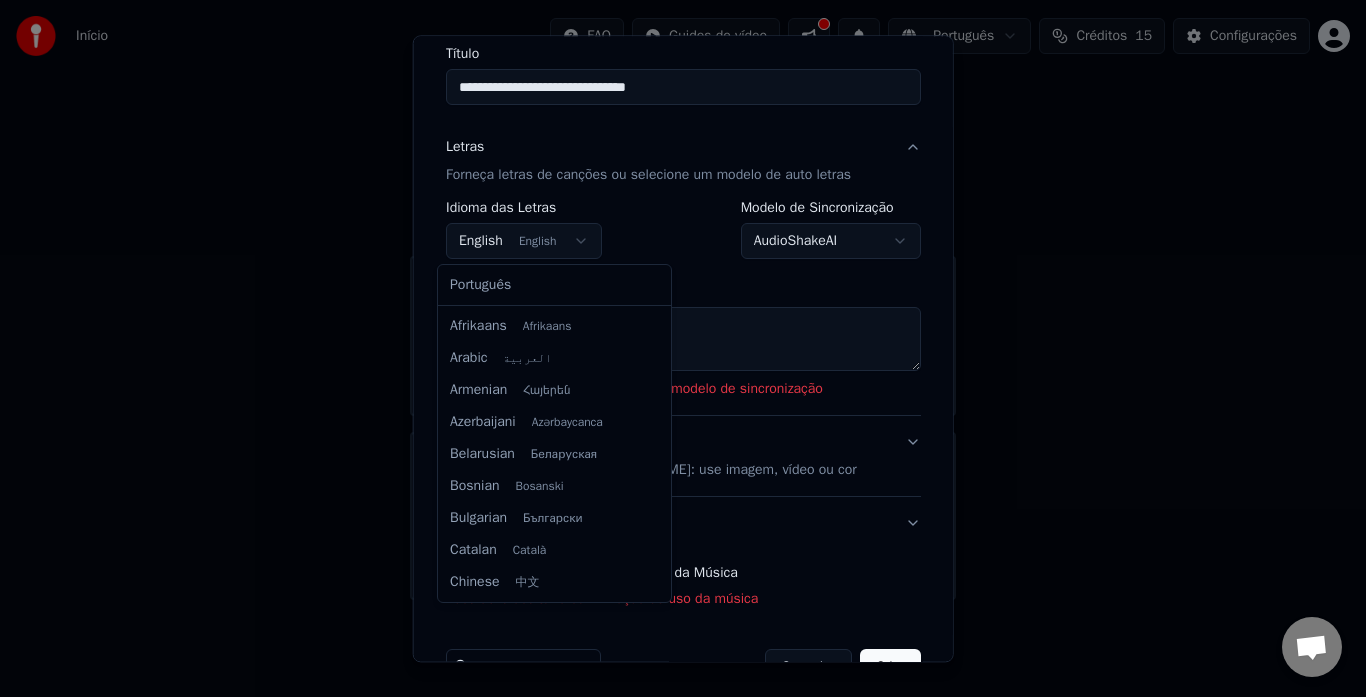 scroll, scrollTop: 160, scrollLeft: 0, axis: vertical 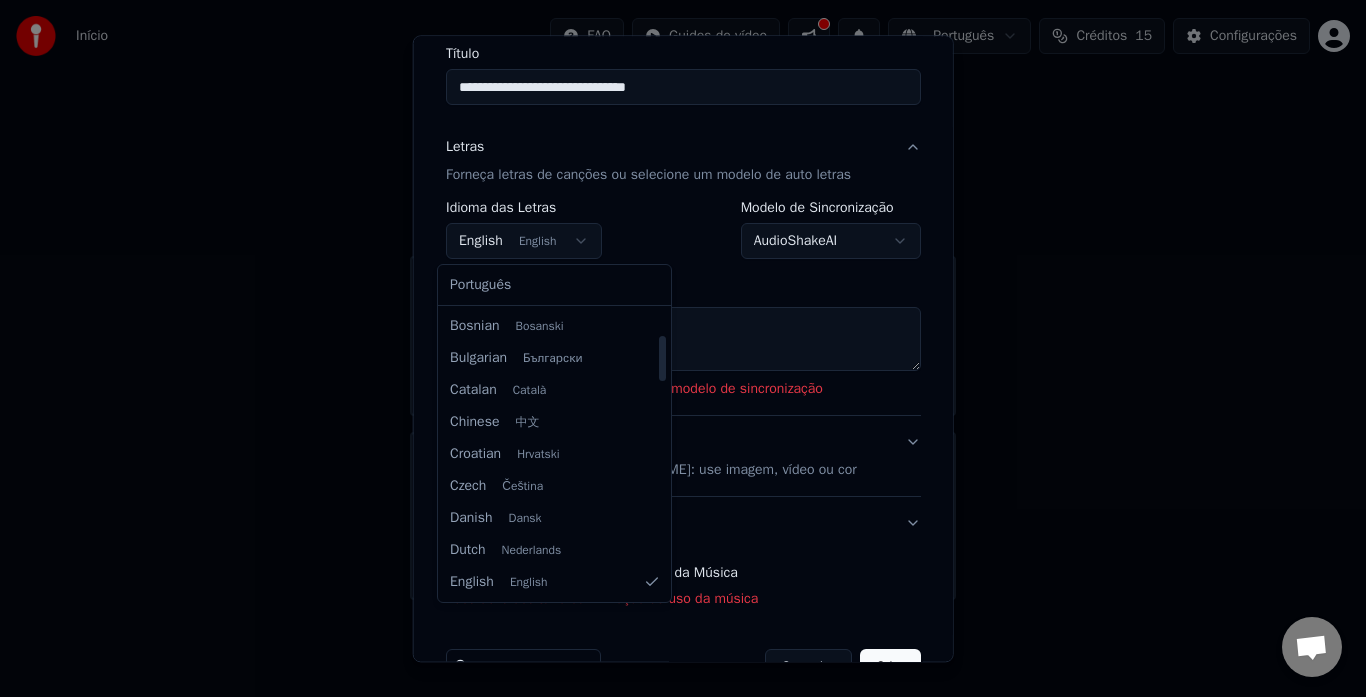 select on "**" 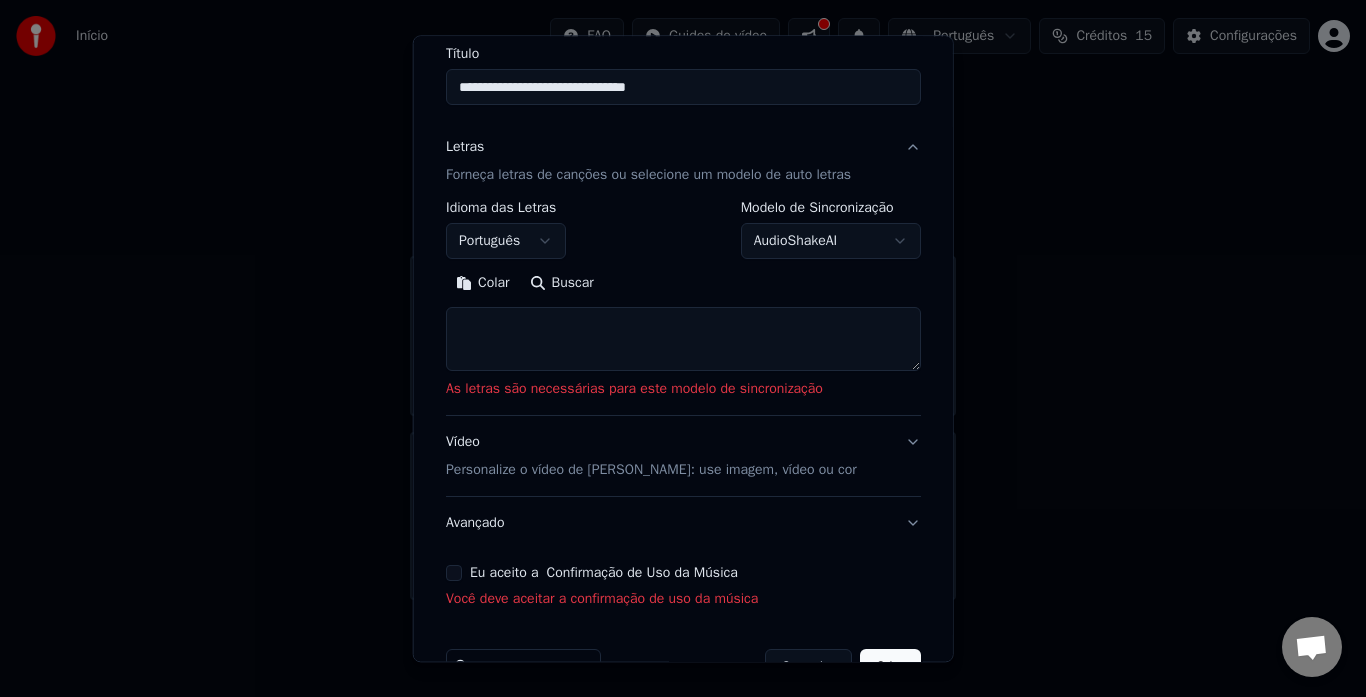 click on "**********" at bounding box center (683, 88) 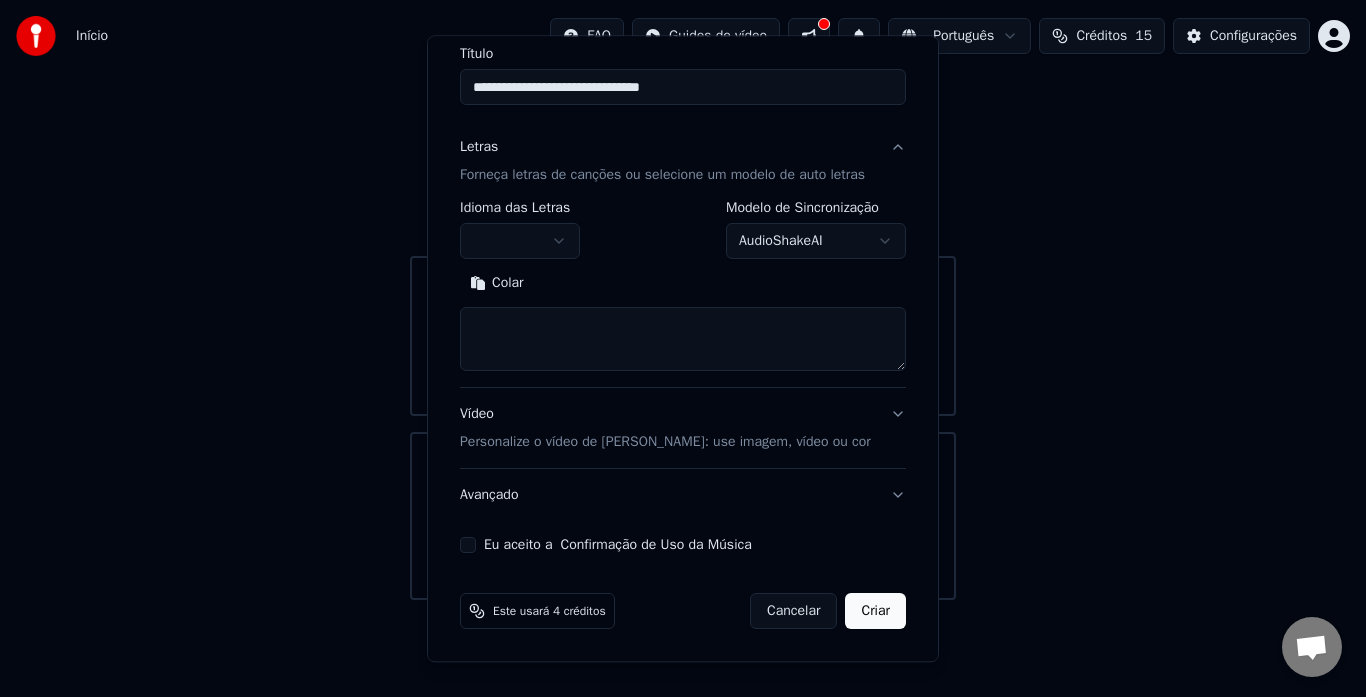 type 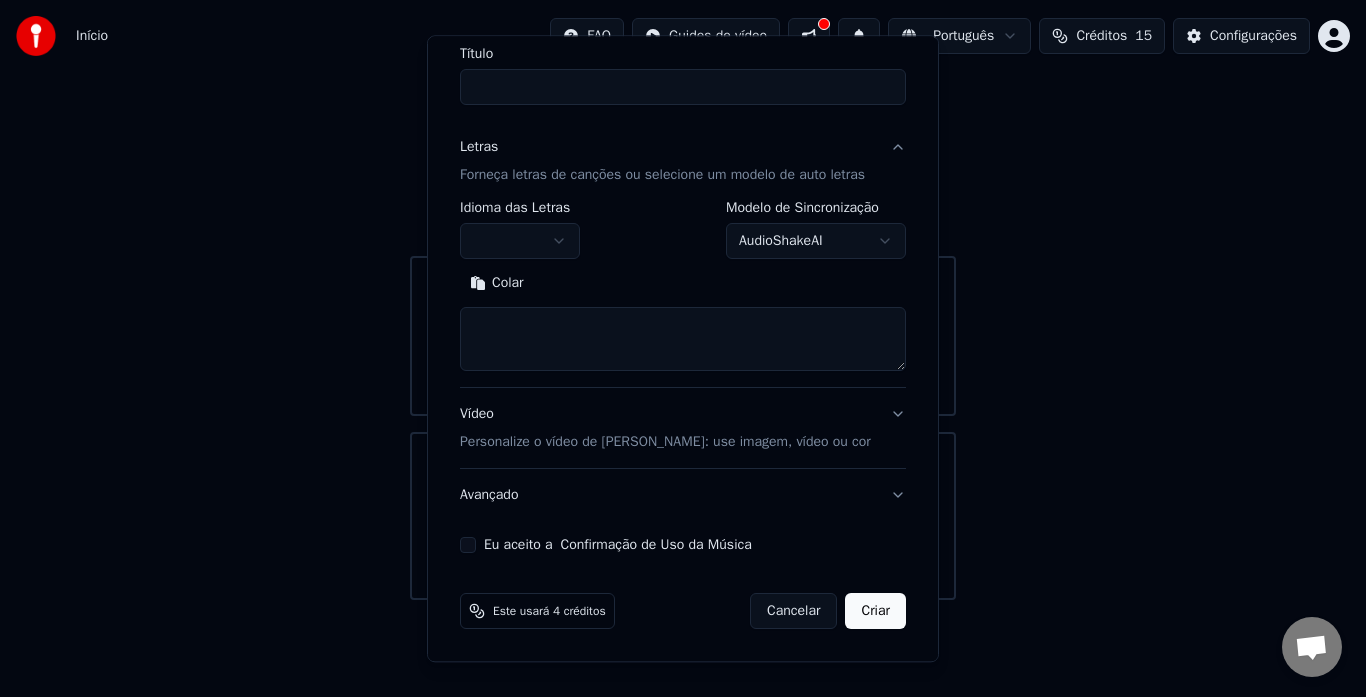 drag, startPoint x: 951, startPoint y: 127, endPoint x: 951, endPoint y: 109, distance: 18 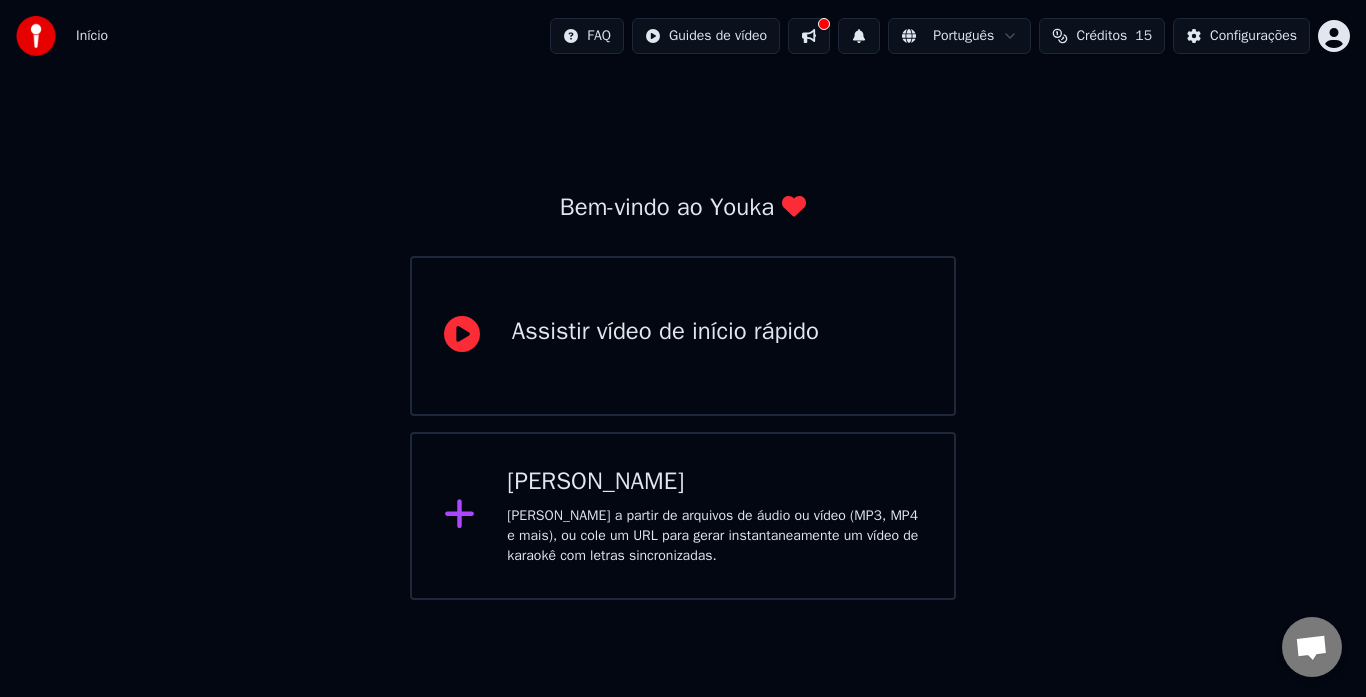 click on "Assistir vídeo de início rápido" at bounding box center (665, 332) 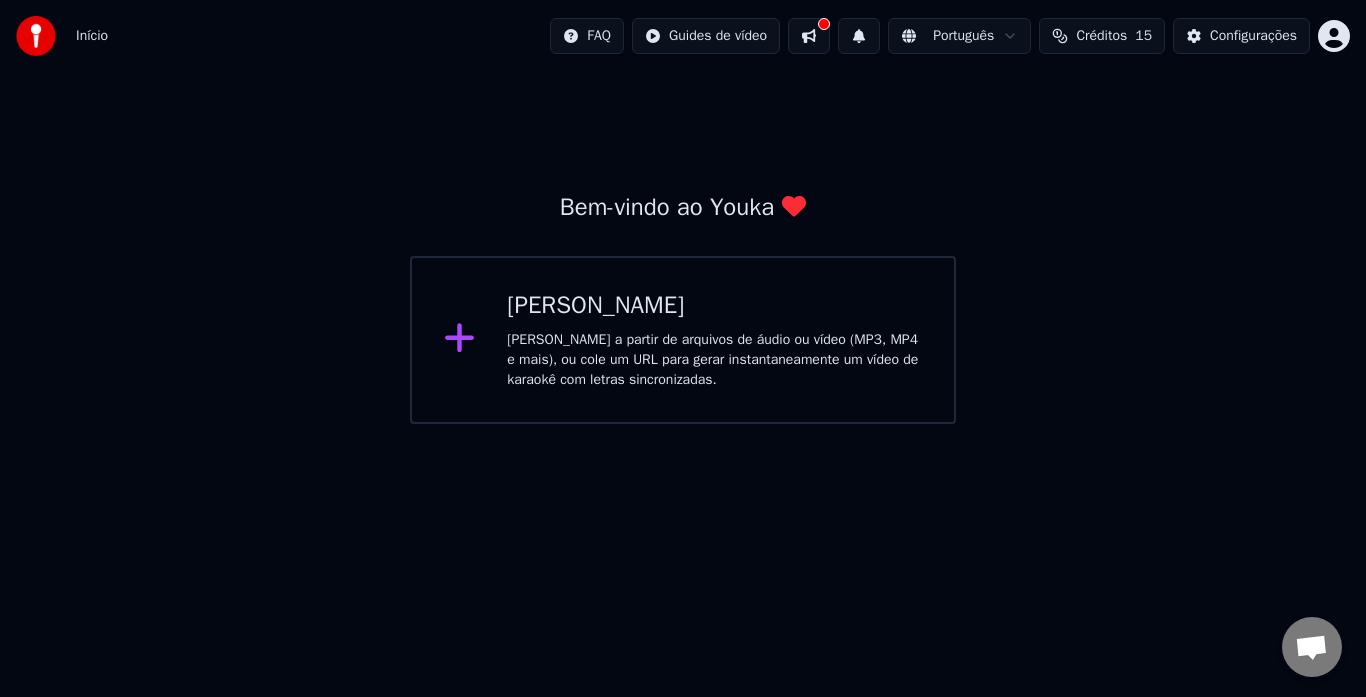 click on "Criar Karaokê Crie karaokê a partir de arquivos de áudio ou vídeo (MP3, MP4 e mais), ou cole um URL para gerar instantaneamente um vídeo de karaokê com letras sincronizadas." at bounding box center (714, 340) 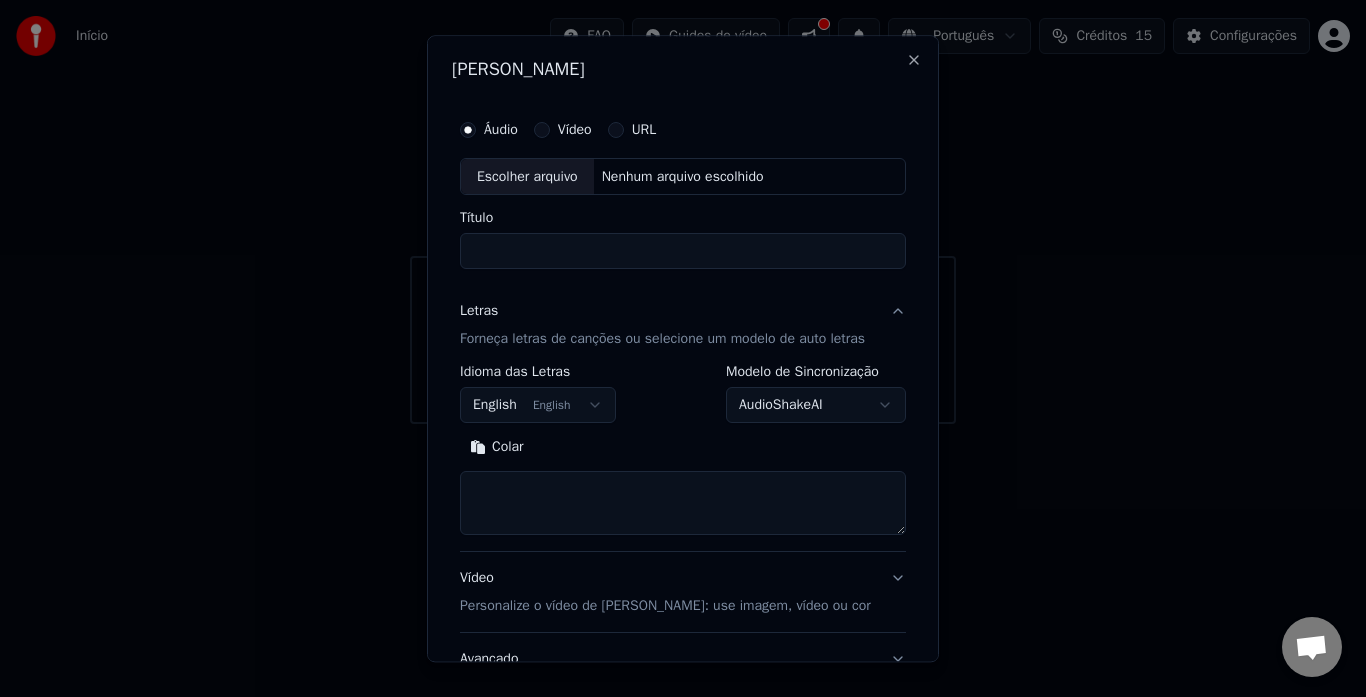 click on "Título" at bounding box center (683, 252) 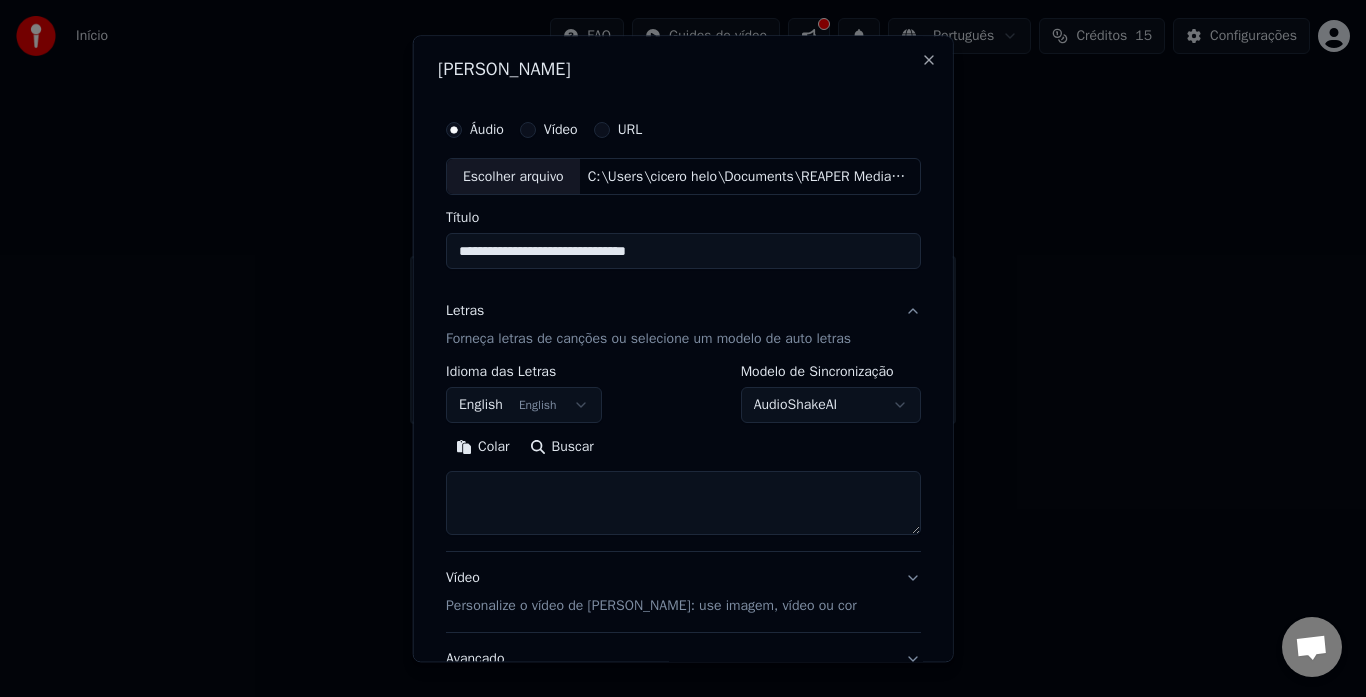 click on "C:\Users\cicero helo\Documents\REAPER Media\5 da manha #[PERSON_NAME] PRODUÇAOS(voz).wav" at bounding box center [749, 177] 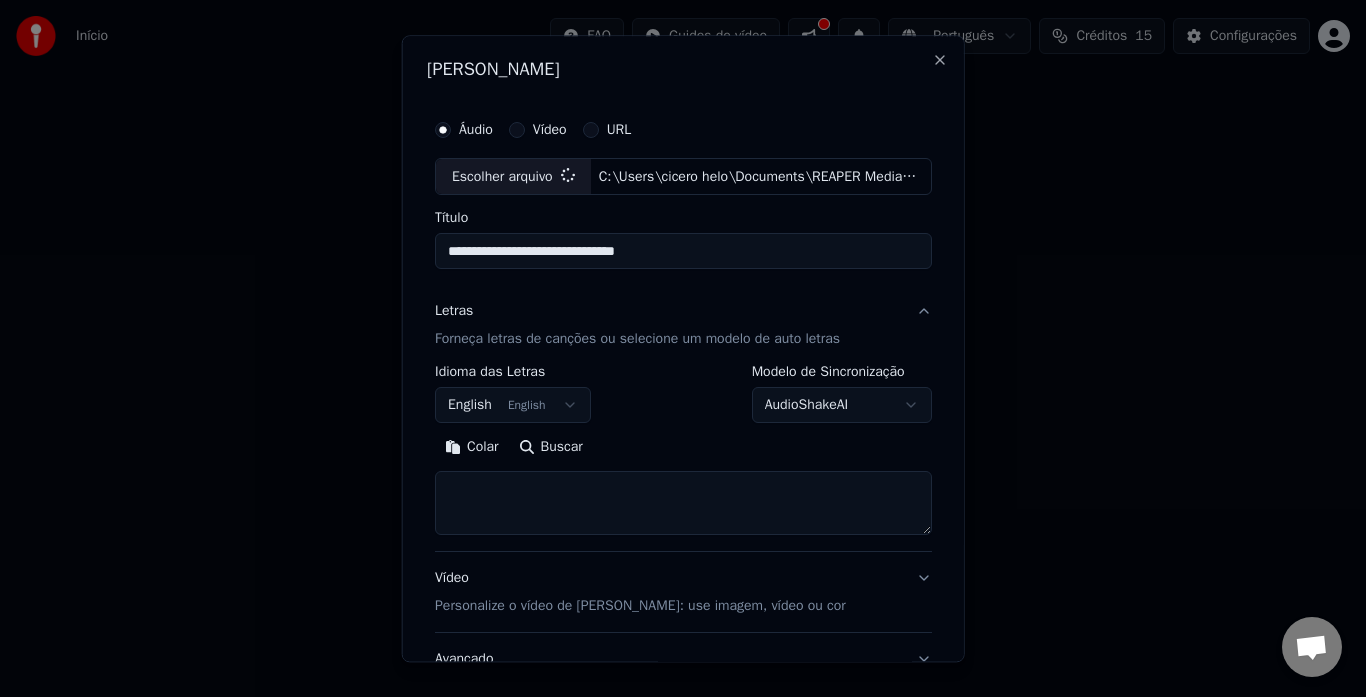 type on "**********" 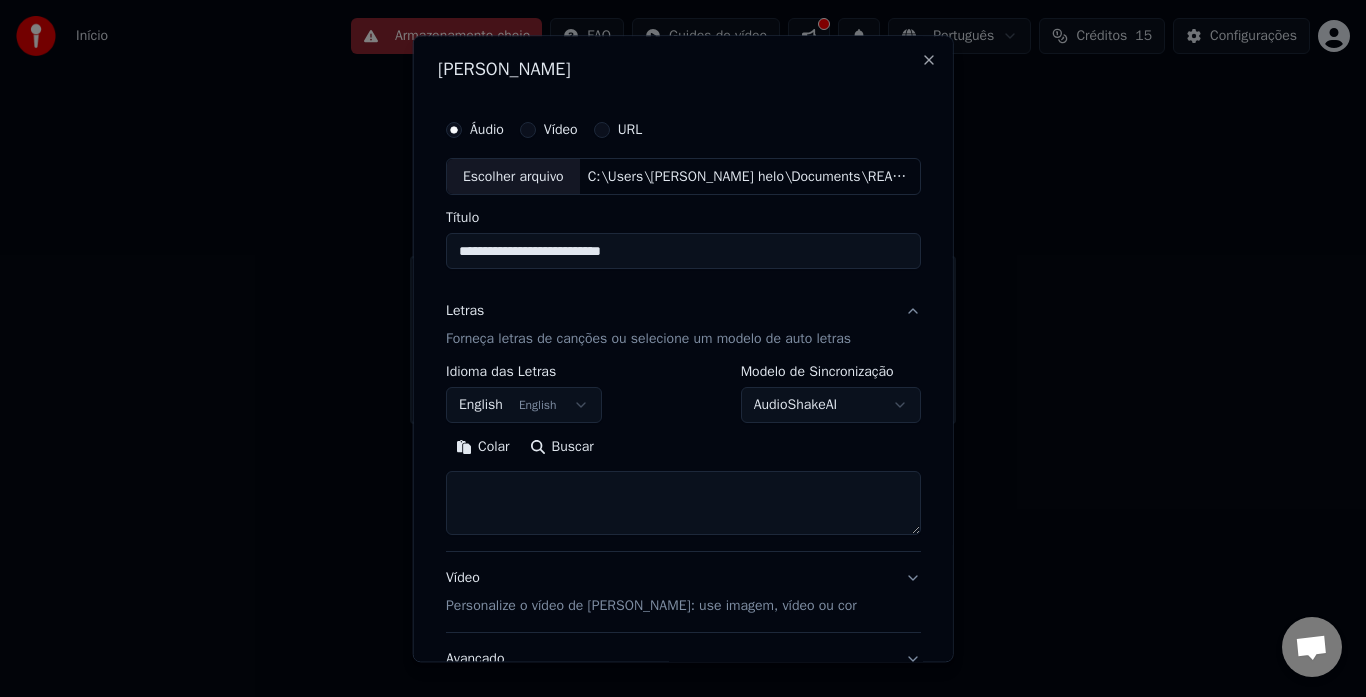 click at bounding box center [683, 504] 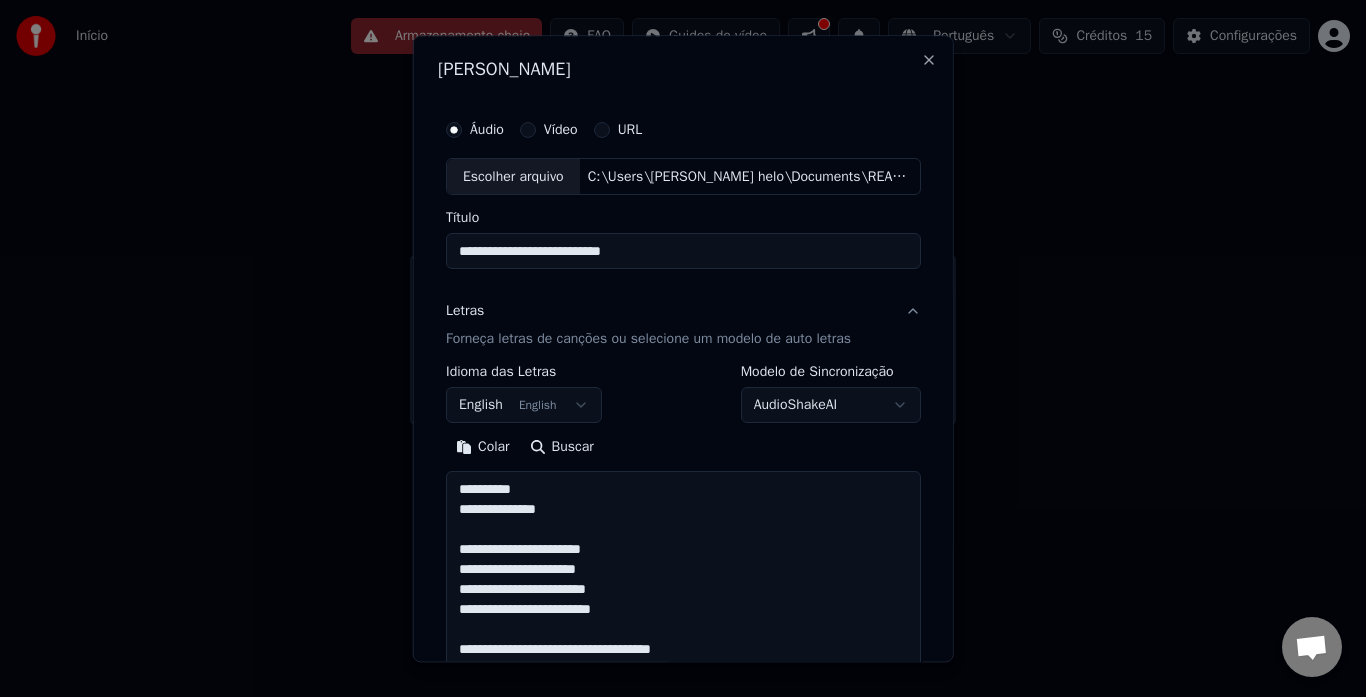 scroll, scrollTop: 565, scrollLeft: 0, axis: vertical 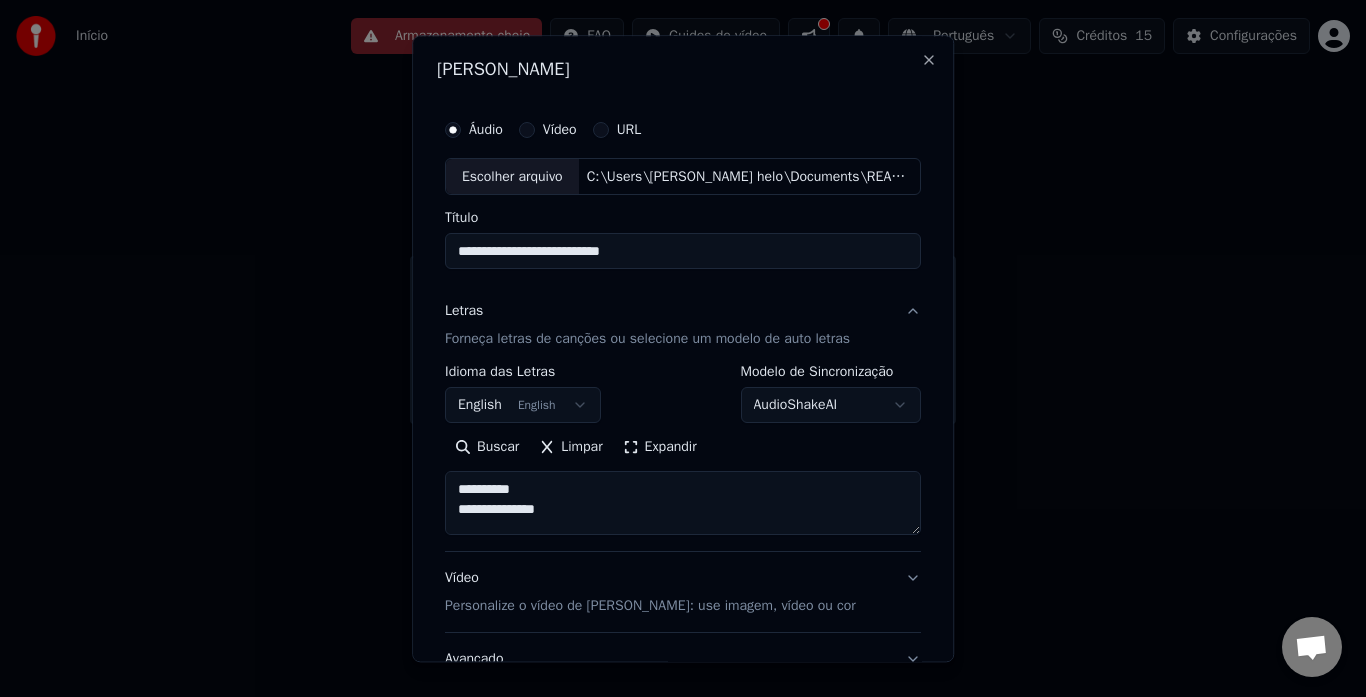 type on "**********" 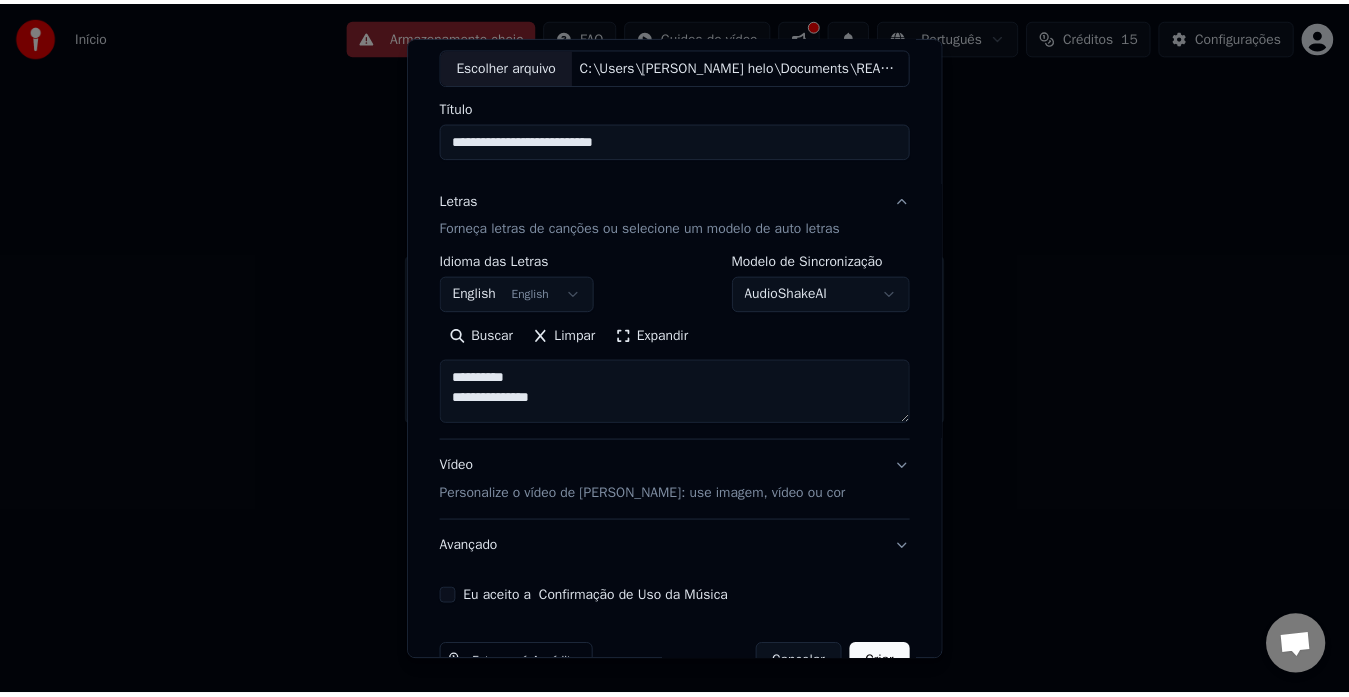 scroll, scrollTop: 164, scrollLeft: 0, axis: vertical 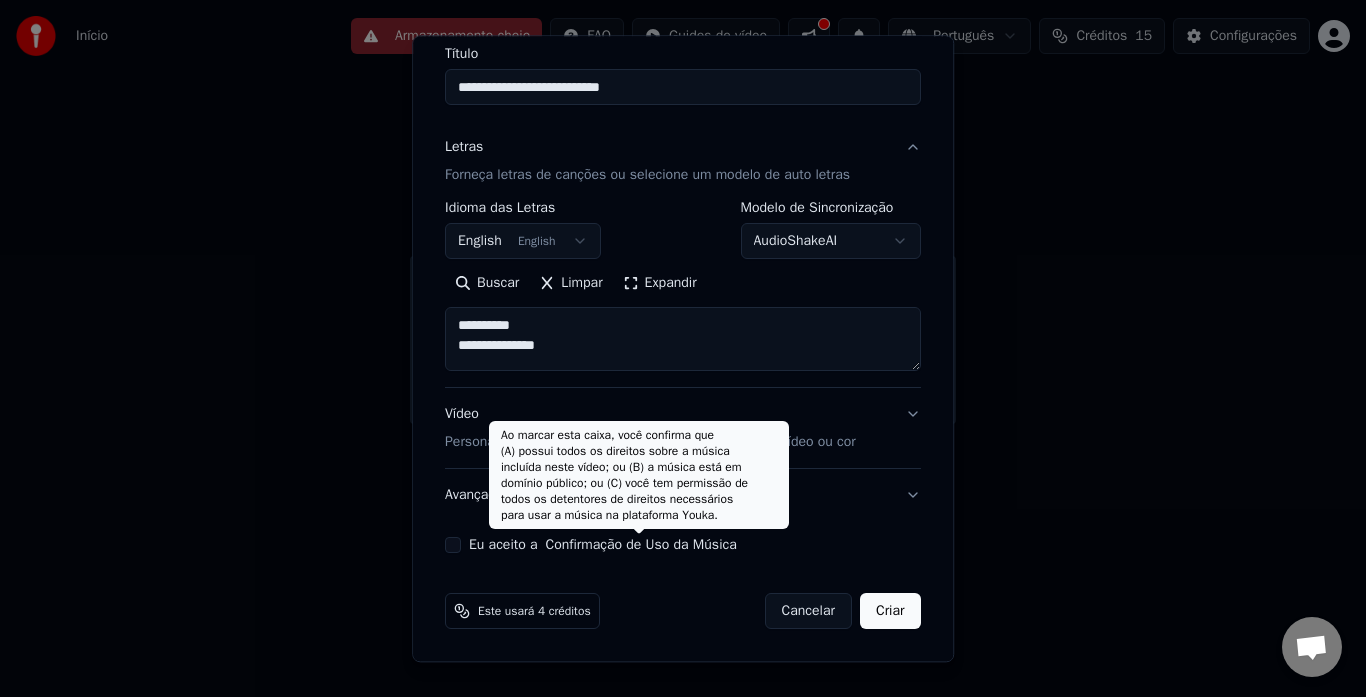 click on "Confirmação de Uso da Música" at bounding box center [641, 546] 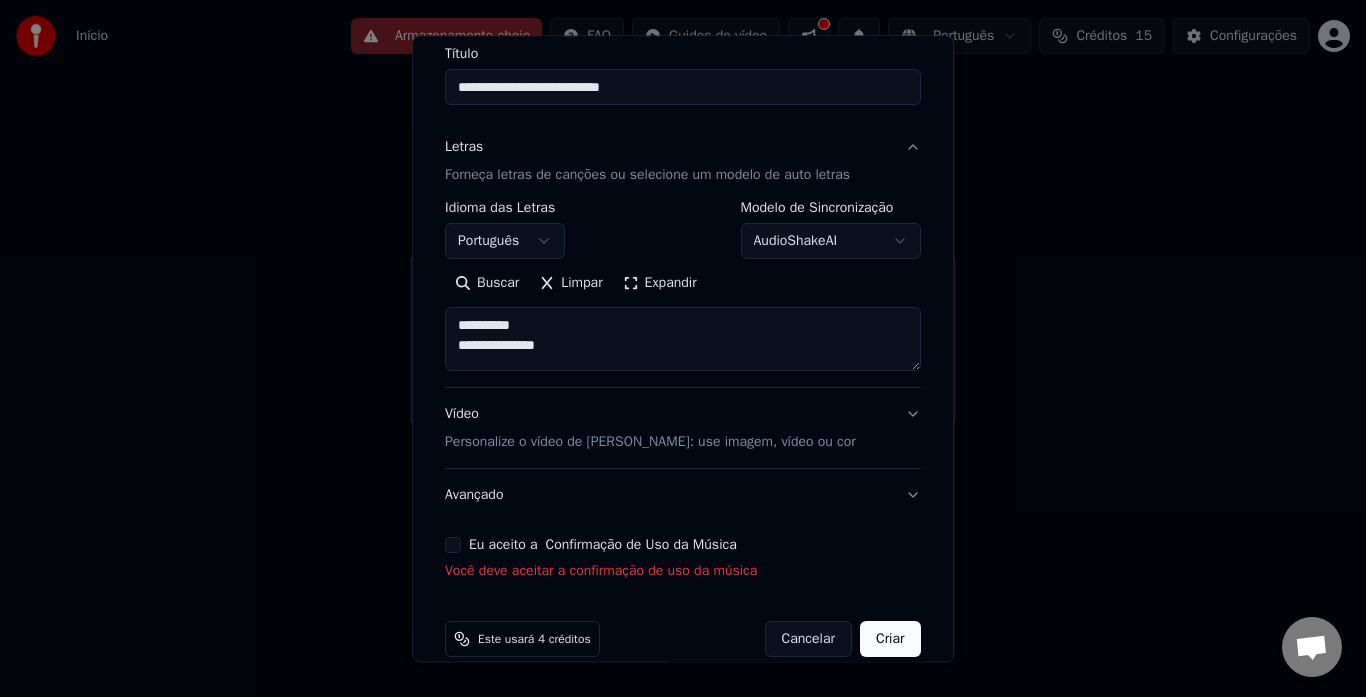 click on "Eu aceito a   Confirmação de Uso da Música" at bounding box center (453, 546) 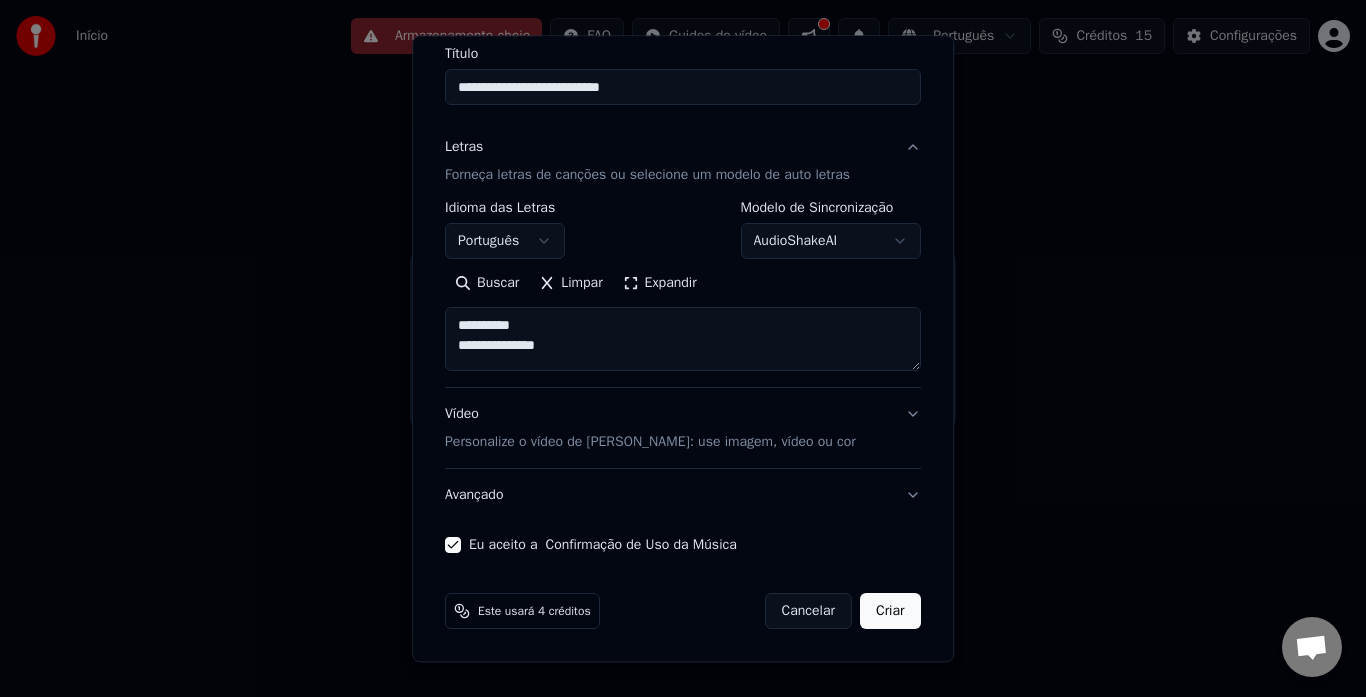 click on "Criar" at bounding box center [890, 612] 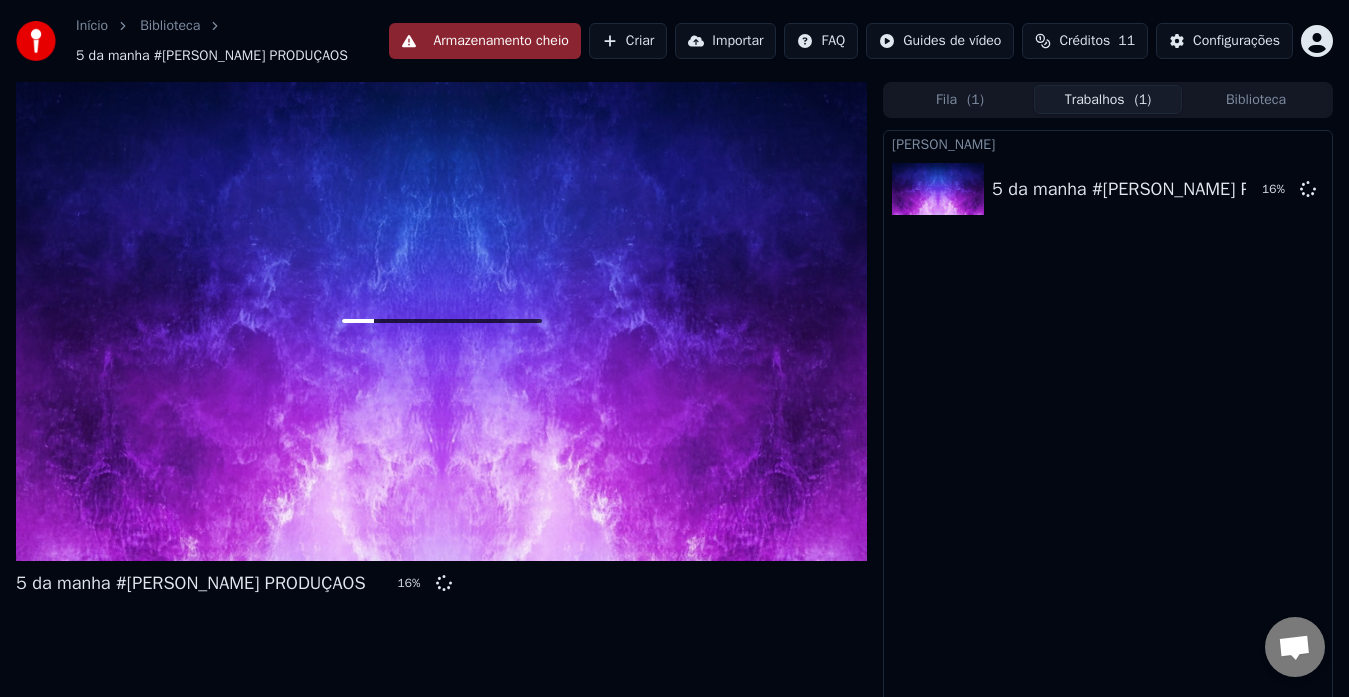 click on "Armazenamento cheio" at bounding box center [484, 41] 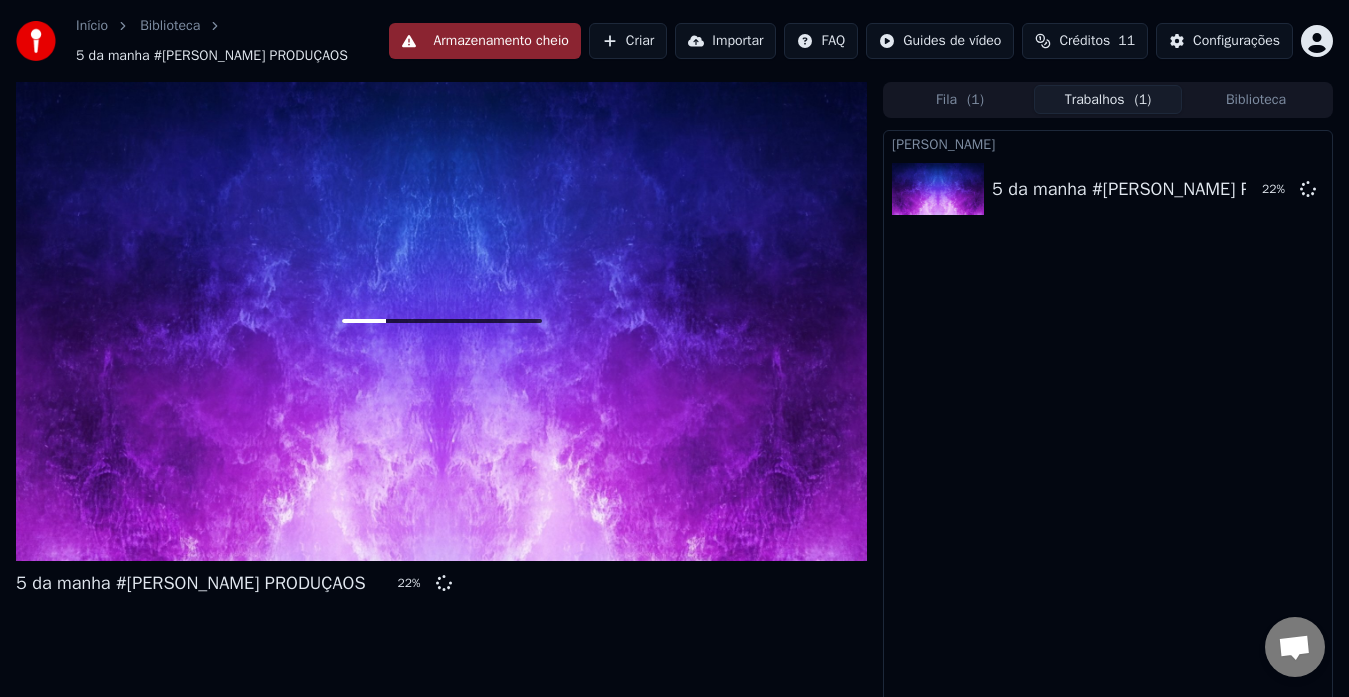 click on "Armazenamento cheio" at bounding box center (484, 41) 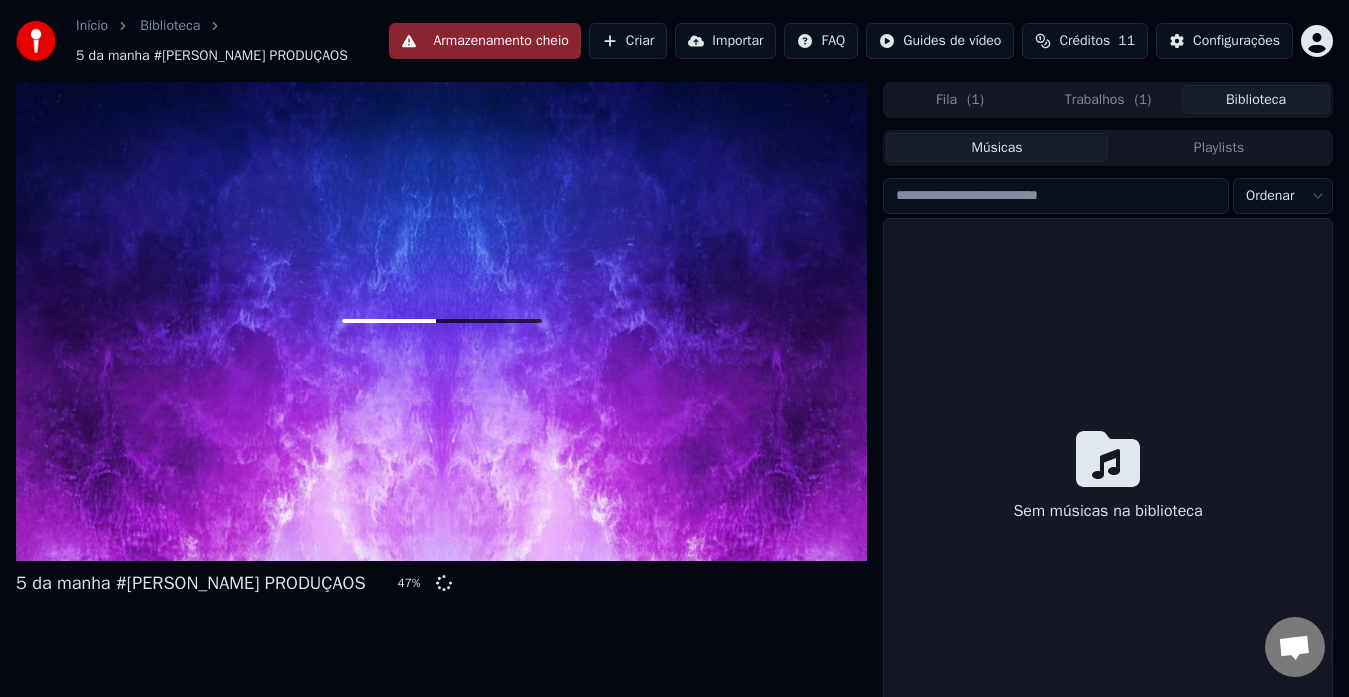 click on "Biblioteca" at bounding box center (1256, 99) 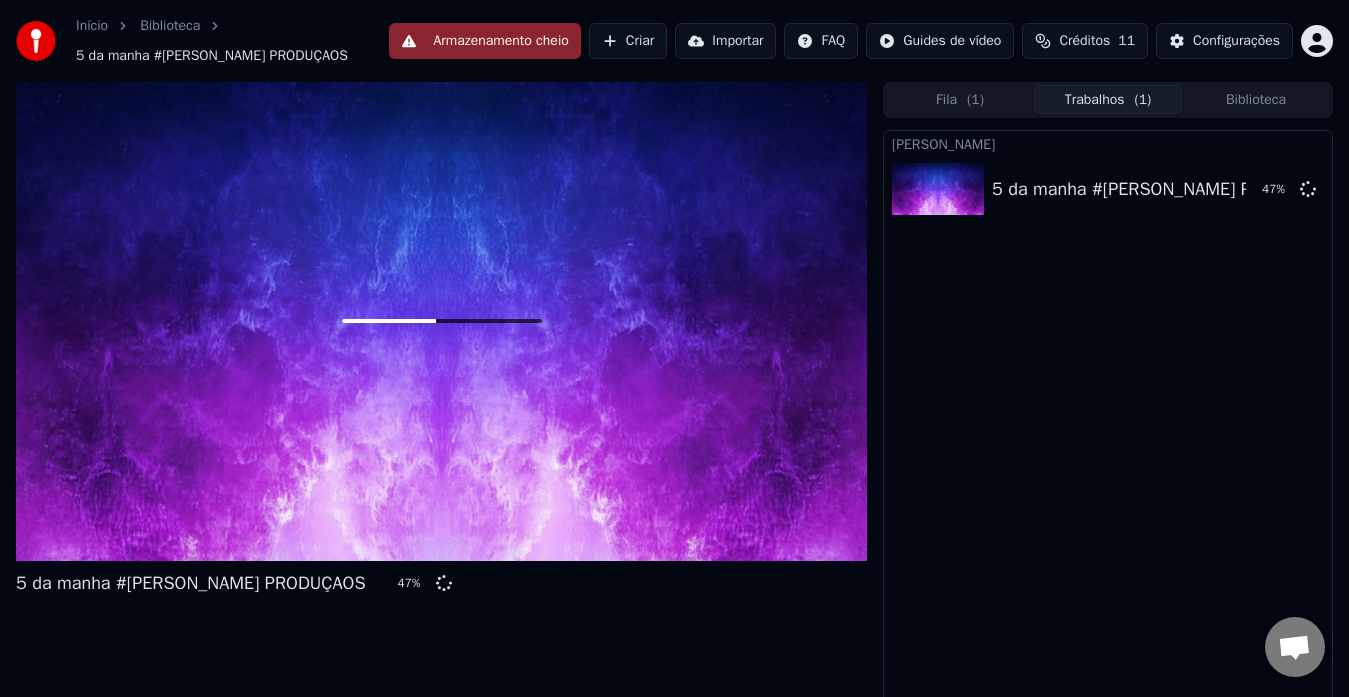 click on "Trabalhos ( 1 )" at bounding box center [1108, 99] 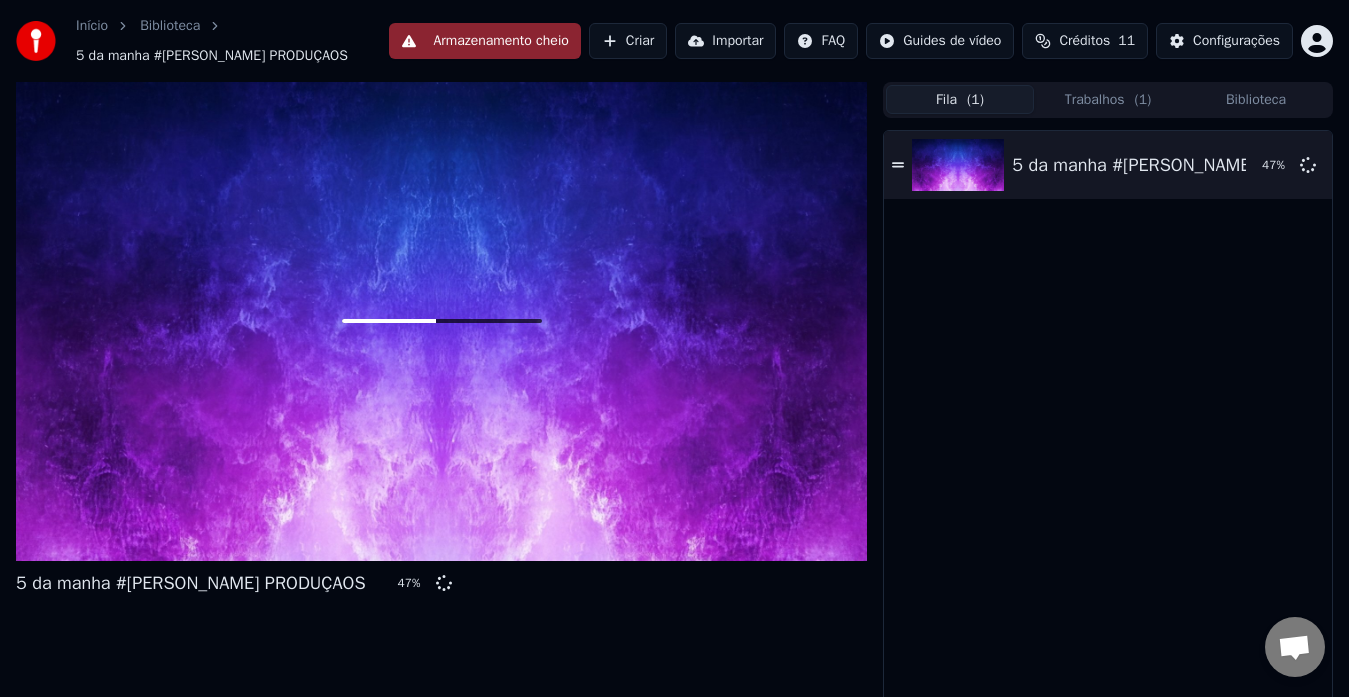 click on "Fila ( 1 )" at bounding box center [960, 99] 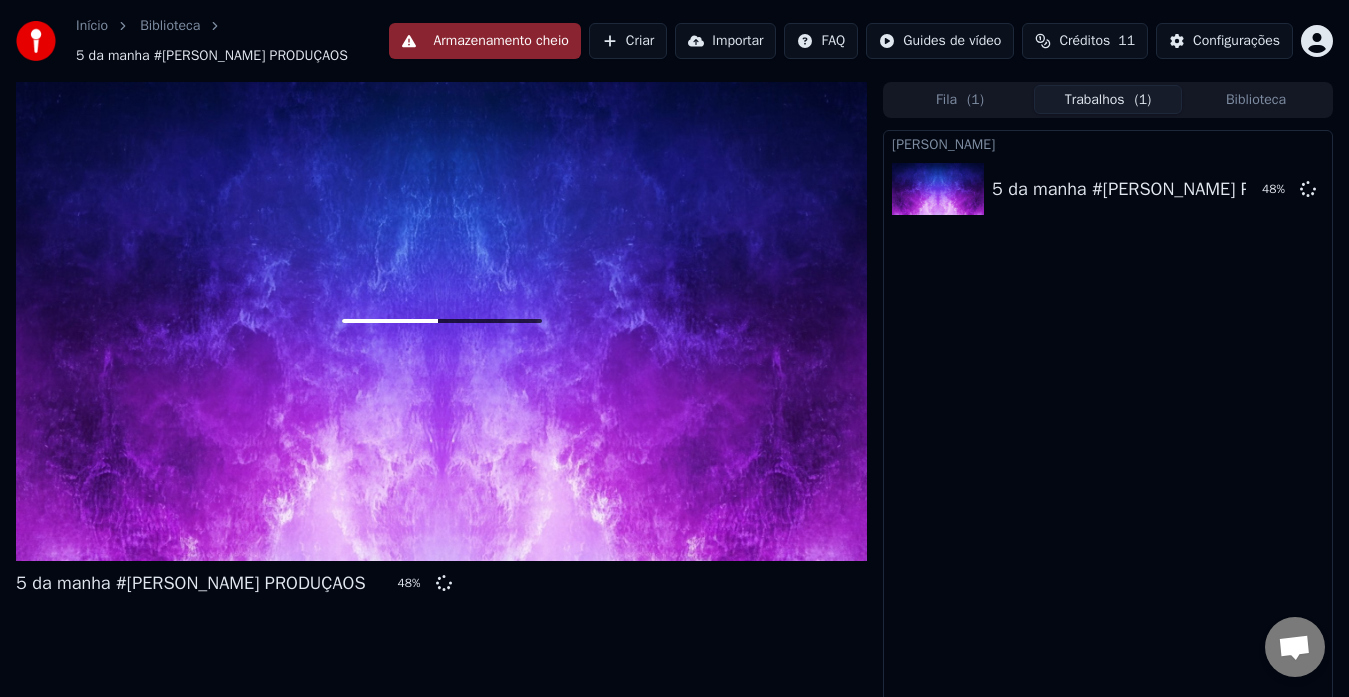 click on "Trabalhos ( 1 )" at bounding box center [1108, 99] 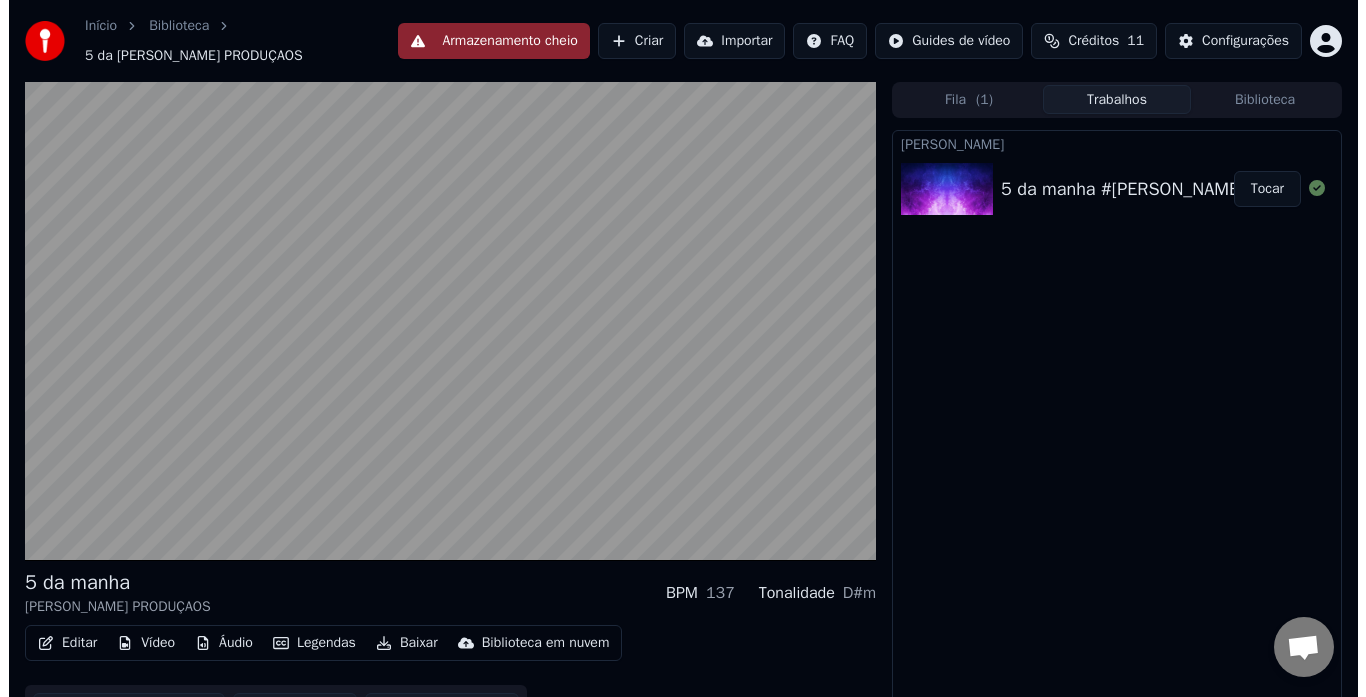 scroll, scrollTop: 40, scrollLeft: 0, axis: vertical 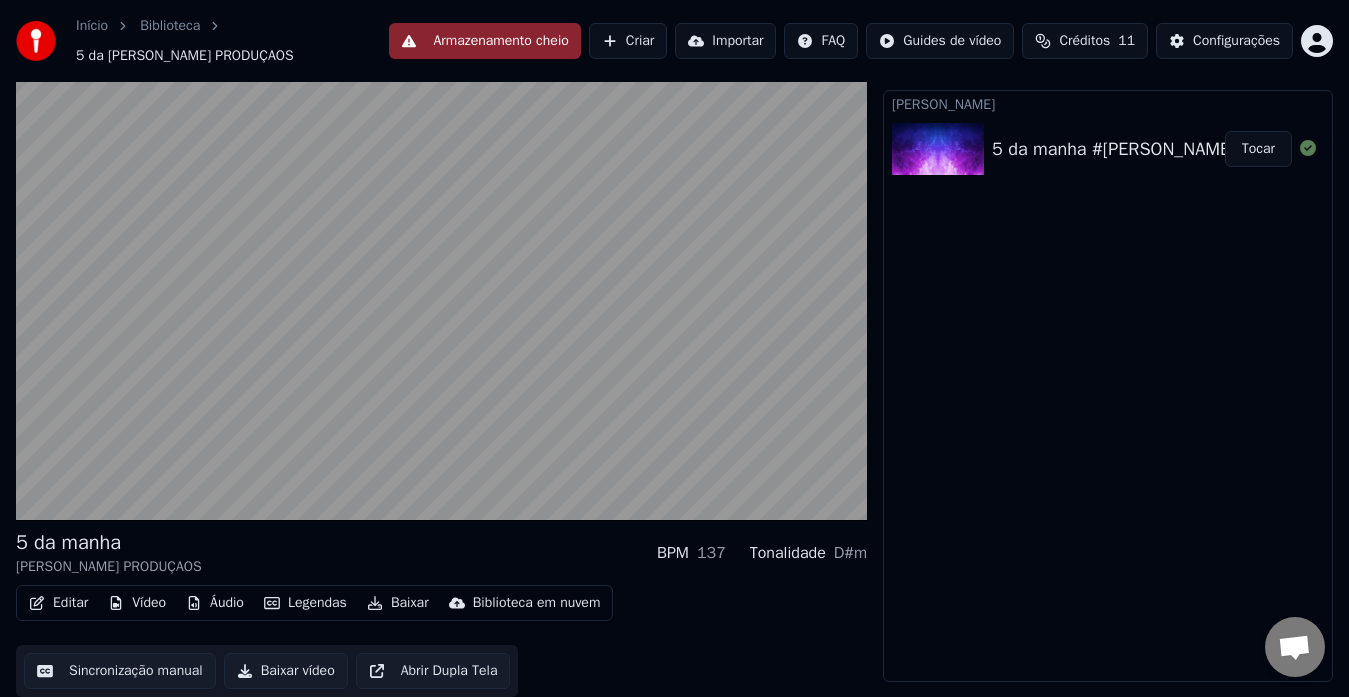click on "Editar" at bounding box center (58, 603) 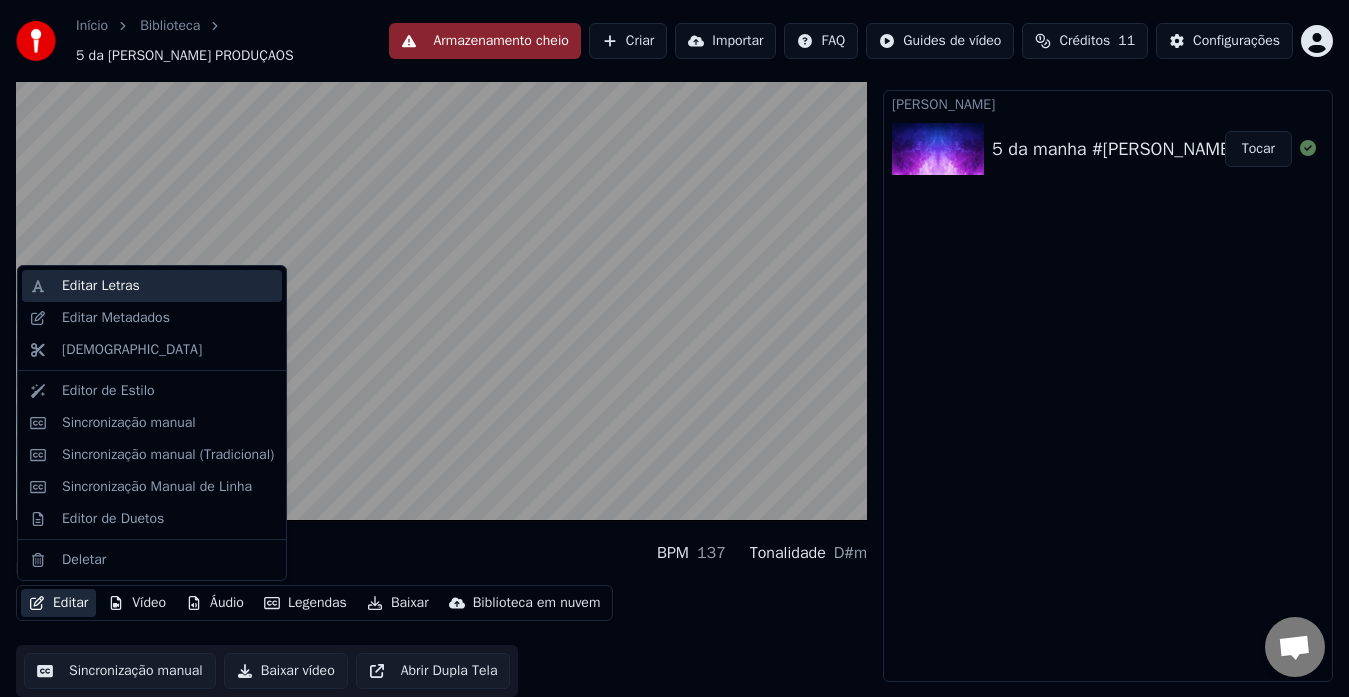 click on "Editar Letras" at bounding box center (101, 286) 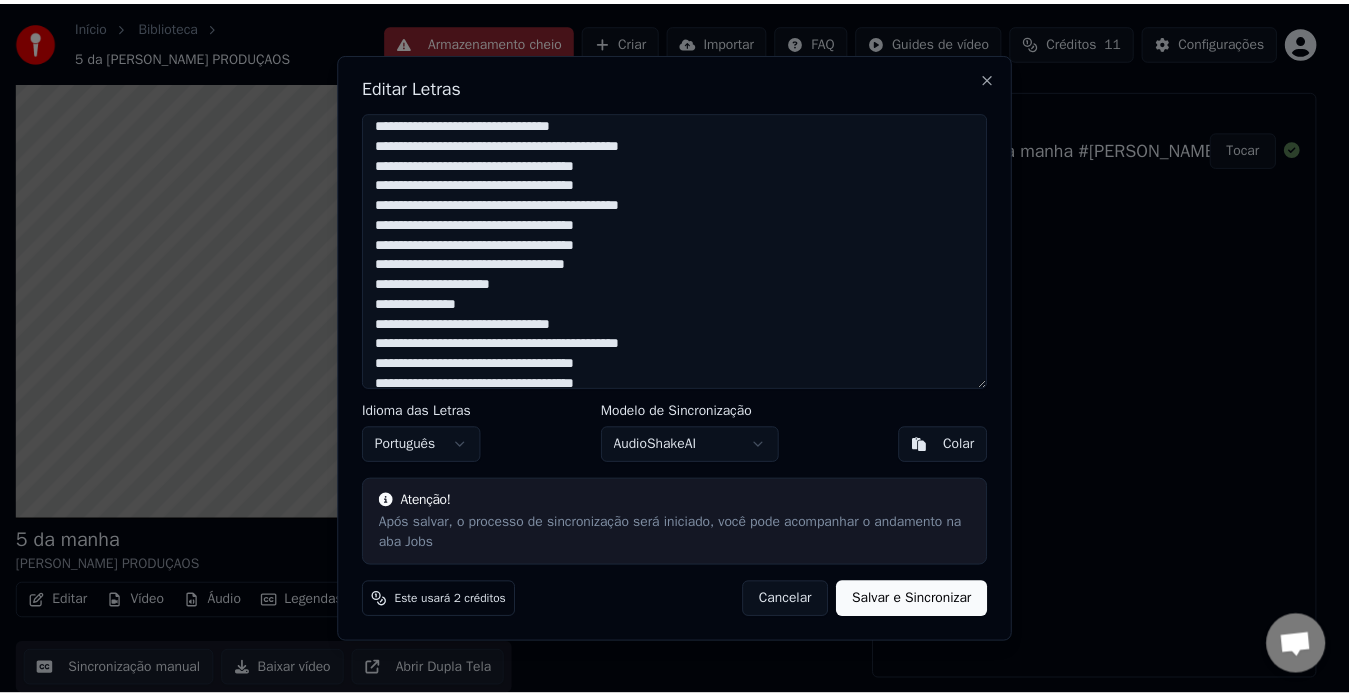 scroll, scrollTop: 0, scrollLeft: 0, axis: both 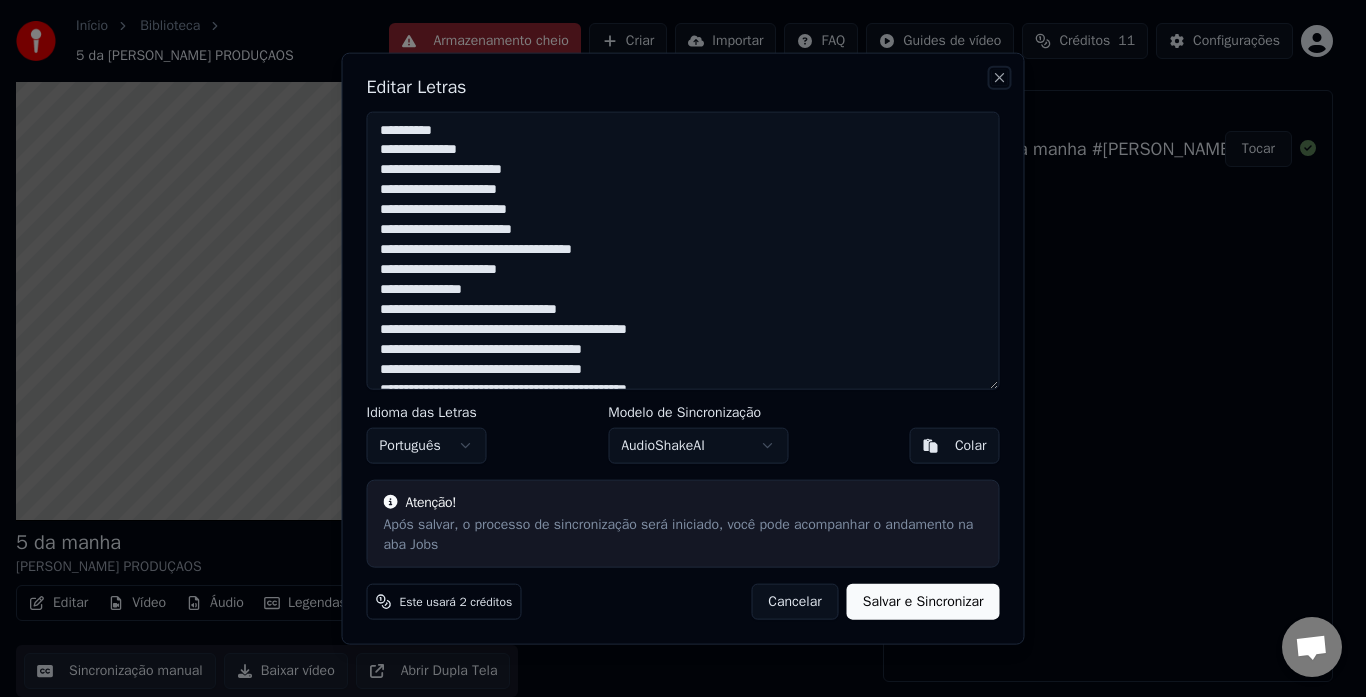 click on "Close" at bounding box center [1000, 77] 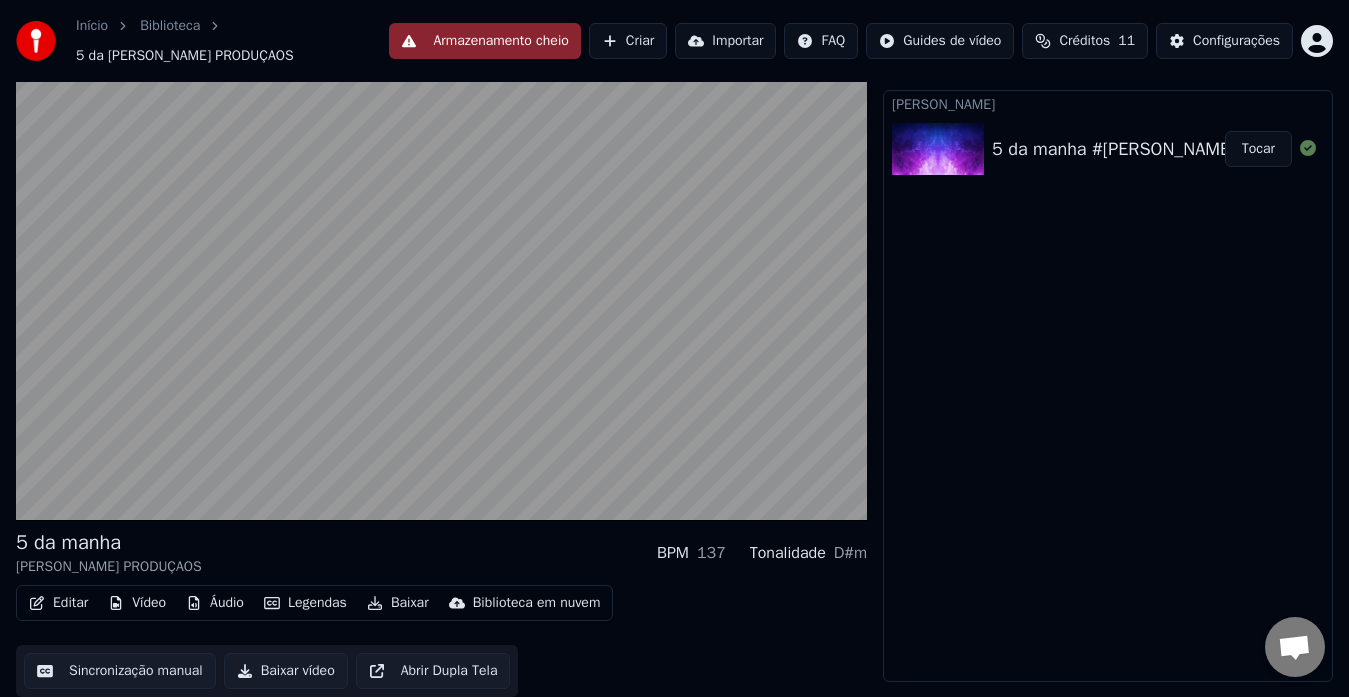 click on "Sincronização manual" at bounding box center (120, 671) 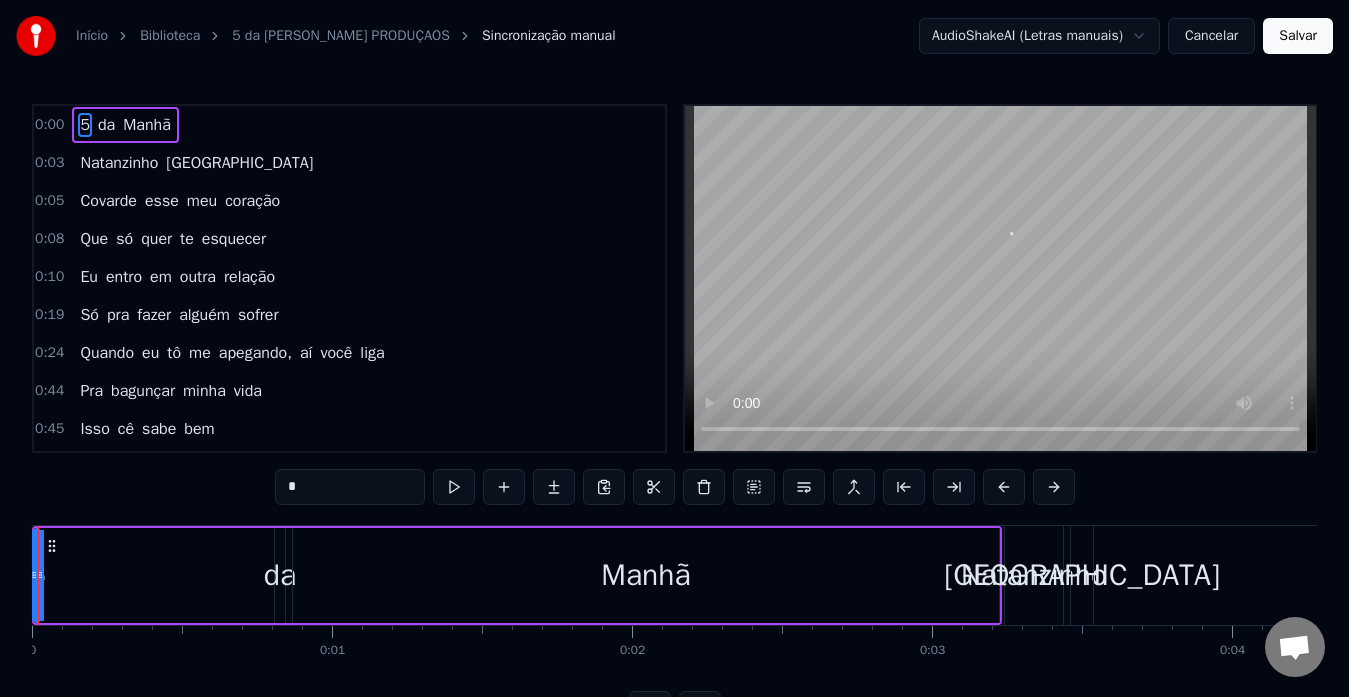 scroll, scrollTop: 79, scrollLeft: 0, axis: vertical 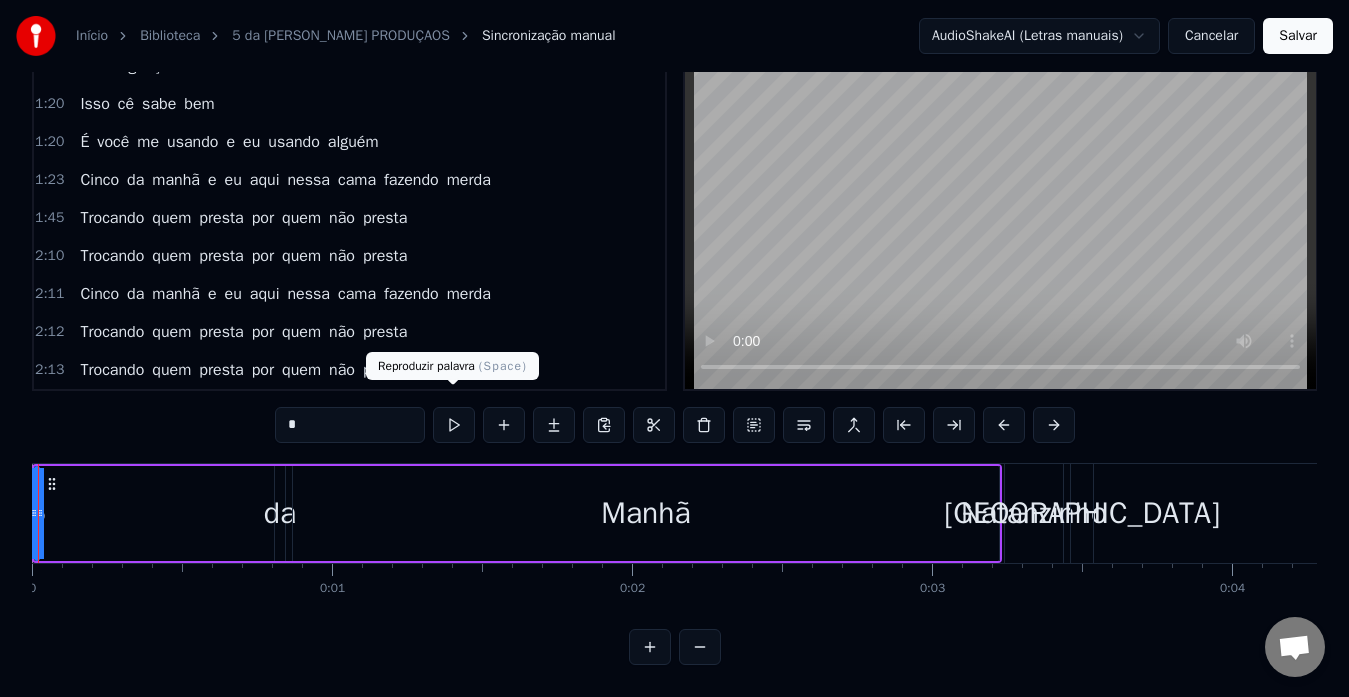click at bounding box center [454, 425] 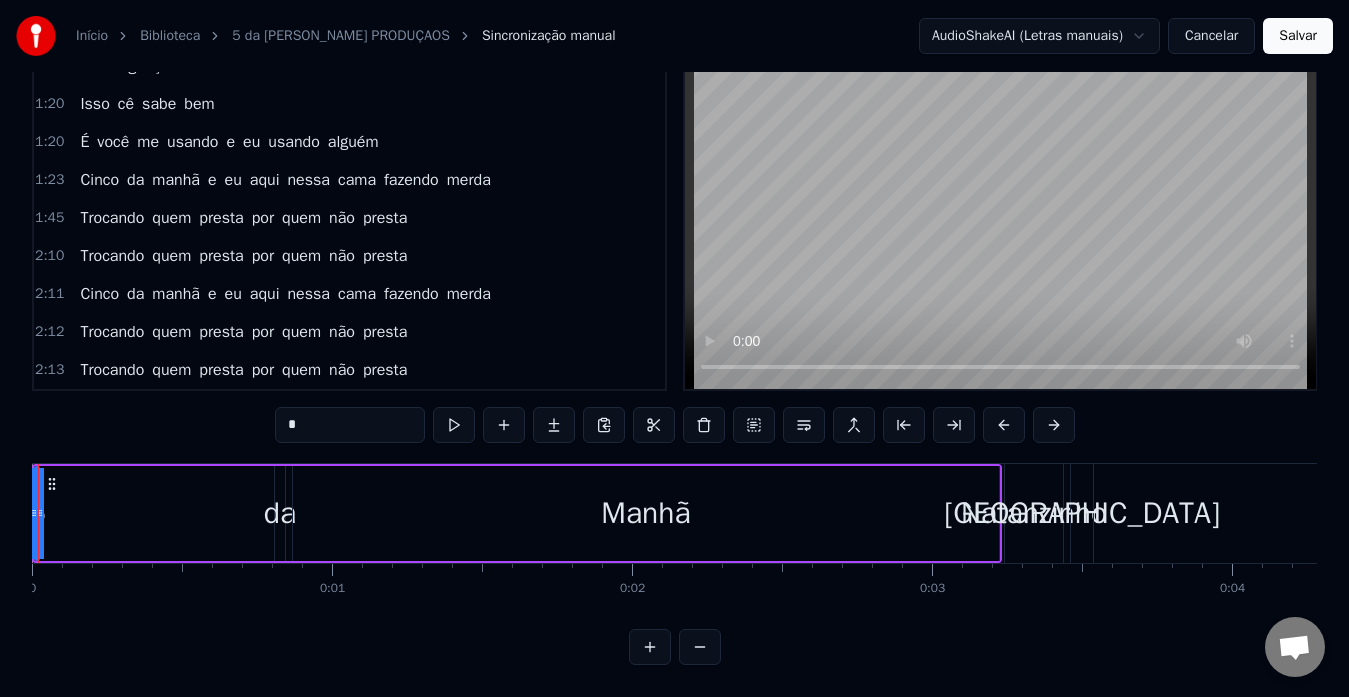 click at bounding box center (454, 425) 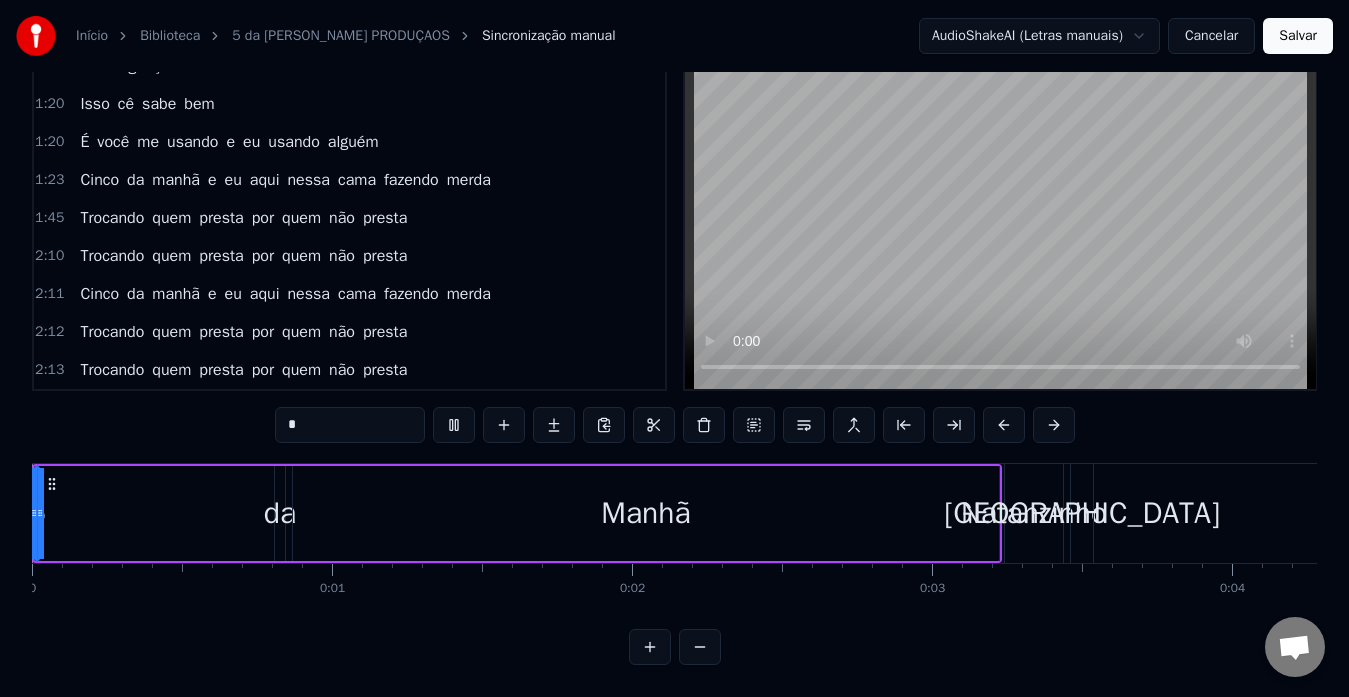 click at bounding box center [454, 425] 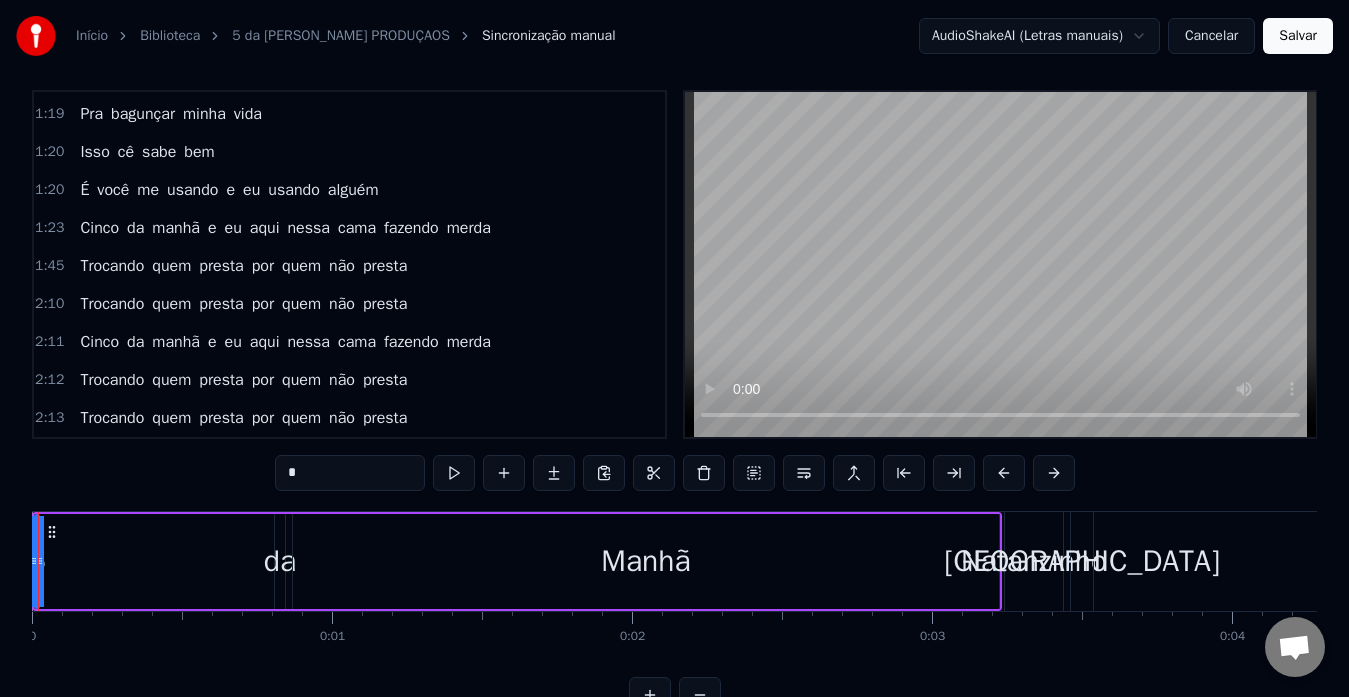 scroll, scrollTop: 0, scrollLeft: 0, axis: both 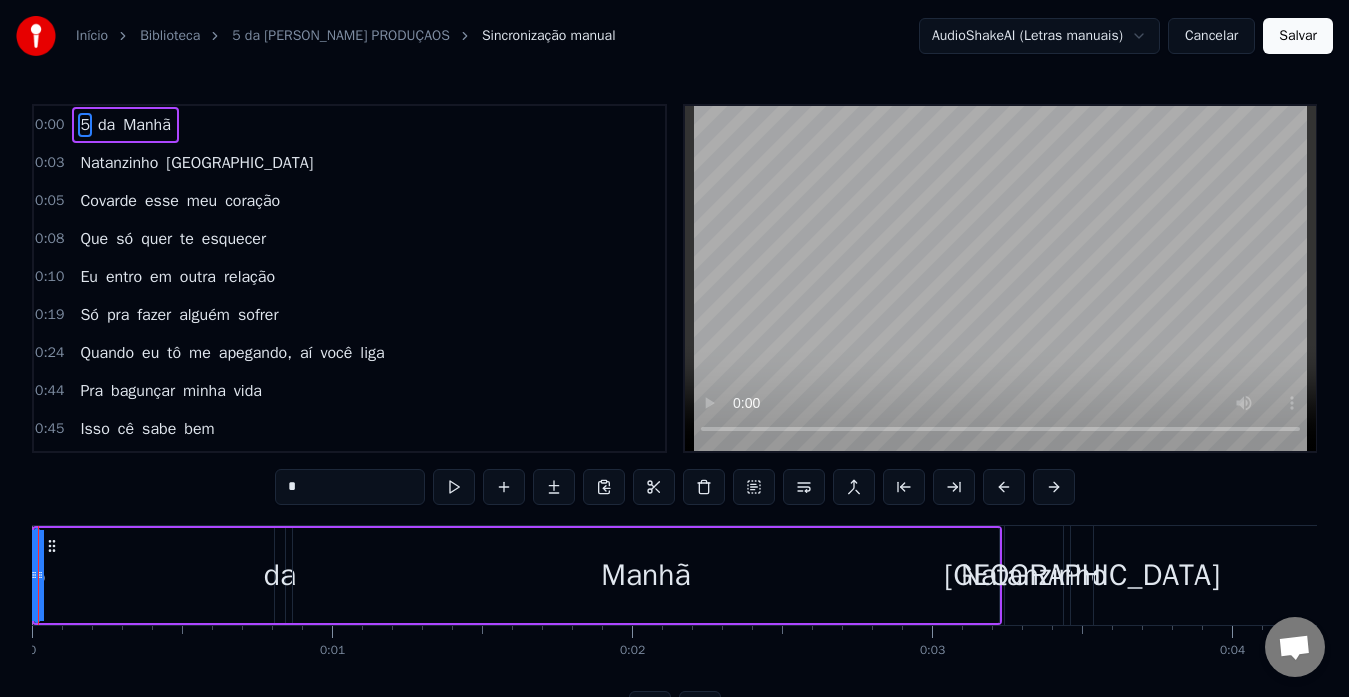 click on "da" at bounding box center (106, 125) 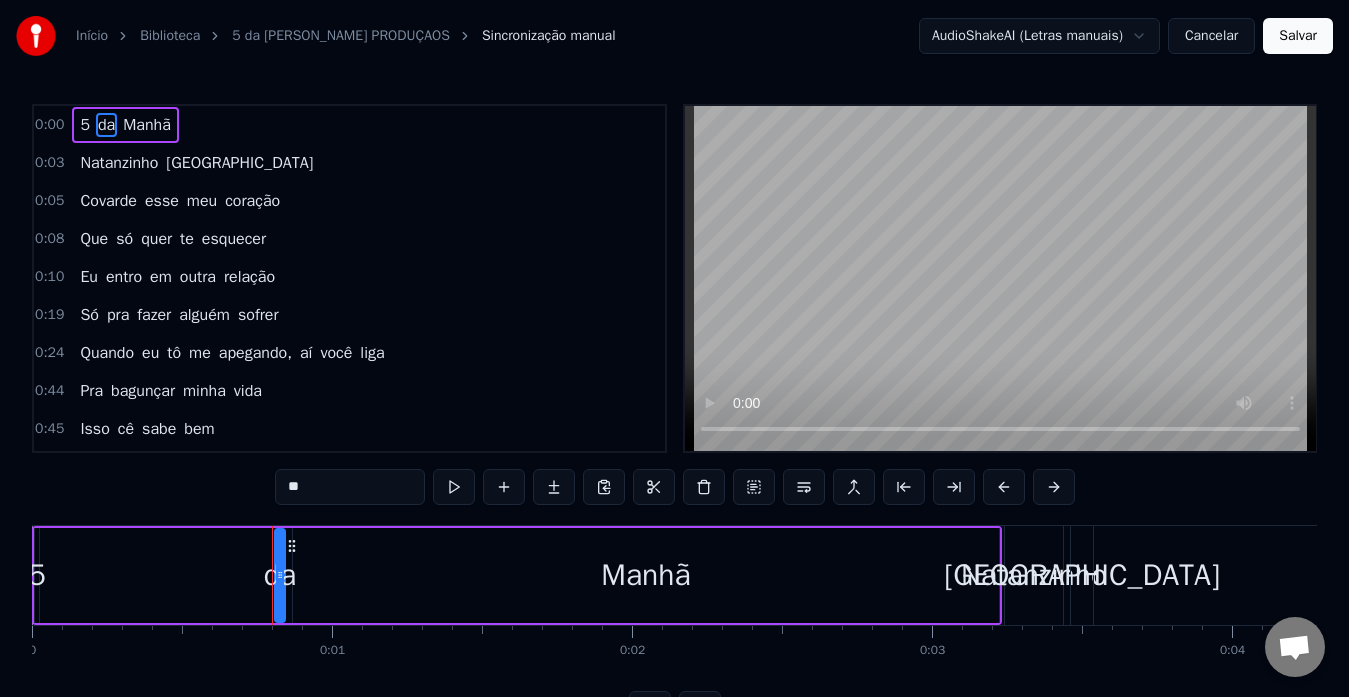click on "5" at bounding box center [85, 125] 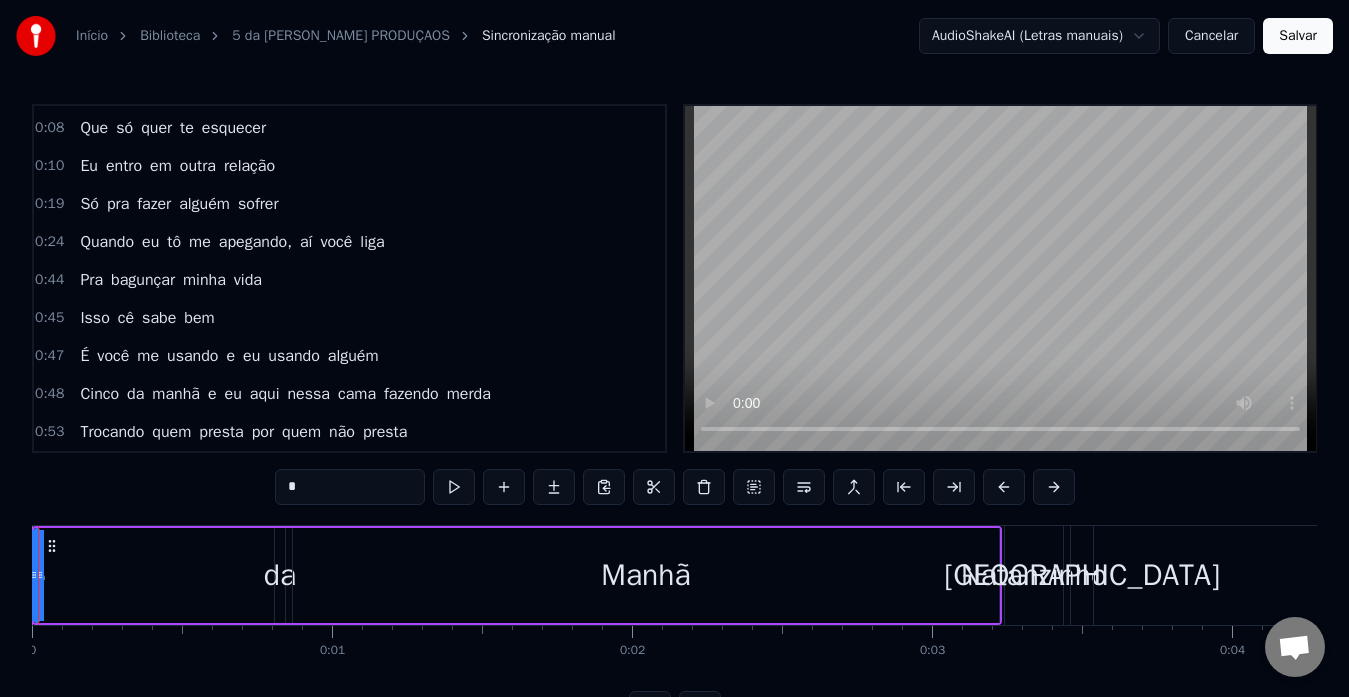 scroll, scrollTop: 0, scrollLeft: 0, axis: both 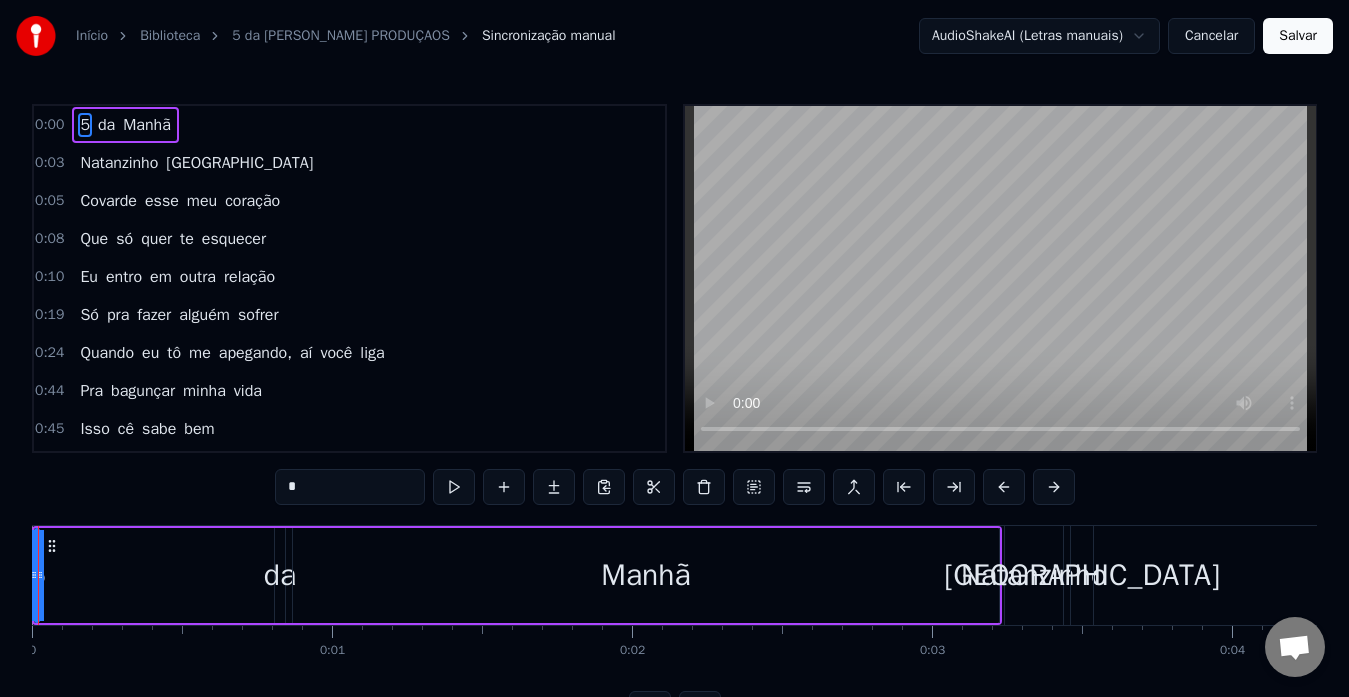 click on "0:03 [PERSON_NAME]" at bounding box center (349, 163) 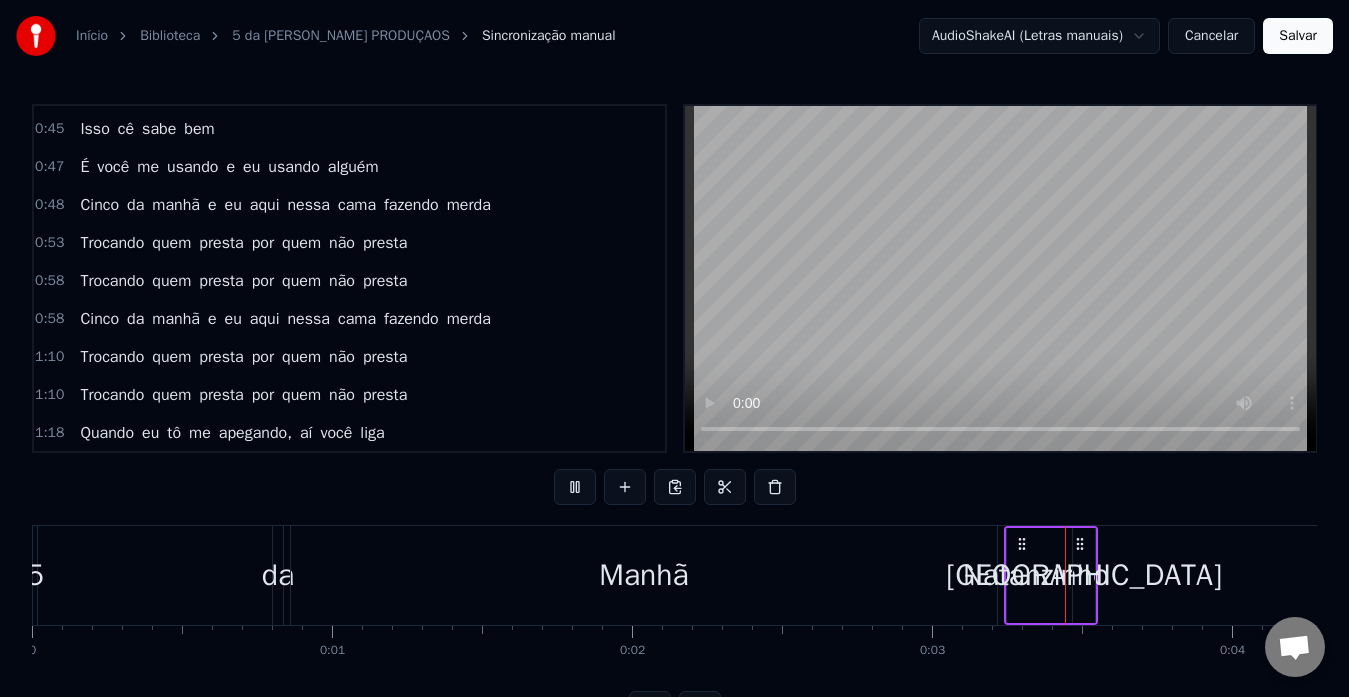scroll, scrollTop: 301, scrollLeft: 0, axis: vertical 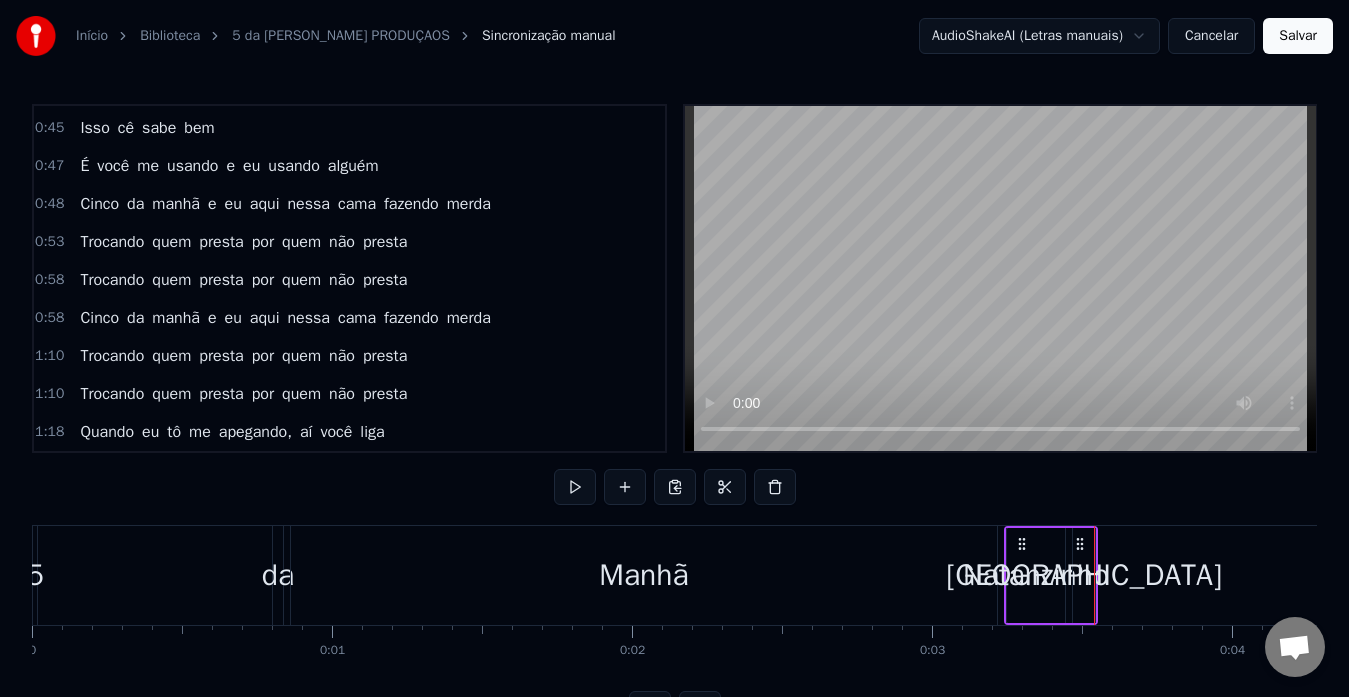 click on "sabe" at bounding box center [159, 128] 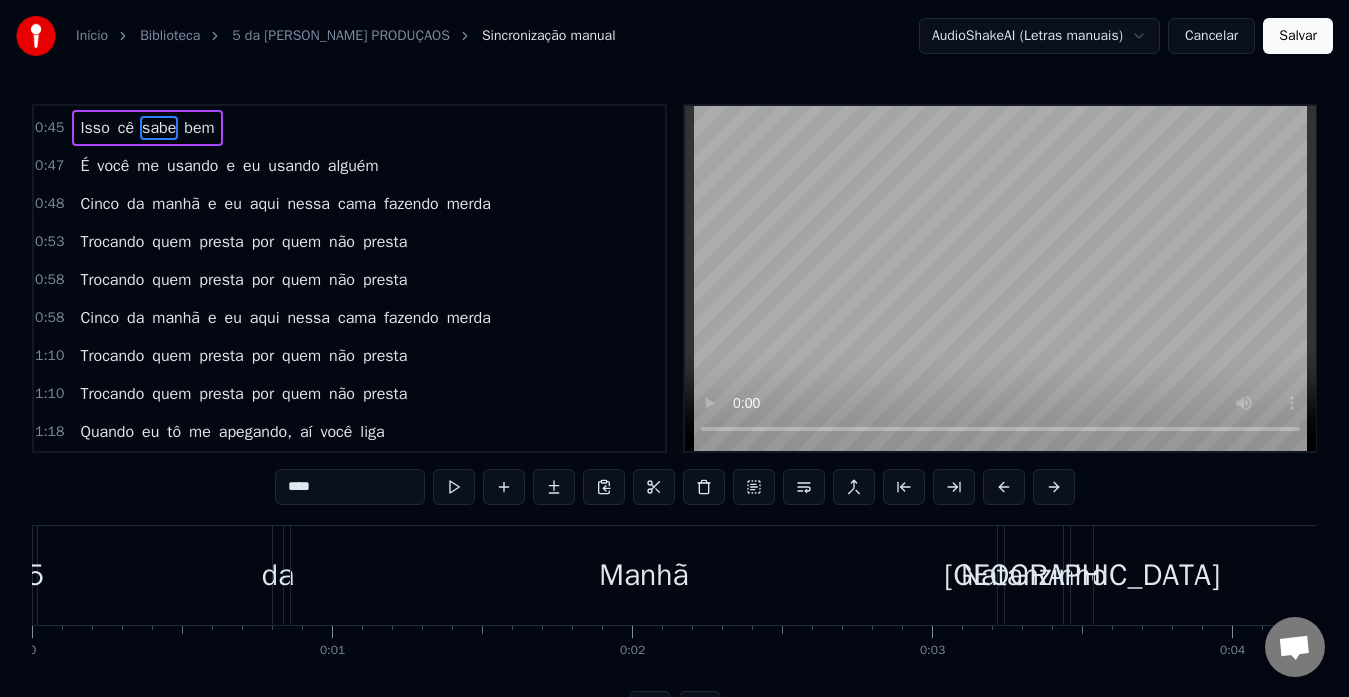 scroll, scrollTop: 150, scrollLeft: 0, axis: vertical 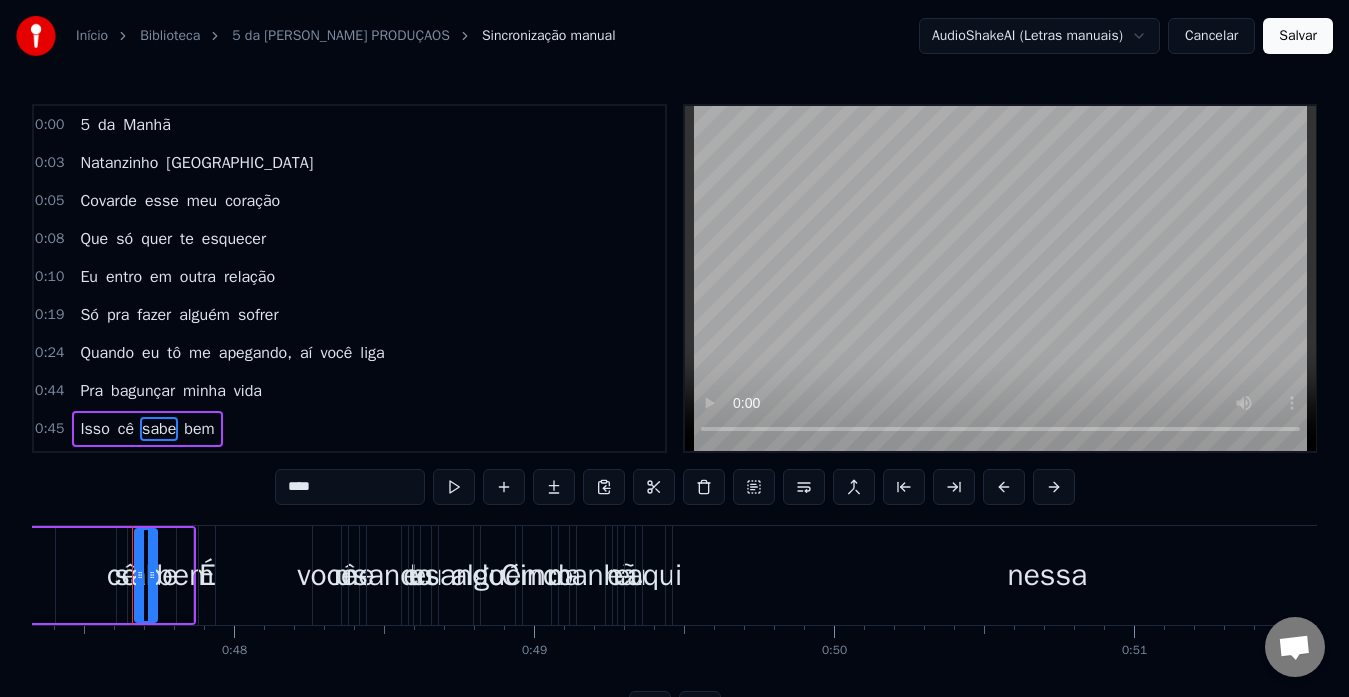 click on "Covarde esse meu coração" at bounding box center [180, 201] 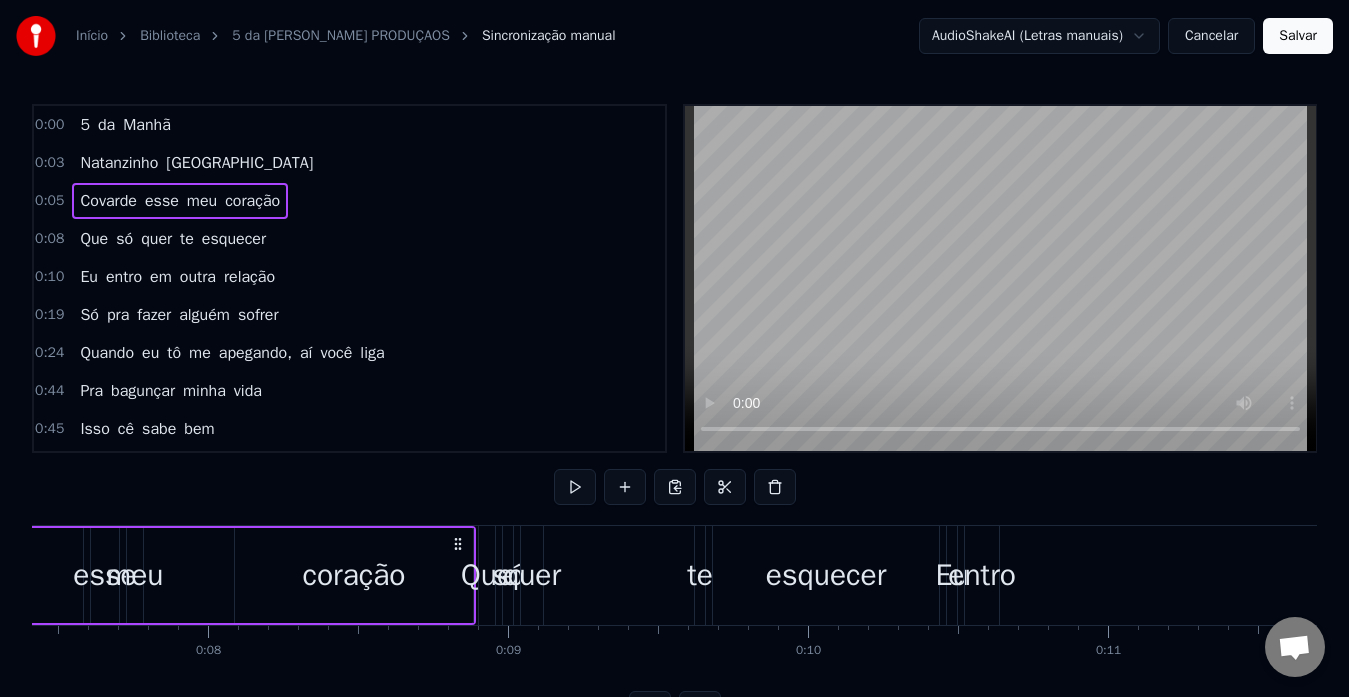 scroll, scrollTop: 0, scrollLeft: 1526, axis: horizontal 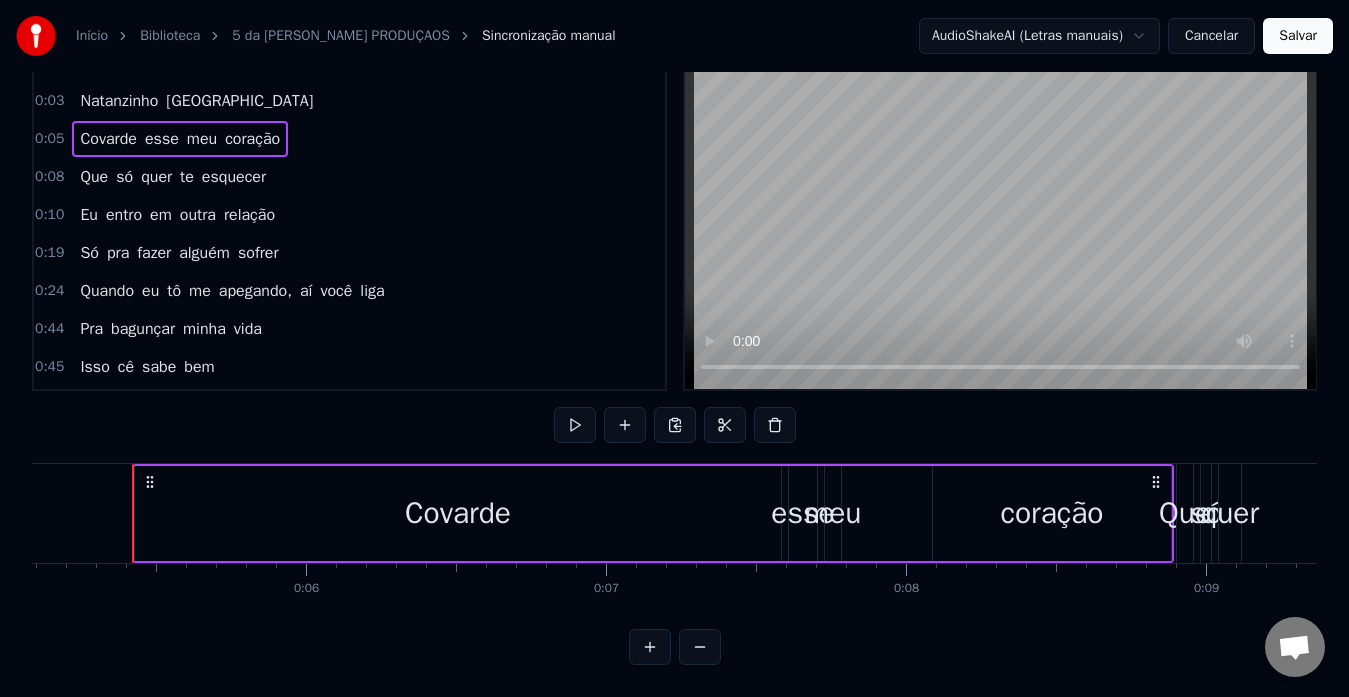 click at bounding box center [650, 647] 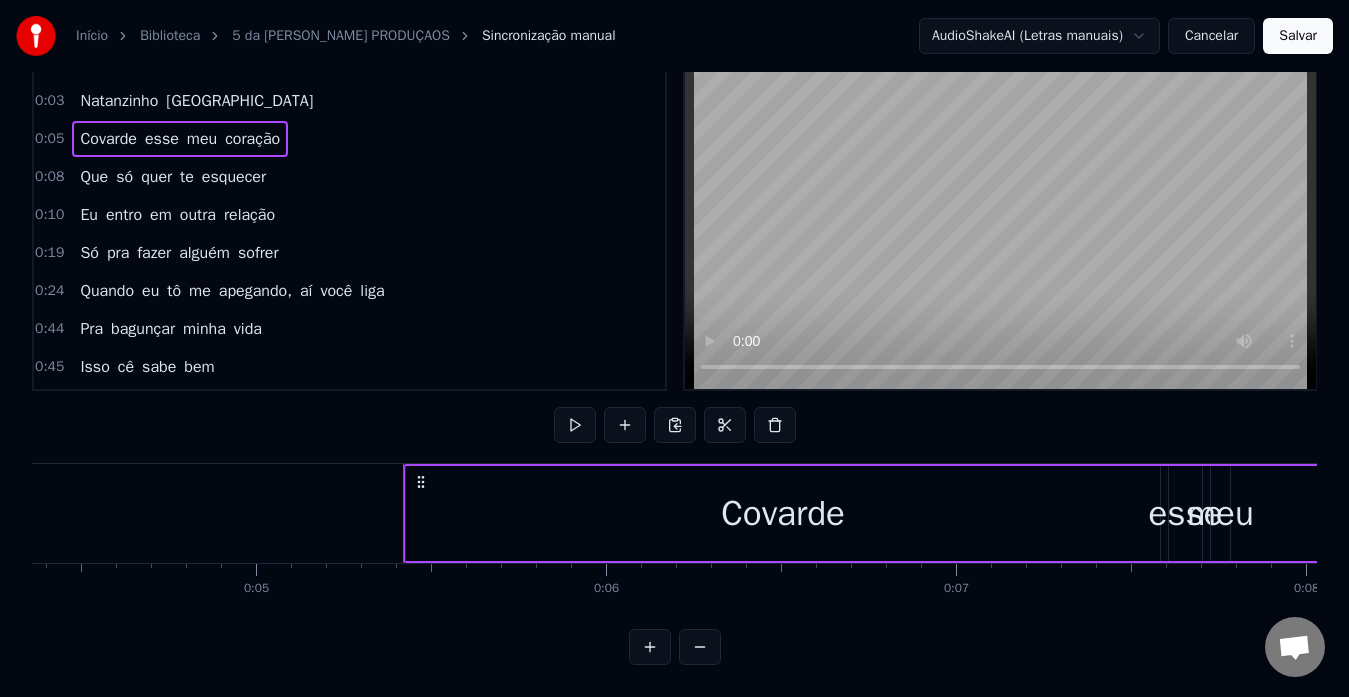 click at bounding box center (650, 647) 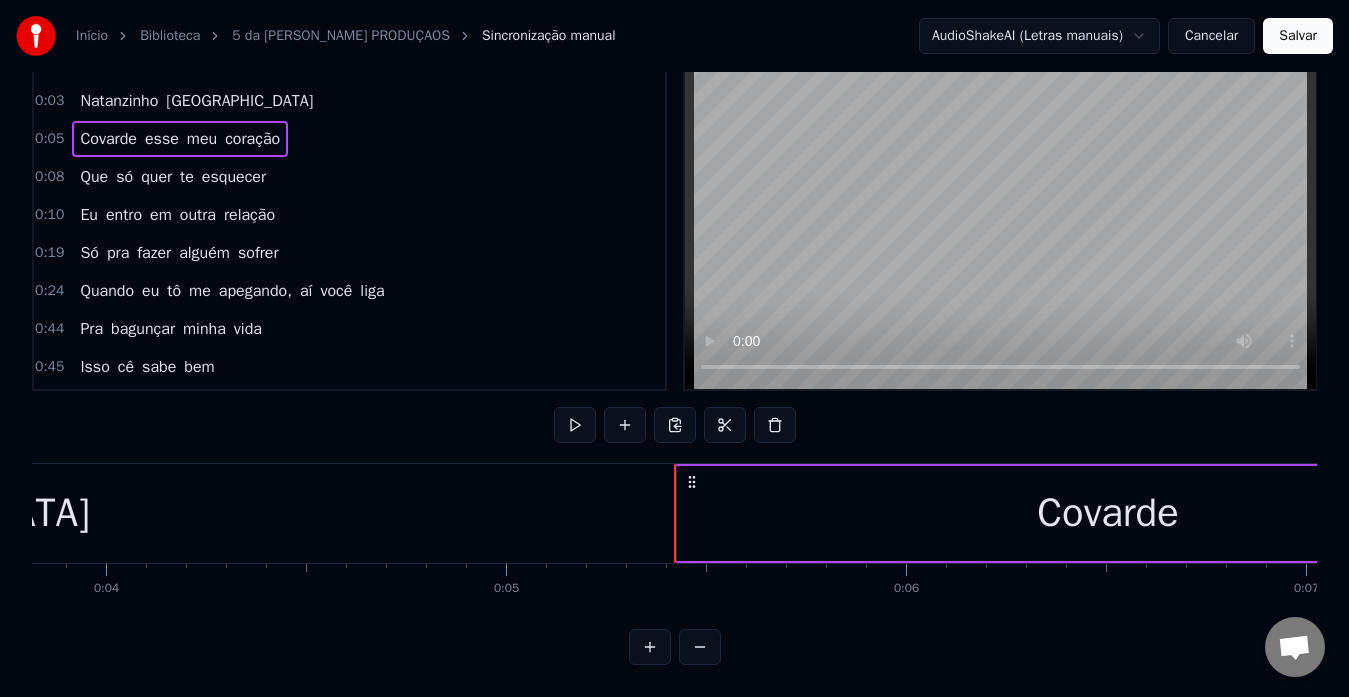 click at bounding box center [700, 647] 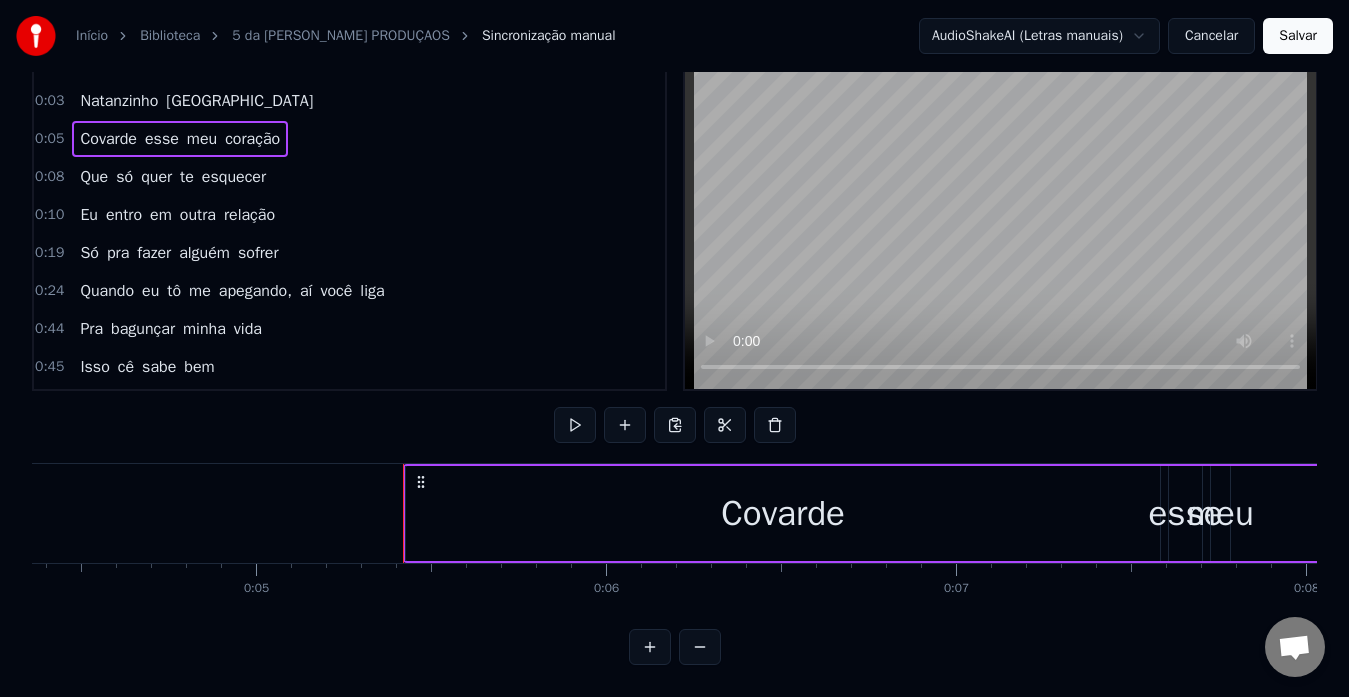 click at bounding box center (700, 647) 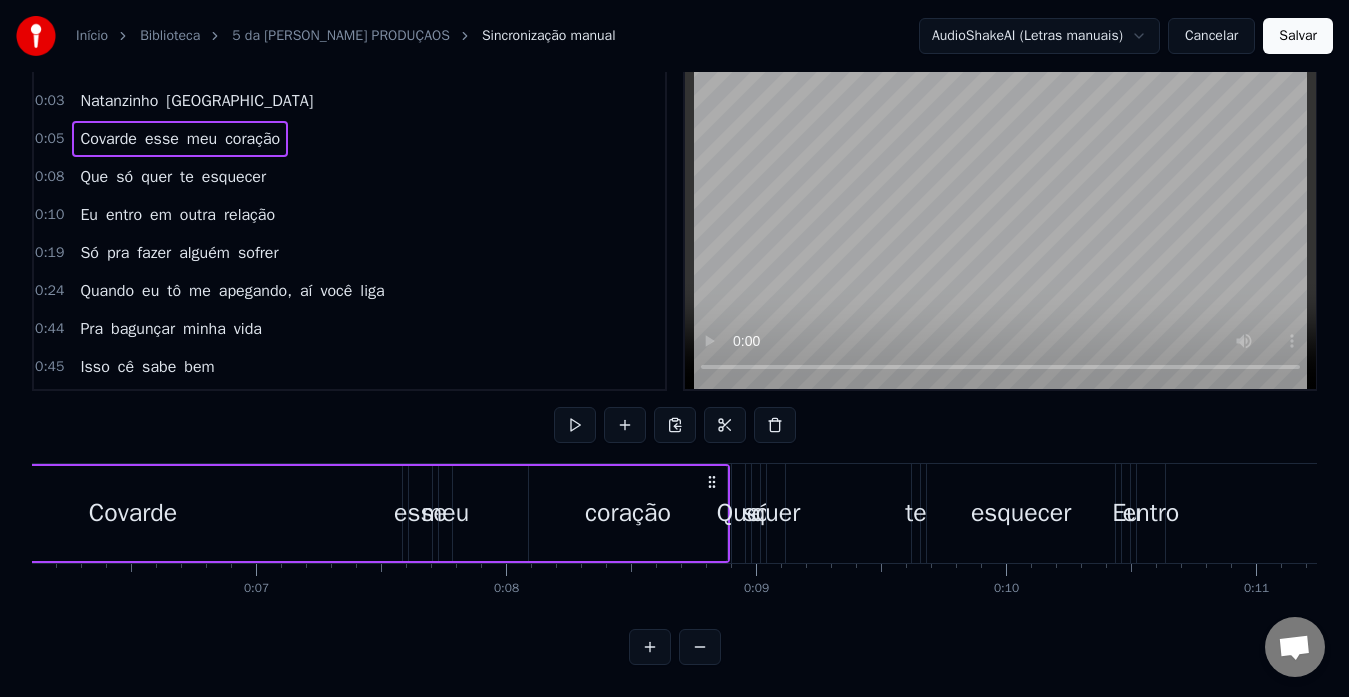 click at bounding box center [700, 647] 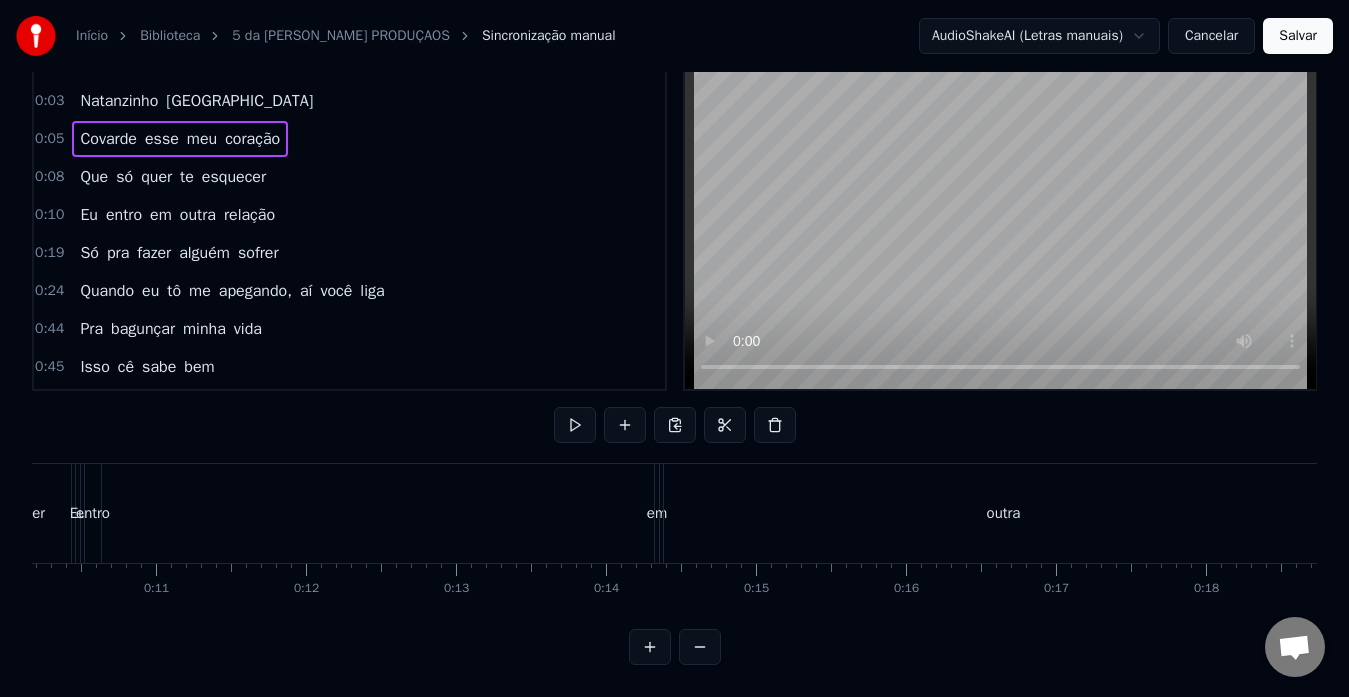 click at bounding box center (700, 647) 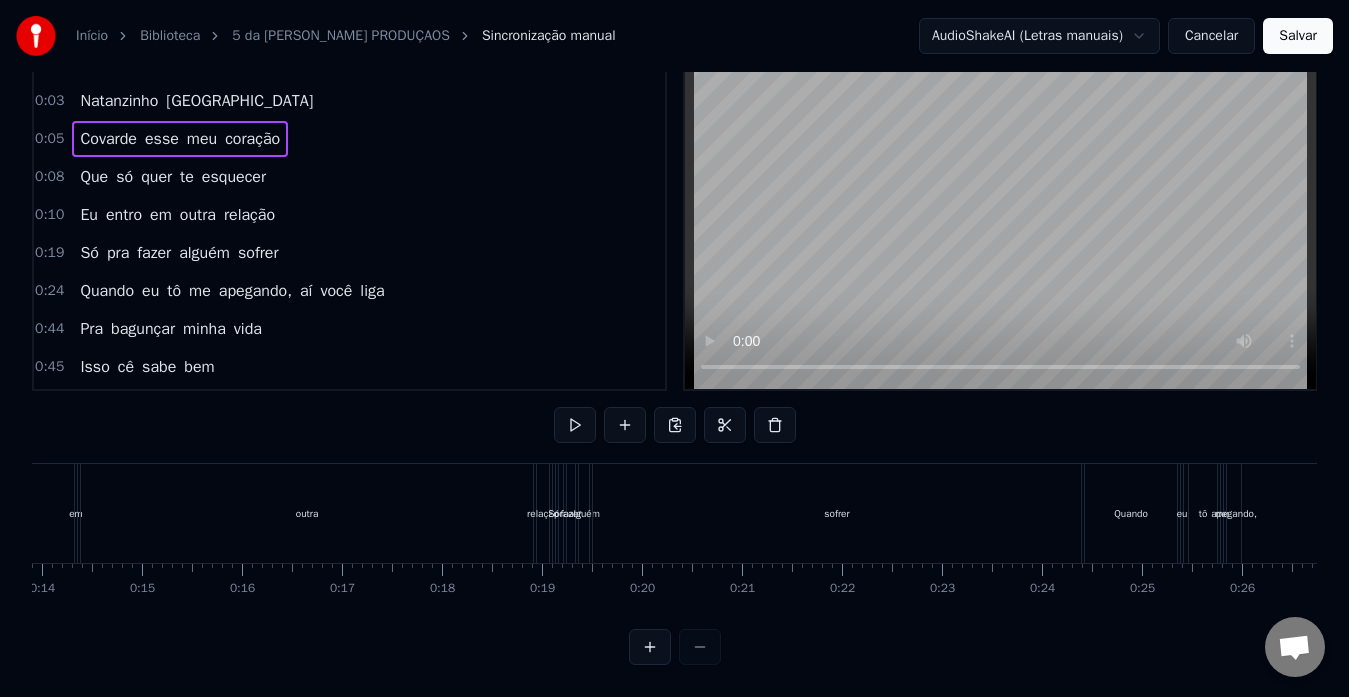 click at bounding box center [675, 647] 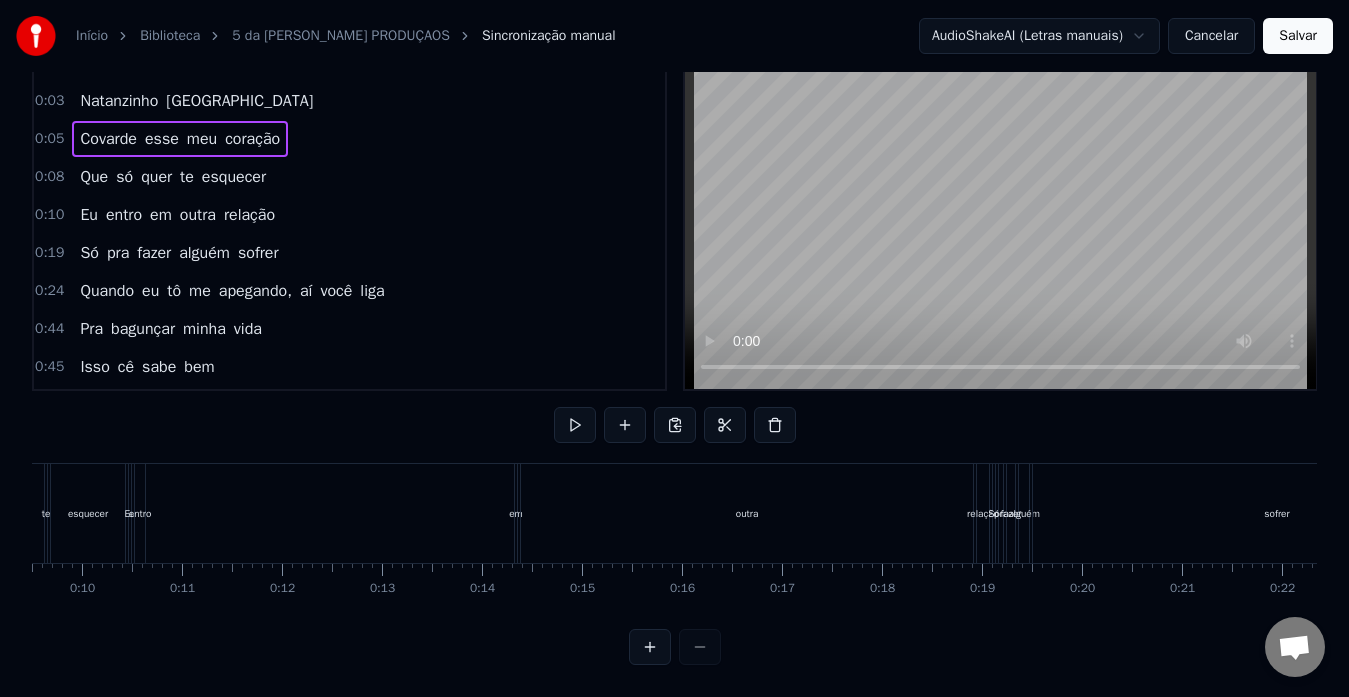click at bounding box center [675, 647] 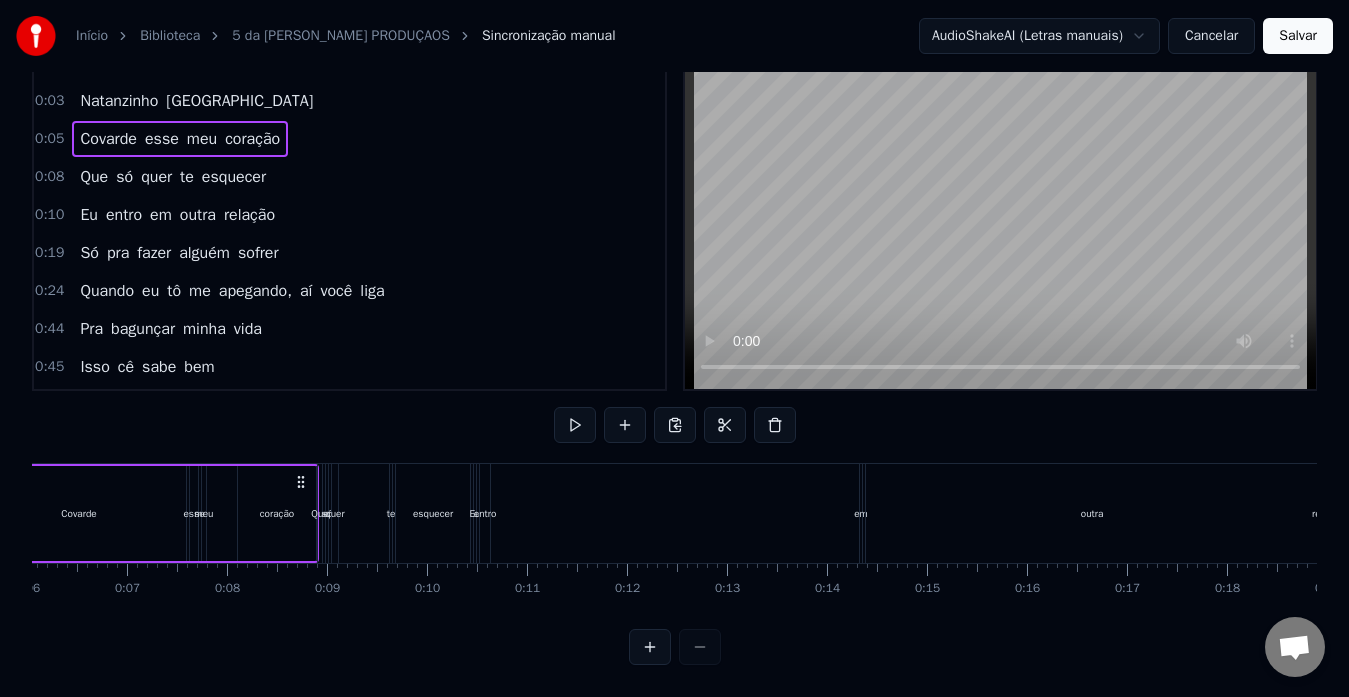 click at bounding box center [675, 647] 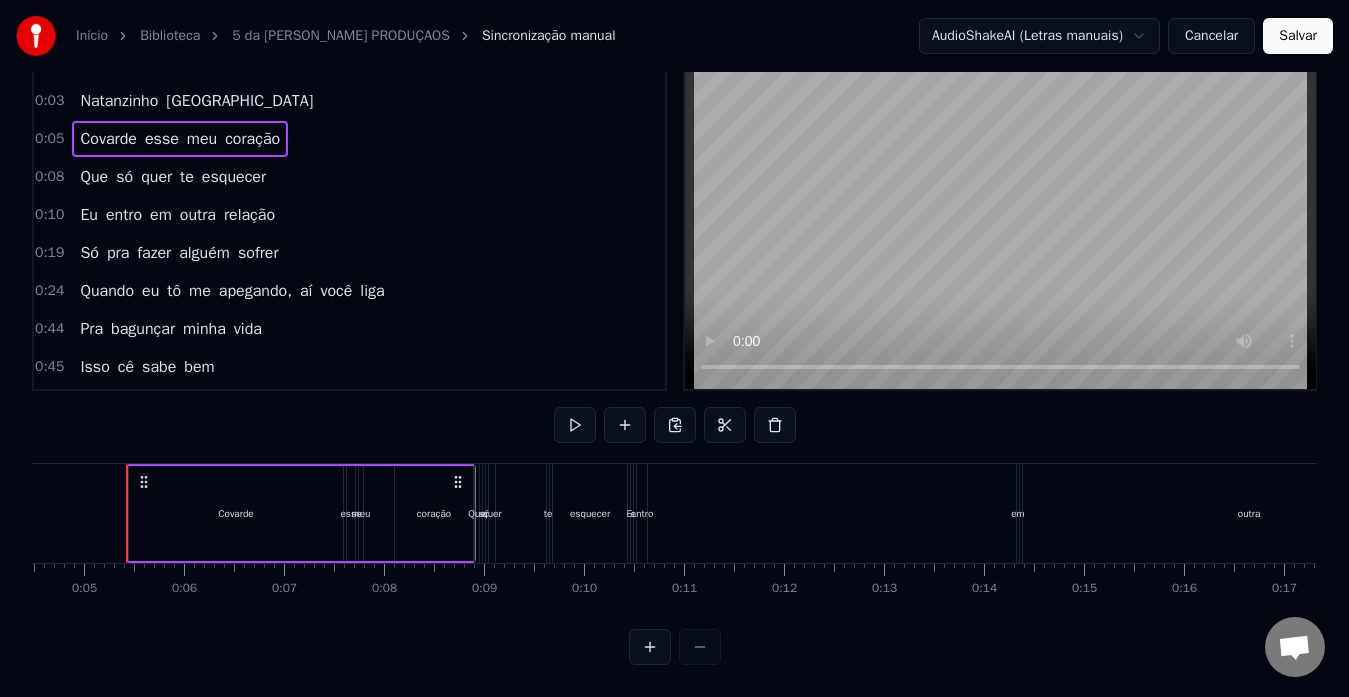 scroll, scrollTop: 0, scrollLeft: 442, axis: horizontal 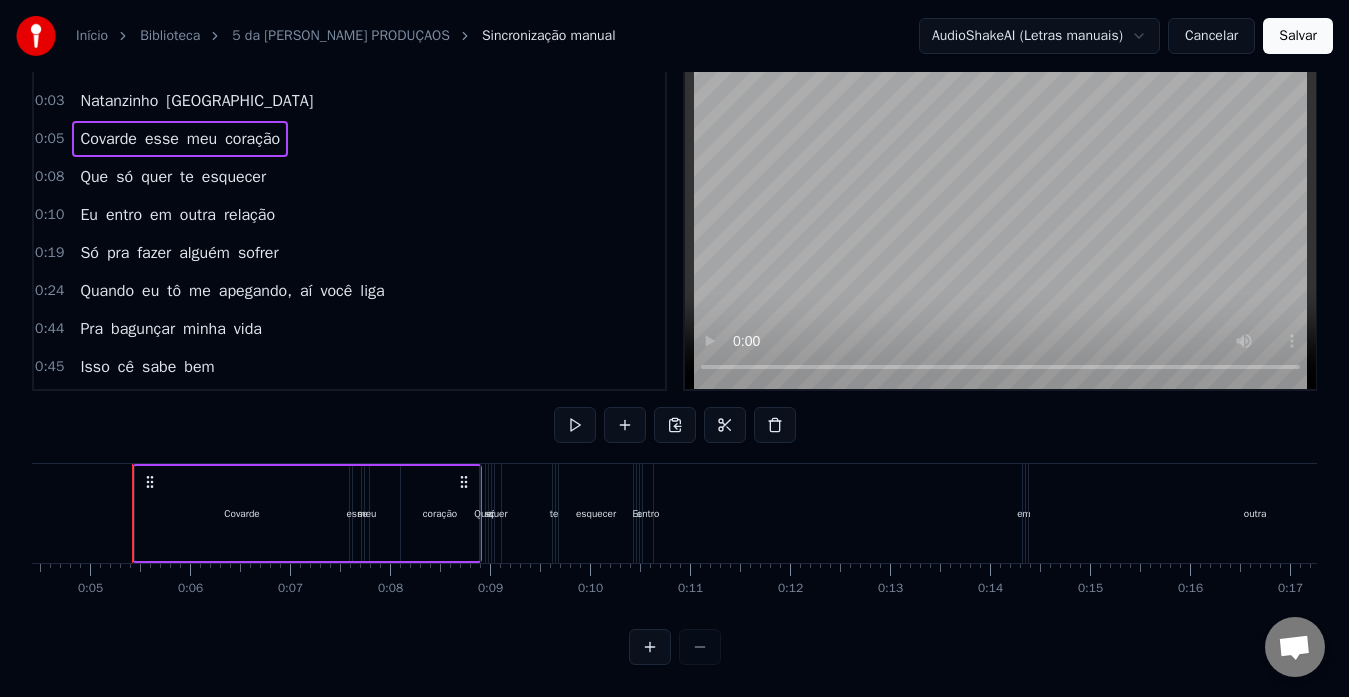 click on "5 da Manhã [PERSON_NAME] esse meu coração Que só quer te esquecer Eu entro em outra relação Só pra fazer alguém sofrer Quando eu tô me apegando, aí você liga Pra bagunçar minha vida Isso cê sabe bem É você me usando e eu usando alguém Cinco da manhã e eu aqui nessa cama fazendo merda Trocando quem presta por quem não presta Trocando quem presta por quem não presta Cinco da manhã e eu aqui nessa cama fazendo merda Trocando quem presta por quem não presta Trocando quem presta por quem não presta Quando eu tô me apegando, aí você liga Pra bagunçar minha vida Isso cê sabe bem É você me usando e eu usando alguém Cinco da manhã e eu aqui nessa cama fazendo merda Trocando quem presta por quem não presta Trocando quem presta por quem não presta Cinco da manhã e eu aqui nessa cama fazendo merda Trocando quem presta por quem não presta Trocando quem presta por quem não presta" at bounding box center (6858, 513) 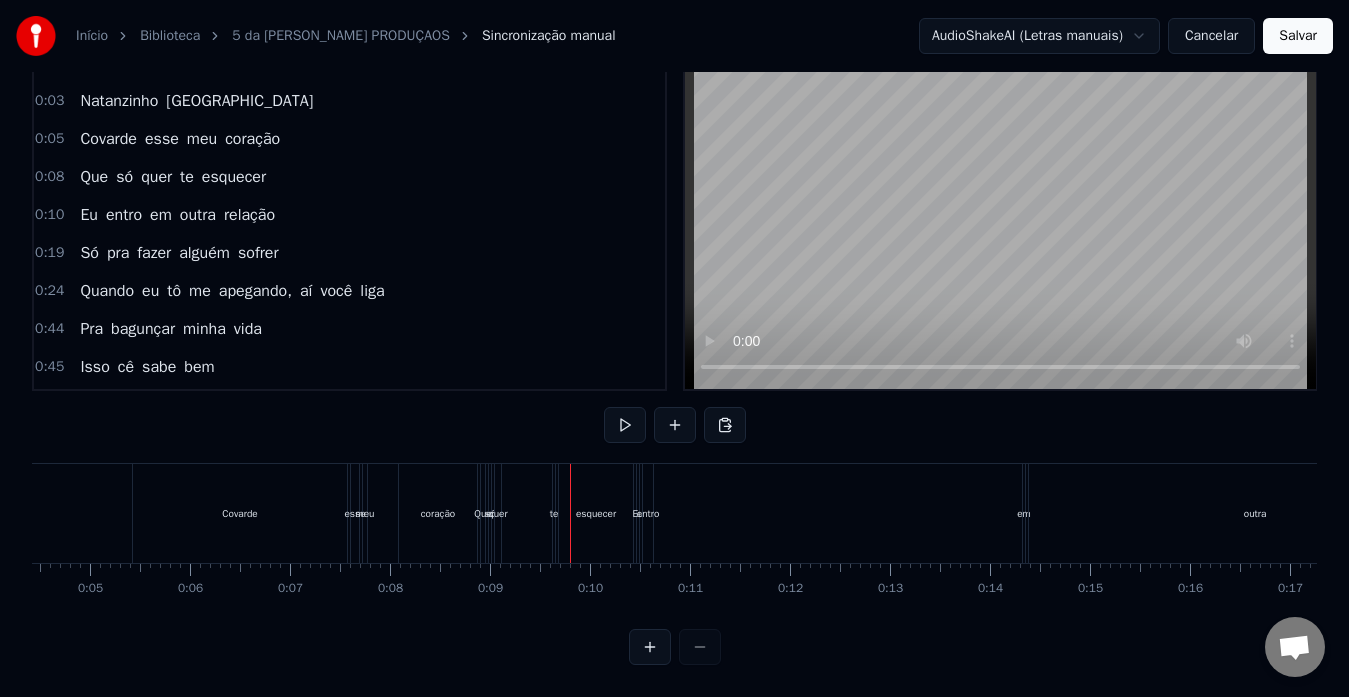 click on "Covarde" at bounding box center [240, 513] 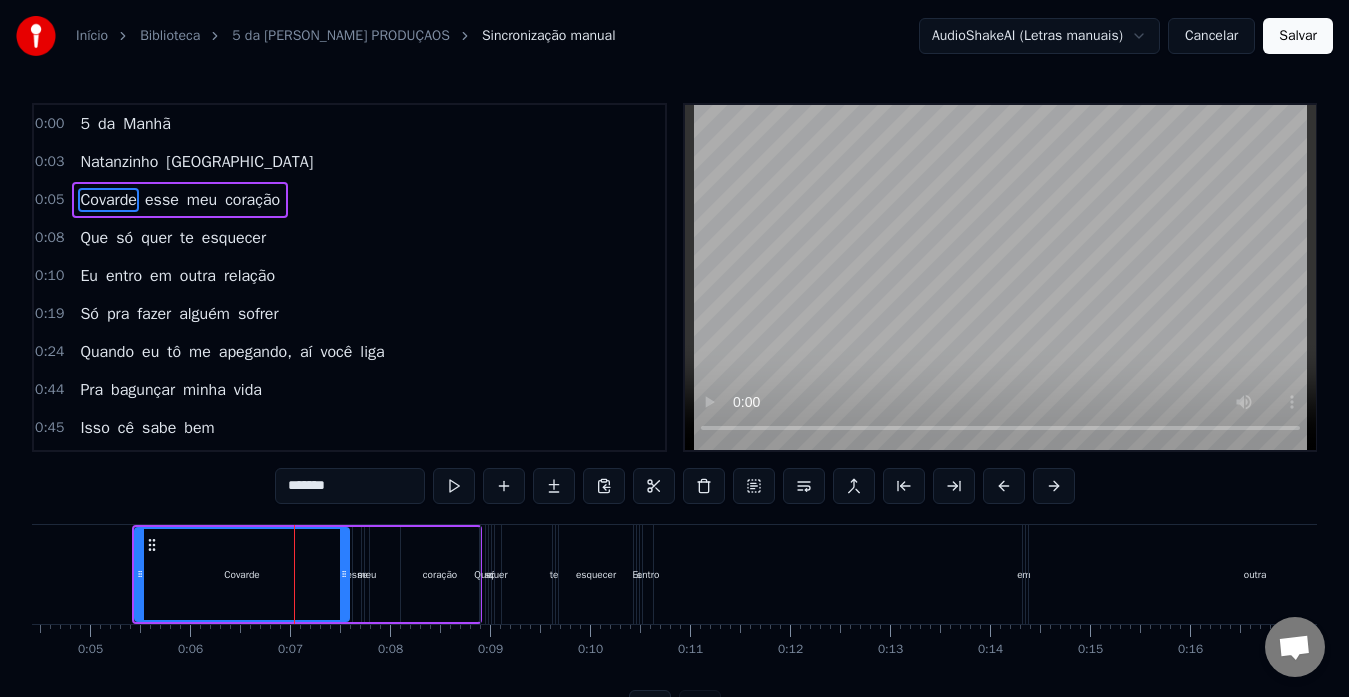 scroll, scrollTop: 0, scrollLeft: 0, axis: both 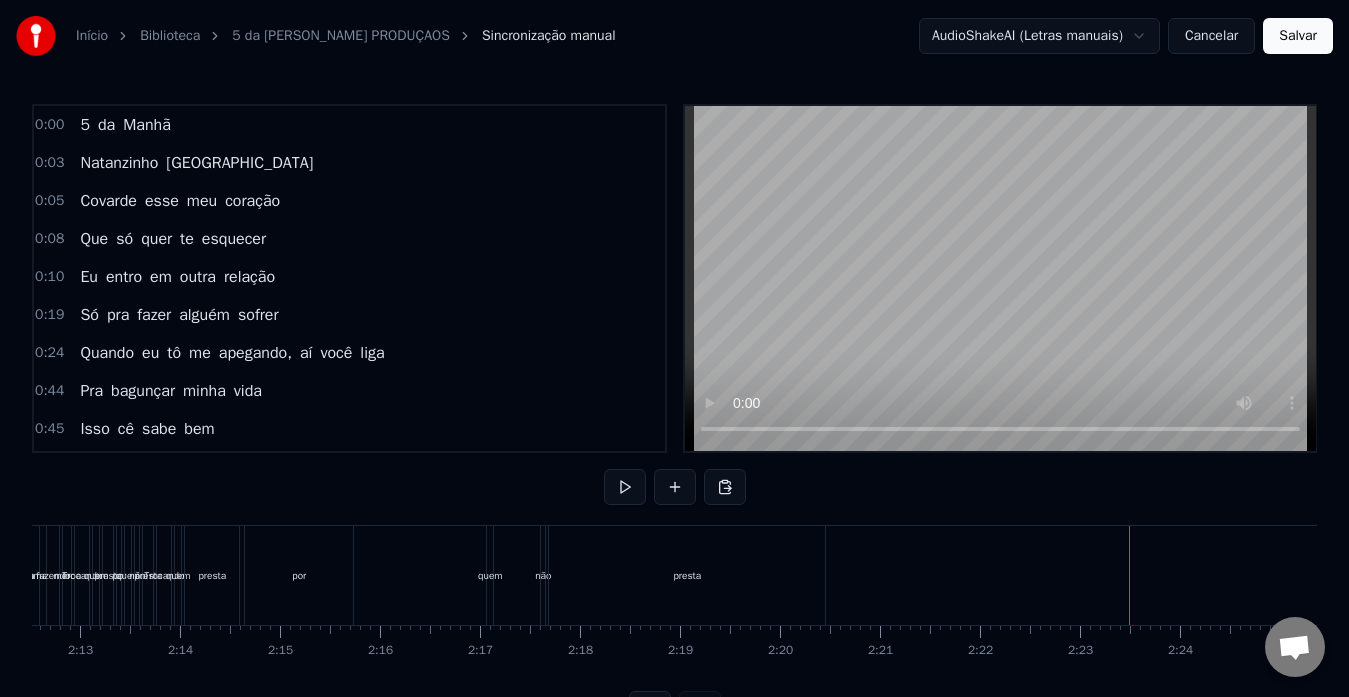 click on "presta" at bounding box center [687, 575] 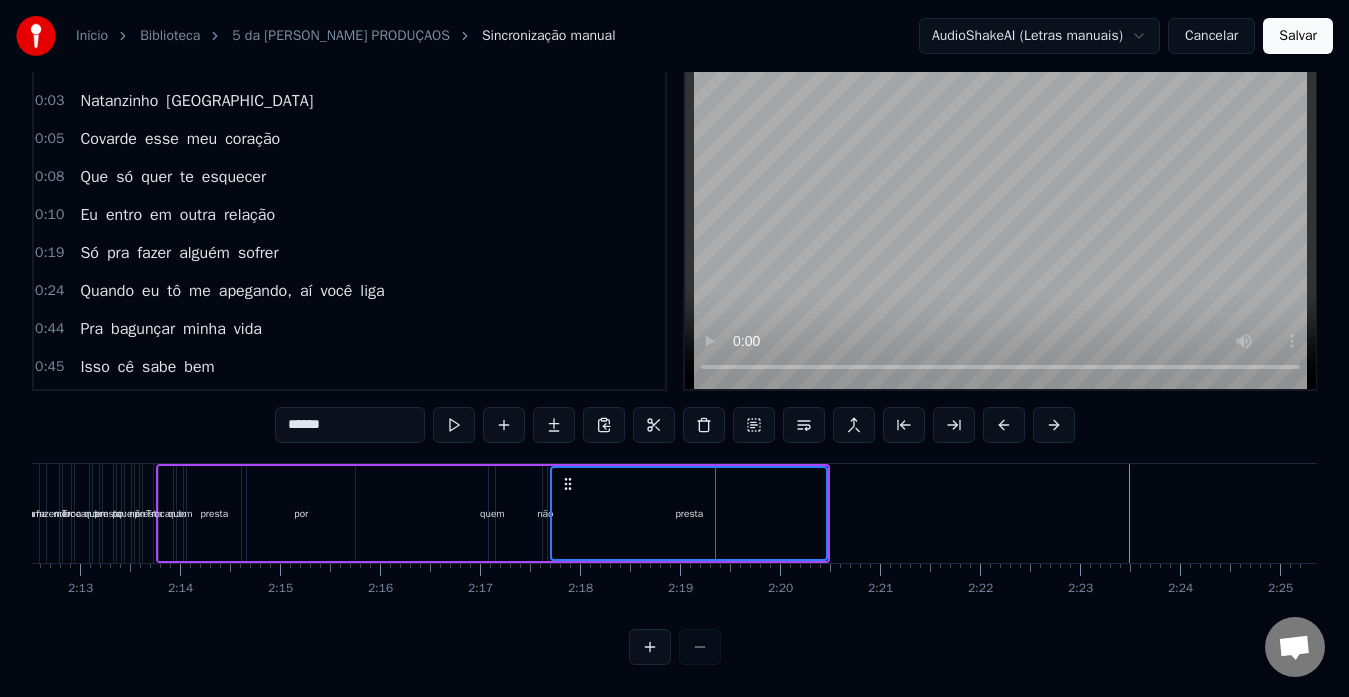 scroll, scrollTop: 79, scrollLeft: 0, axis: vertical 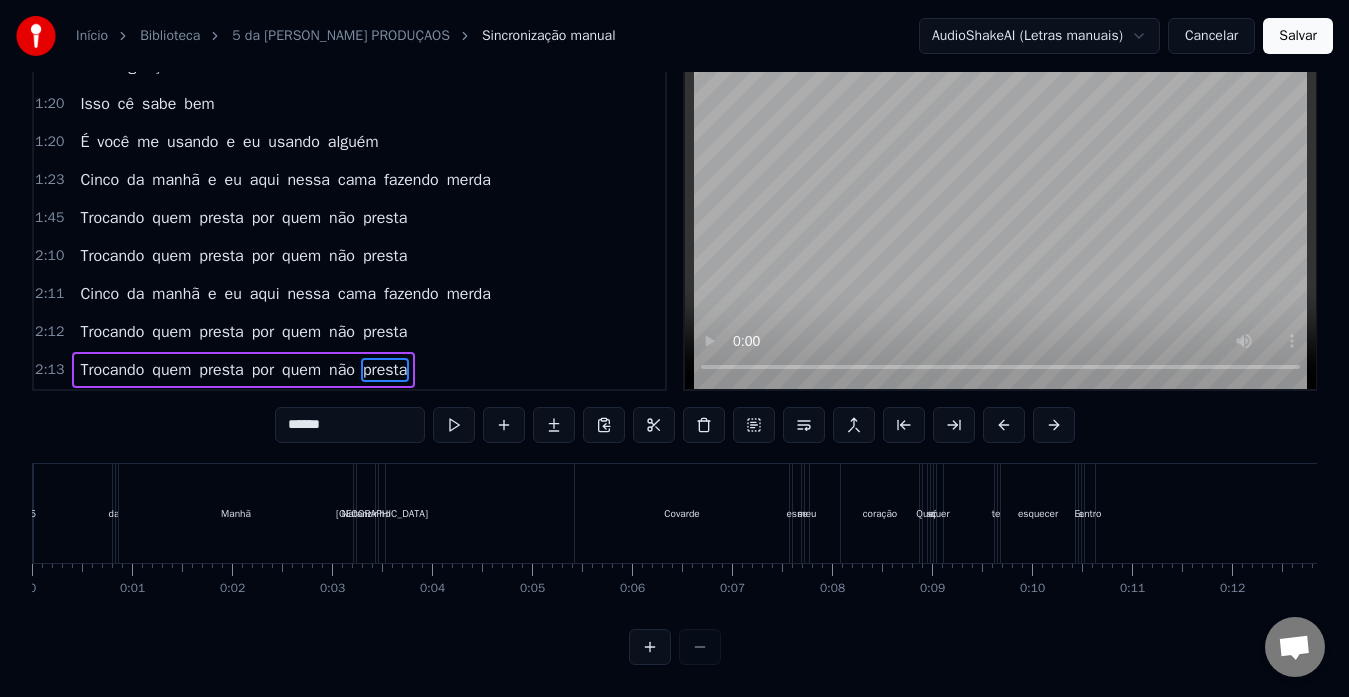click on "Covarde" at bounding box center (682, 513) 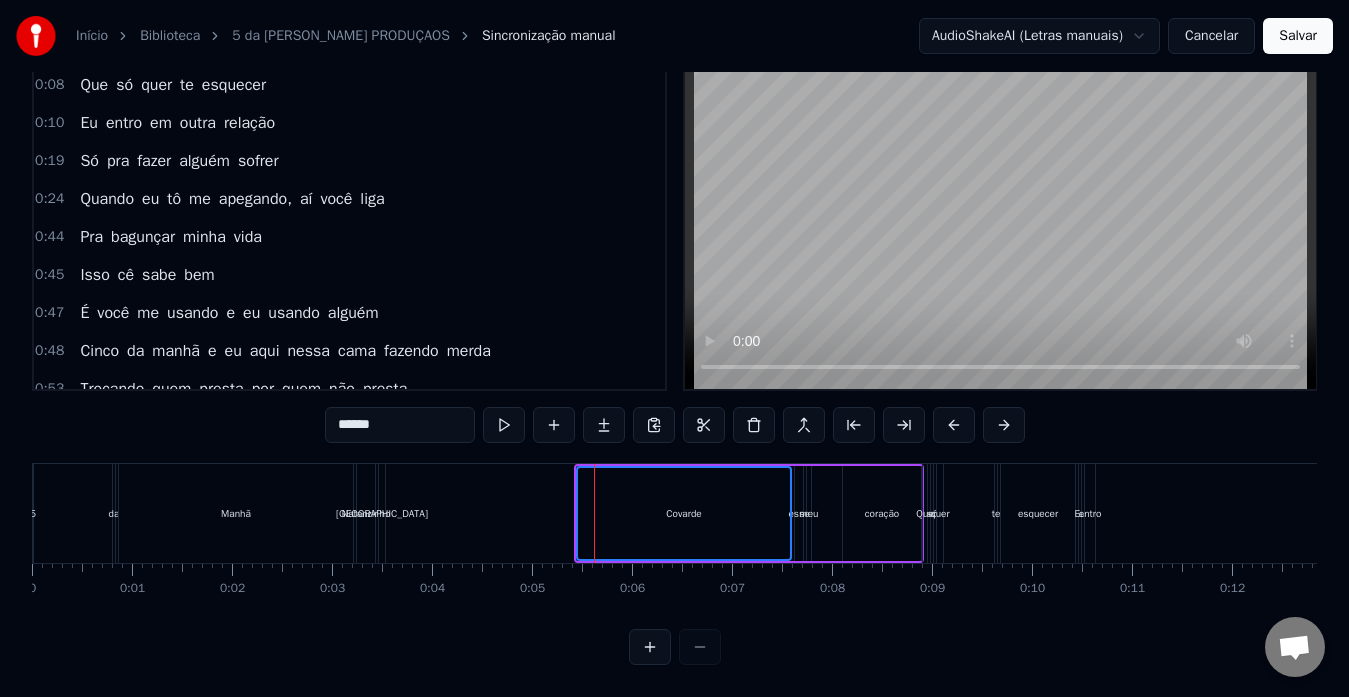 scroll, scrollTop: 0, scrollLeft: 0, axis: both 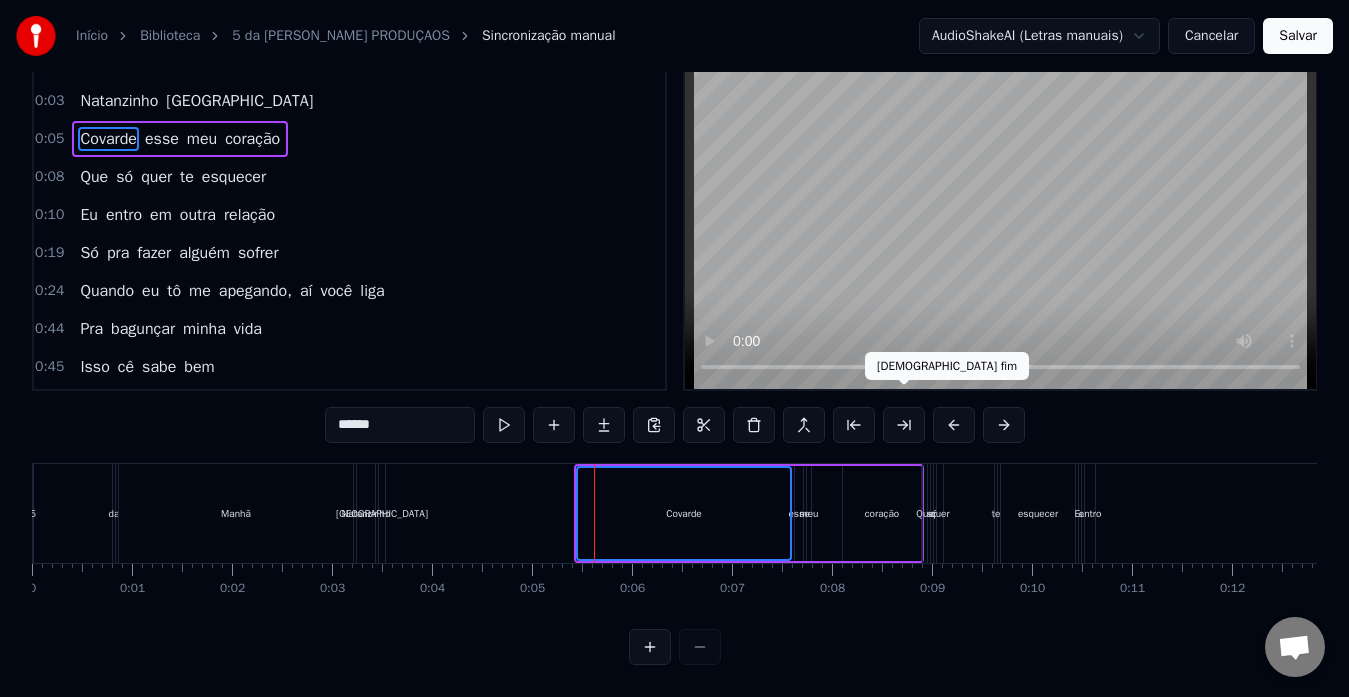 click at bounding box center [904, 425] 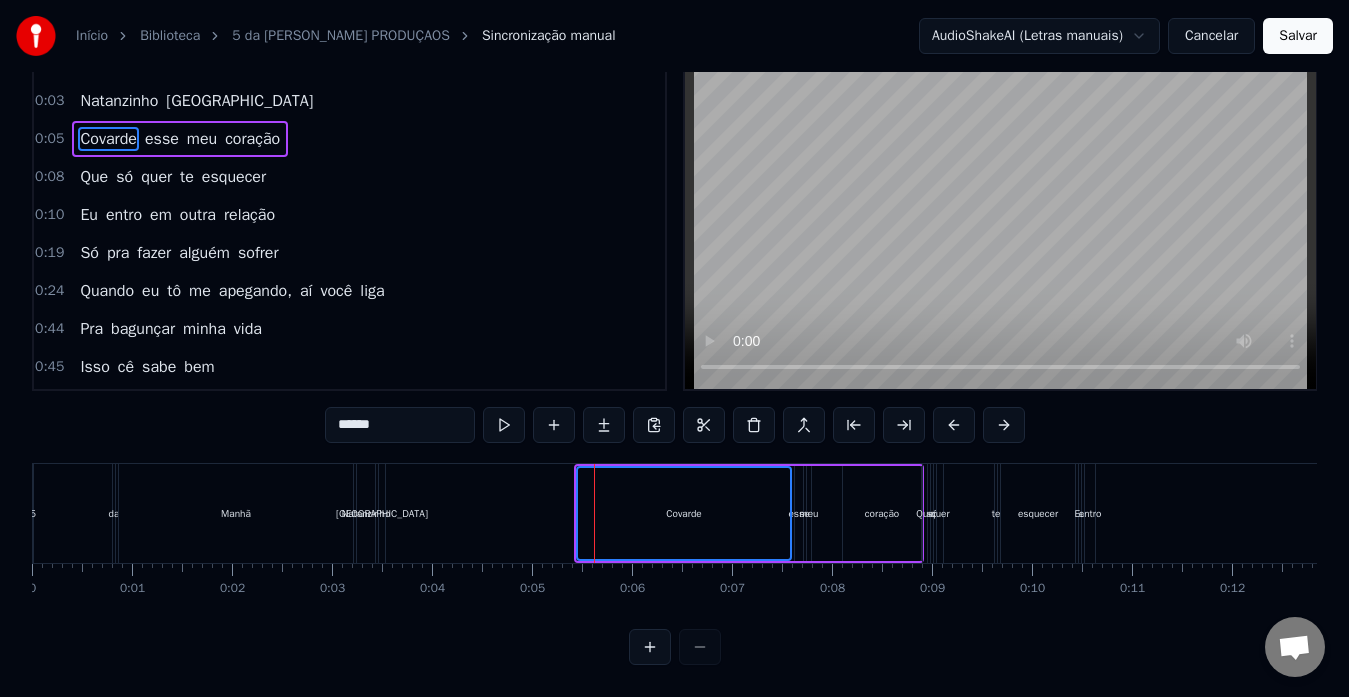 click at bounding box center (904, 425) 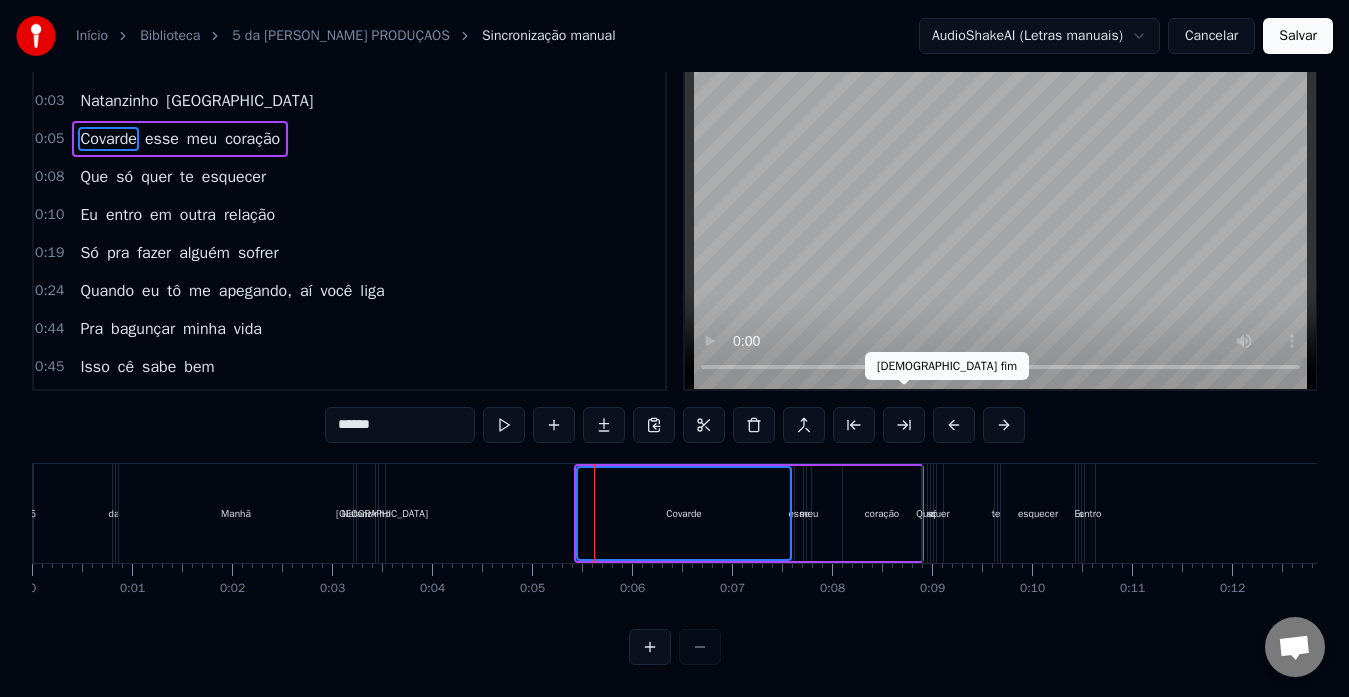 click at bounding box center [904, 425] 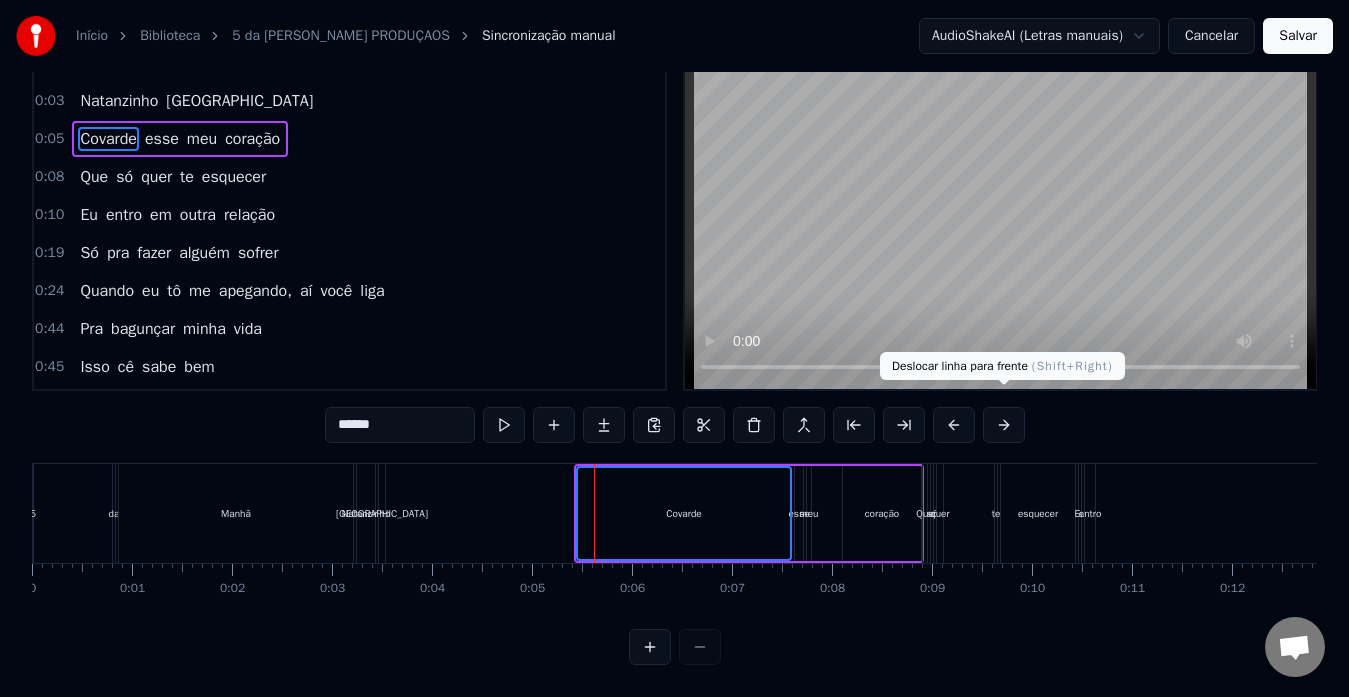 click at bounding box center (1004, 425) 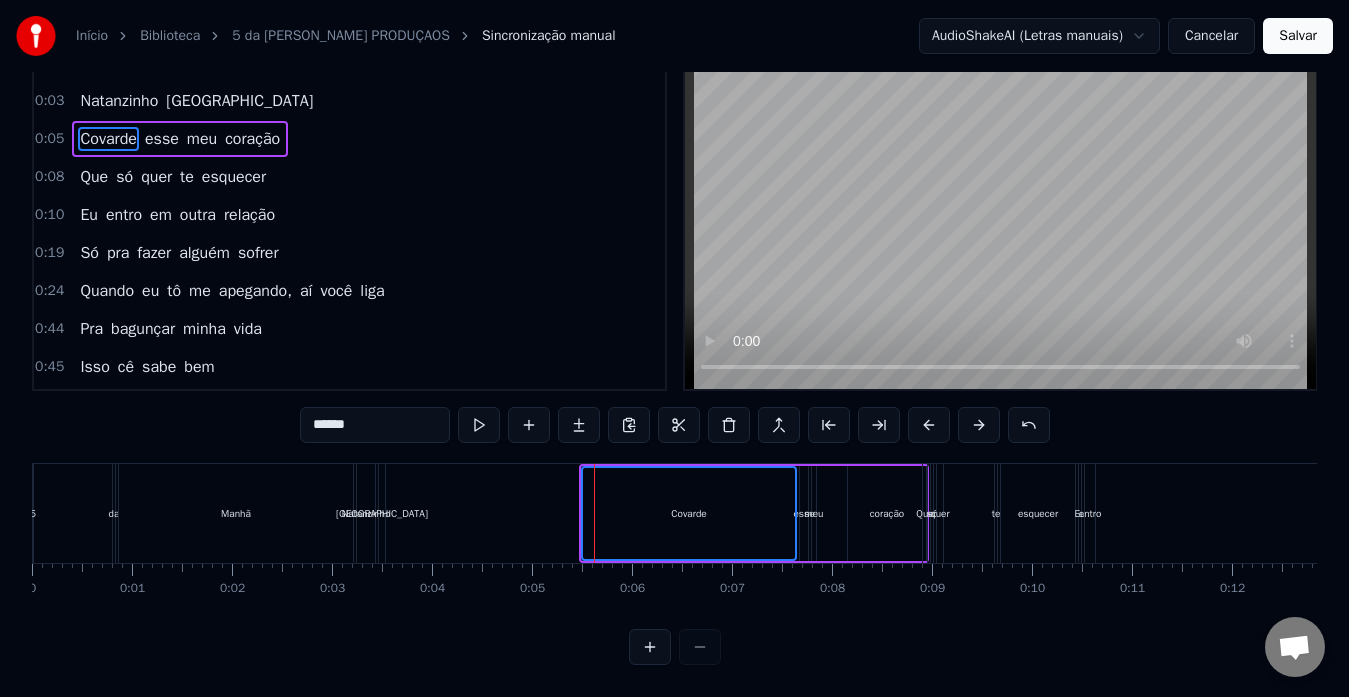click at bounding box center (979, 425) 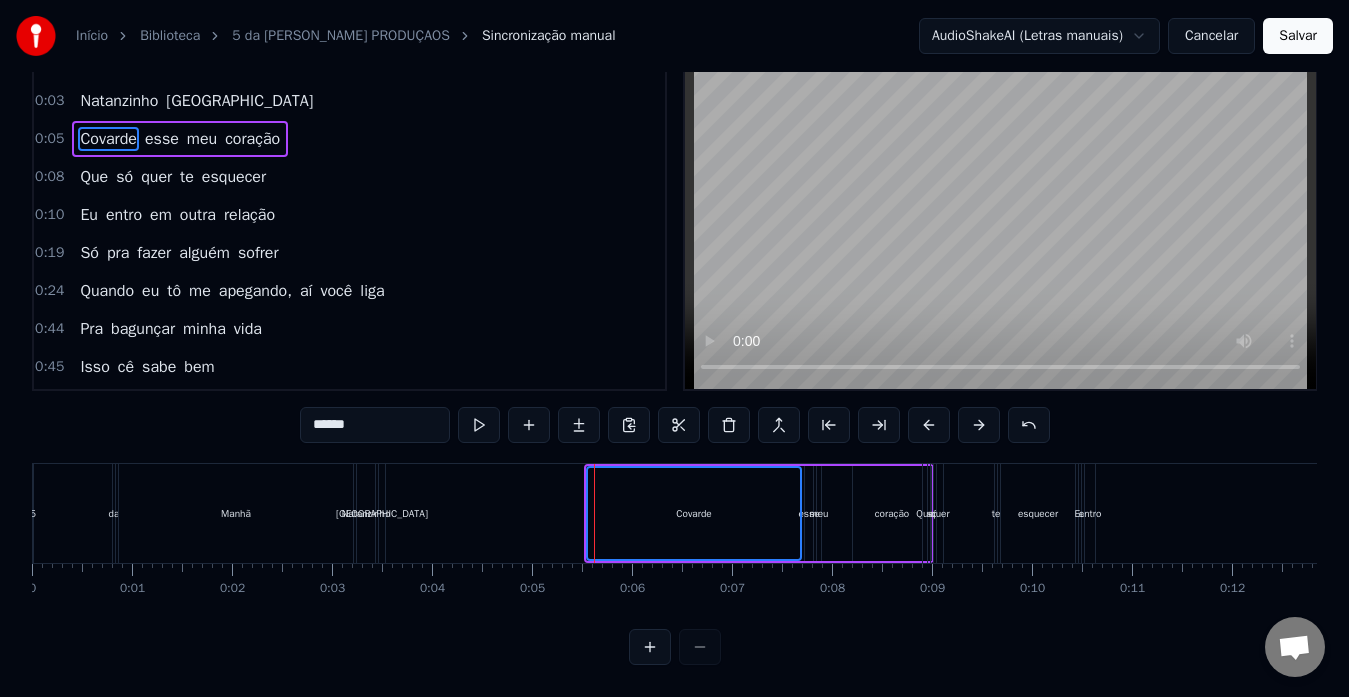 click at bounding box center [979, 425] 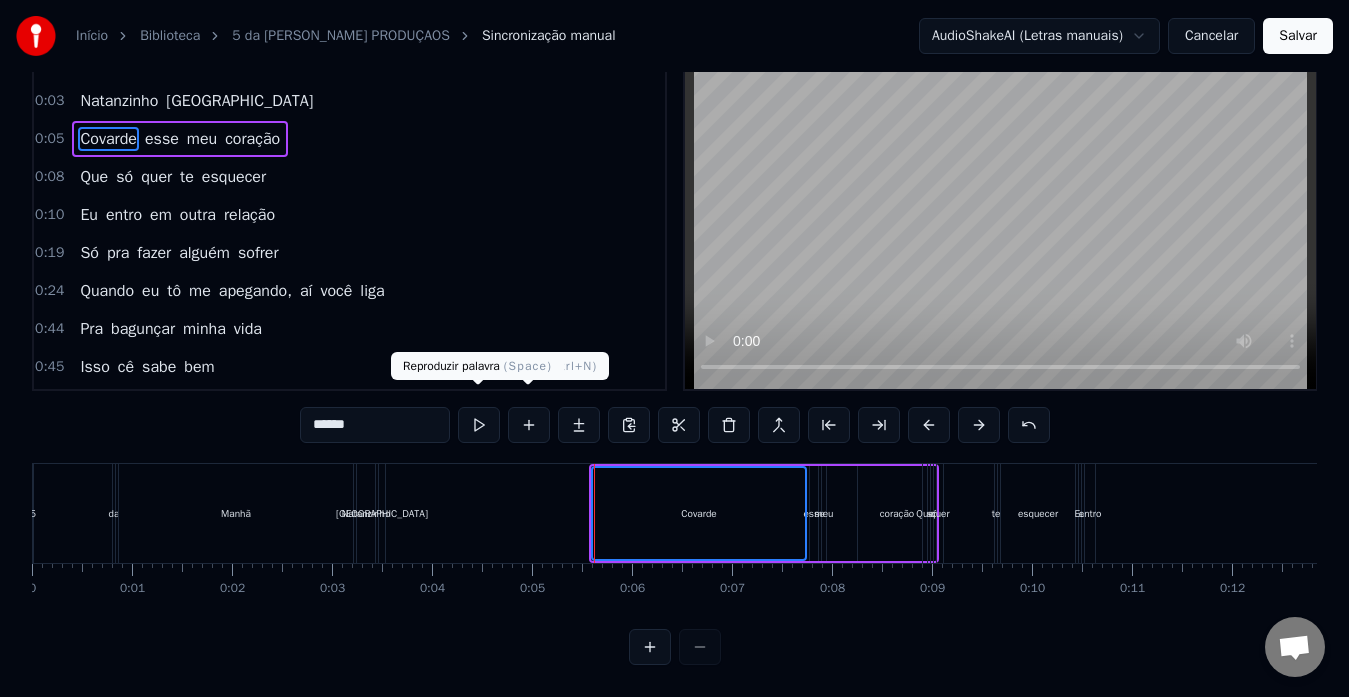 type 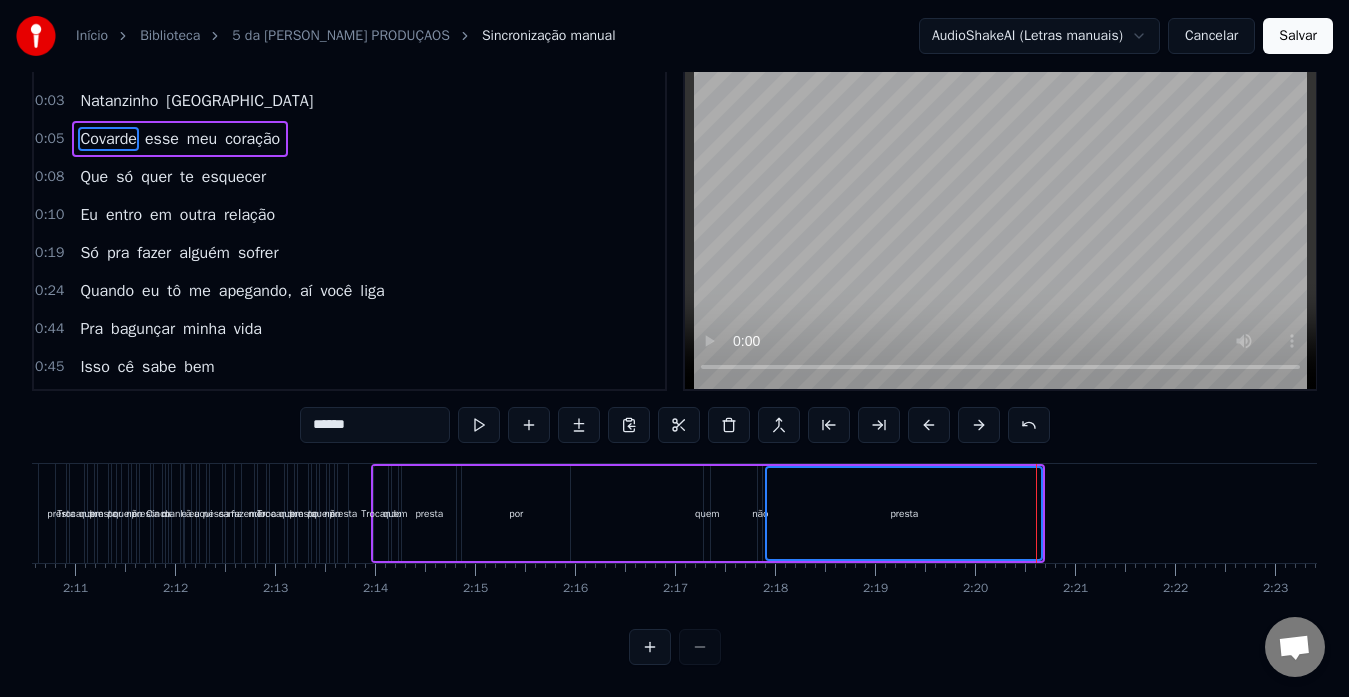scroll, scrollTop: 0, scrollLeft: 13252, axis: horizontal 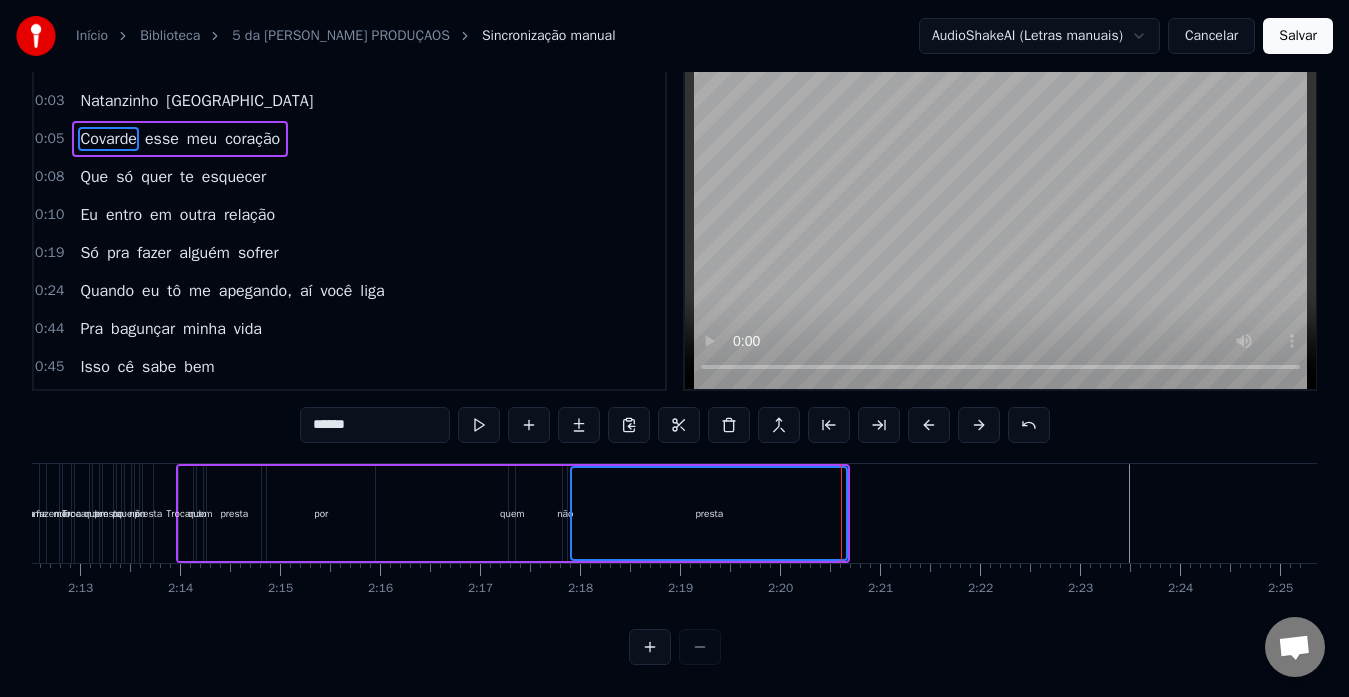 click on "Natanzinho" at bounding box center (119, 101) 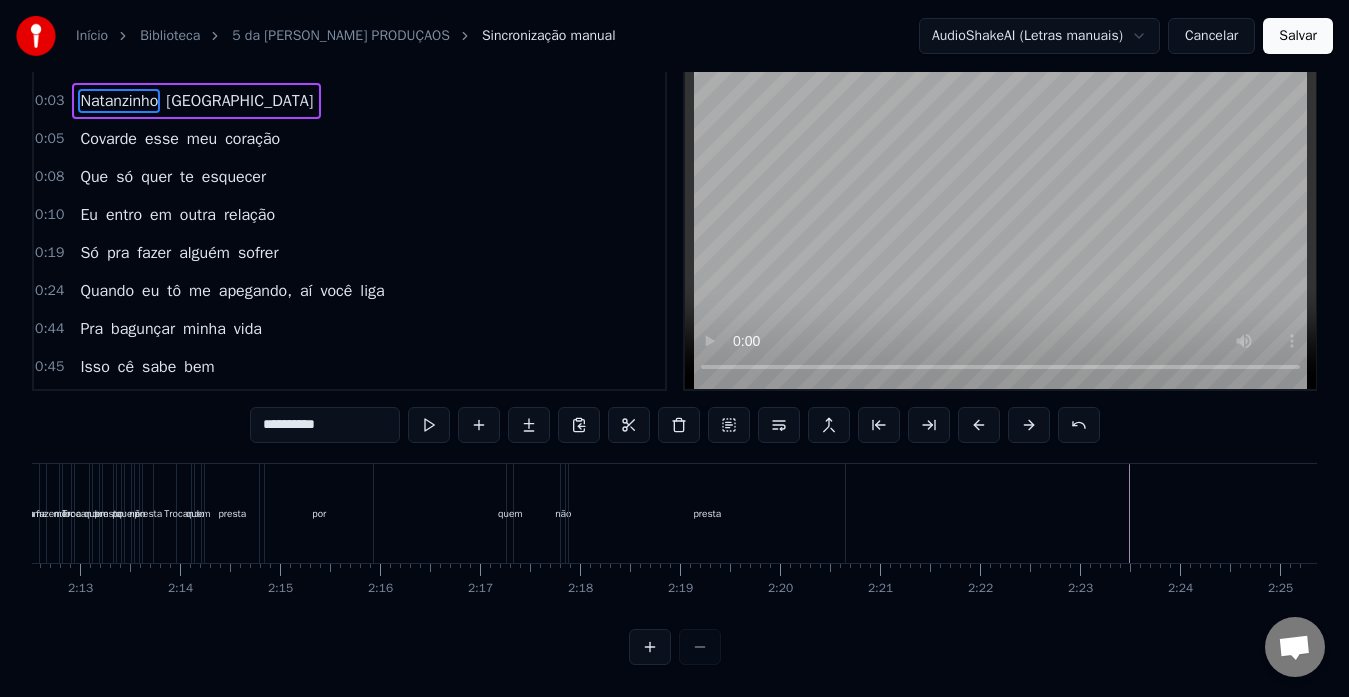 scroll, scrollTop: 0, scrollLeft: 0, axis: both 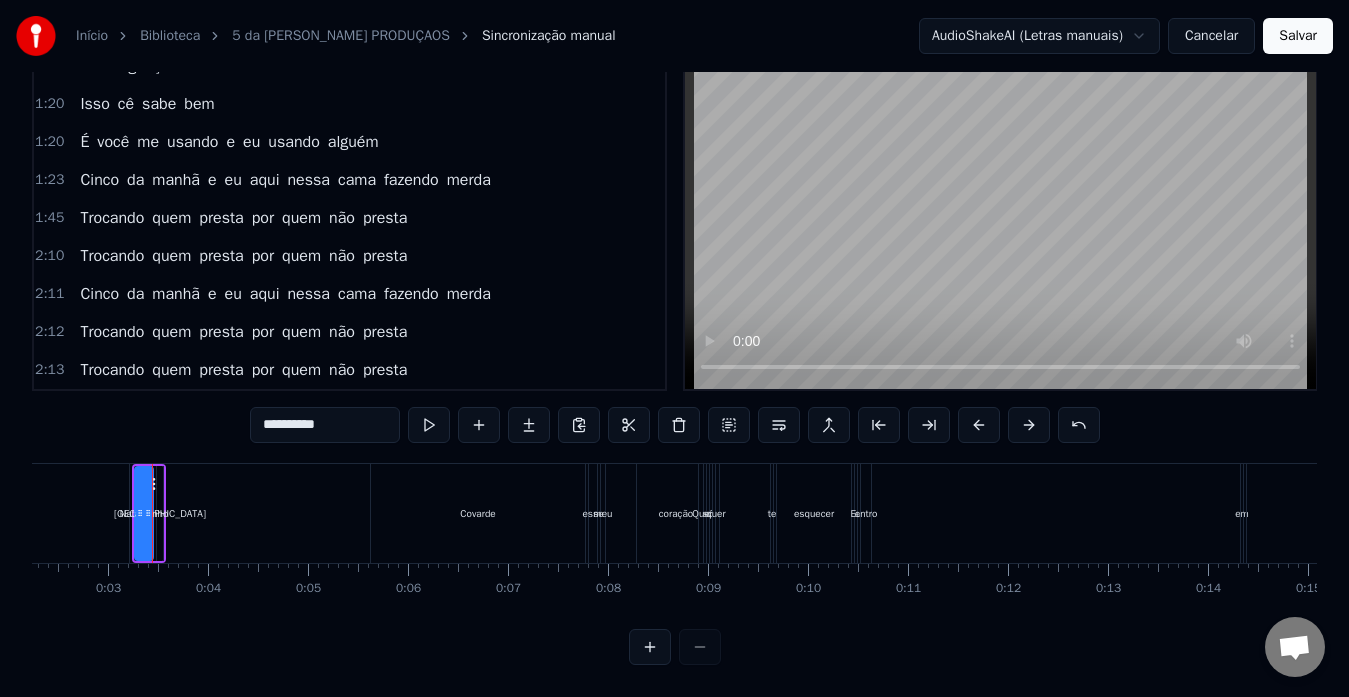 click on "Cancelar" at bounding box center (1211, 36) 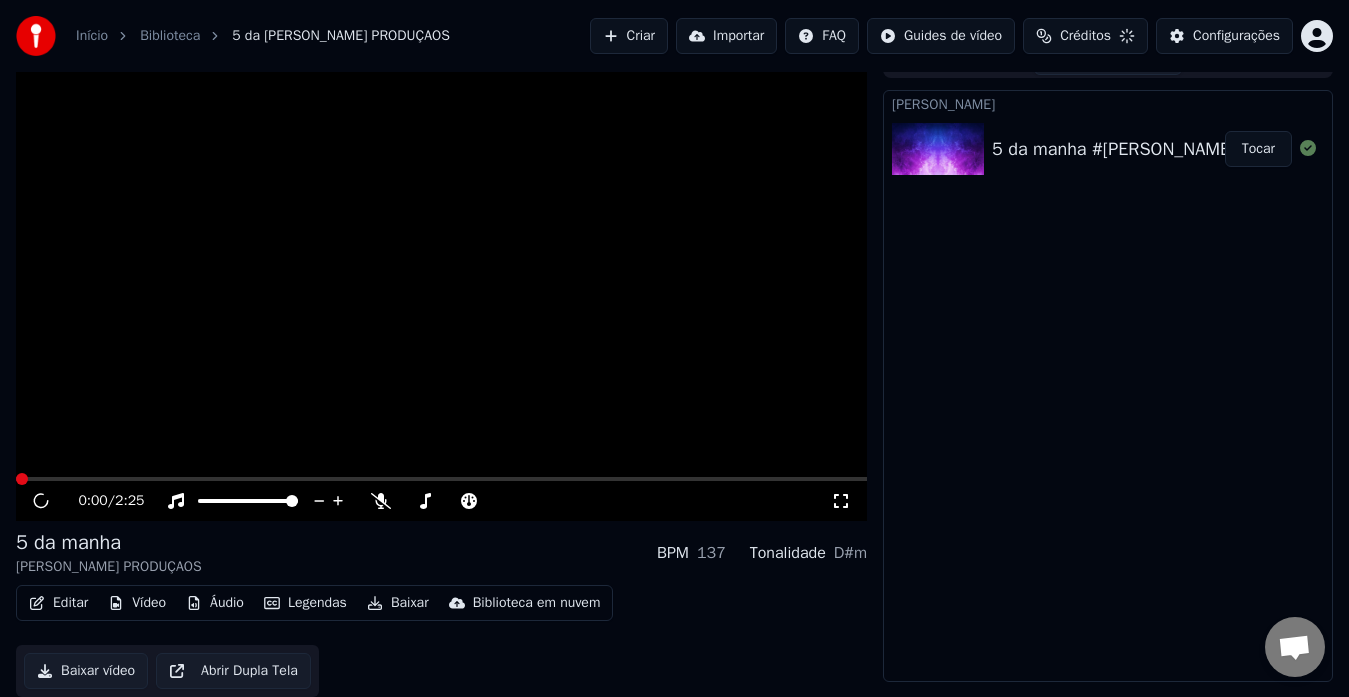 scroll, scrollTop: 30, scrollLeft: 0, axis: vertical 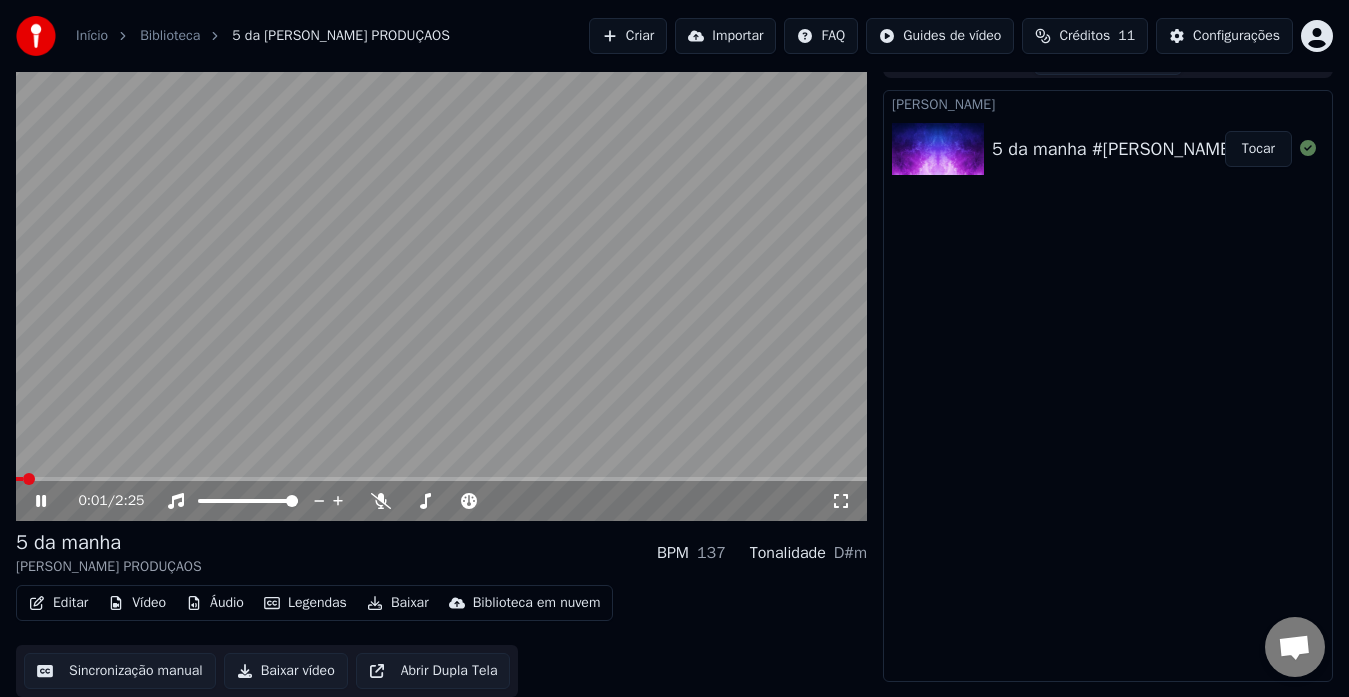 click on "Editar" at bounding box center [58, 603] 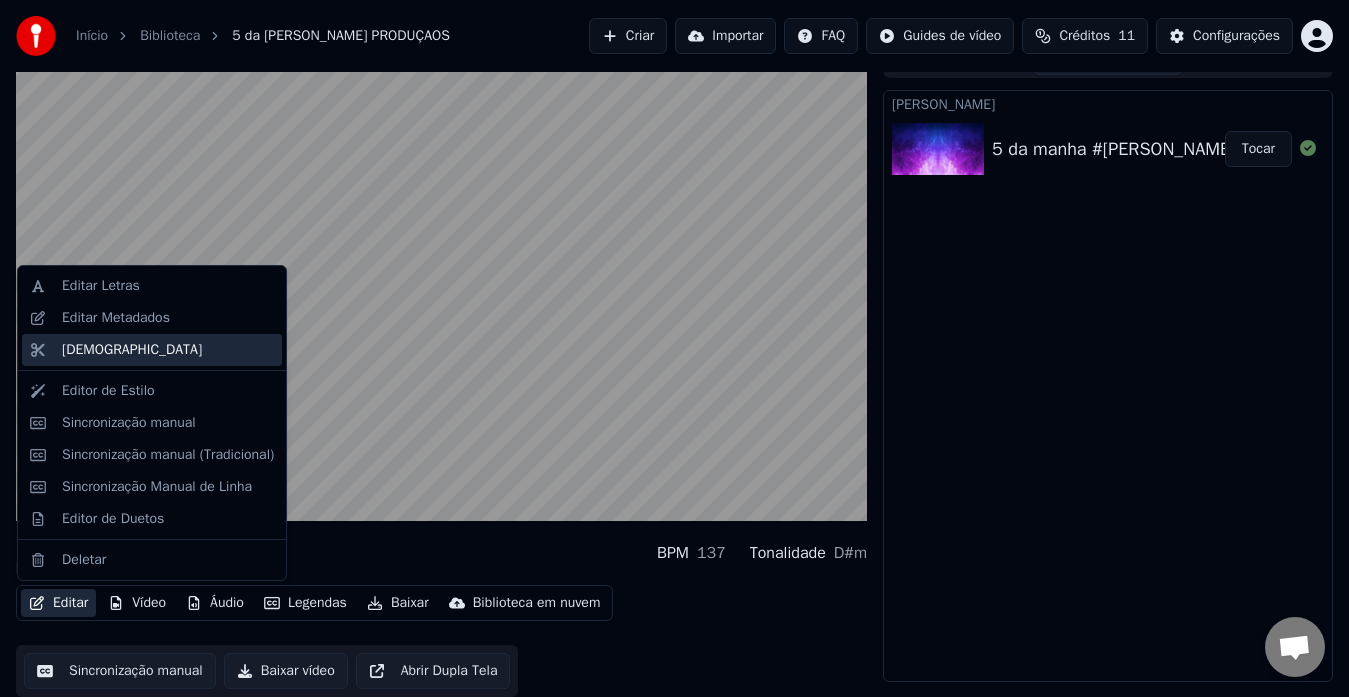 click on "[DEMOGRAPHIC_DATA]" at bounding box center [132, 350] 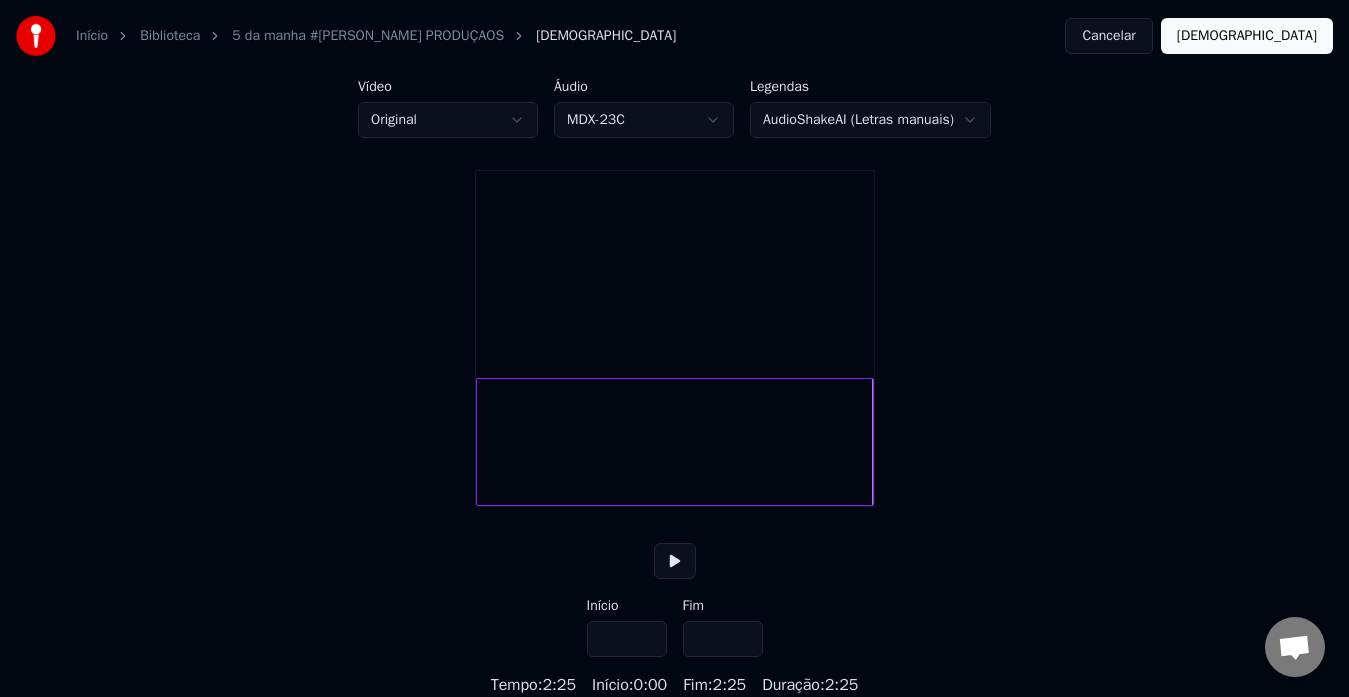 scroll, scrollTop: 87, scrollLeft: 0, axis: vertical 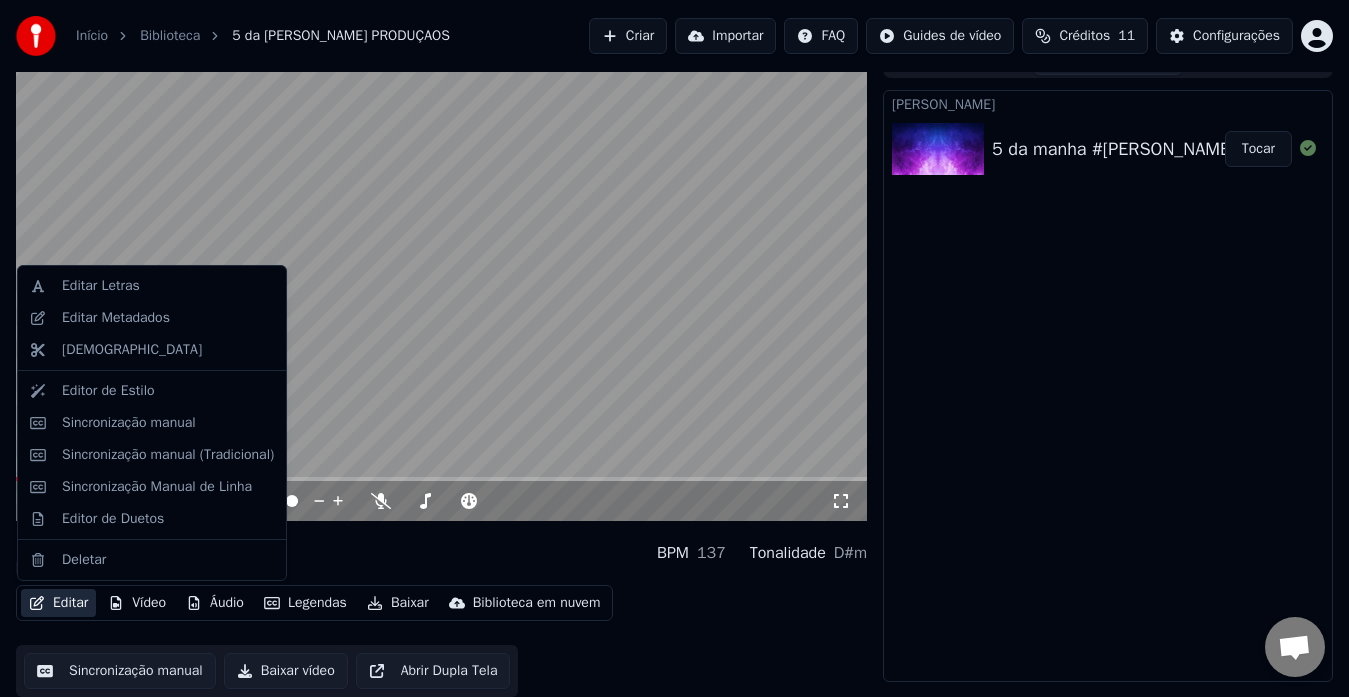 click on "Editar" at bounding box center (58, 603) 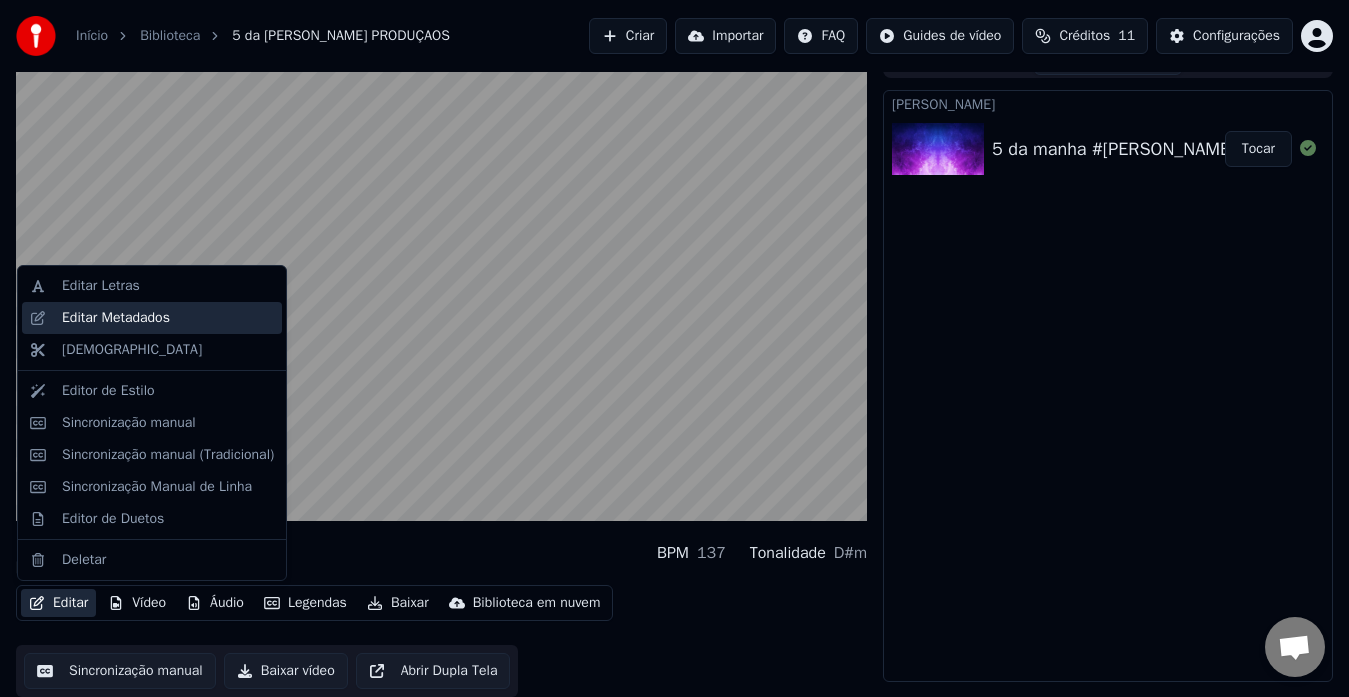 click on "Editar Metadados" at bounding box center [116, 318] 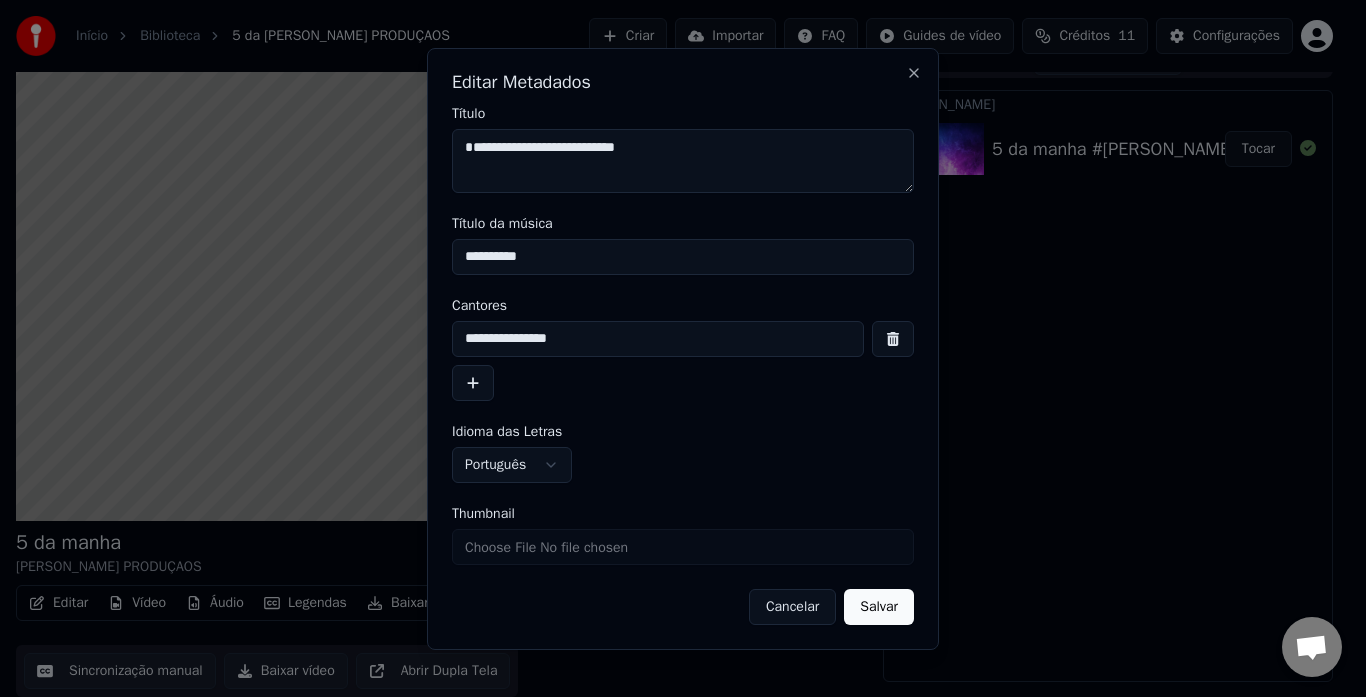 type on "**********" 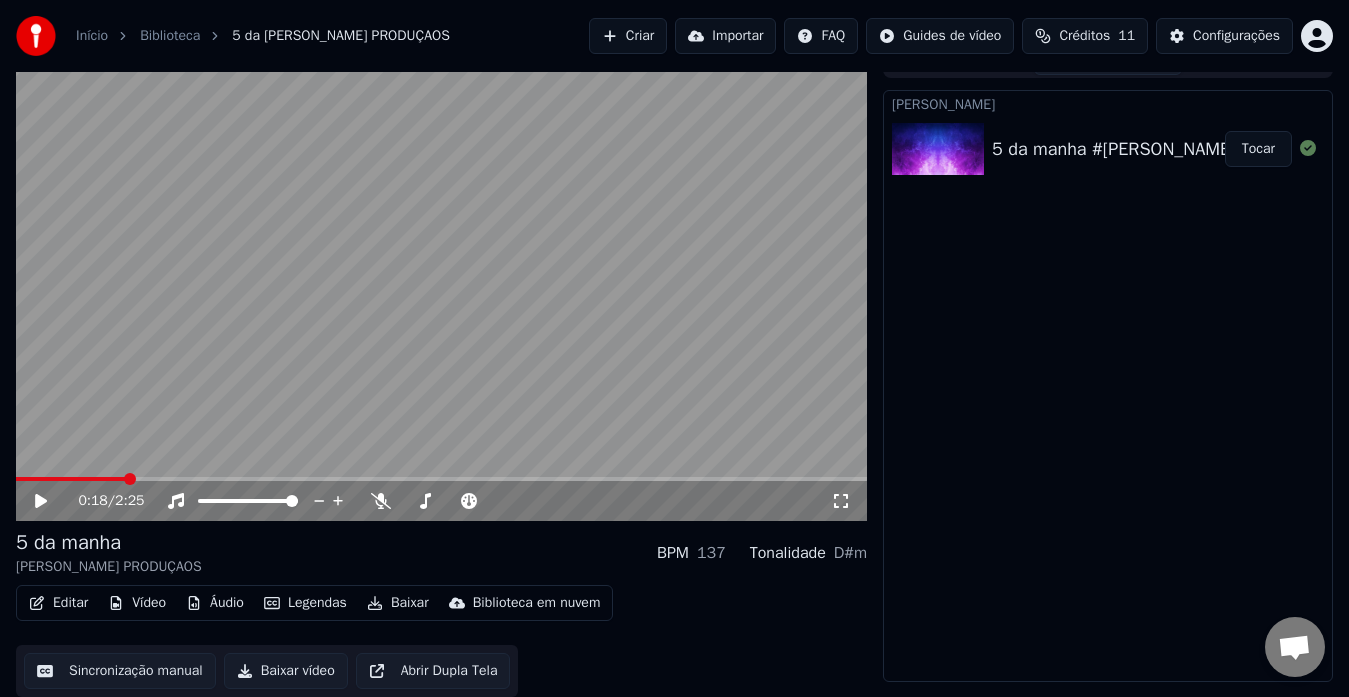 click on "Editar" at bounding box center (58, 603) 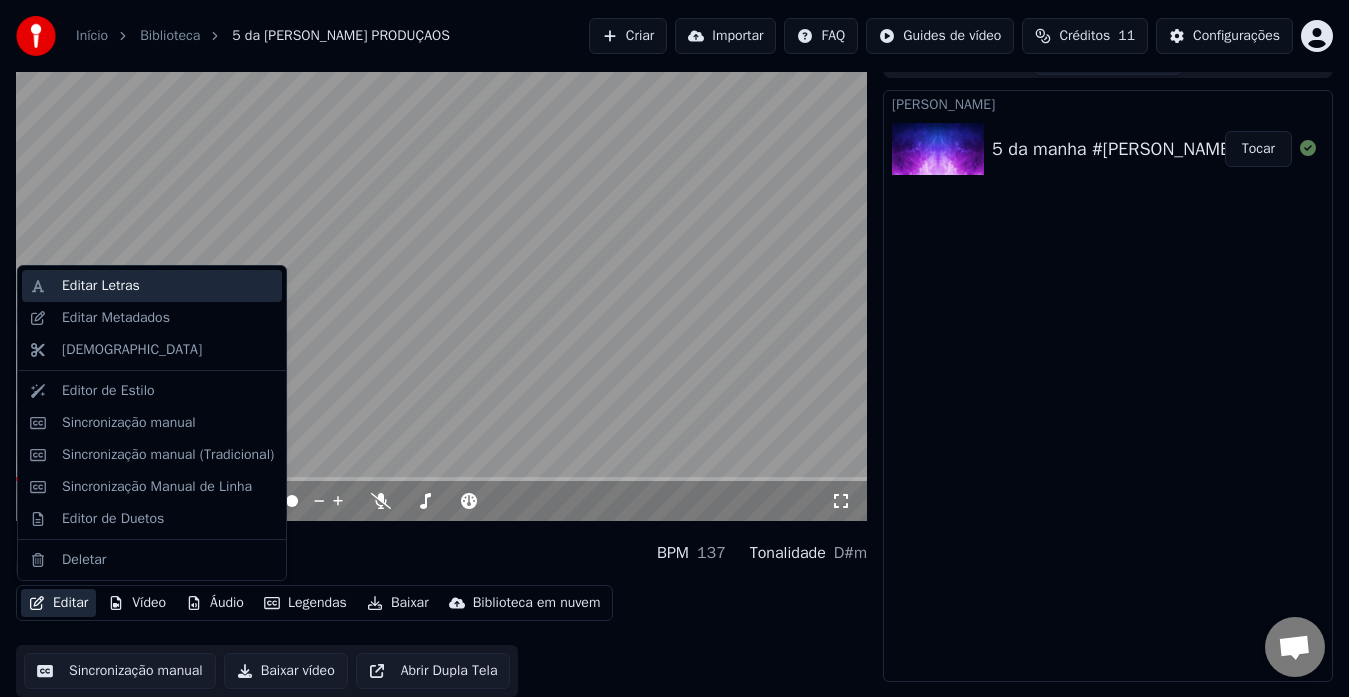 click on "Editar Letras" at bounding box center [152, 286] 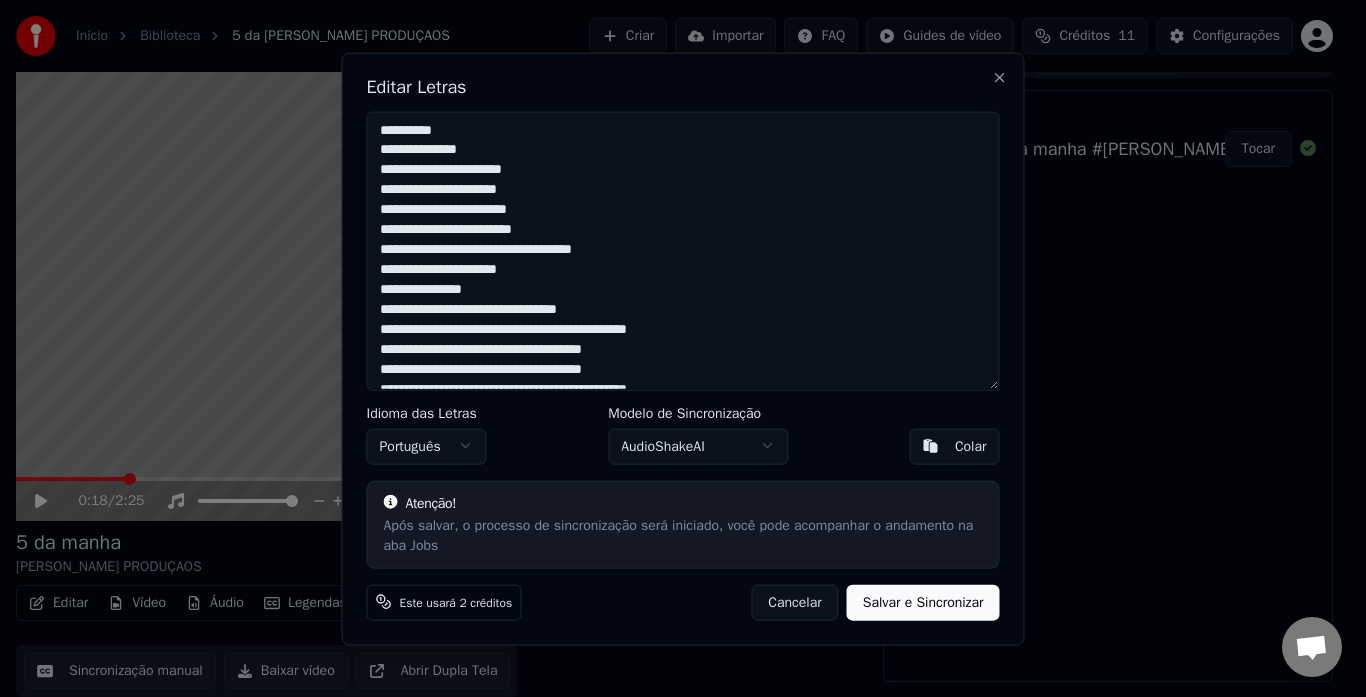 drag, startPoint x: 980, startPoint y: 192, endPoint x: 986, endPoint y: 178, distance: 15.231546 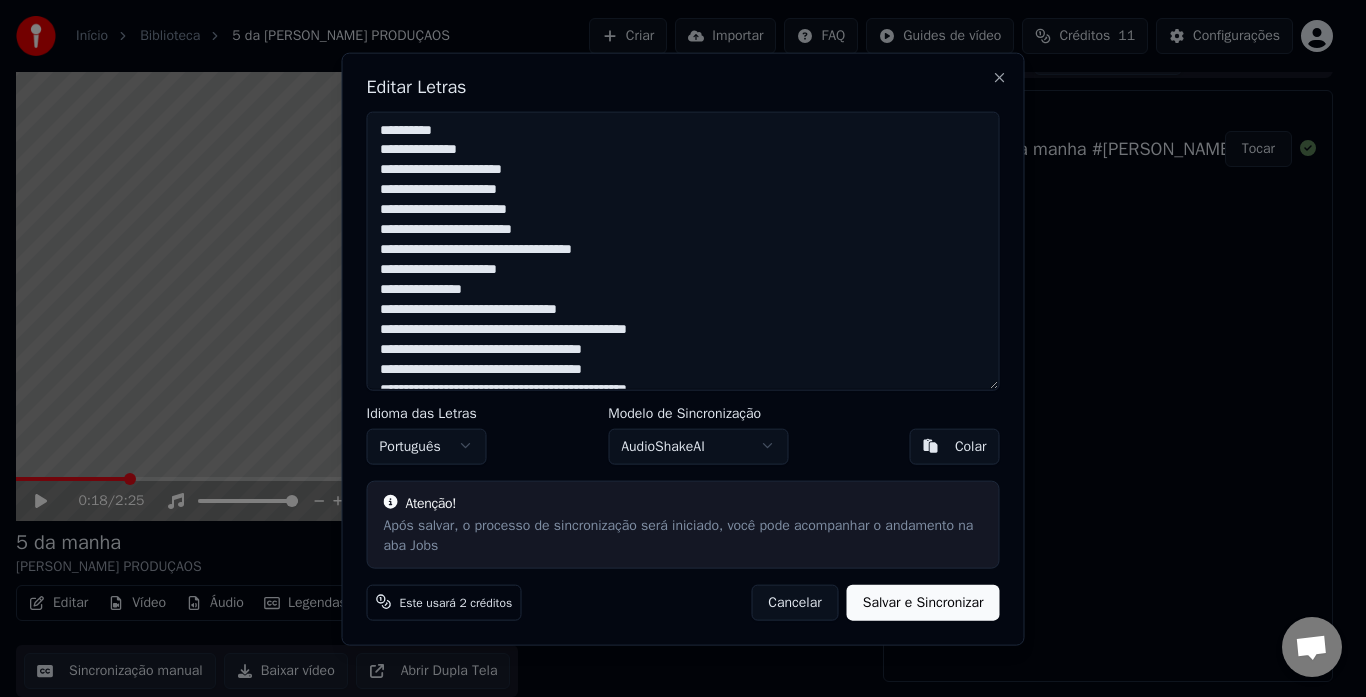 click on "**********" at bounding box center [683, 250] 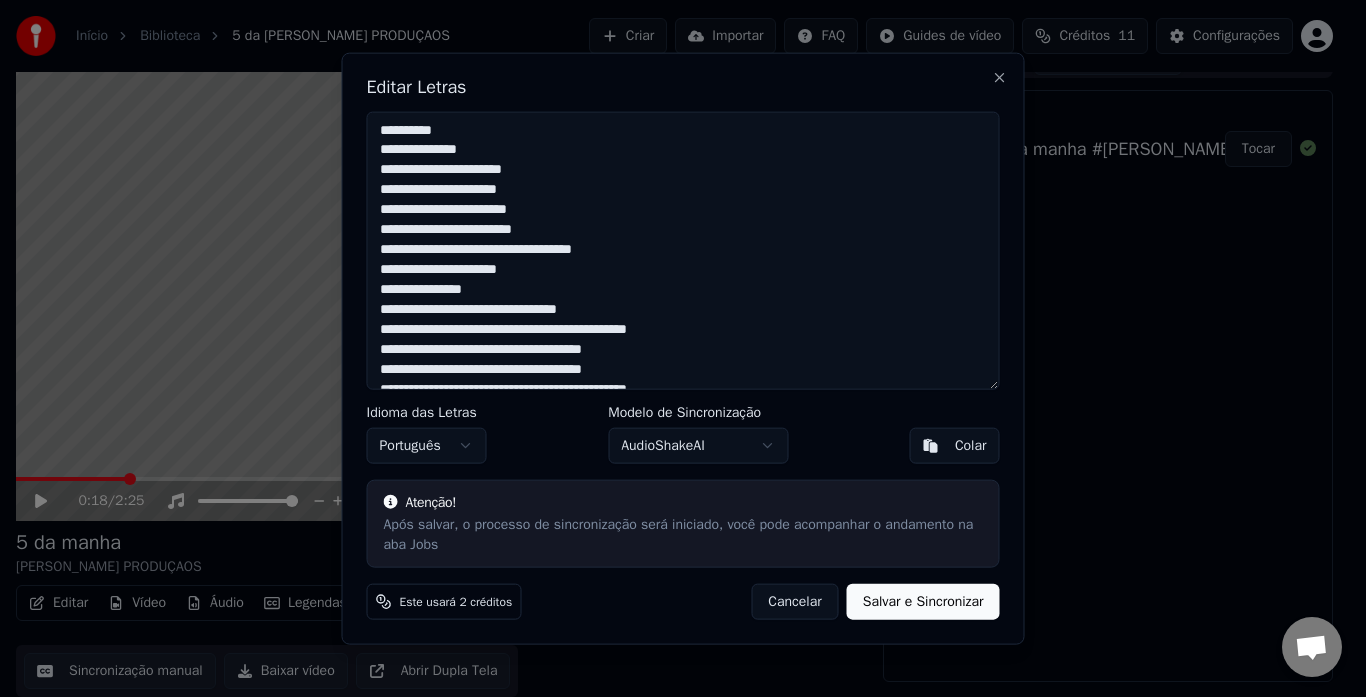 click on "**********" at bounding box center (683, 250) 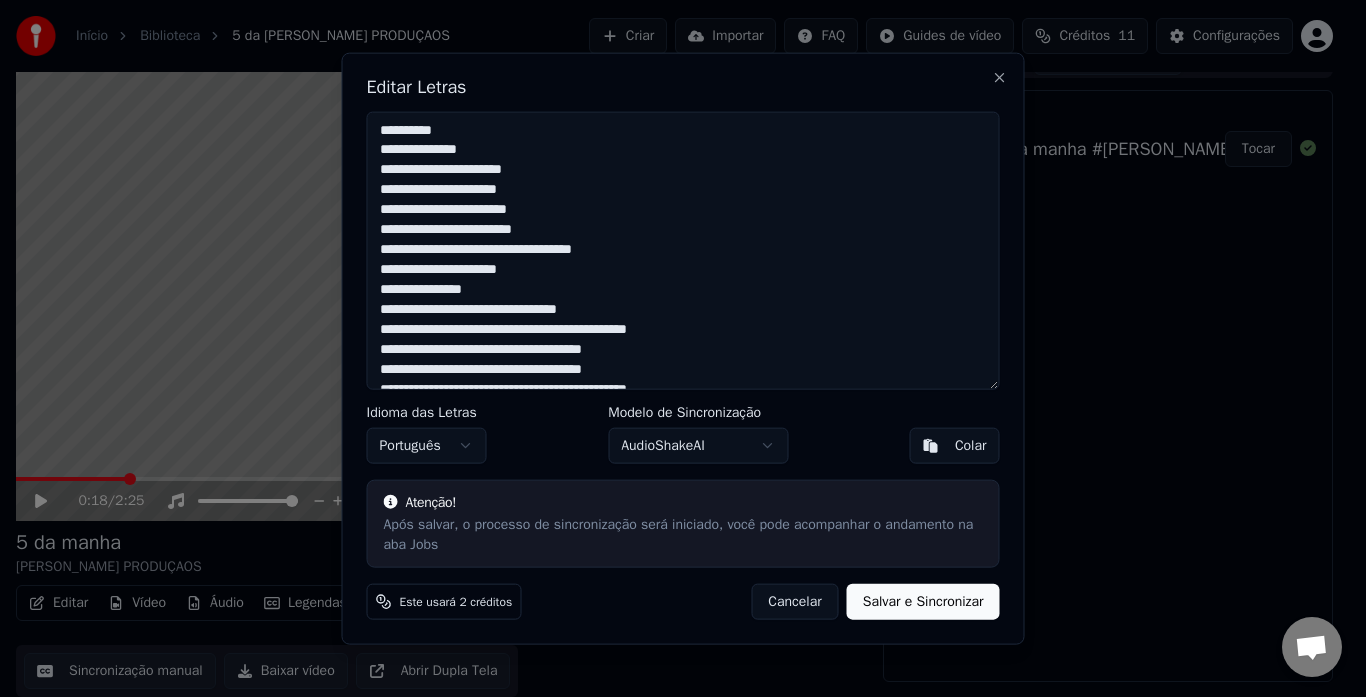 click on "**********" at bounding box center (683, 250) 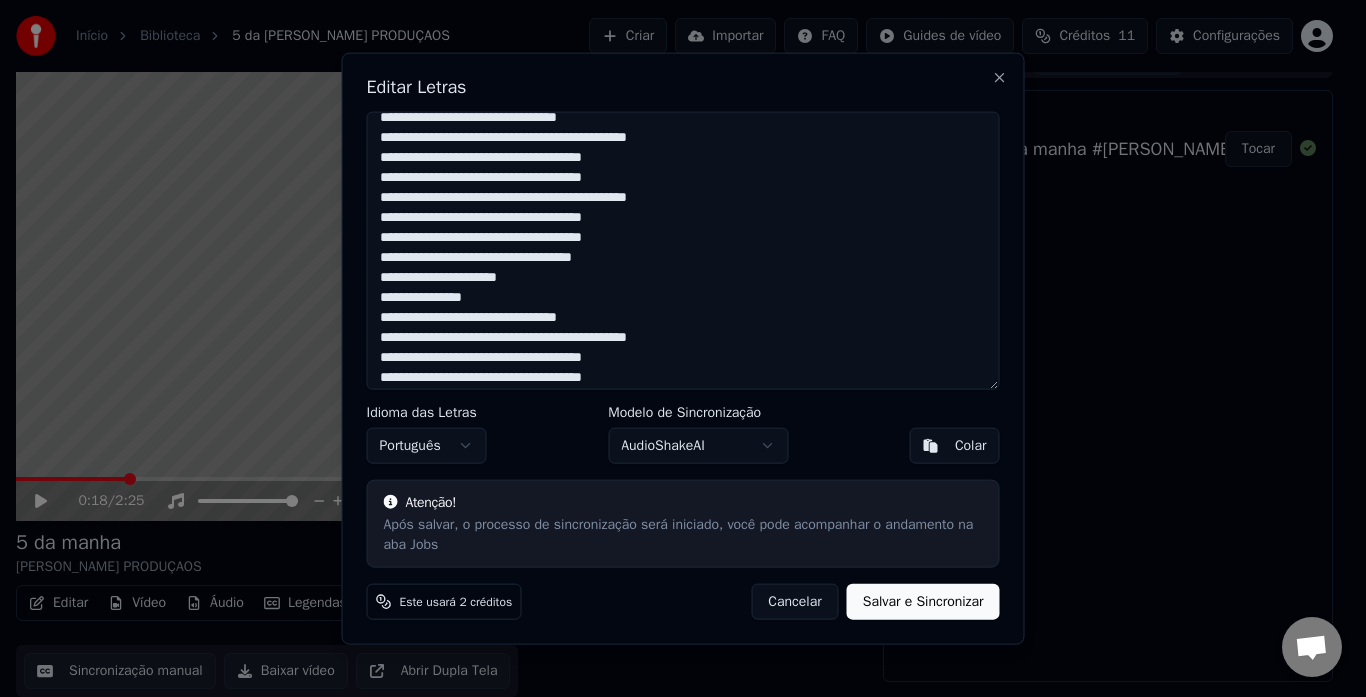 scroll, scrollTop: 259, scrollLeft: 0, axis: vertical 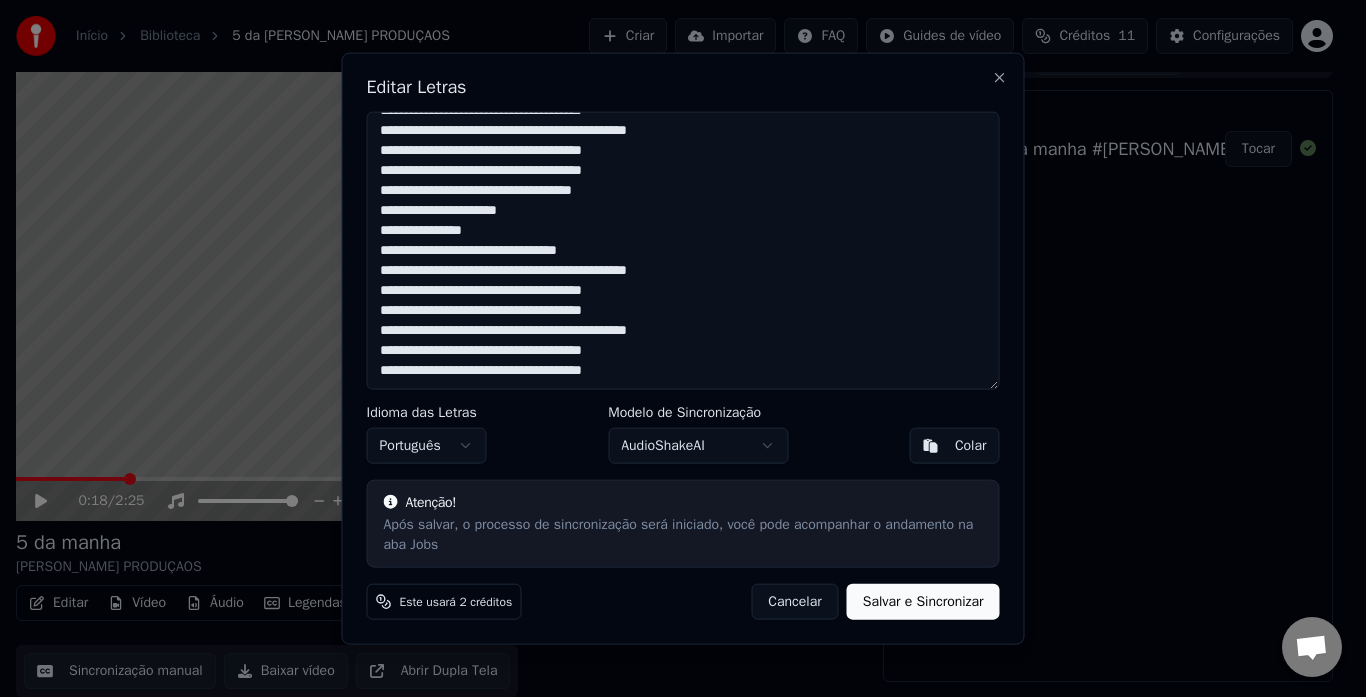 click on "**********" at bounding box center (683, 250) 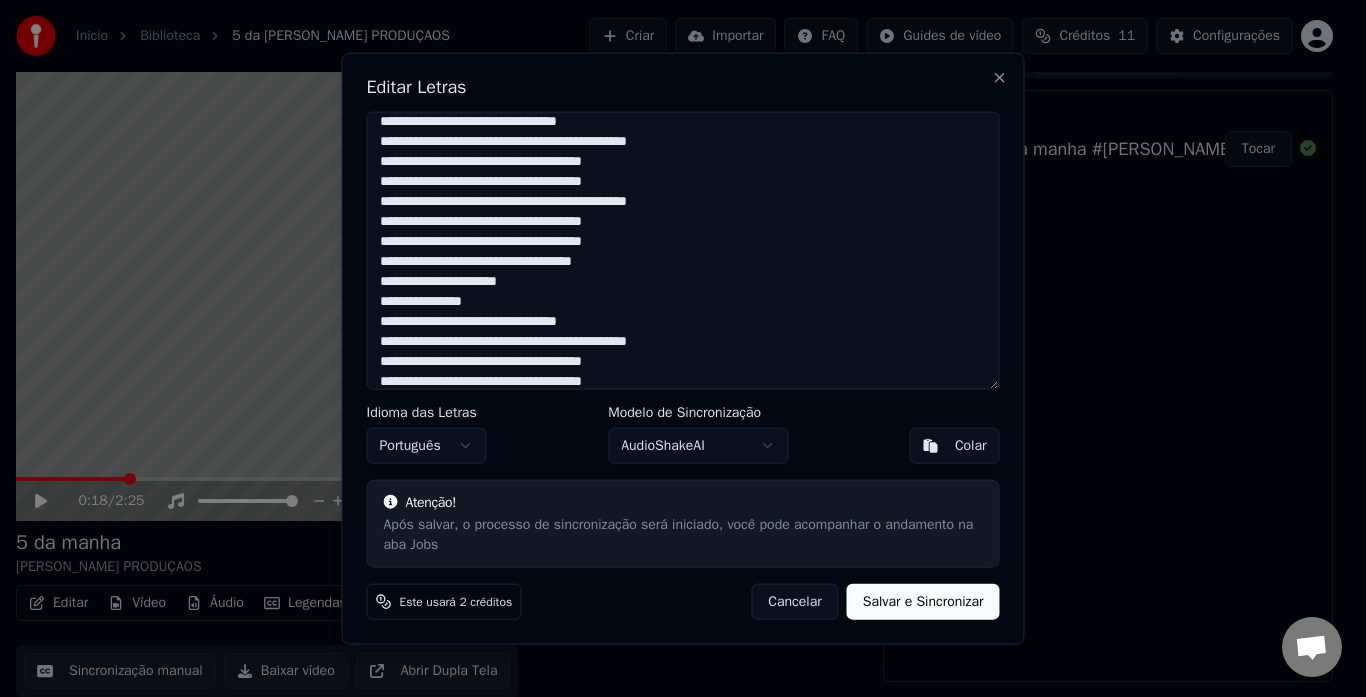 scroll, scrollTop: 0, scrollLeft: 0, axis: both 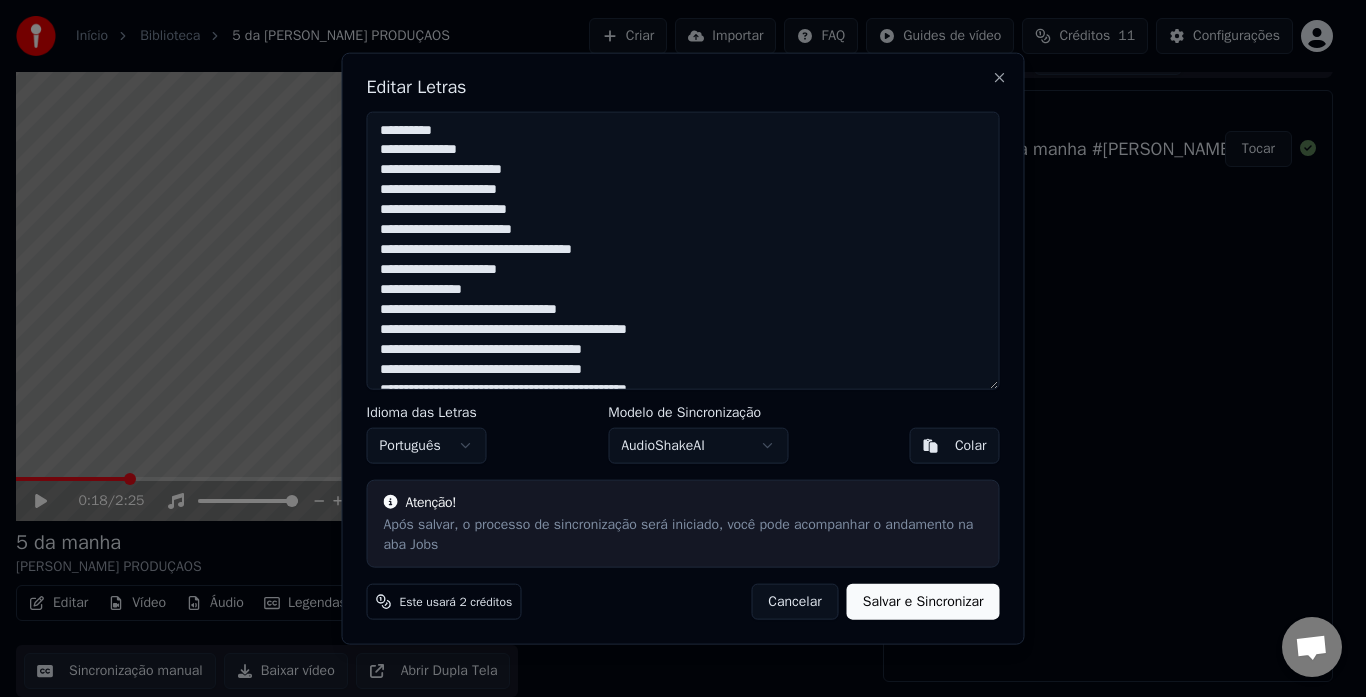 drag, startPoint x: 448, startPoint y: 128, endPoint x: 425, endPoint y: 128, distance: 23 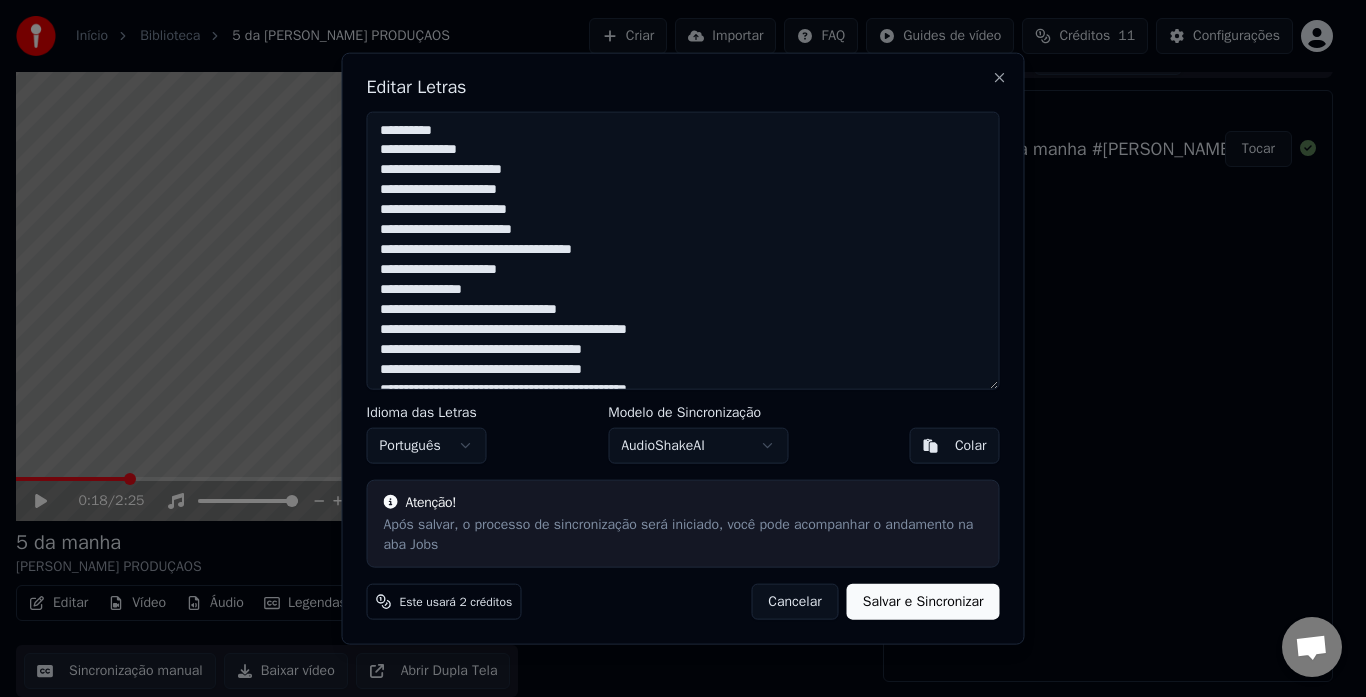 click on "**********" at bounding box center [683, 250] 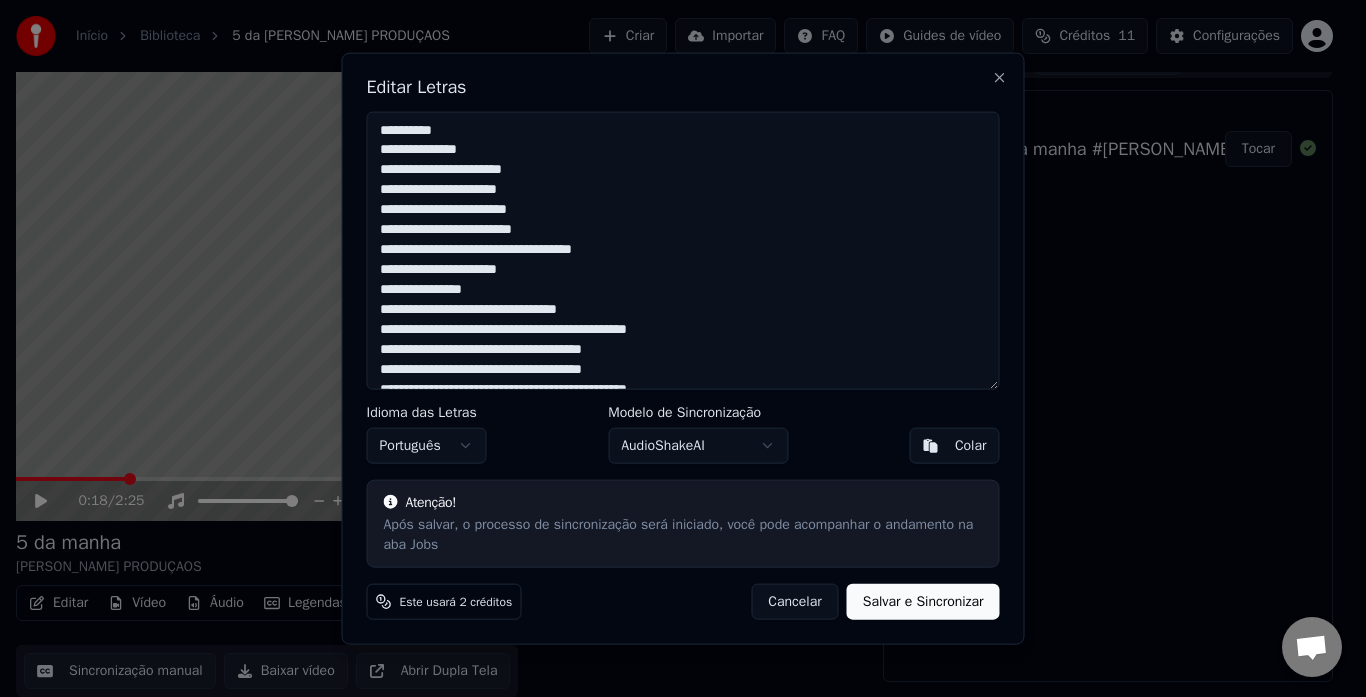 drag, startPoint x: 376, startPoint y: 127, endPoint x: 359, endPoint y: 134, distance: 18.384777 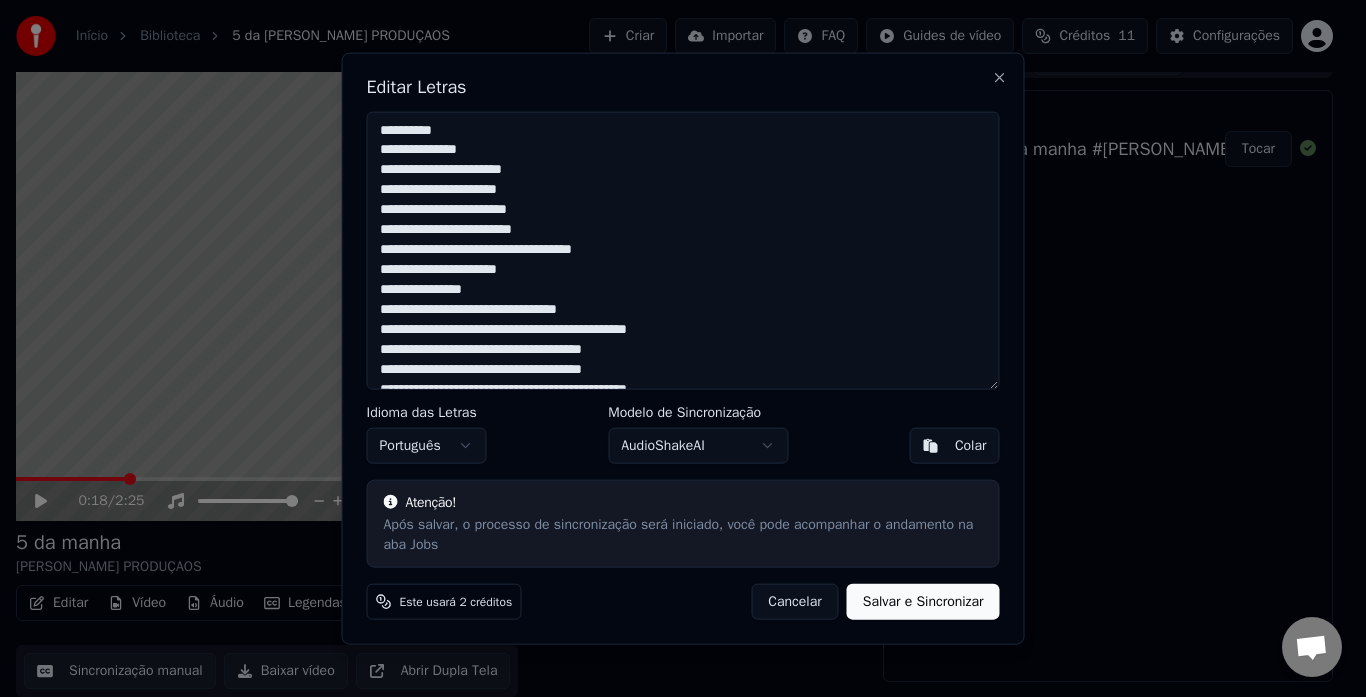 click on "**********" at bounding box center (683, 348) 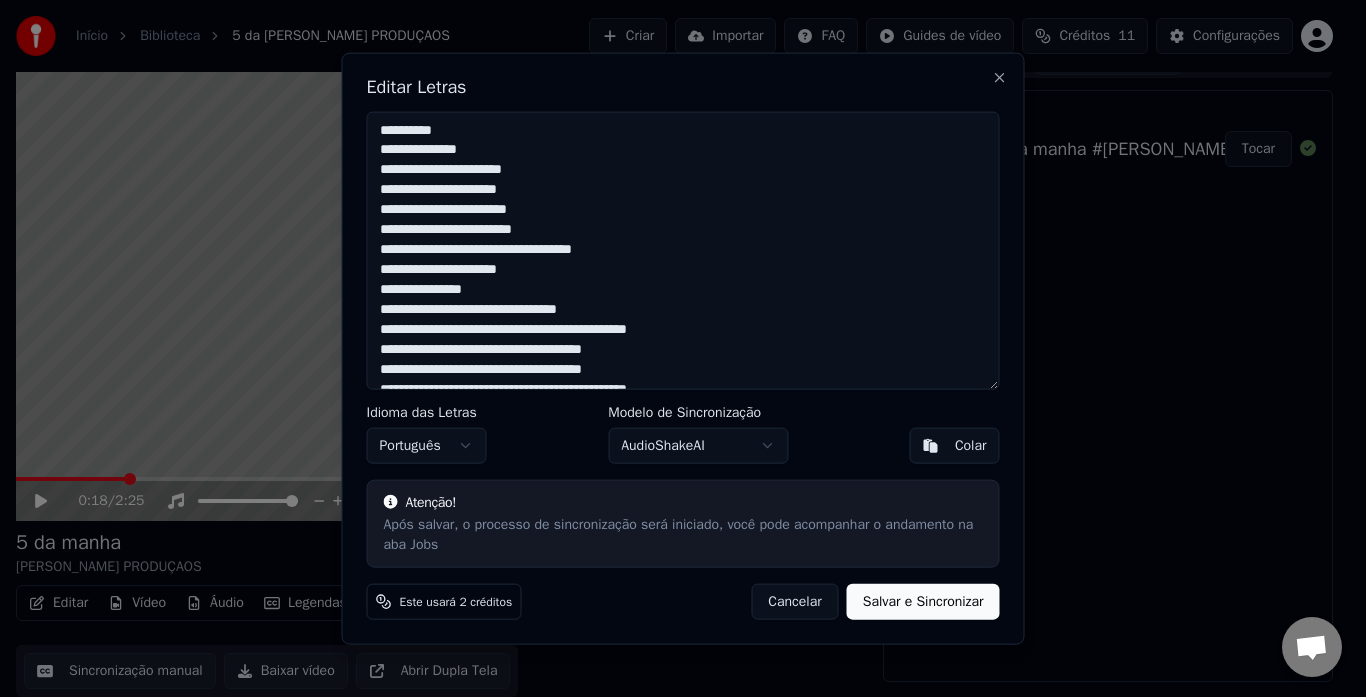 click on "**********" at bounding box center [683, 250] 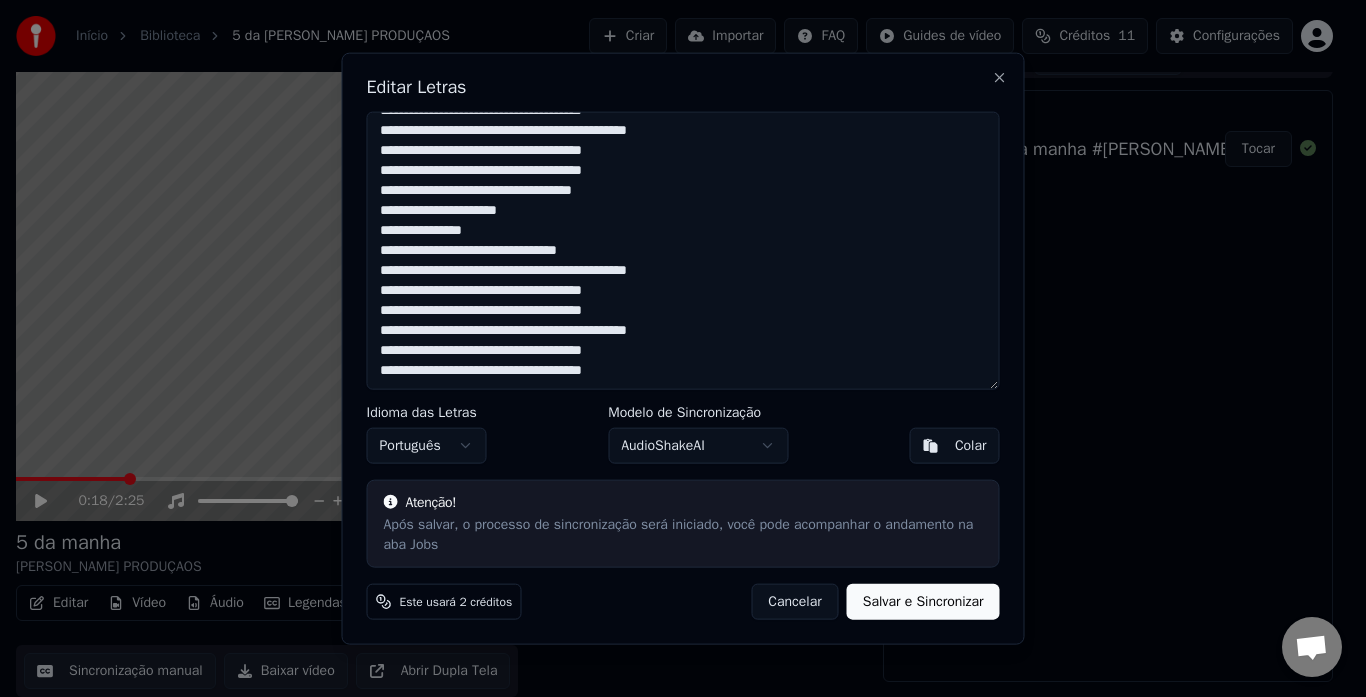 click on "**********" at bounding box center [683, 250] 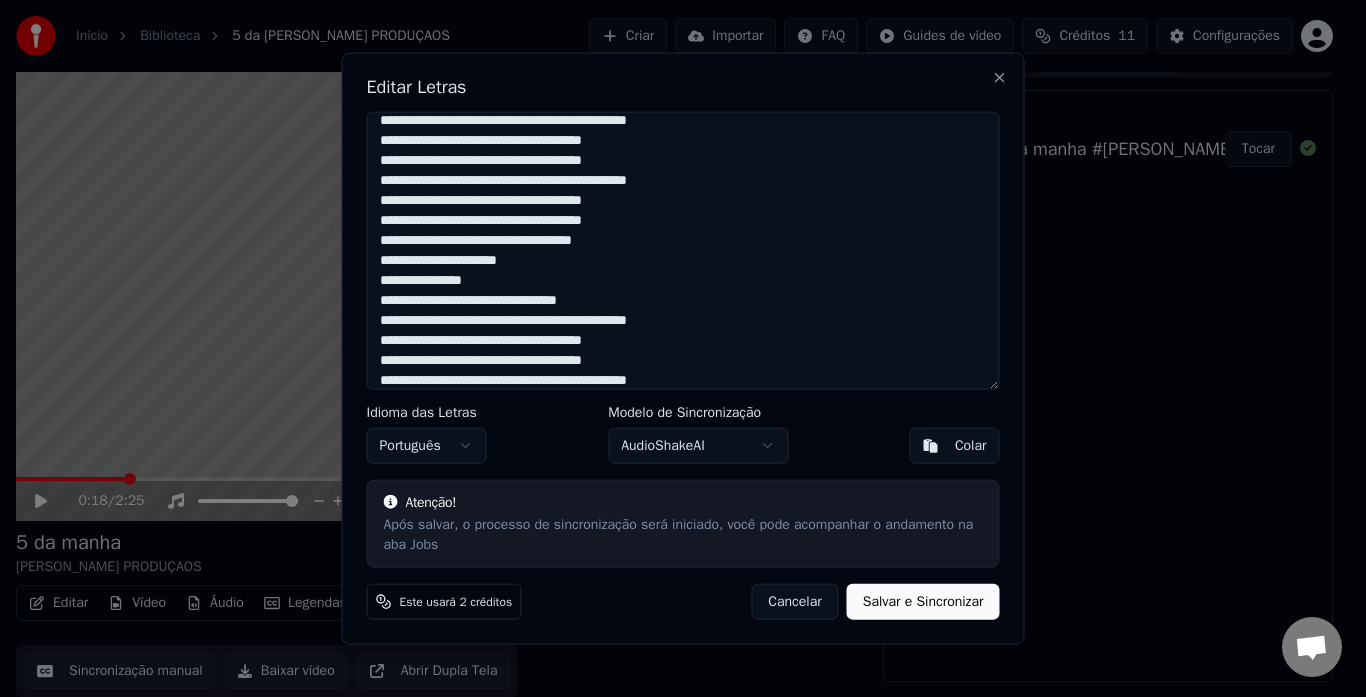 scroll, scrollTop: 0, scrollLeft: 0, axis: both 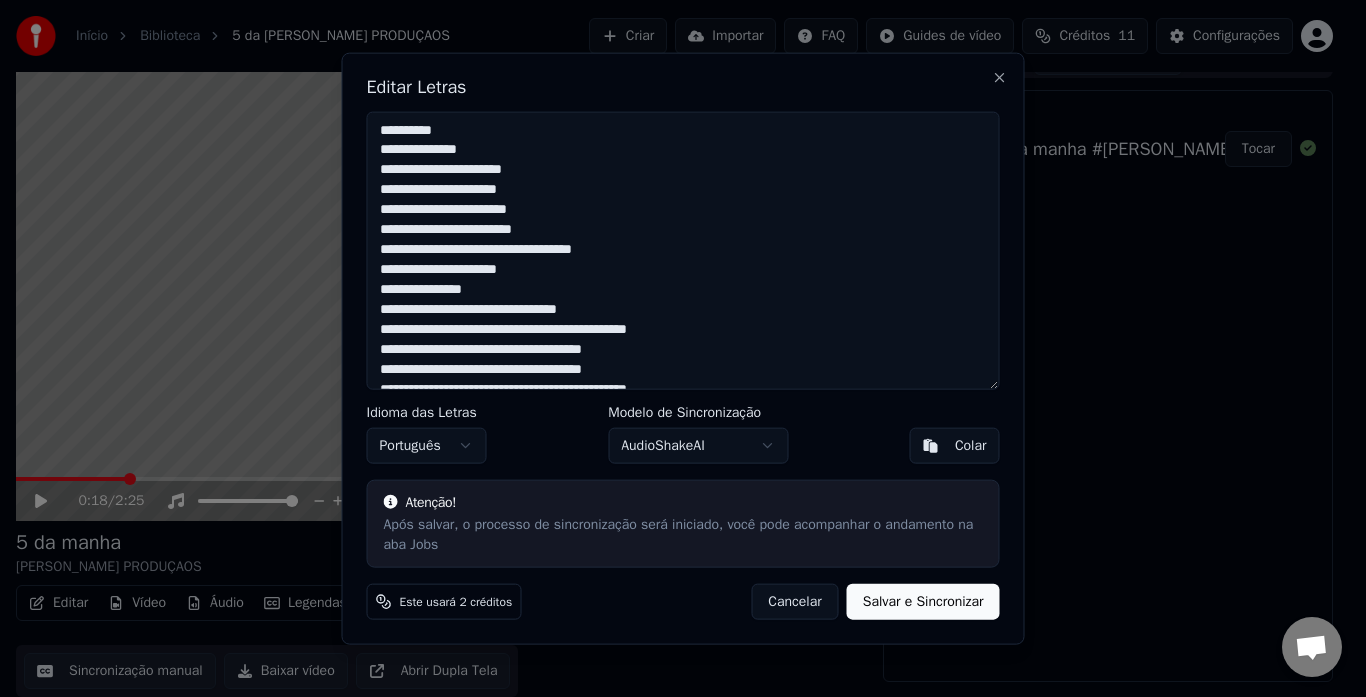 click on "Início Biblioteca 5 da [PERSON_NAME] PRODUÇAOS Criar Importar FAQ Guides de vídeo Créditos 11 Configurações 0:18  /  2:25 5 da [PERSON_NAME] PRODUÇAOS BPM 137 Tonalidade D#m Editar Vídeo Áudio Legendas Baixar Biblioteca em nuvem Sincronização manual Baixar vídeo Abrir Dupla Tela Fila ( 1 ) Trabalhos Biblioteca [PERSON_NAME] 5 da manha #[PERSON_NAME] PRODUÇAOS Tocar
Editar Letras Idioma das Letras Português Modelo de Sincronização AudioShakeAI Colar Atenção! Após salvar, o processo de sincronização será iniciado, você pode acompanhar o andamento na aba Jobs Este usará 2 créditos Cancelar Salvar e Sincronizar Close" at bounding box center [674, 318] 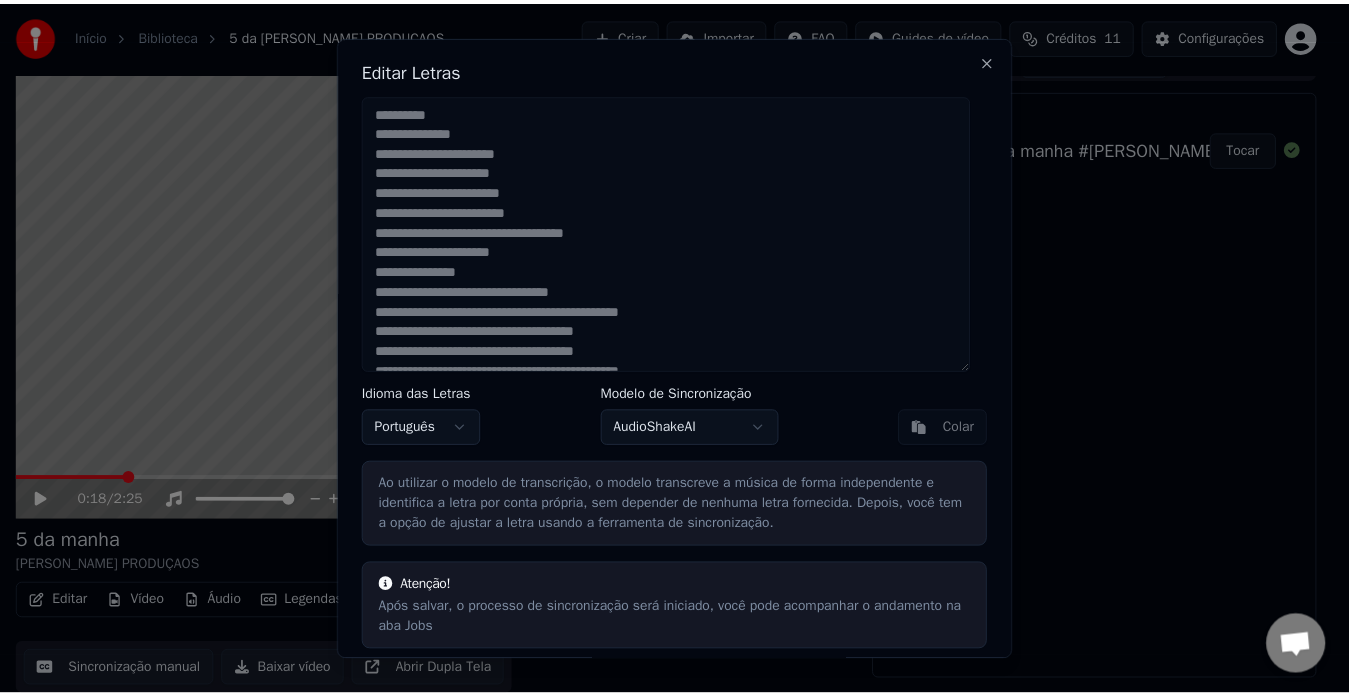 scroll, scrollTop: 67, scrollLeft: 0, axis: vertical 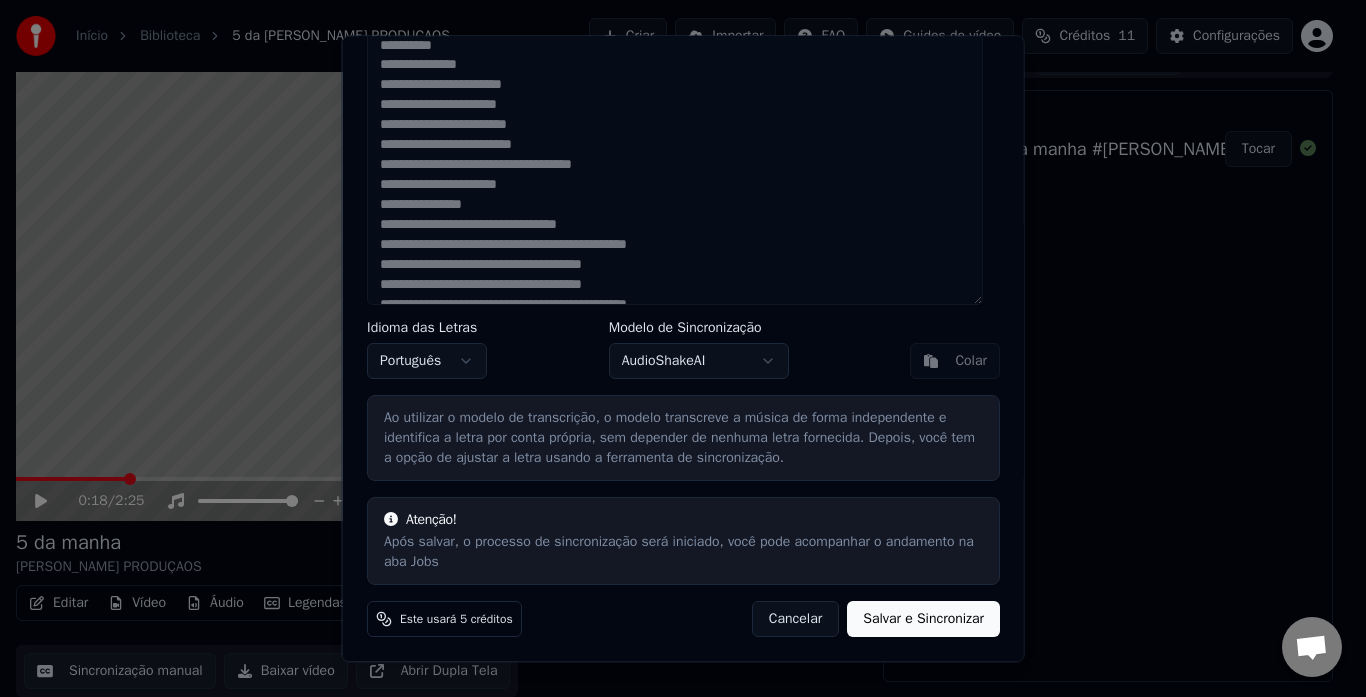 click on "Salvar e Sincronizar" at bounding box center (923, 620) 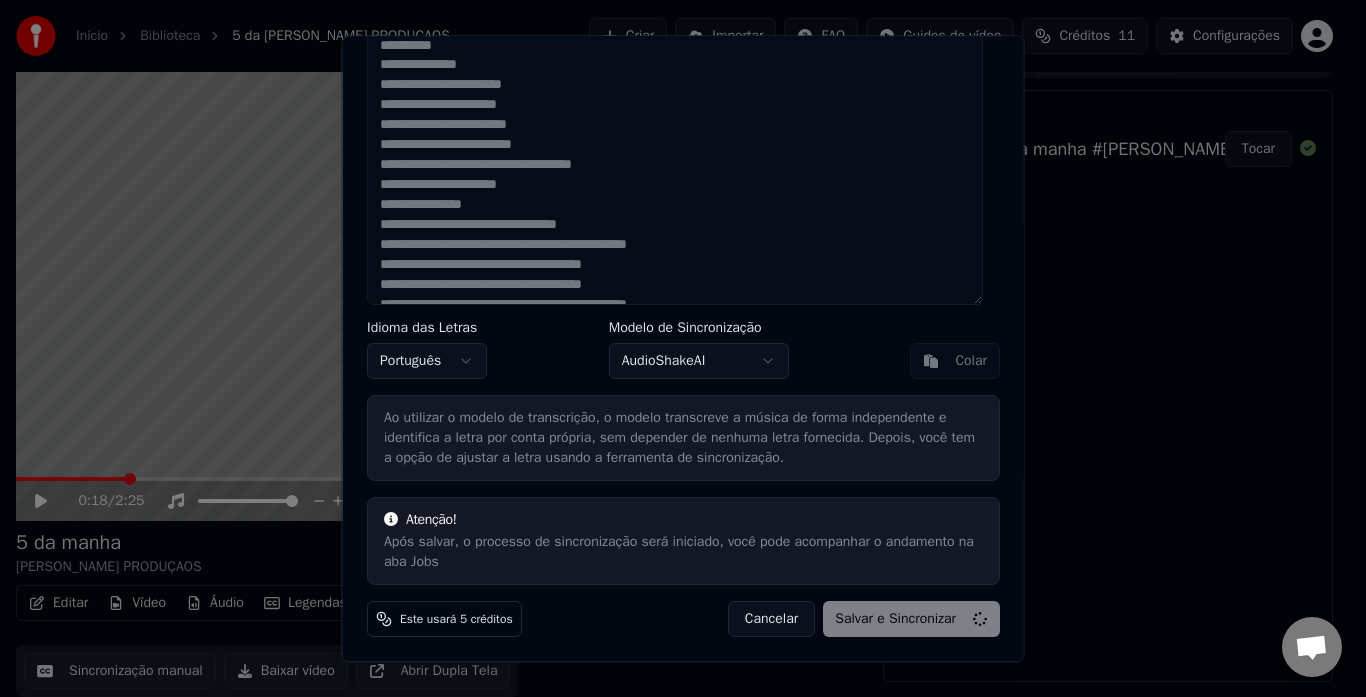type 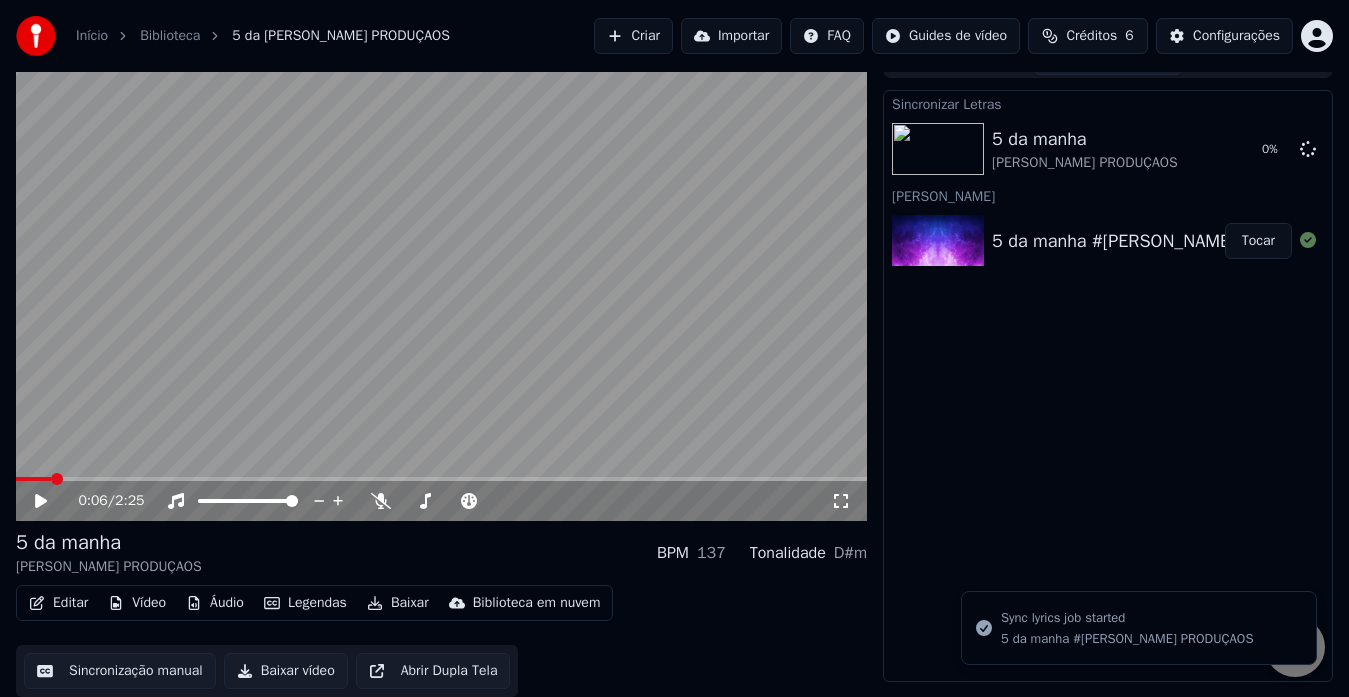 click at bounding box center (57, 479) 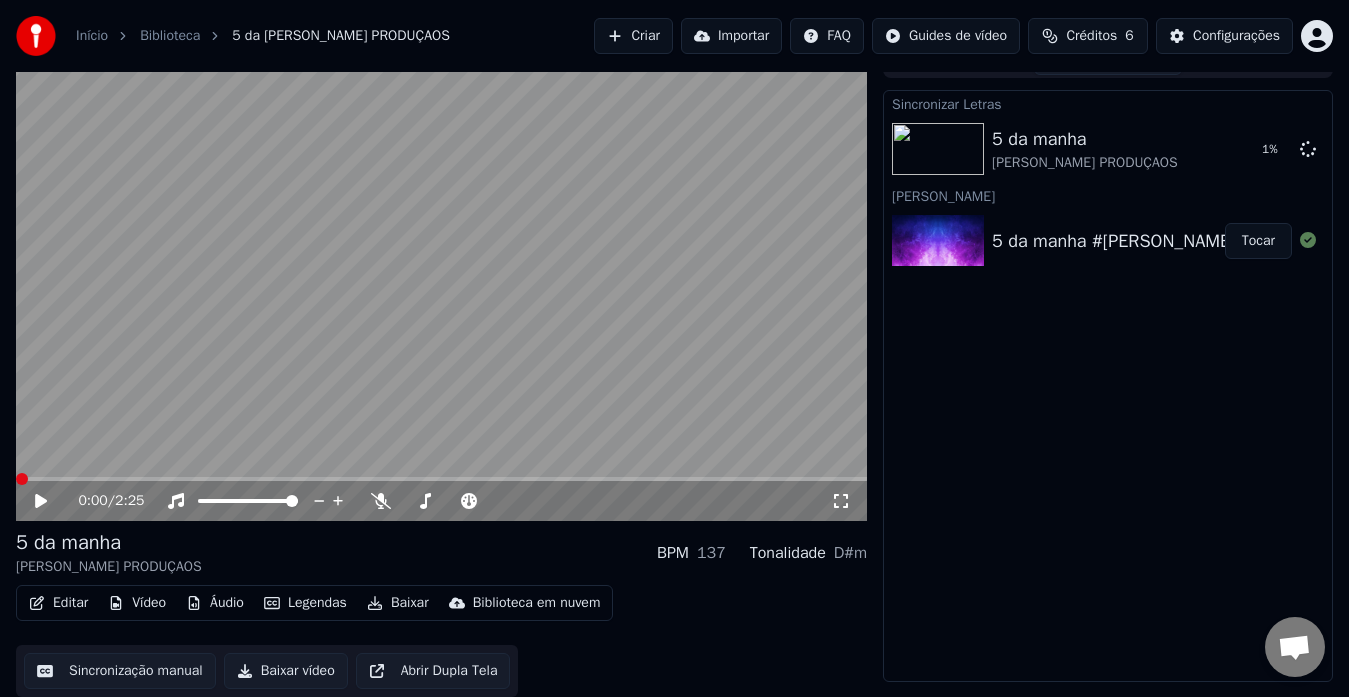 click at bounding box center (22, 479) 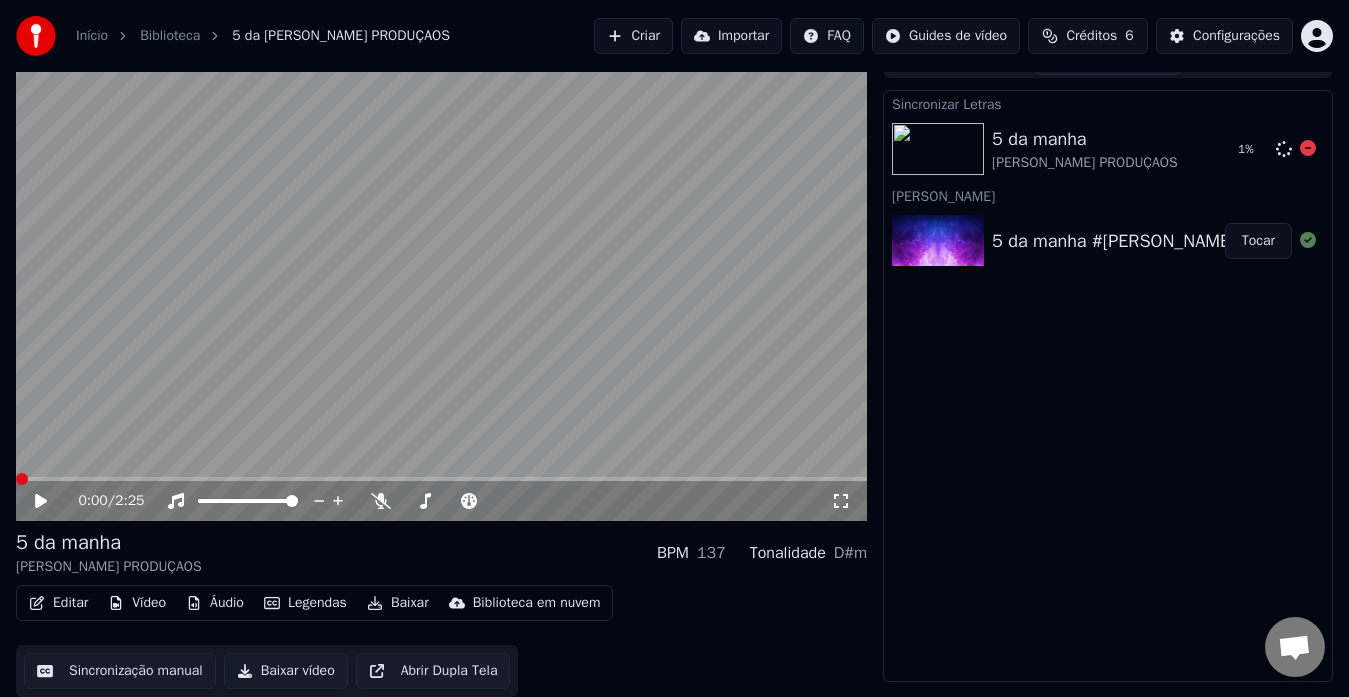 click on "[PERSON_NAME] PRODUÇAOS" at bounding box center (1085, 163) 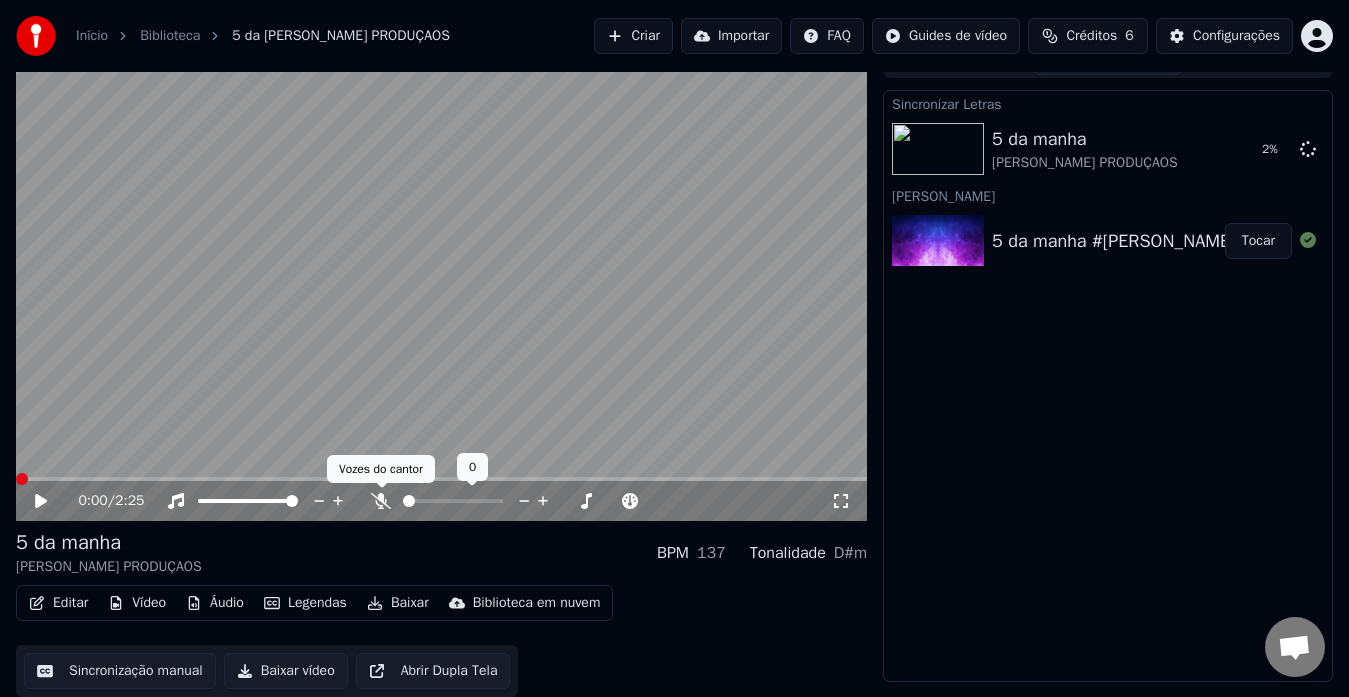 click 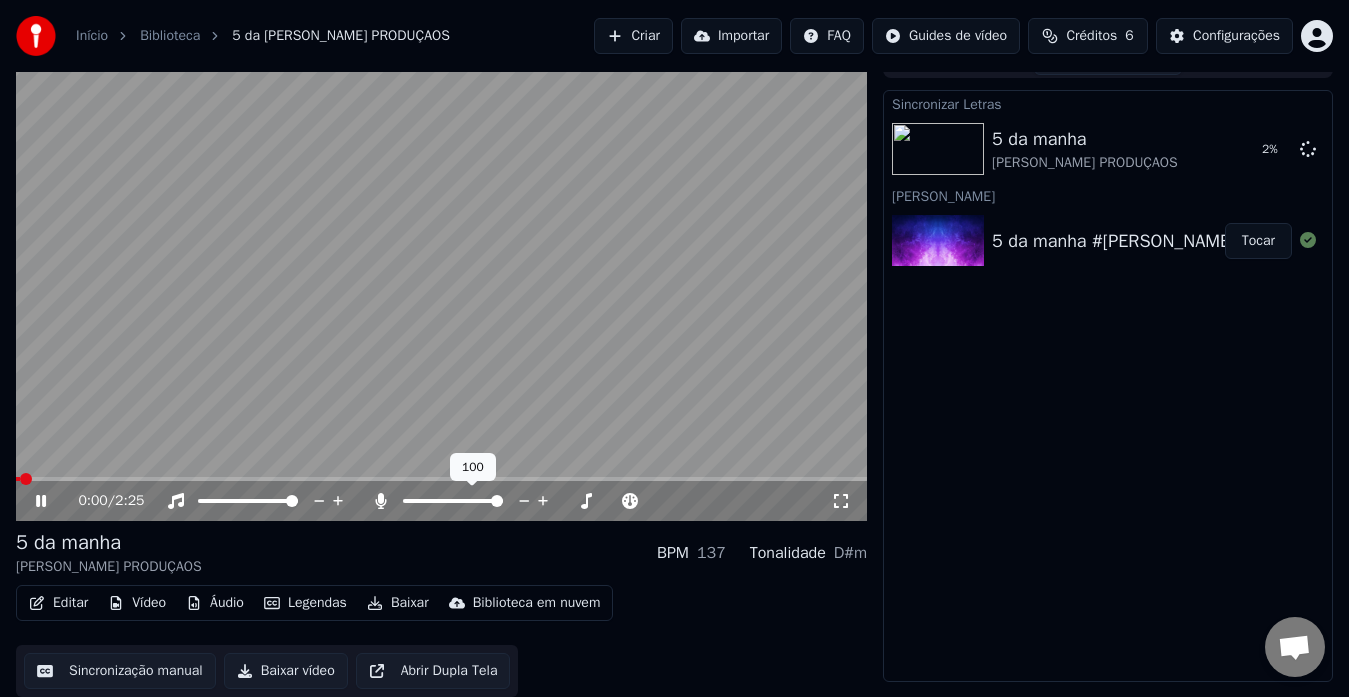 click 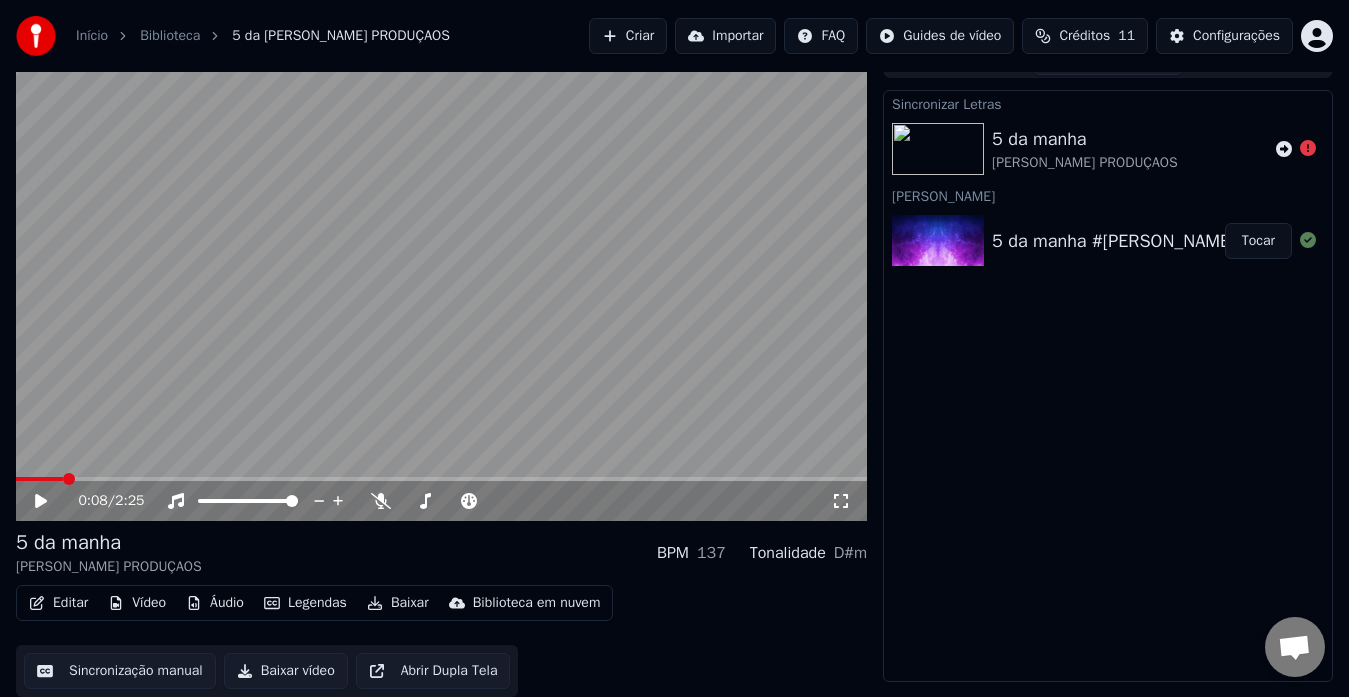 scroll, scrollTop: 40, scrollLeft: 0, axis: vertical 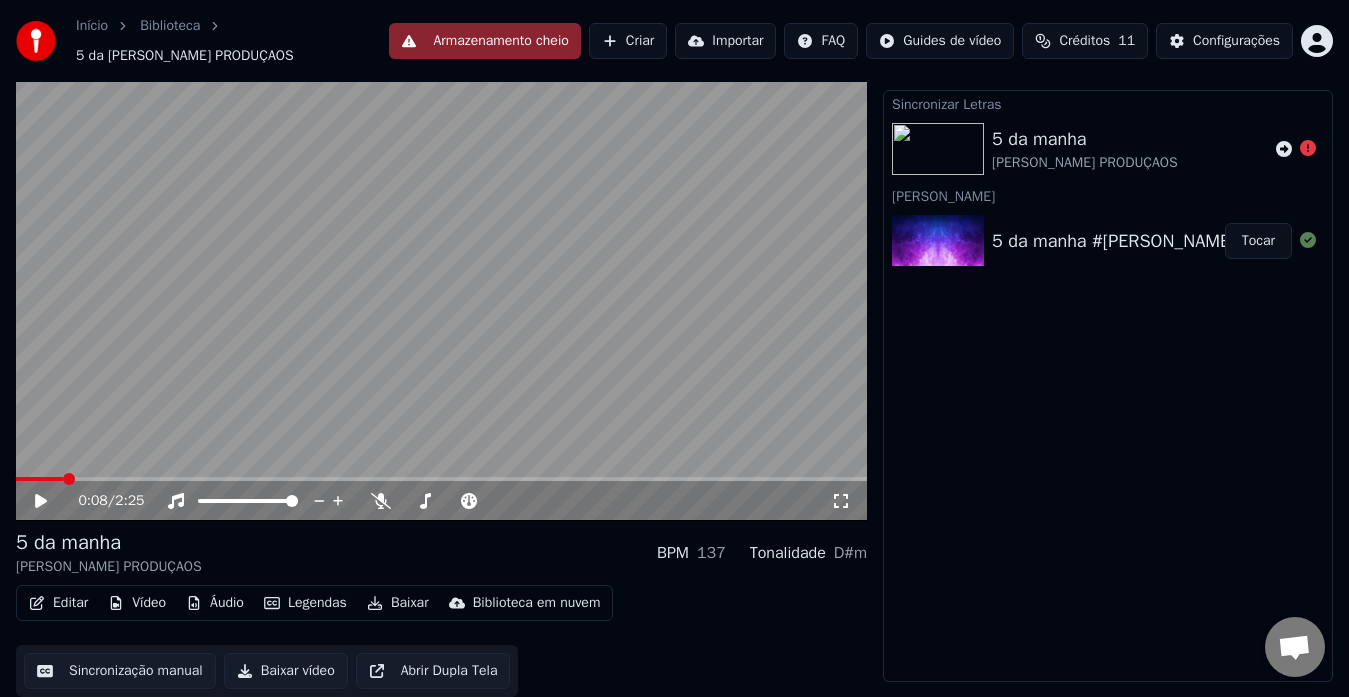 click on "5 da [PERSON_NAME] PRODUÇAOS" at bounding box center (1108, 149) 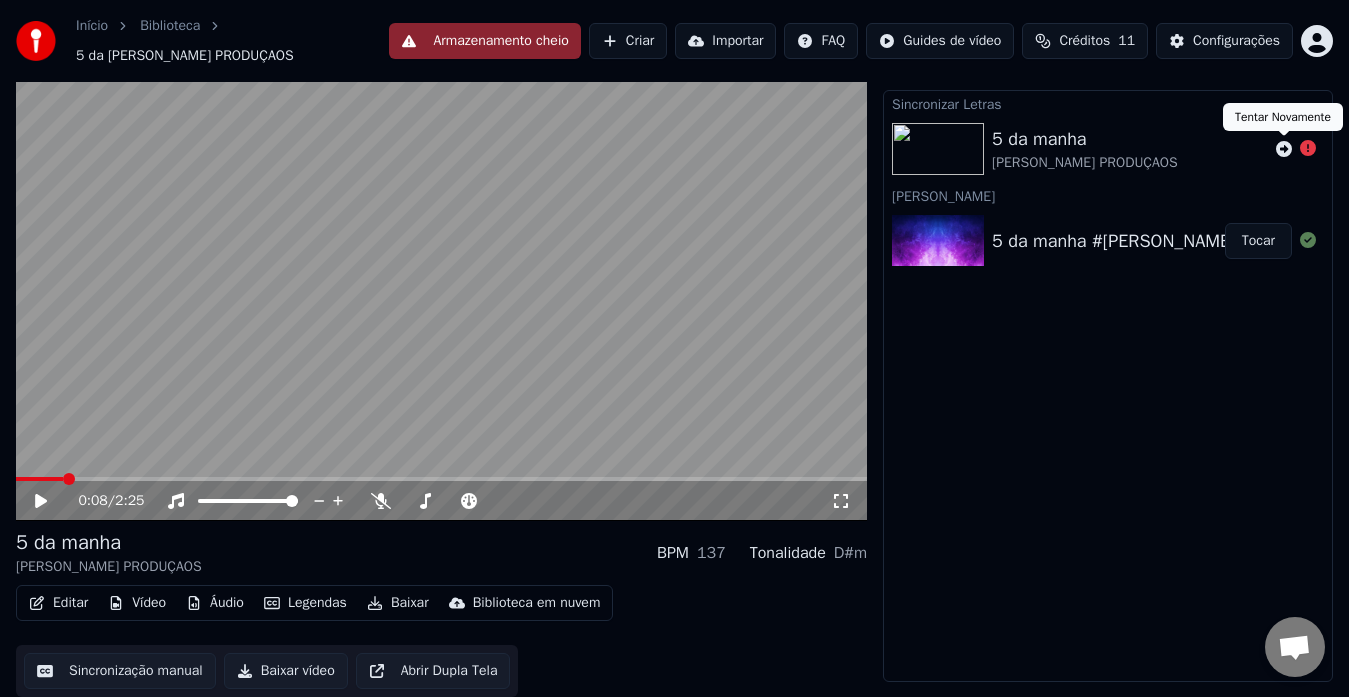 click 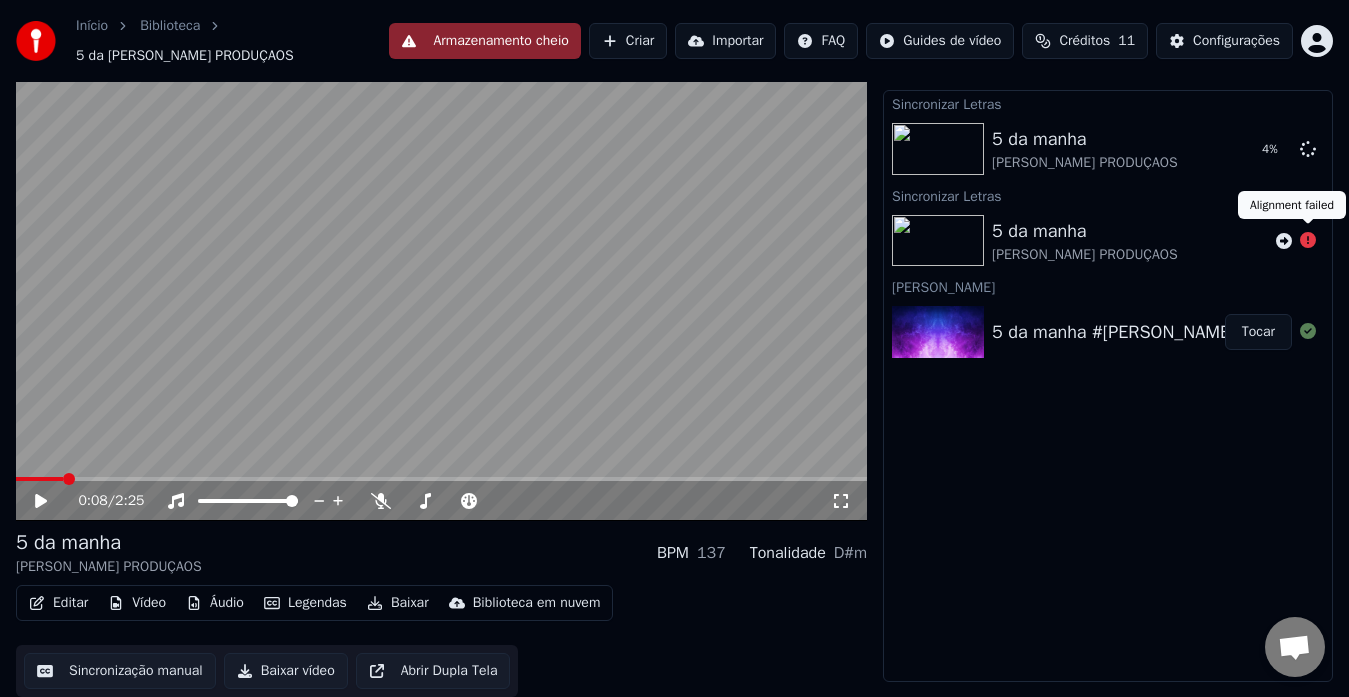 click 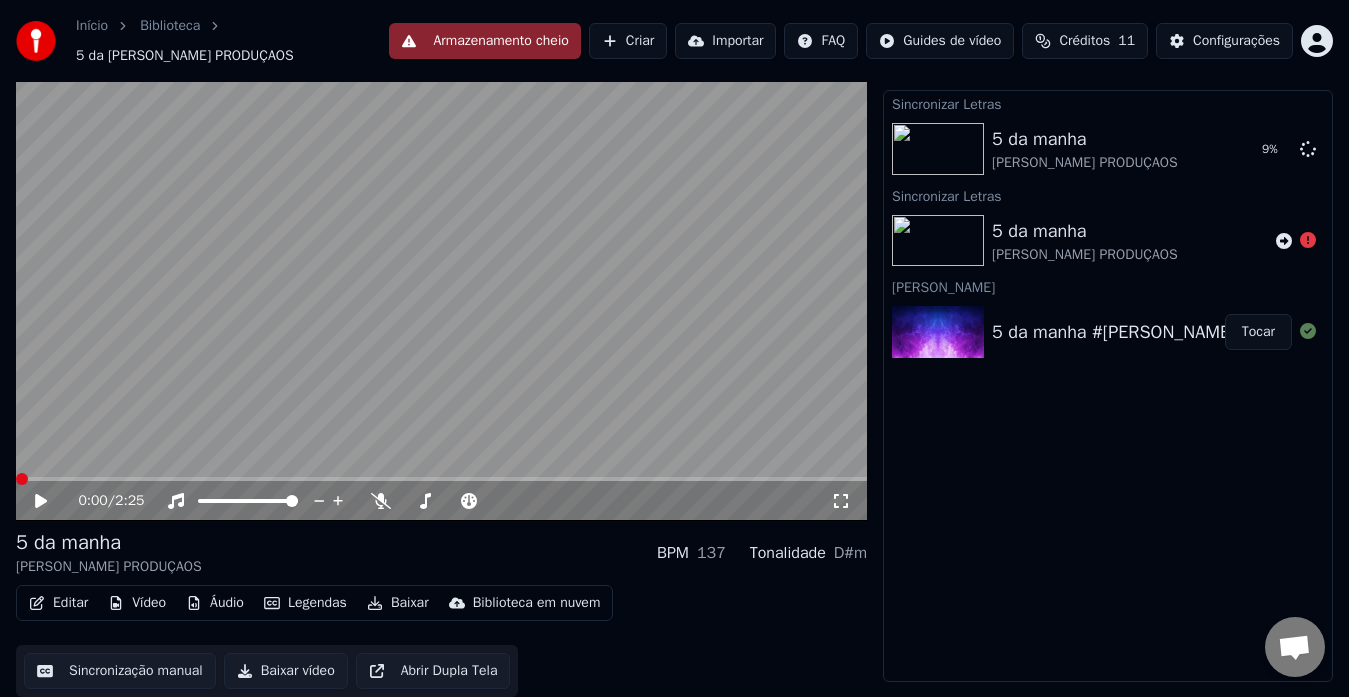 click at bounding box center (22, 479) 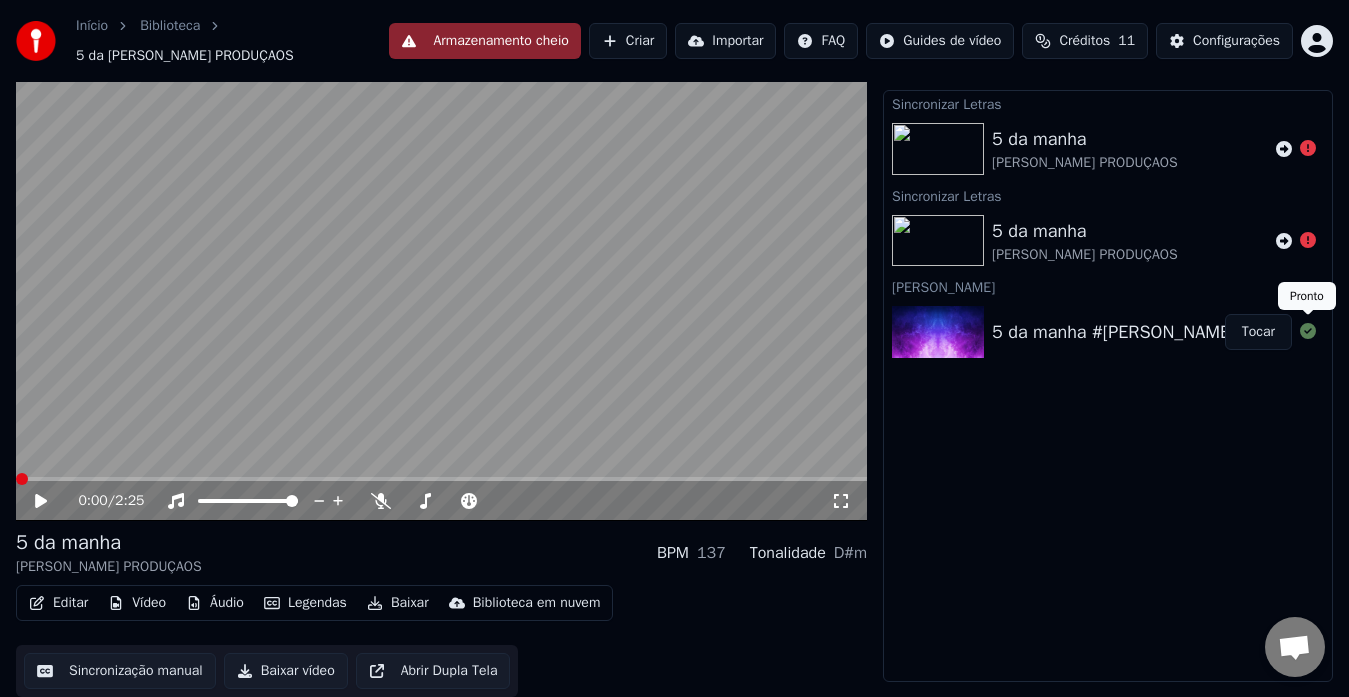 click 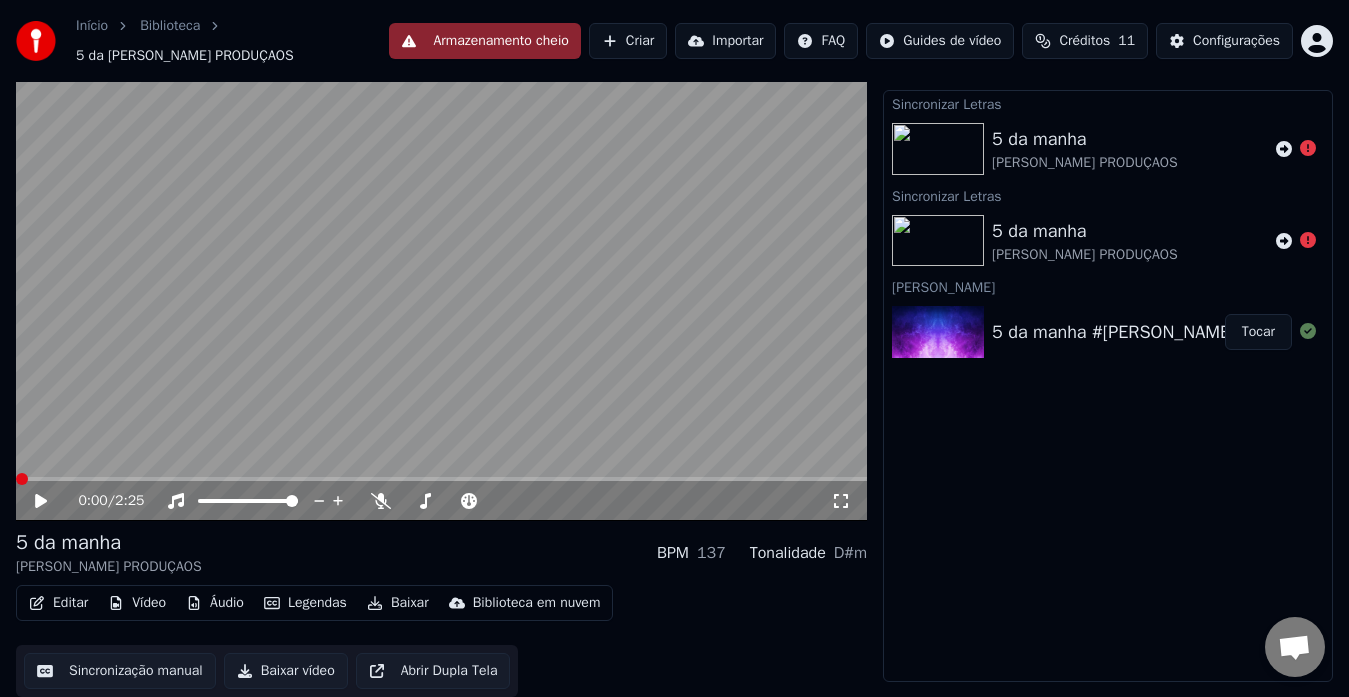 click 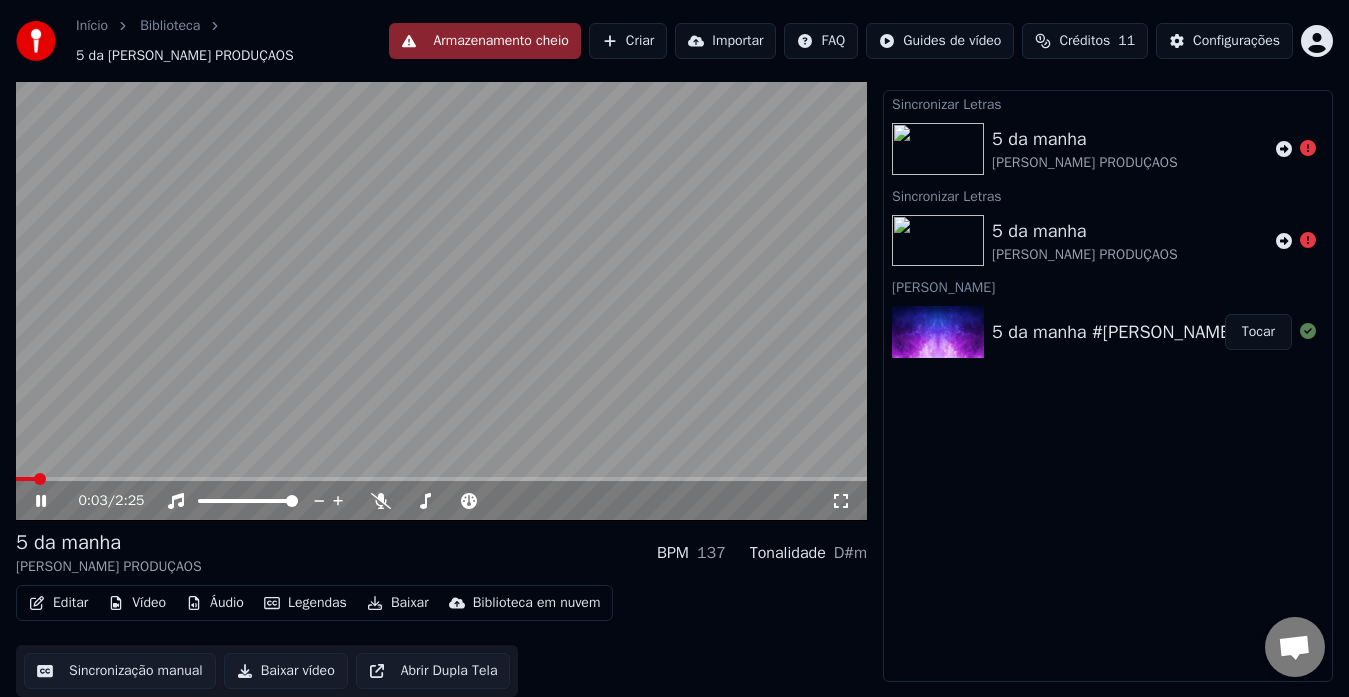 scroll, scrollTop: 30, scrollLeft: 0, axis: vertical 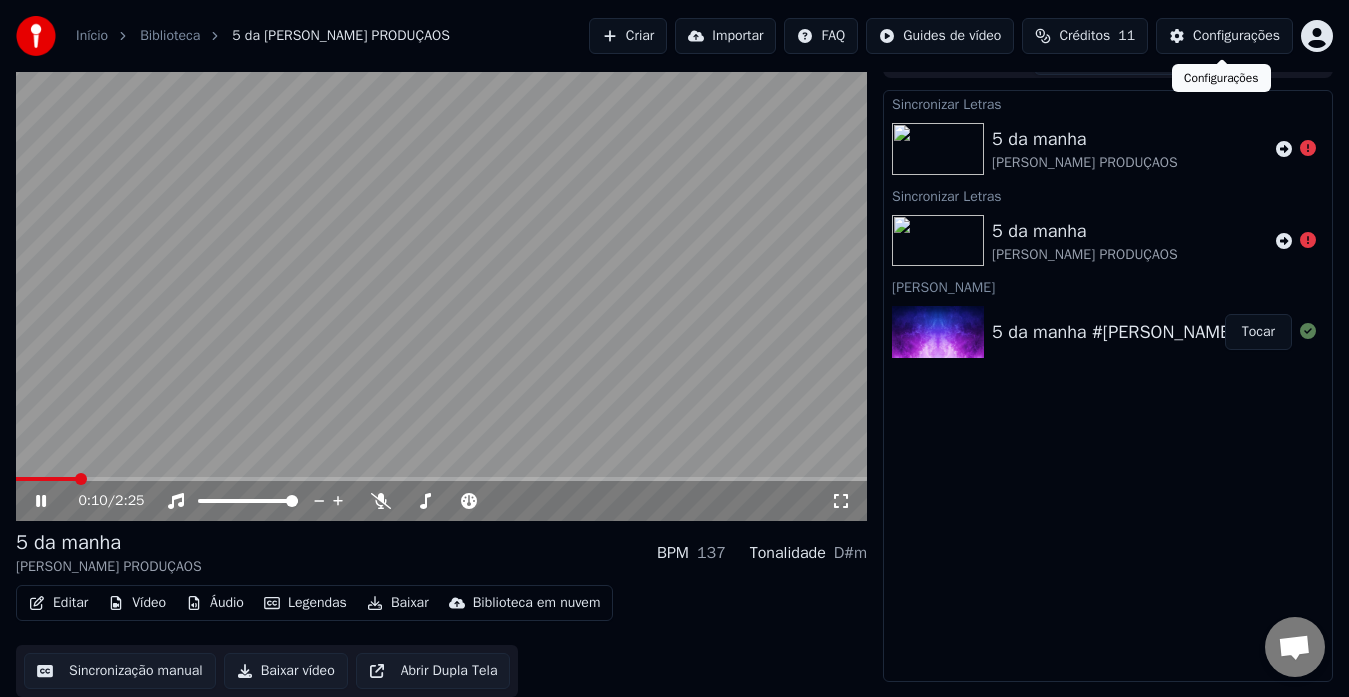 click on "Configurações" at bounding box center [1236, 36] 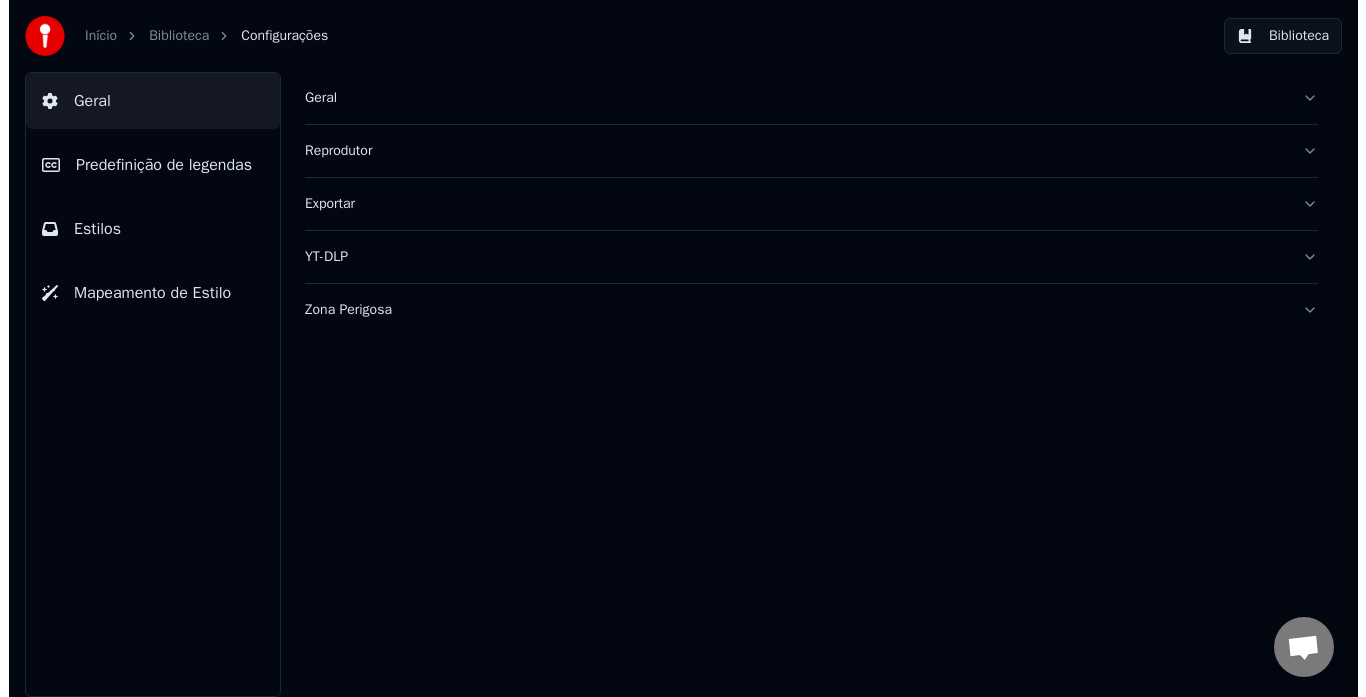 scroll, scrollTop: 0, scrollLeft: 0, axis: both 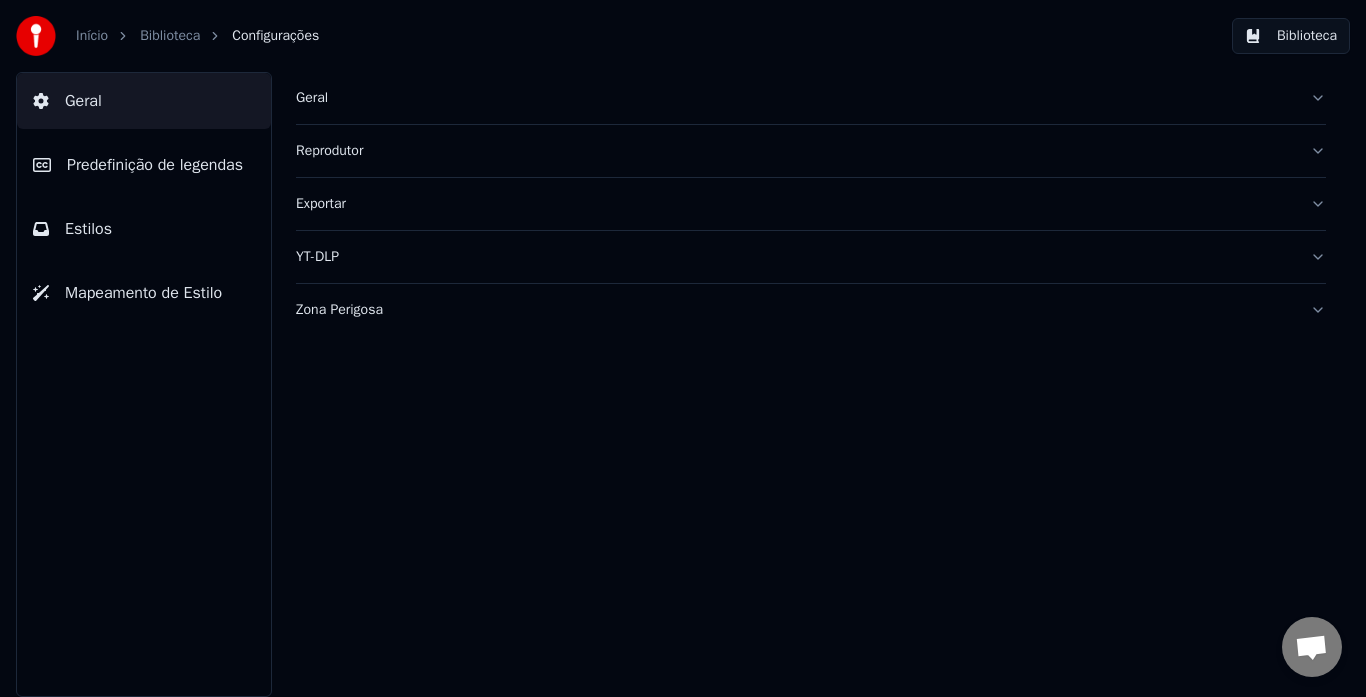 click on "Geral" at bounding box center [144, 101] 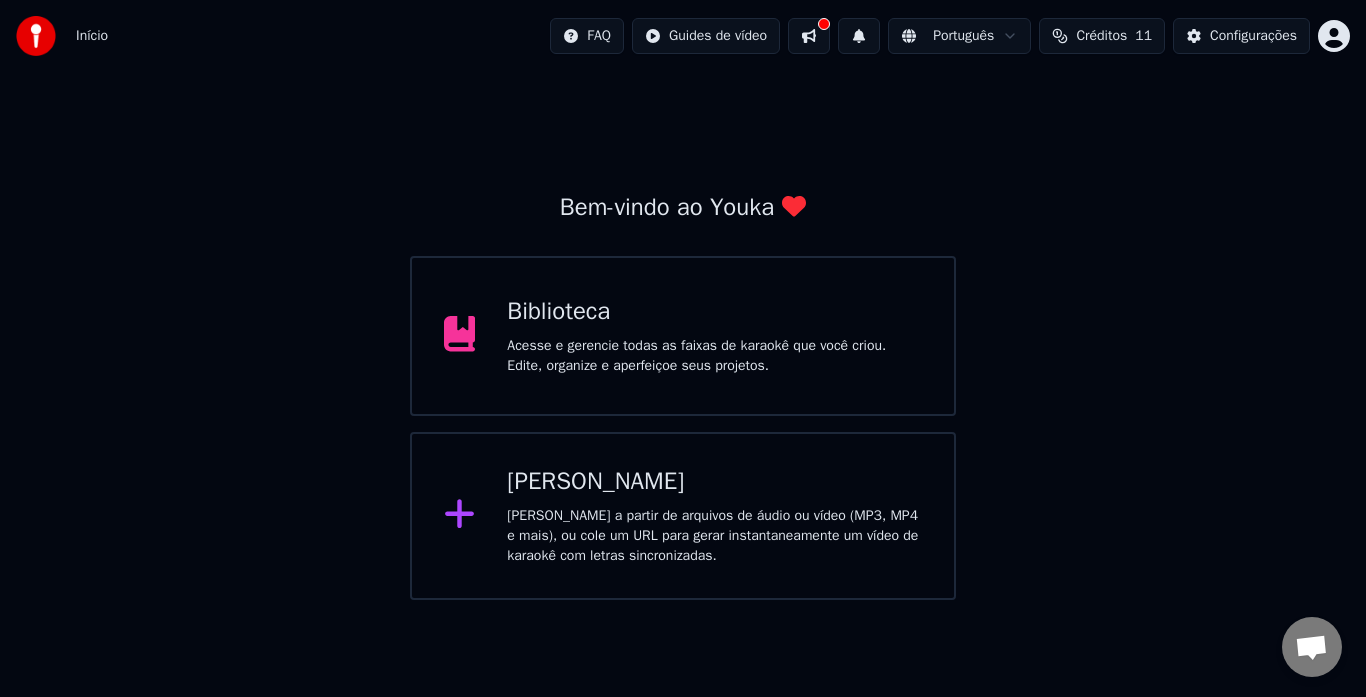 click on "[PERSON_NAME]" at bounding box center [714, 482] 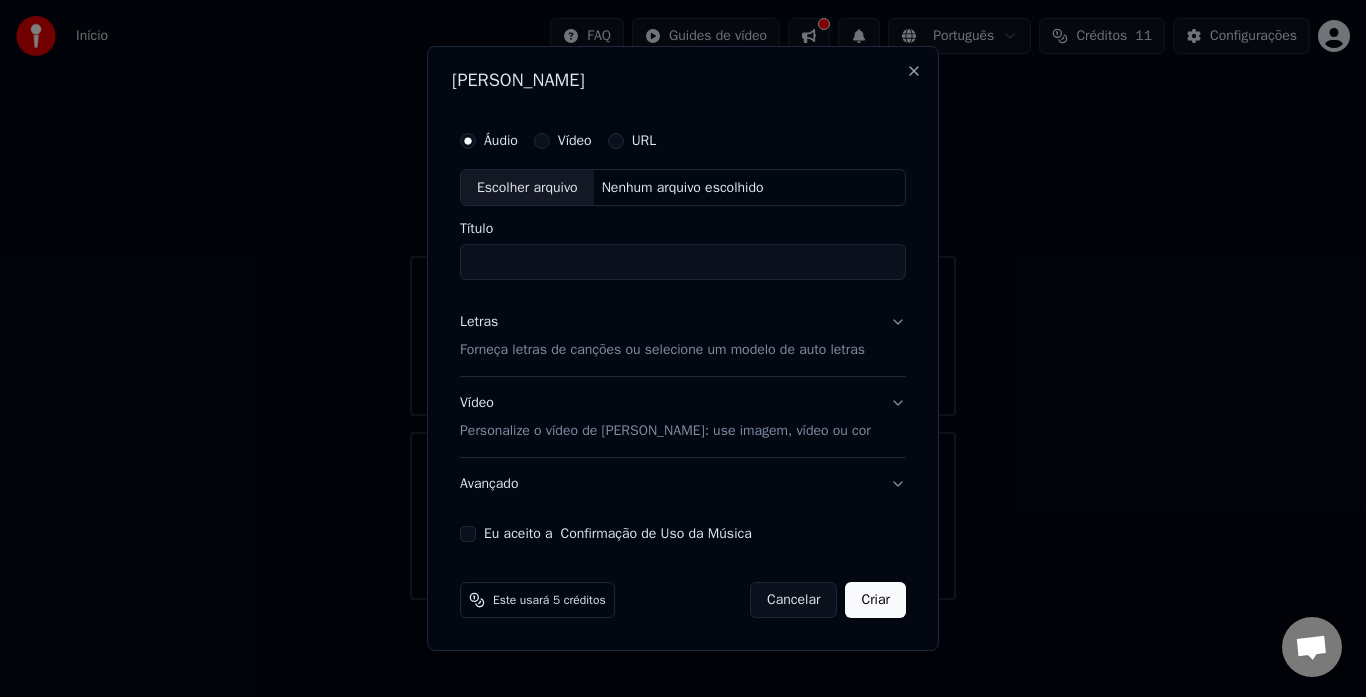 click on "Título" at bounding box center (683, 263) 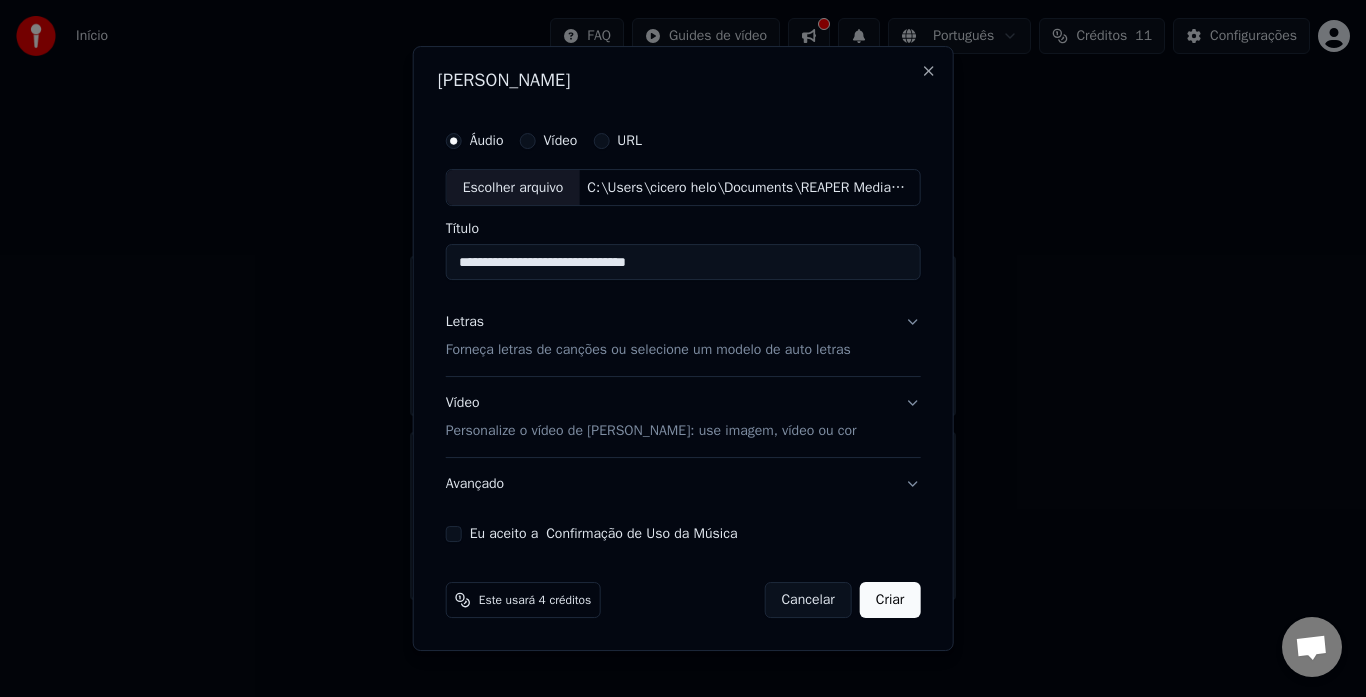 click on "**********" at bounding box center (683, 263) 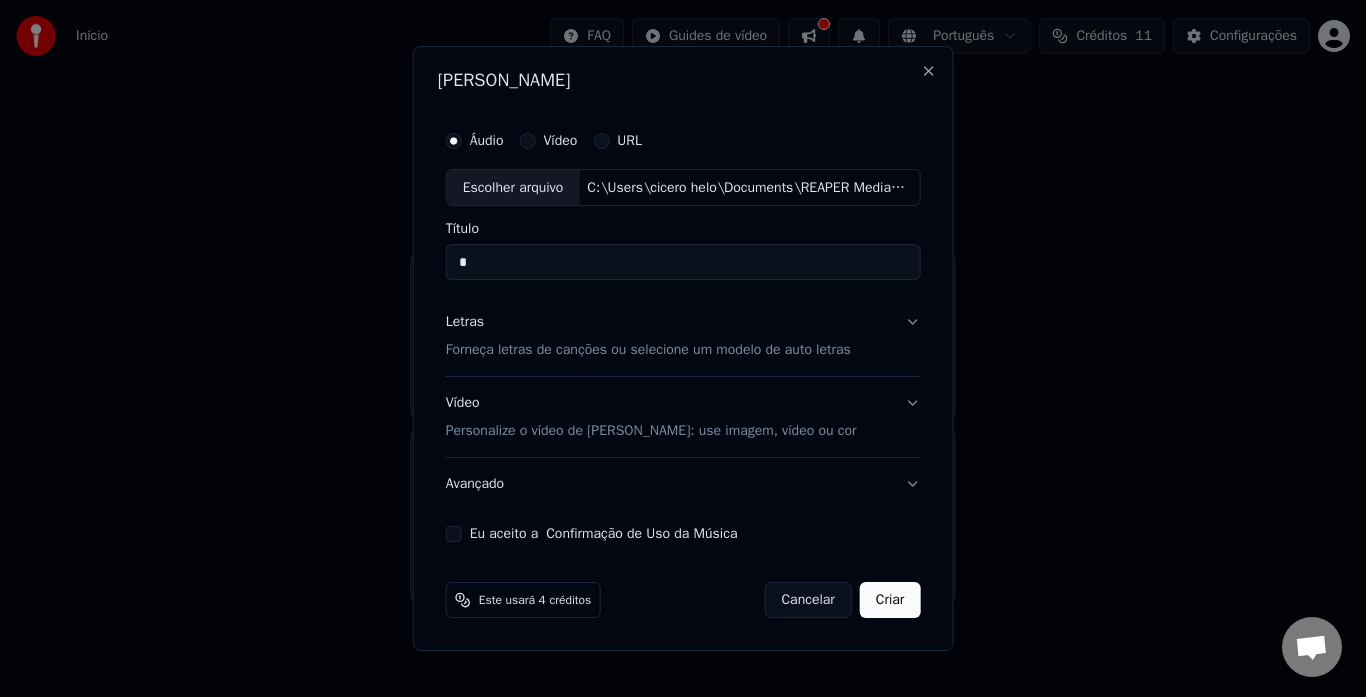 click on "C:\Users\cicero helo\Documents\REAPER Media\5 da manha #[PERSON_NAME] PRODUÇAOS(voz).wav" at bounding box center [749, 188] 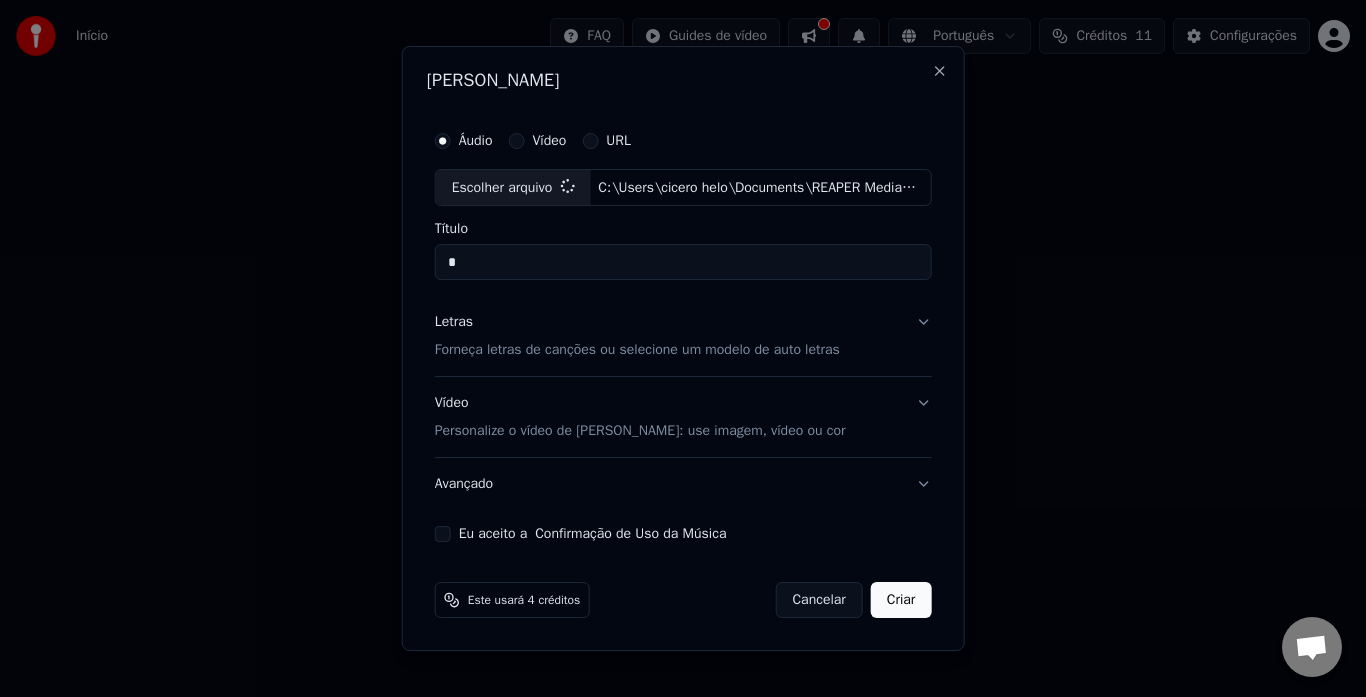 type on "**********" 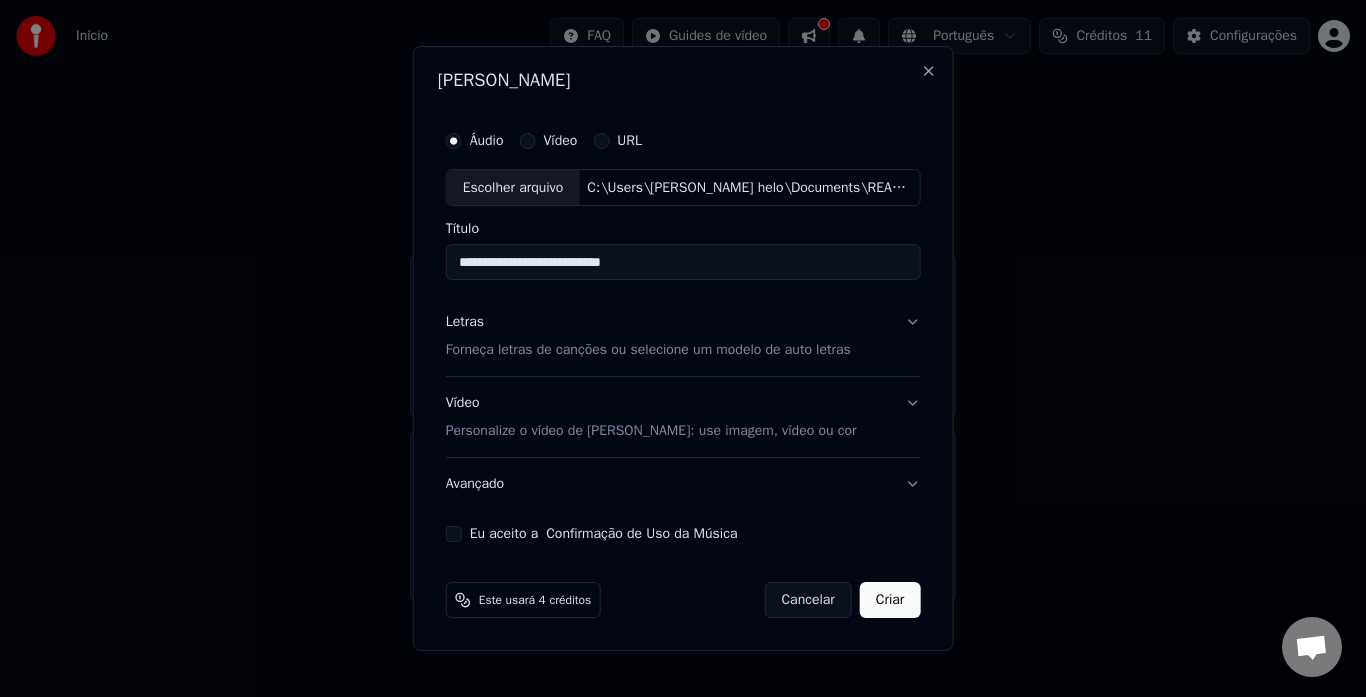 click on "Forneça letras de canções ou selecione um modelo de auto letras" at bounding box center [648, 351] 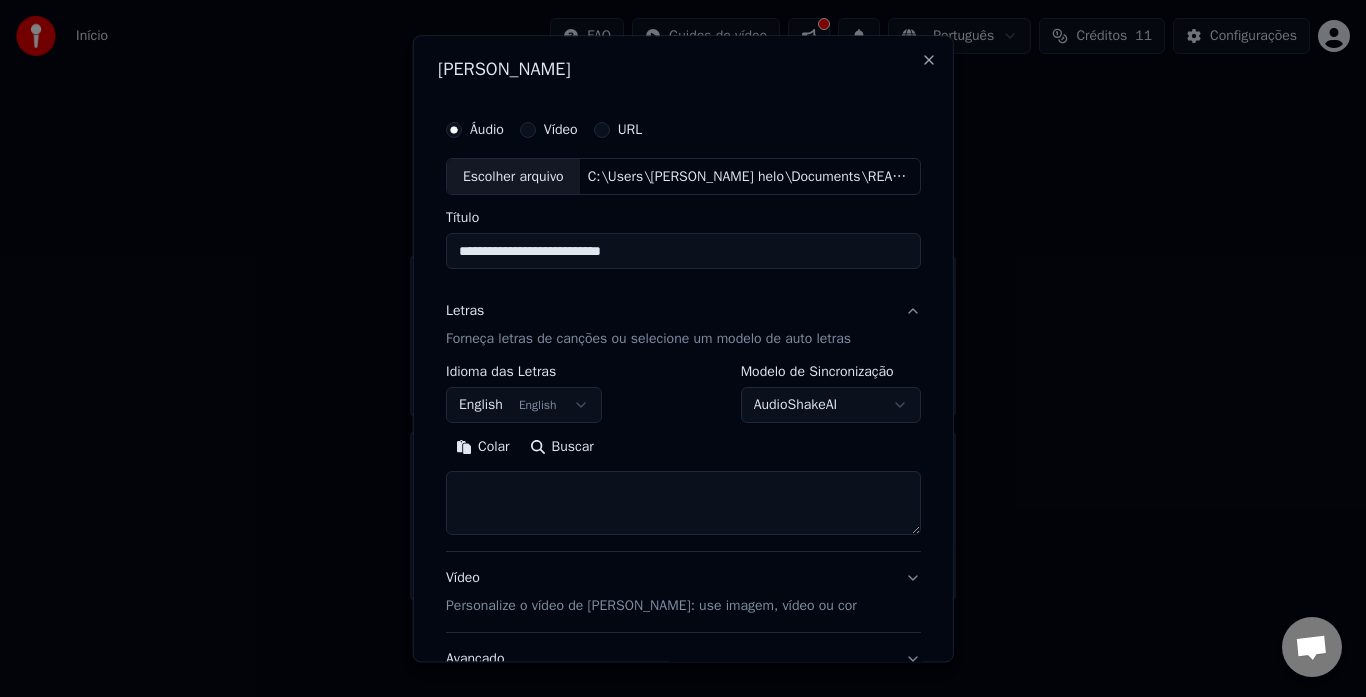 click on "**********" at bounding box center (683, 300) 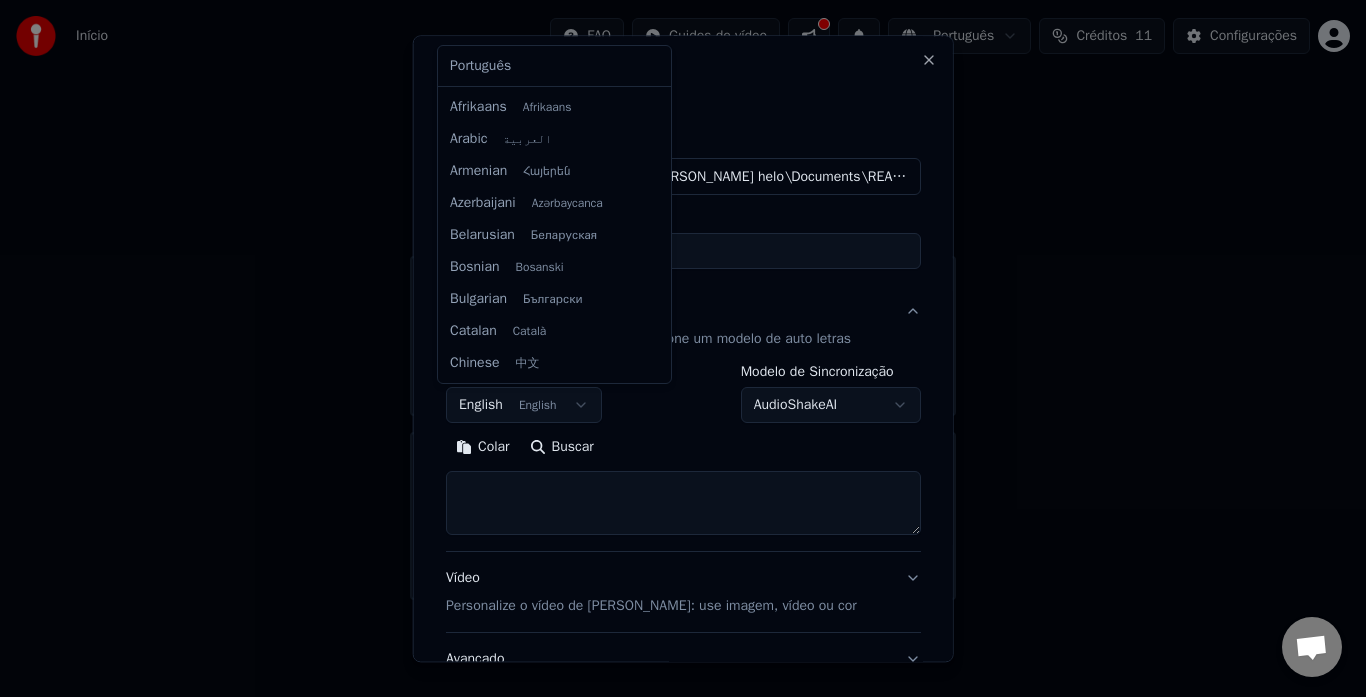 scroll, scrollTop: 160, scrollLeft: 0, axis: vertical 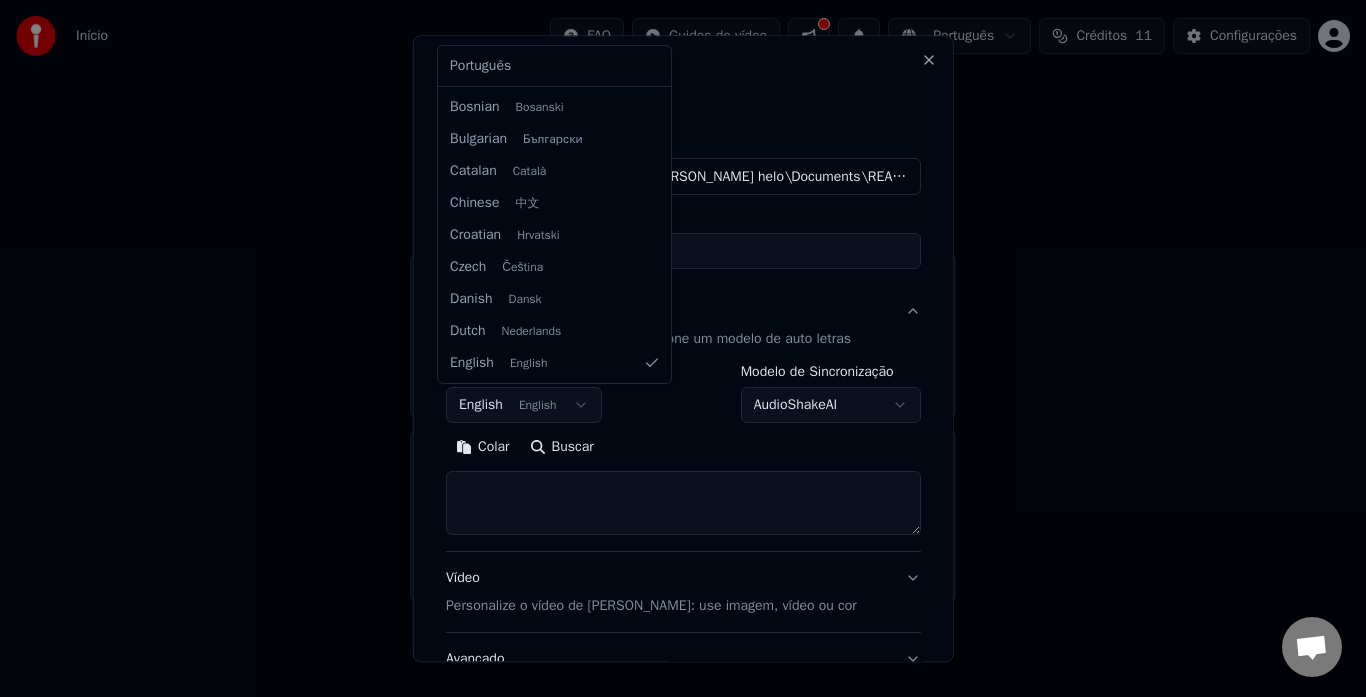 select on "**" 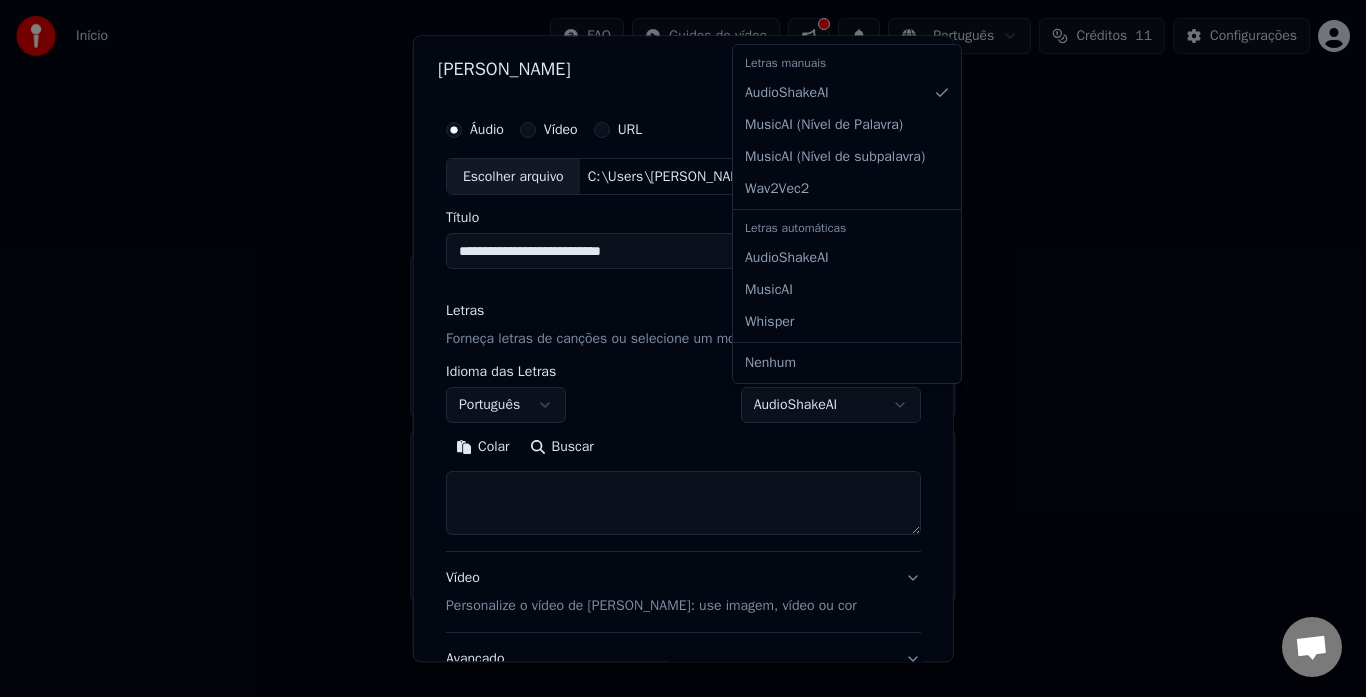click on "**********" at bounding box center [683, 300] 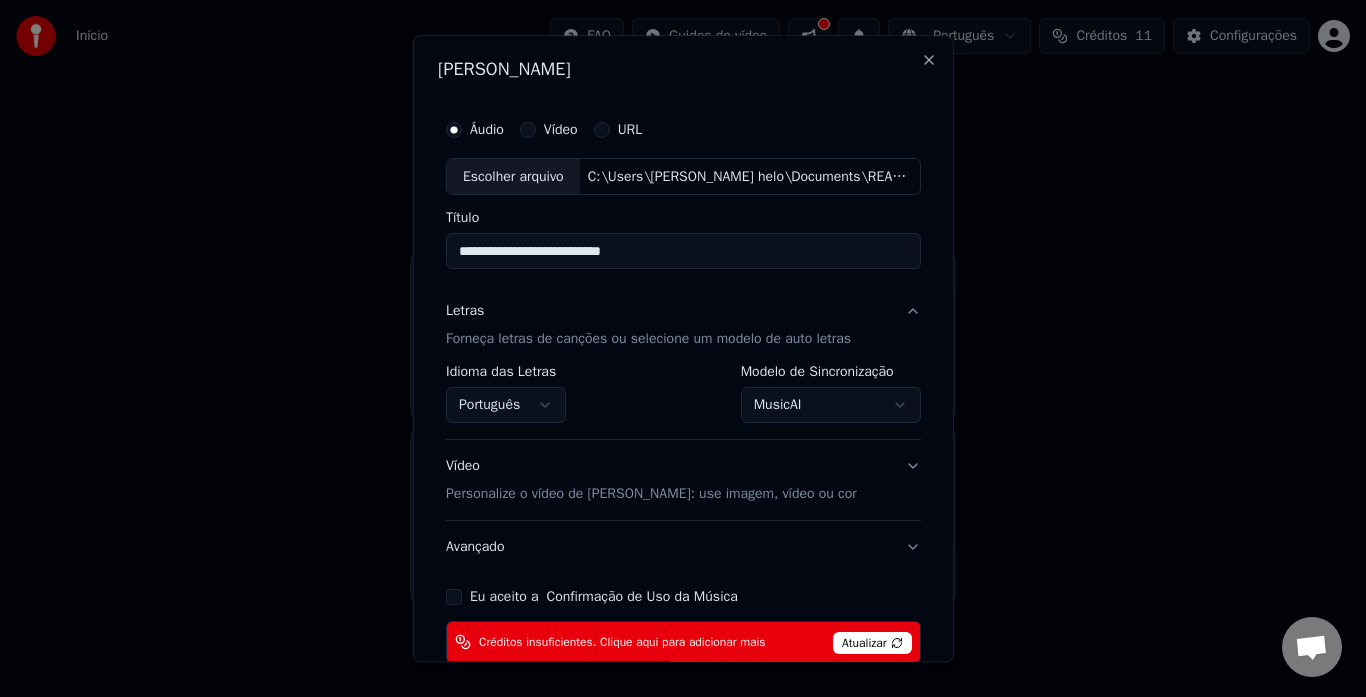 click on "Personalize o vídeo de [PERSON_NAME]: use imagem, vídeo ou cor" at bounding box center (651, 495) 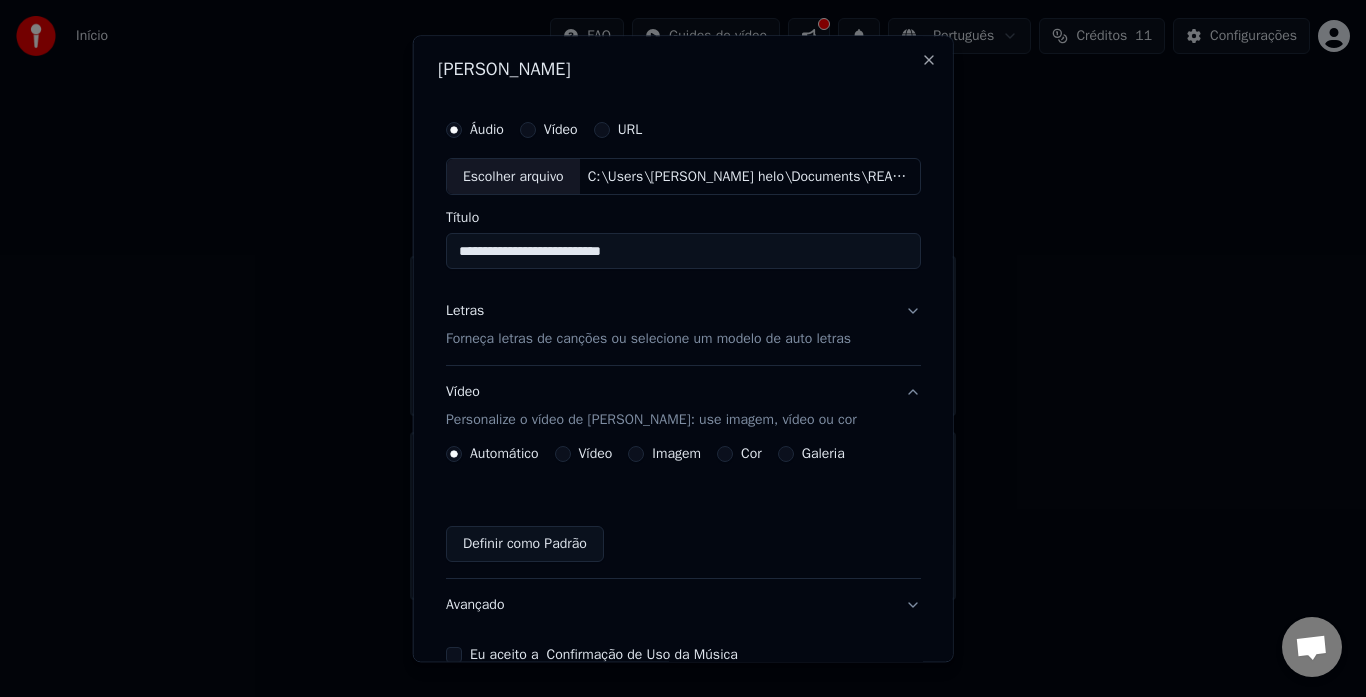 click on "Eu aceito a   Confirmação de Uso da Música" at bounding box center (454, 656) 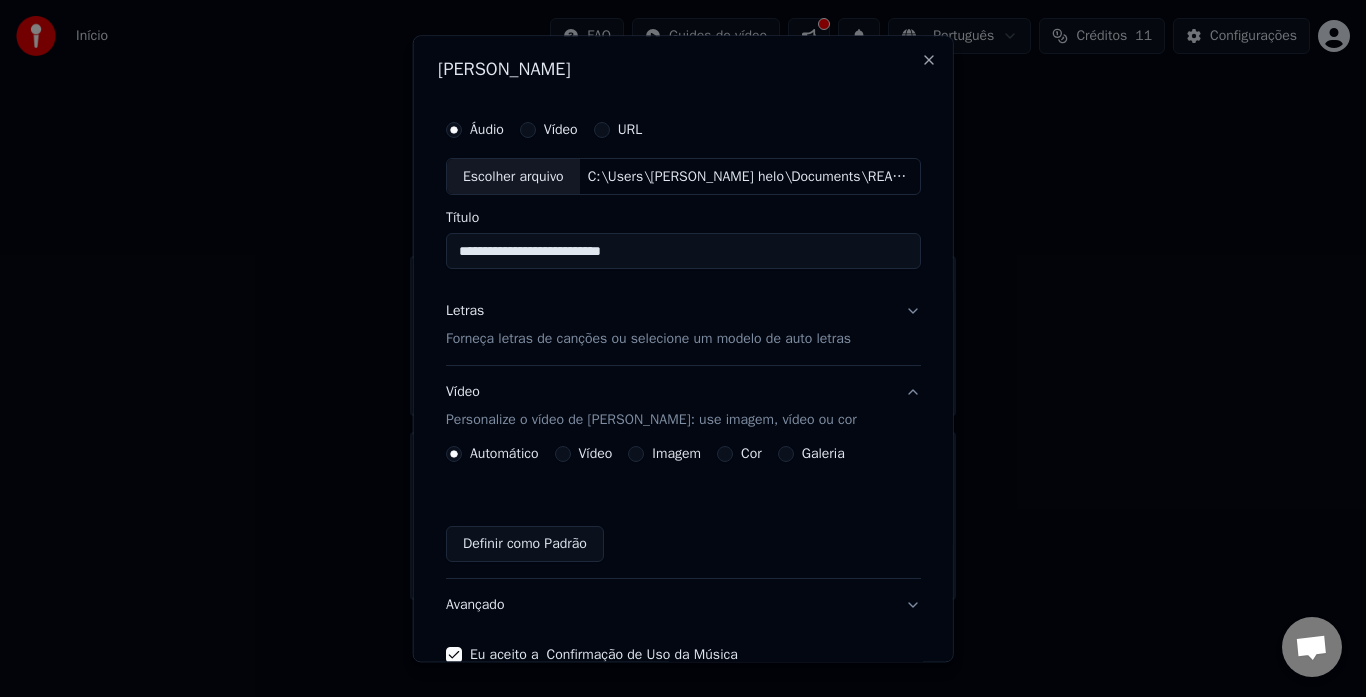 click on "Letras Forneça letras de canções ou selecione um modelo de auto letras" at bounding box center [683, 326] 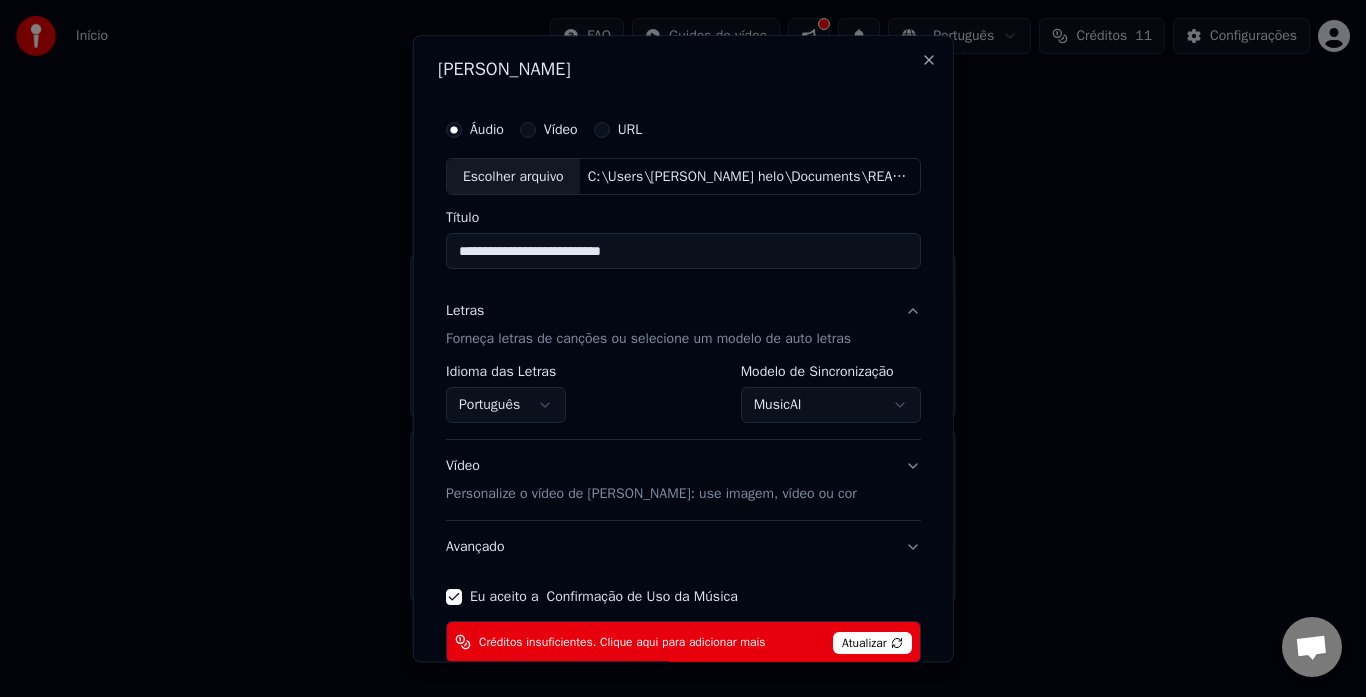 click on "Letras Forneça letras de canções ou selecione um modelo de auto letras" at bounding box center (683, 326) 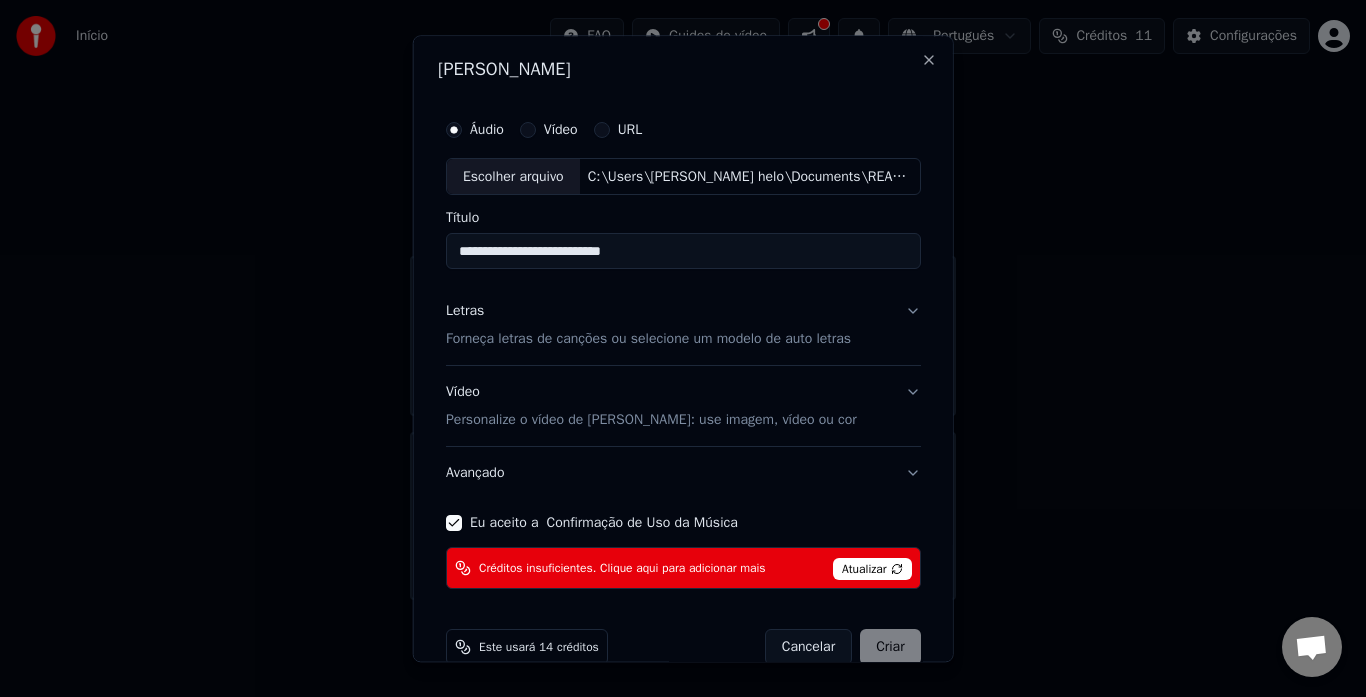 drag, startPoint x: 868, startPoint y: 643, endPoint x: 869, endPoint y: 632, distance: 11.045361 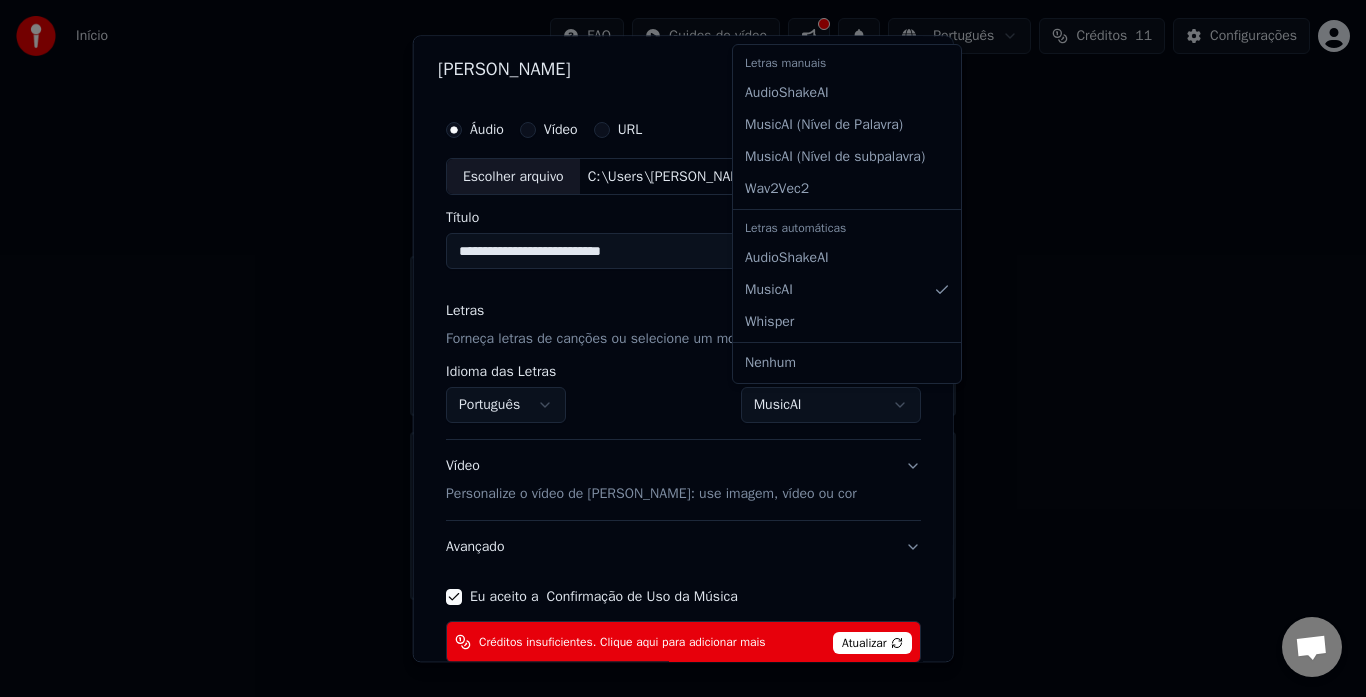 click on "**********" at bounding box center [683, 300] 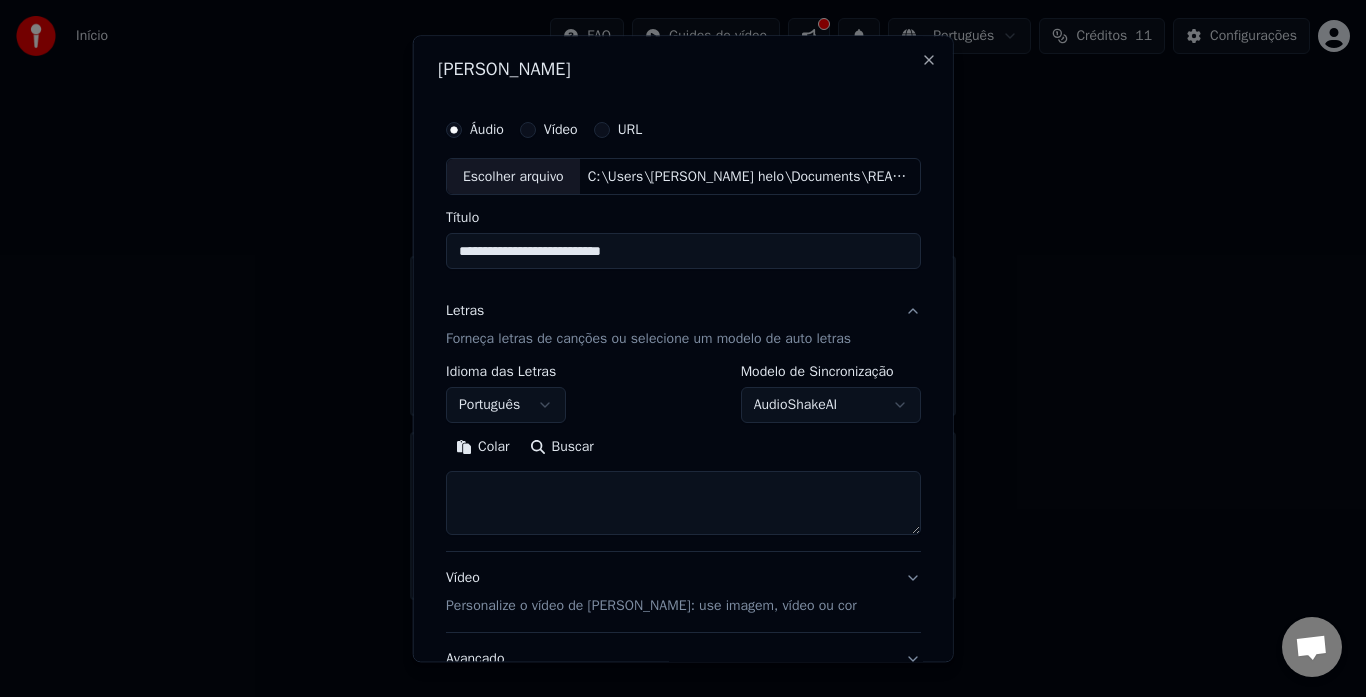 click at bounding box center [683, 504] 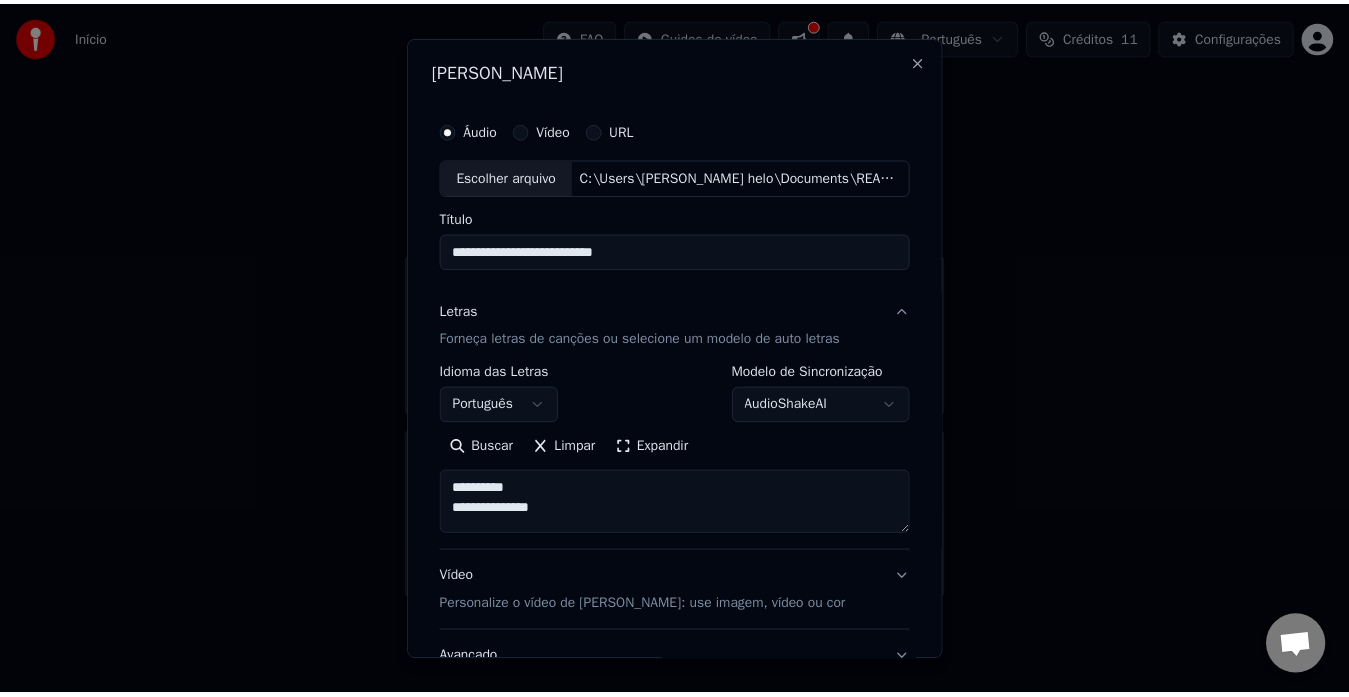 scroll, scrollTop: 565, scrollLeft: 0, axis: vertical 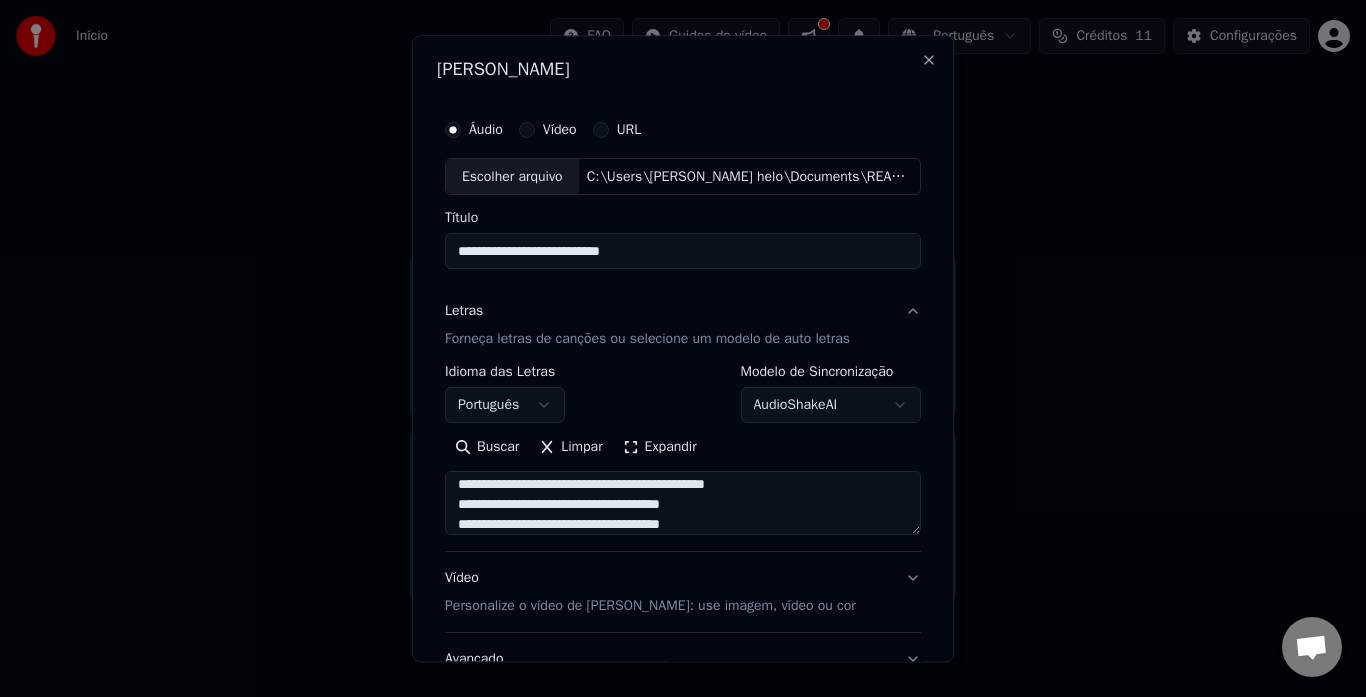 type on "**********" 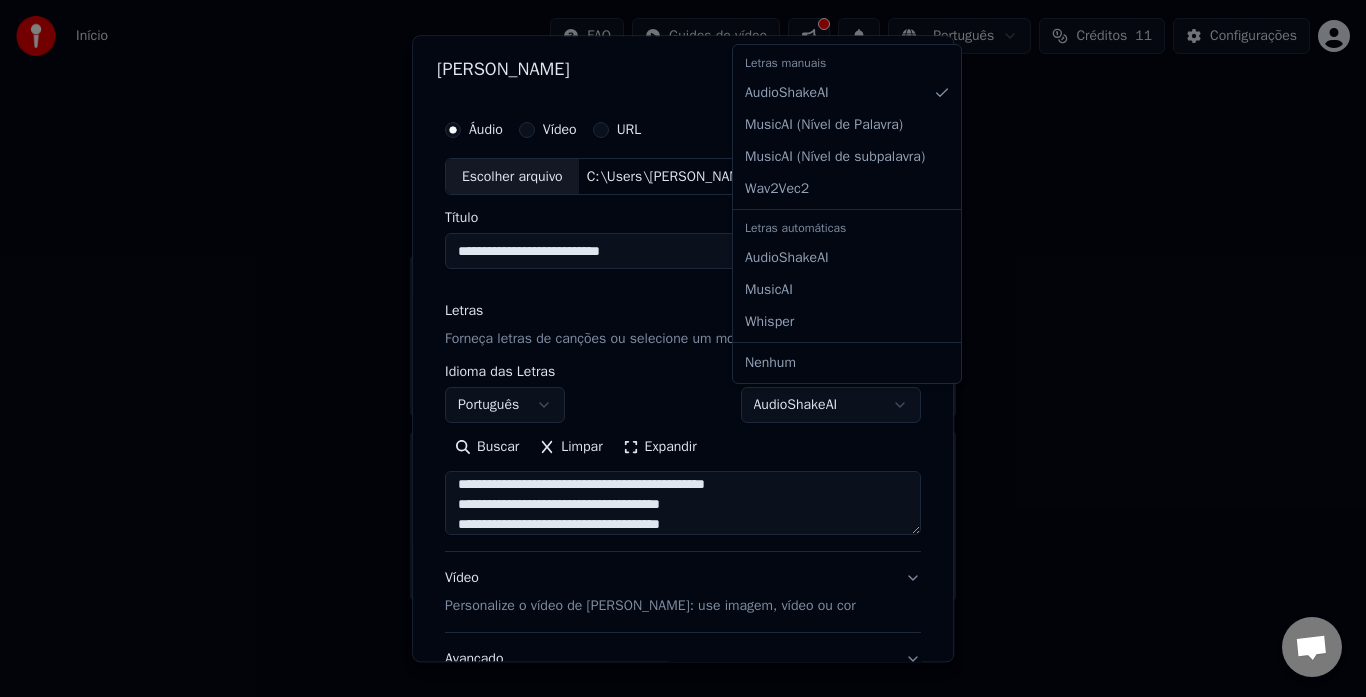 select on "**********" 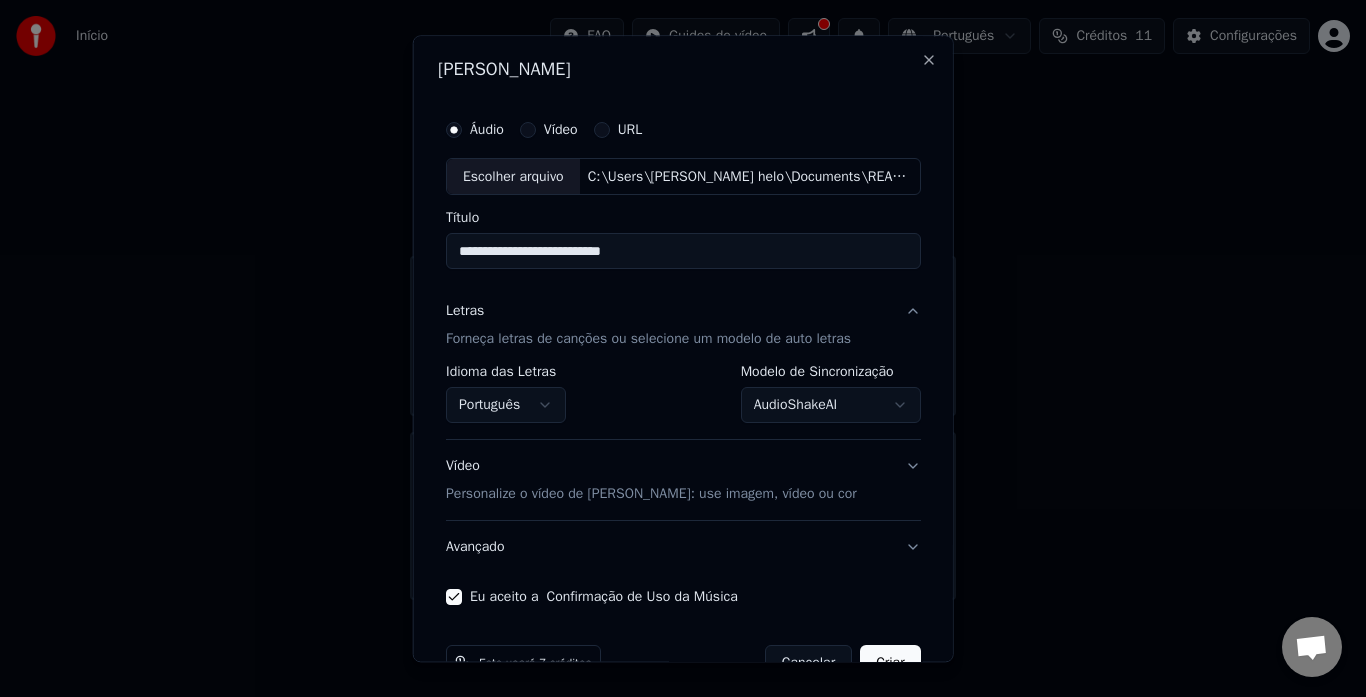 click on "Criar" at bounding box center (890, 664) 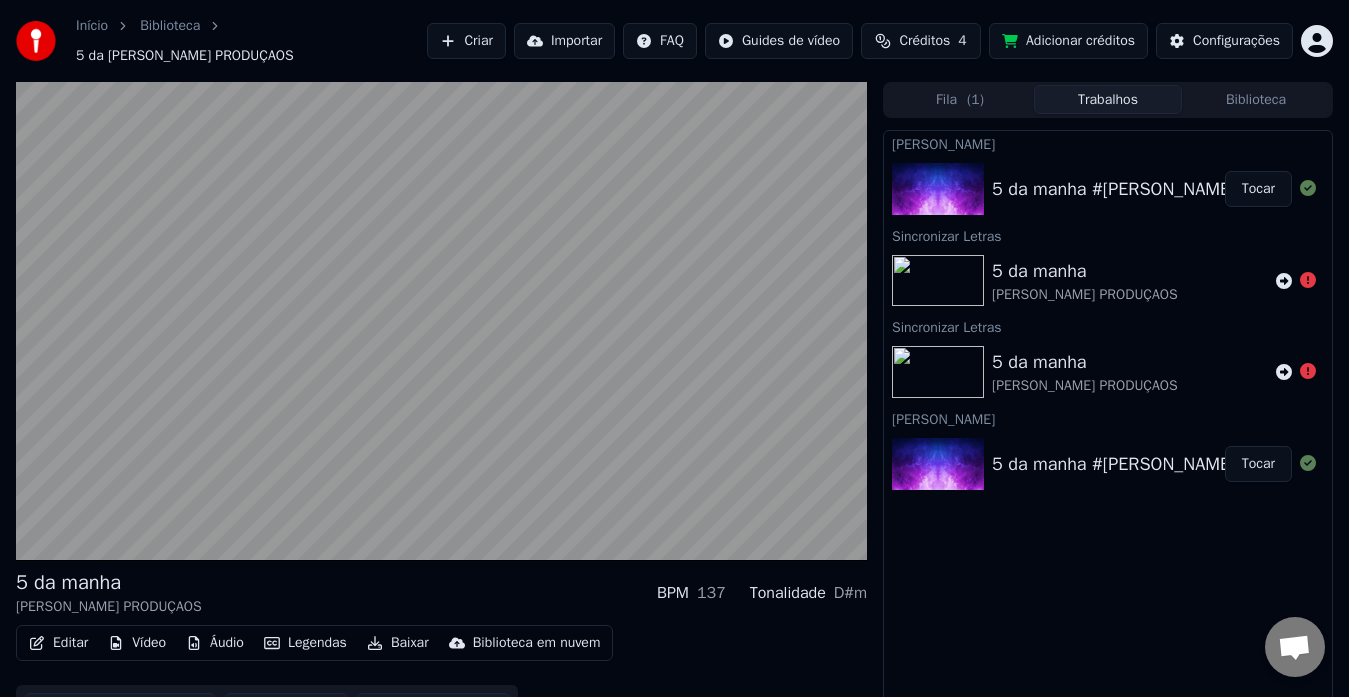 click on "( 1 )" at bounding box center [975, 100] 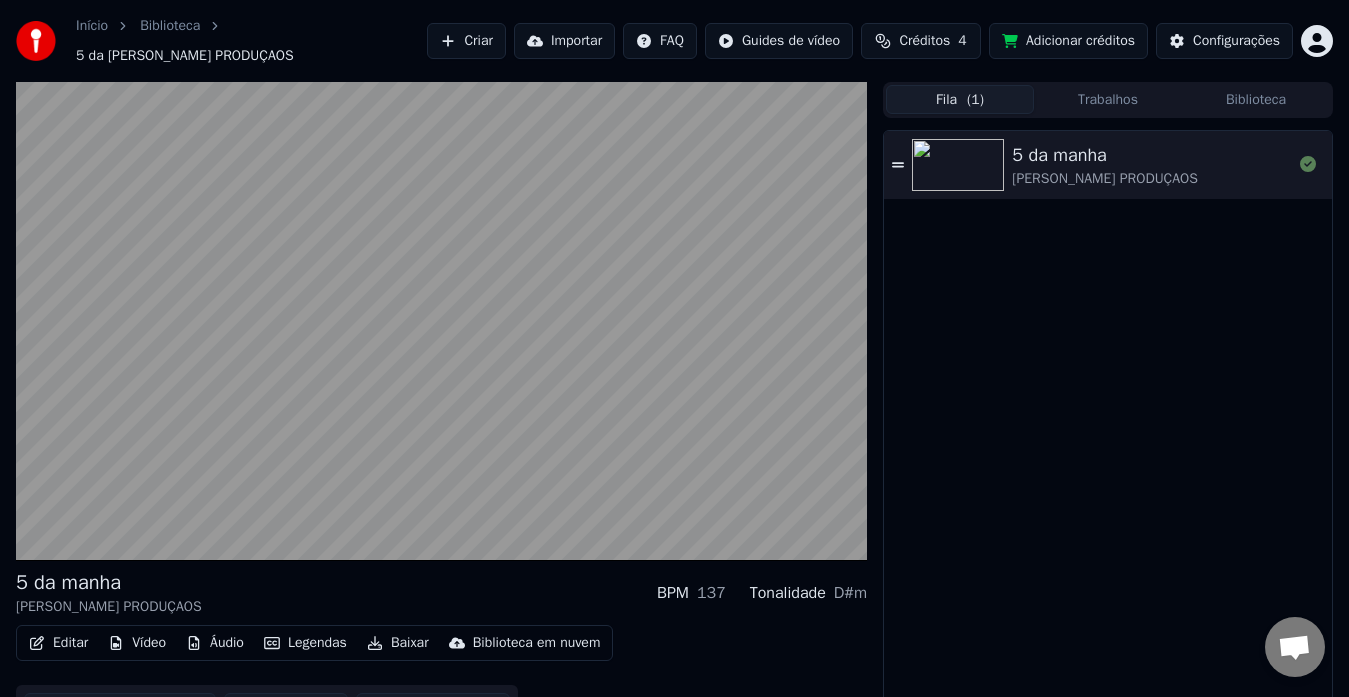 click on "Trabalhos" at bounding box center [1108, 99] 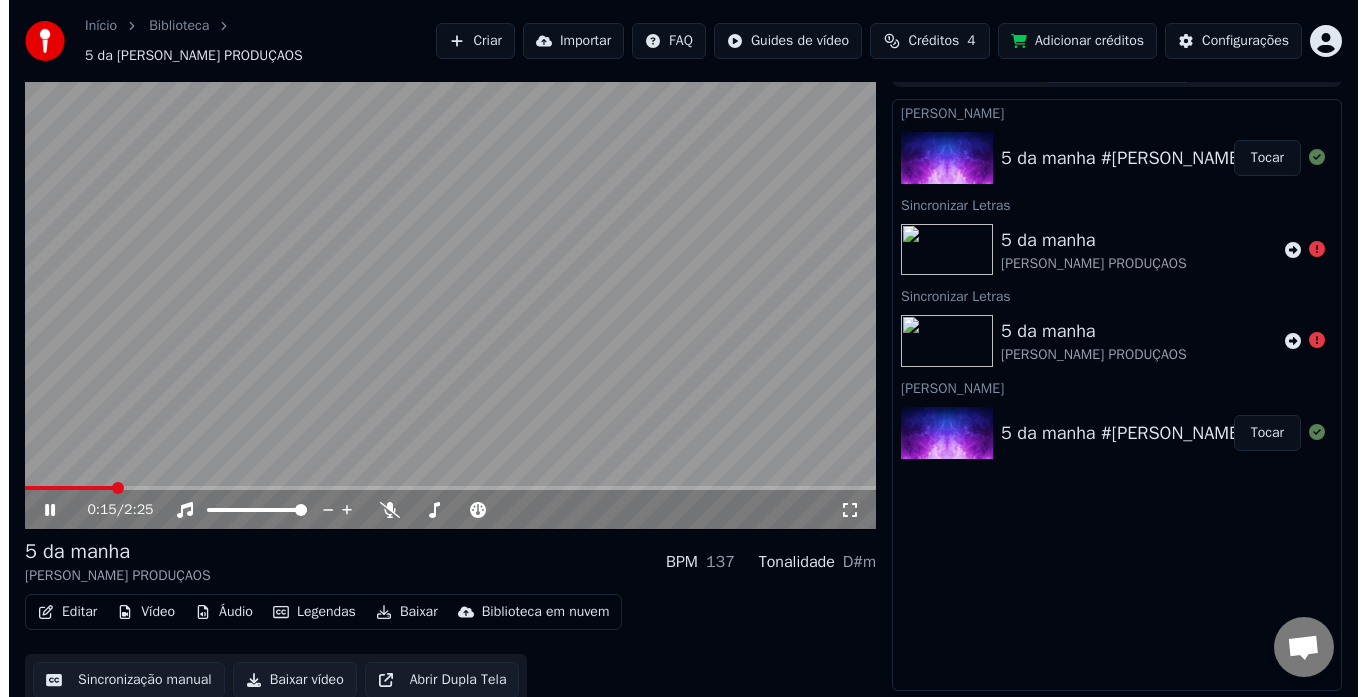scroll, scrollTop: 40, scrollLeft: 0, axis: vertical 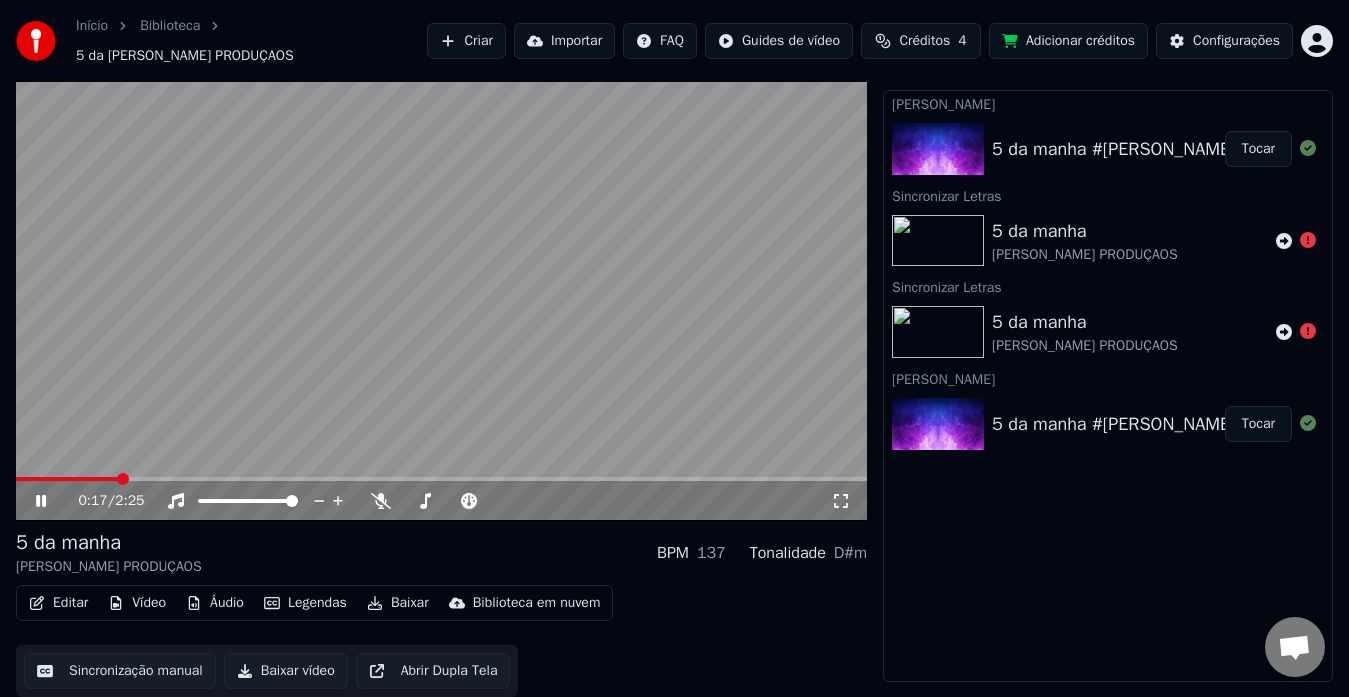 click on "Vídeo" at bounding box center [137, 603] 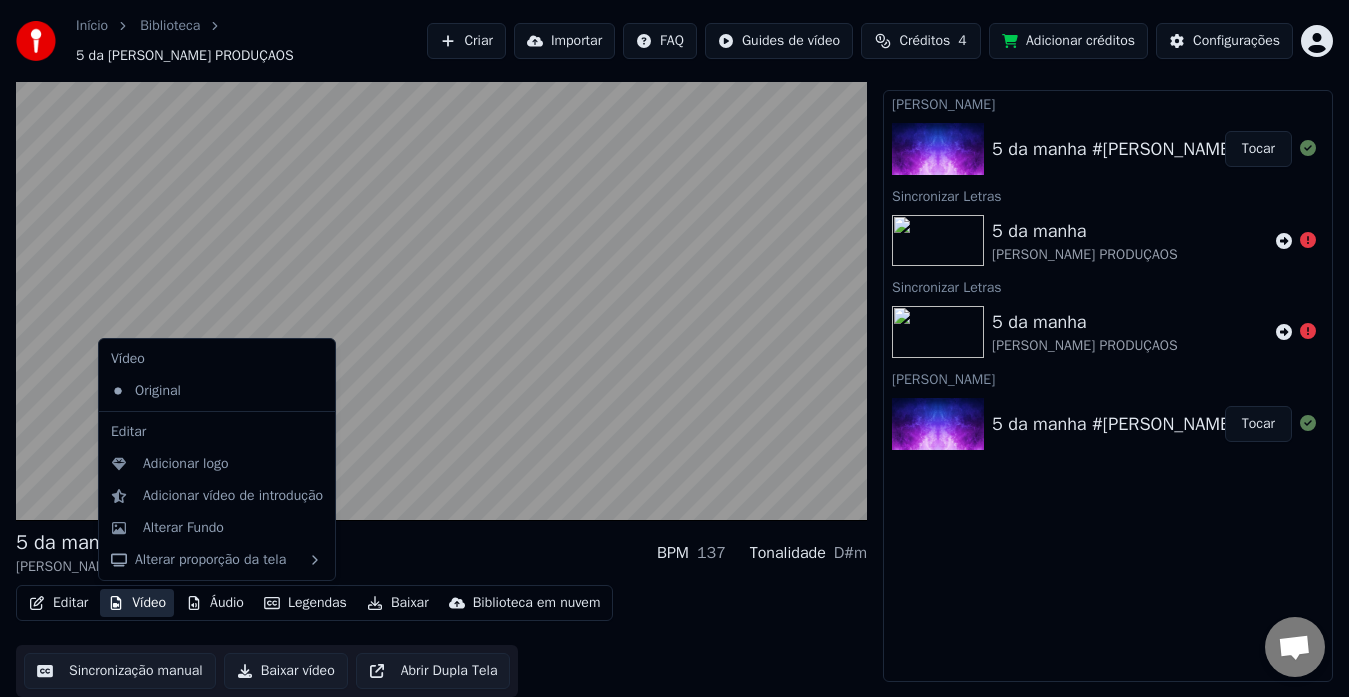 click on "Vídeo" at bounding box center [137, 603] 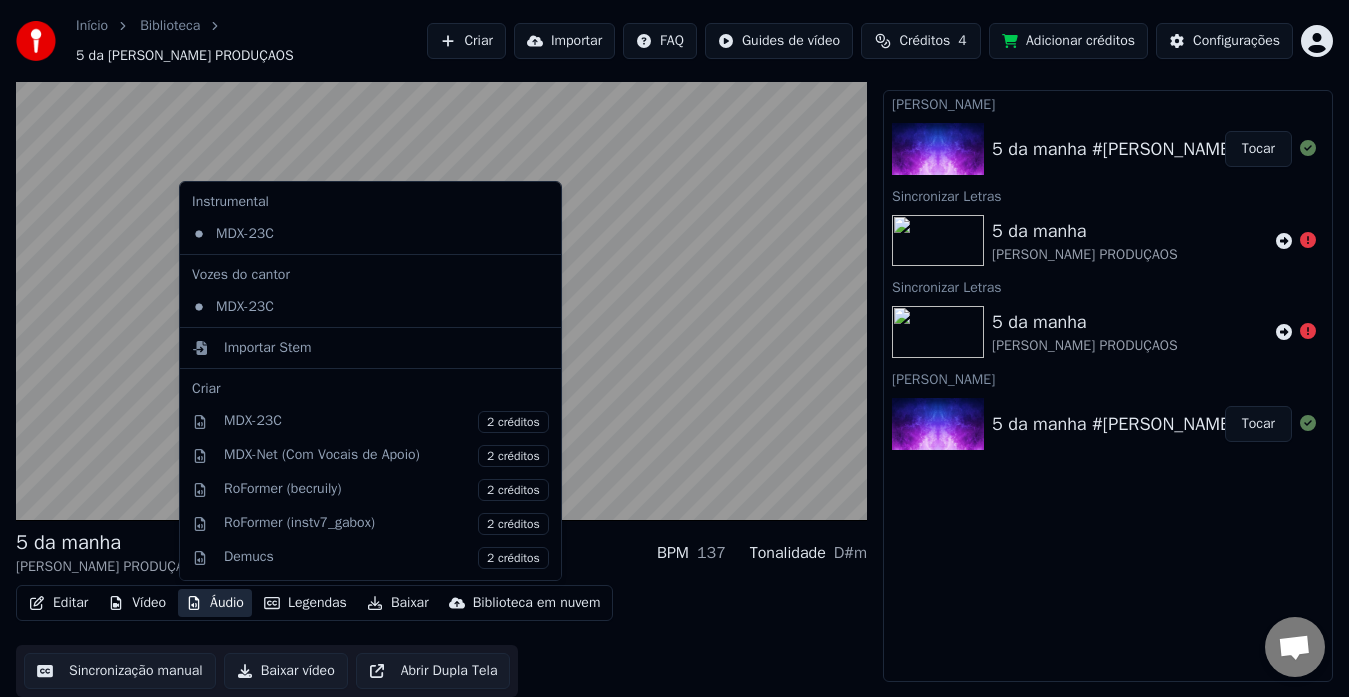 click on "Áudio" at bounding box center (215, 603) 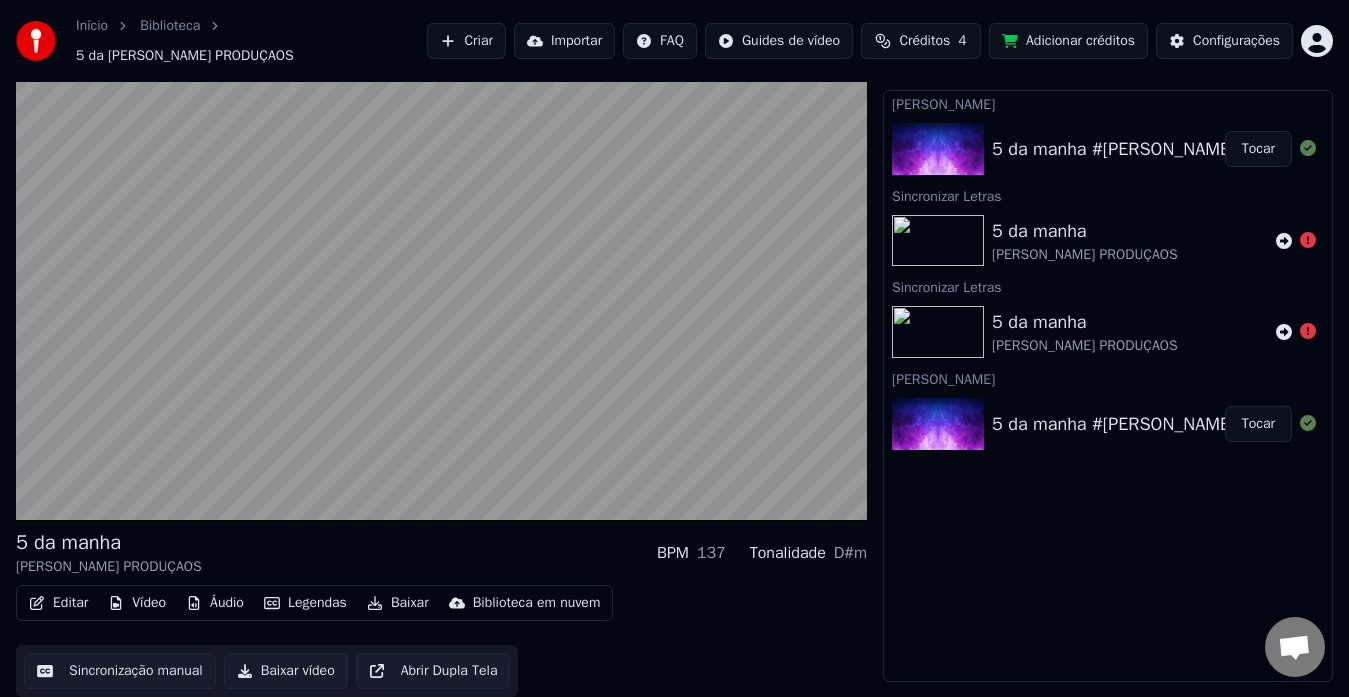 click on "Editar Vídeo Áudio Legendas Baixar Biblioteca em nuvem Sincronização manual Baixar vídeo Abrir Dupla Tela" at bounding box center [441, 641] 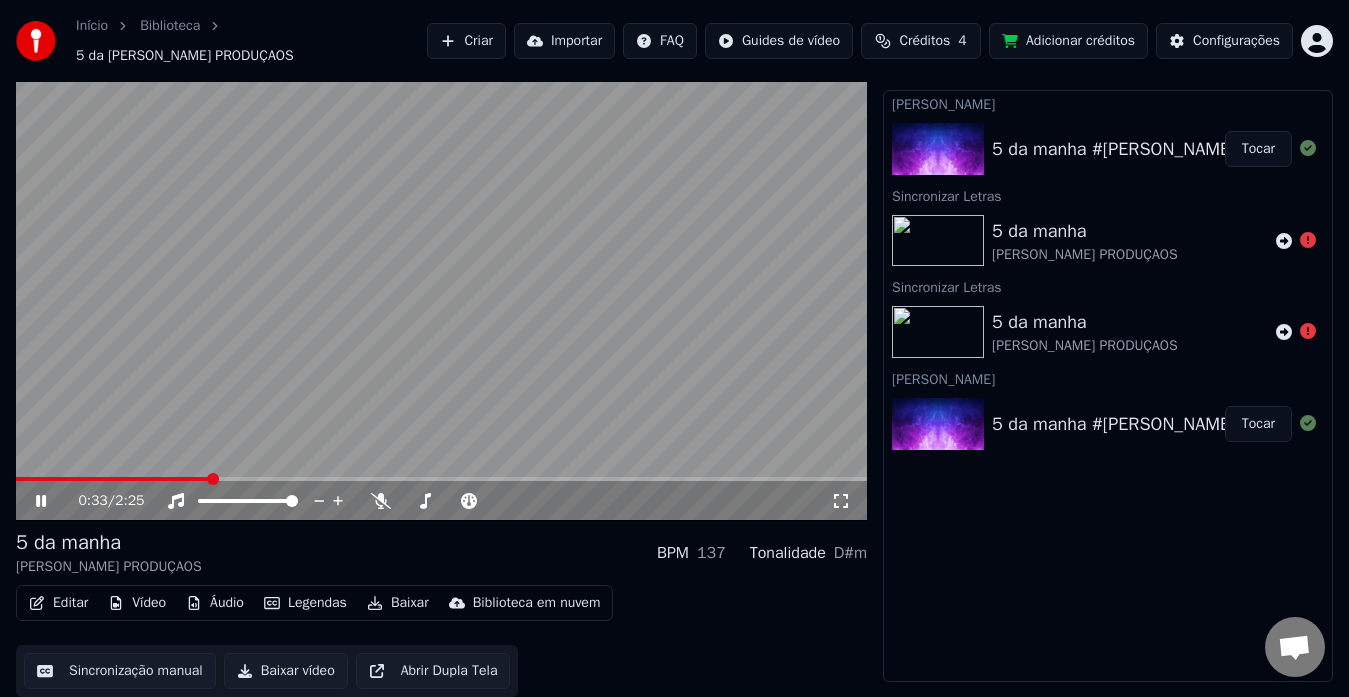click at bounding box center [441, 281] 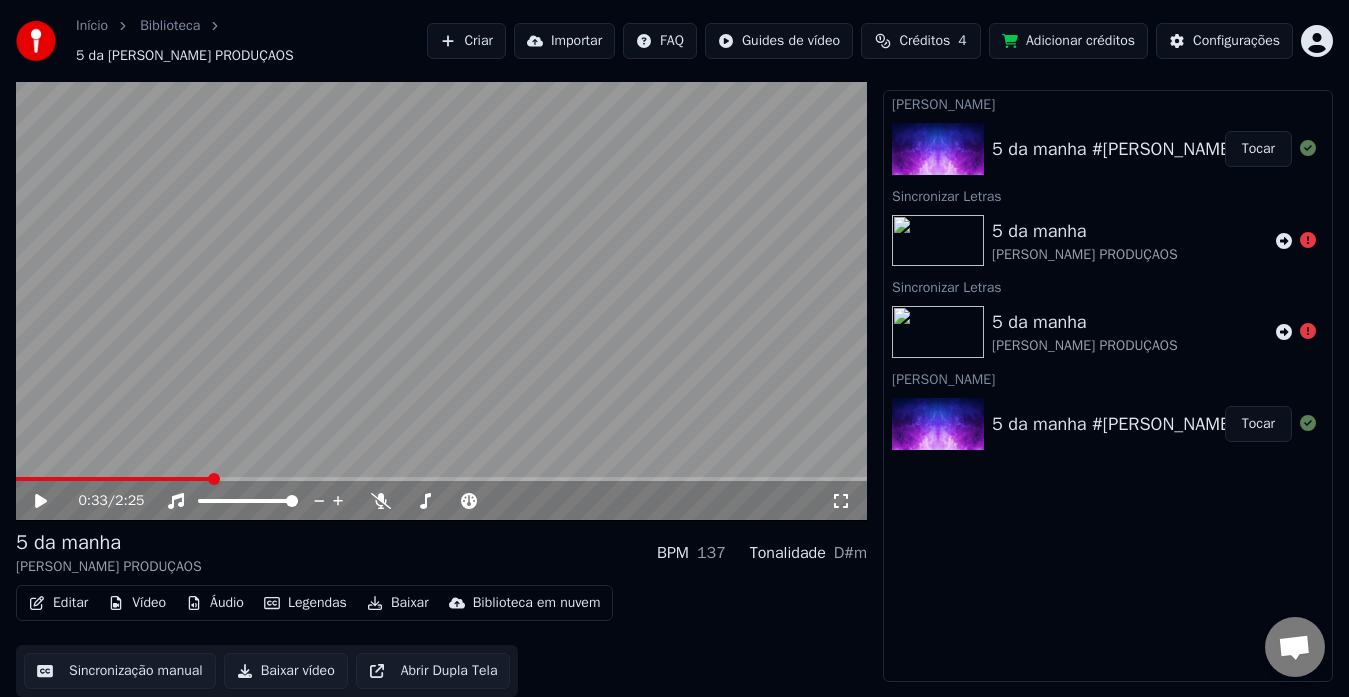 click on "0:33  /  2:25" at bounding box center [441, 501] 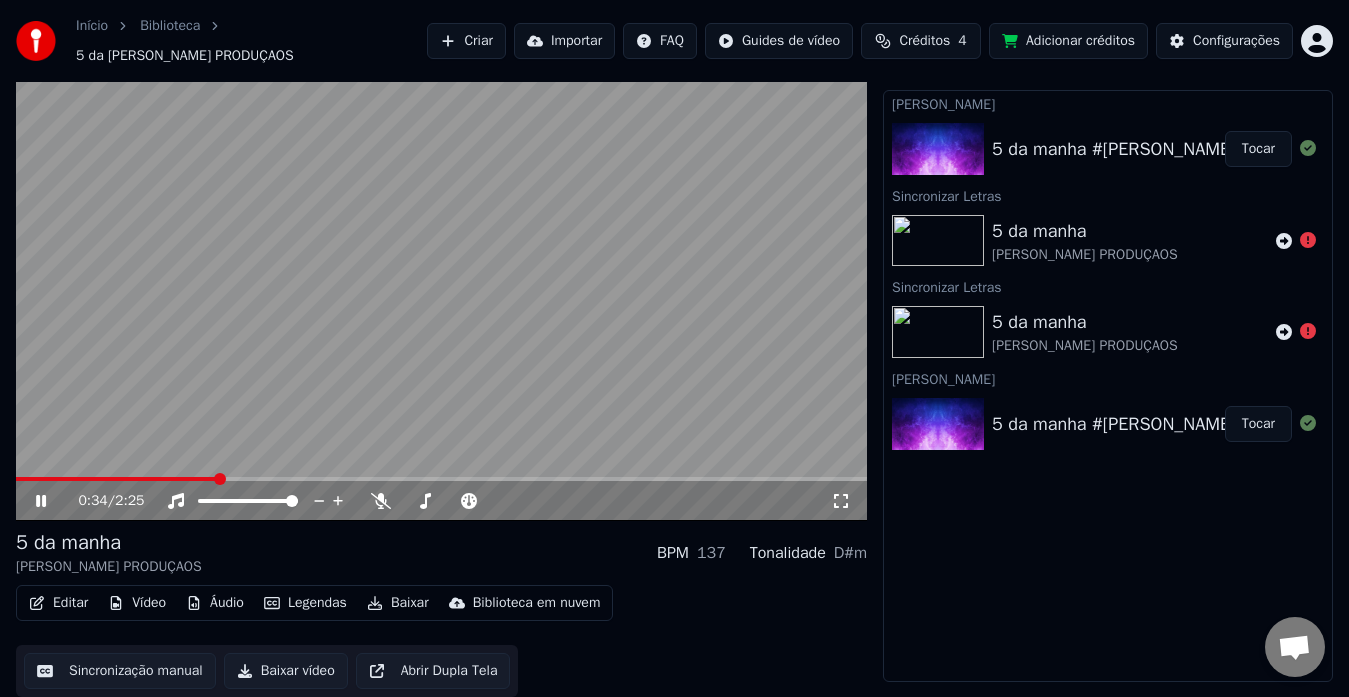 click at bounding box center [441, 281] 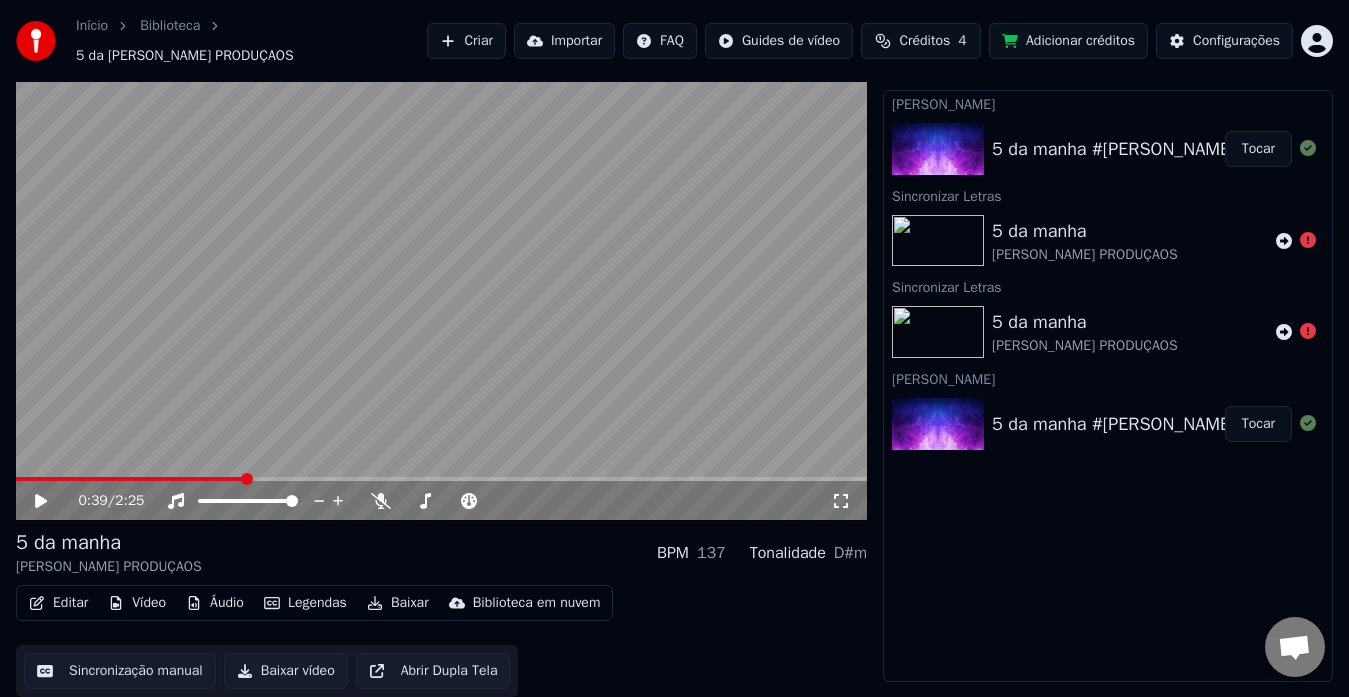 click at bounding box center (441, 479) 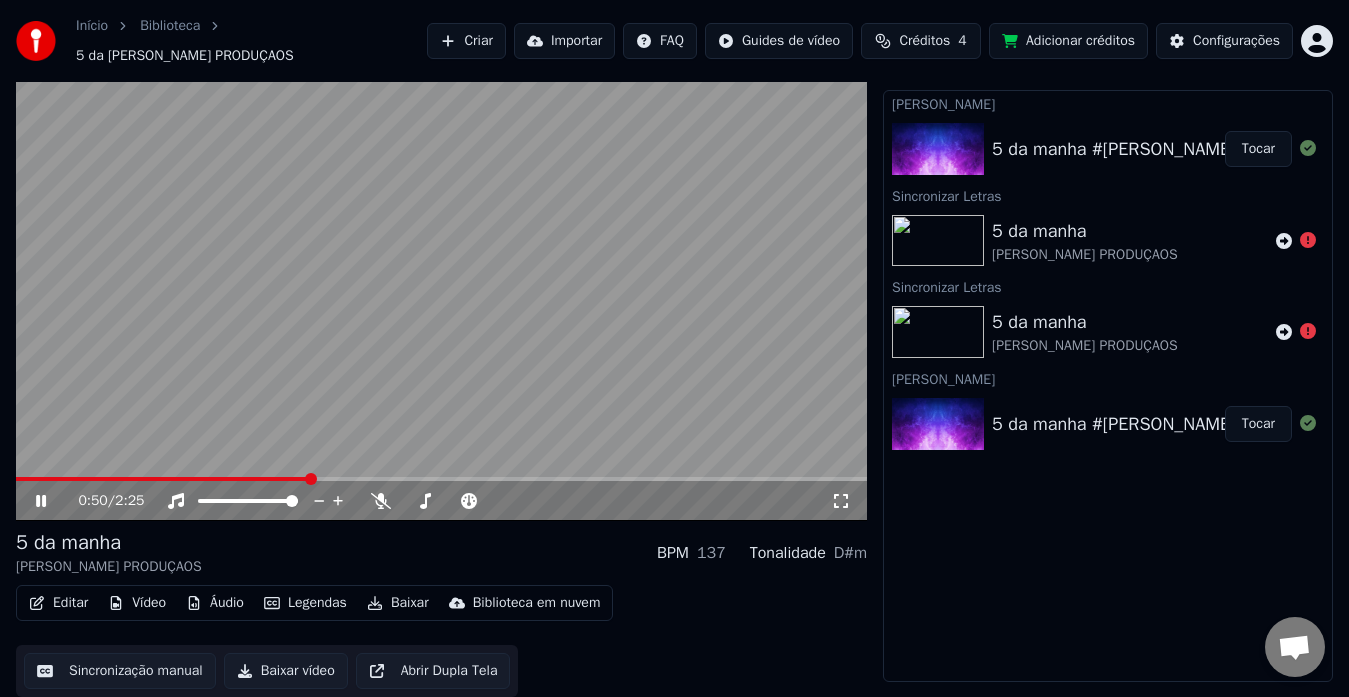click at bounding box center [441, 479] 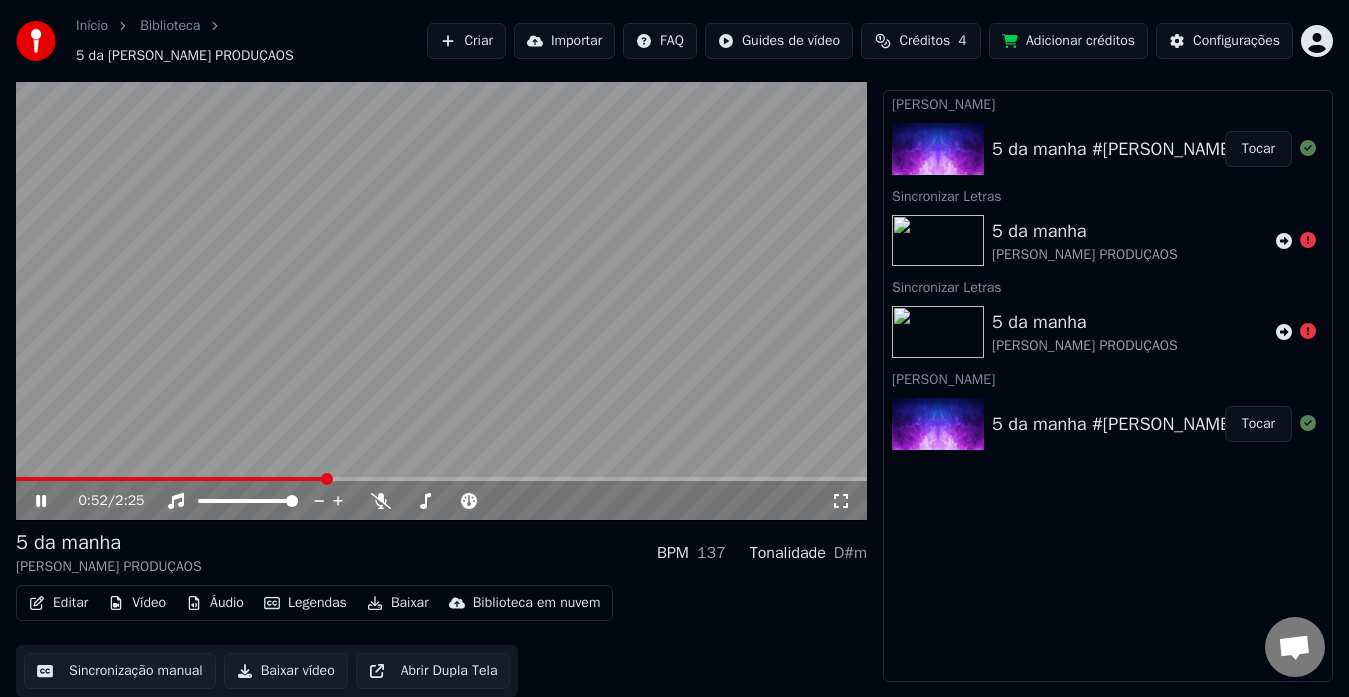 click at bounding box center (938, 424) 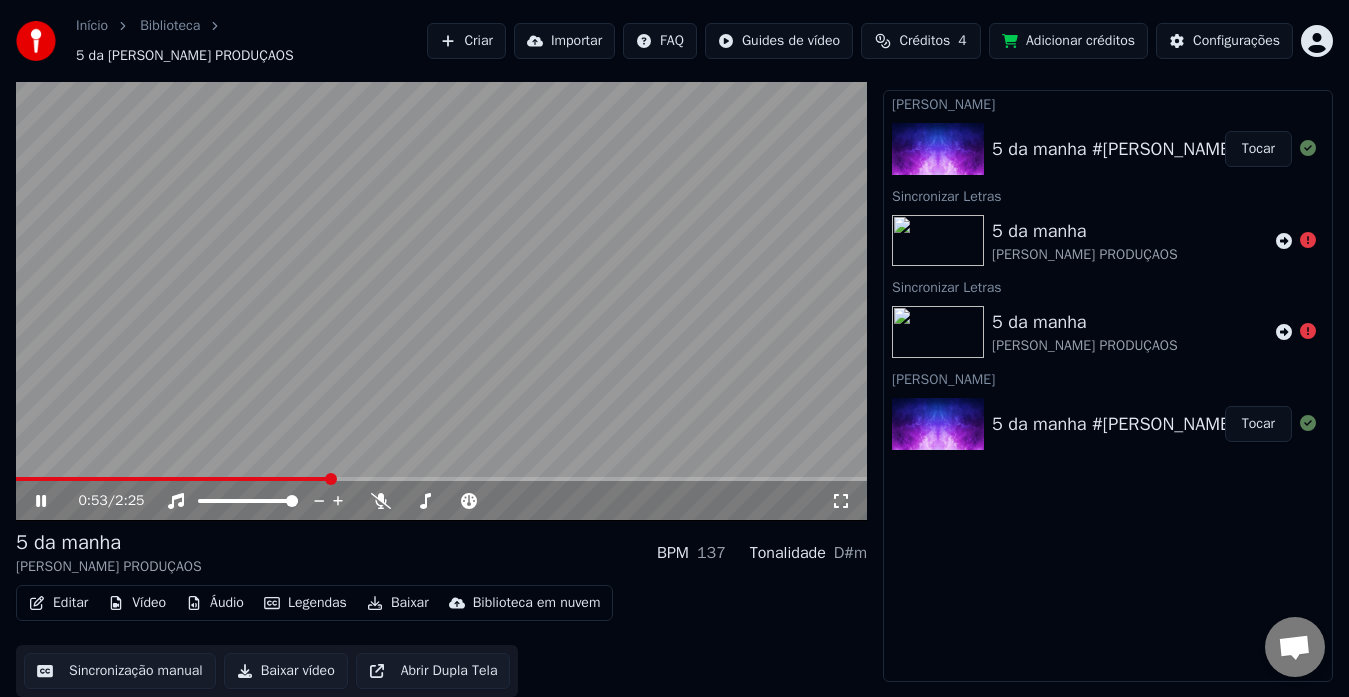 click at bounding box center [938, 424] 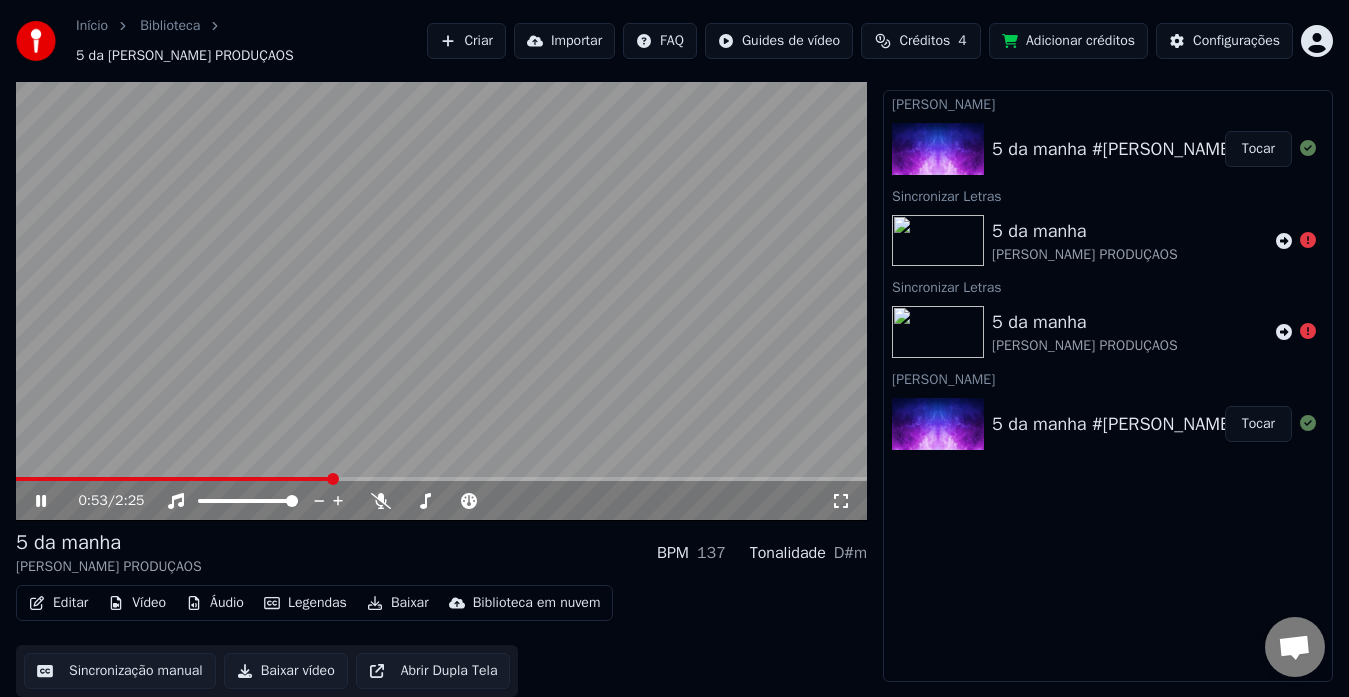 click at bounding box center [938, 424] 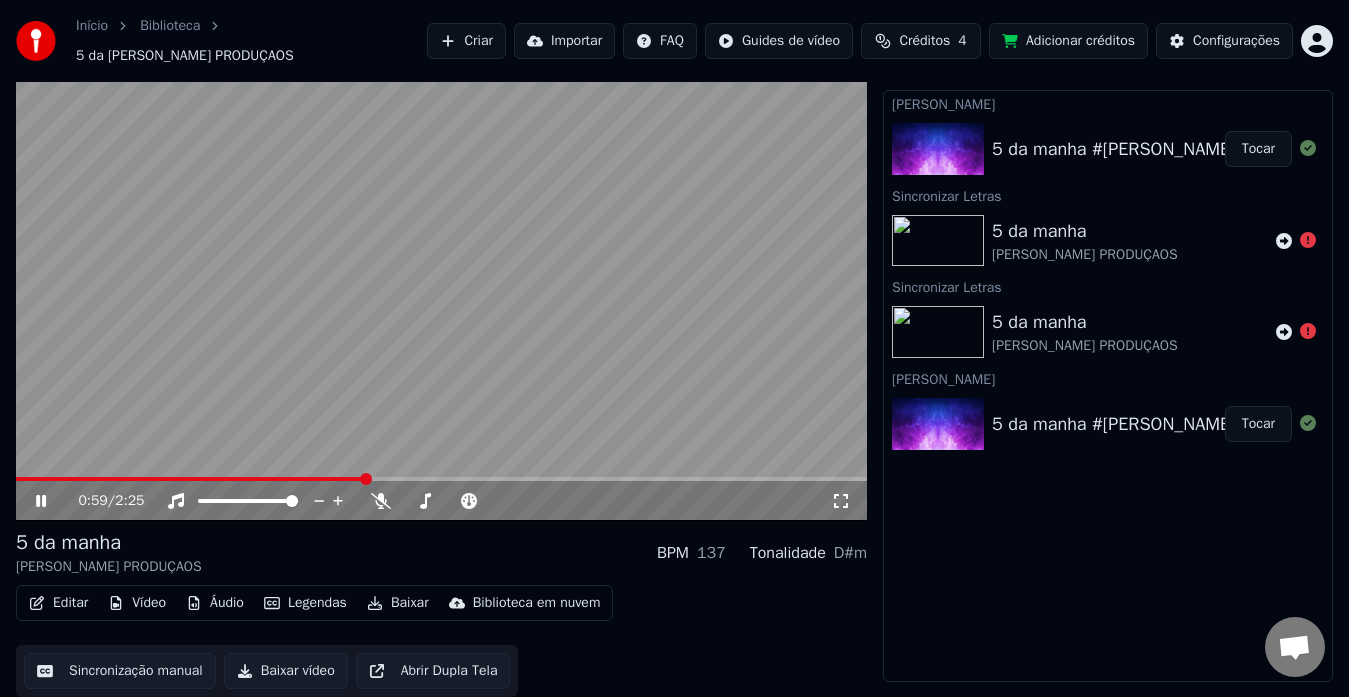 click on "Editar" at bounding box center (58, 603) 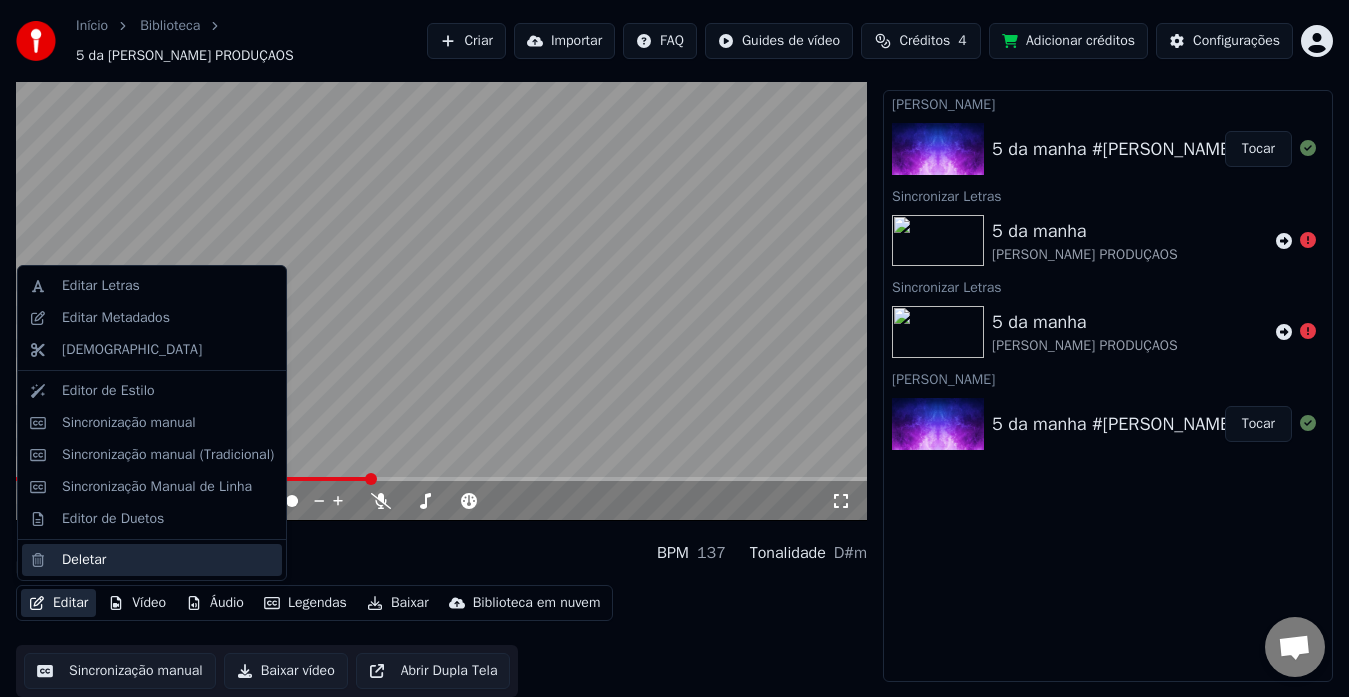 click on "Deletar" at bounding box center (84, 560) 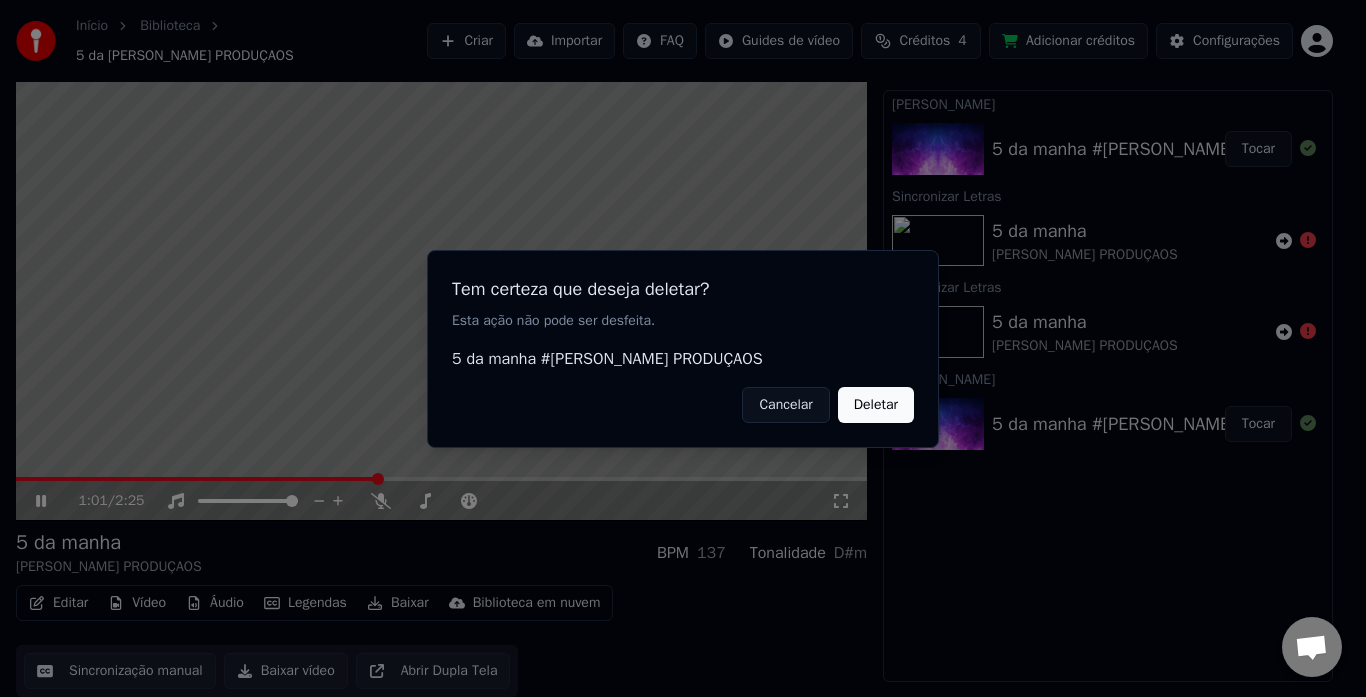 click on "Deletar" at bounding box center [876, 404] 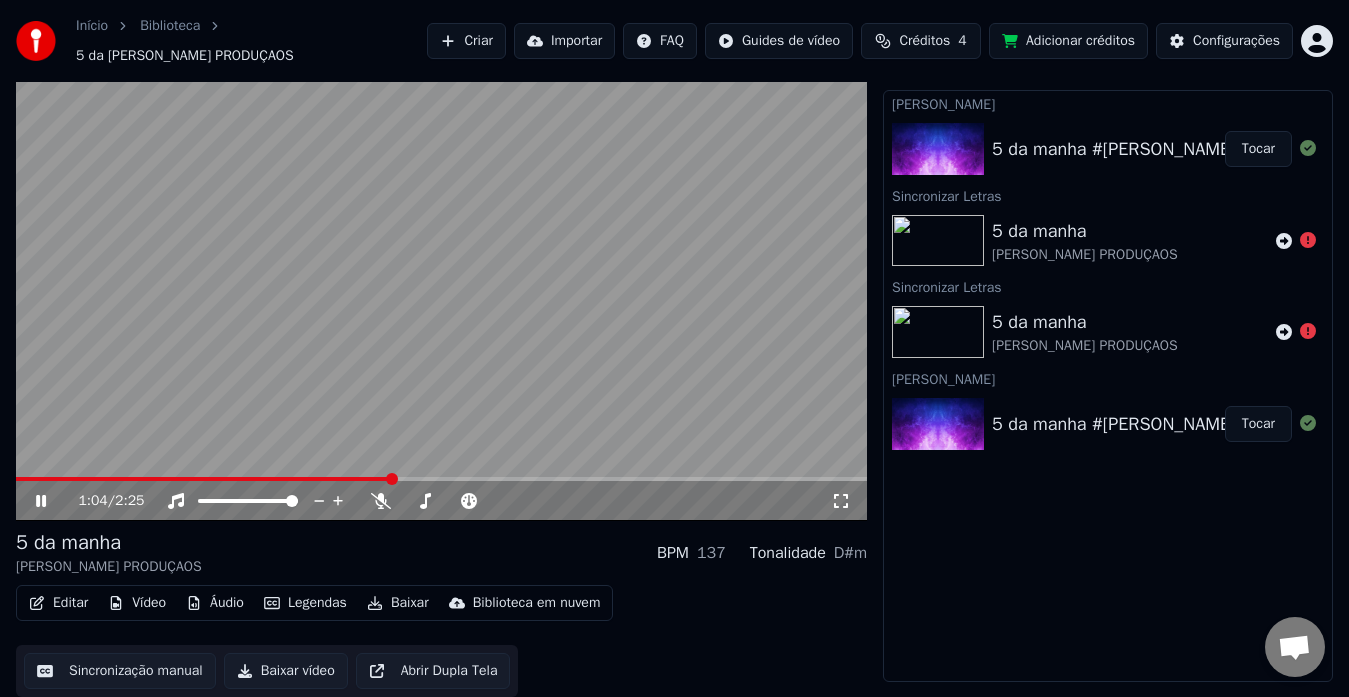 click on "[PERSON_NAME]" at bounding box center (1108, 103) 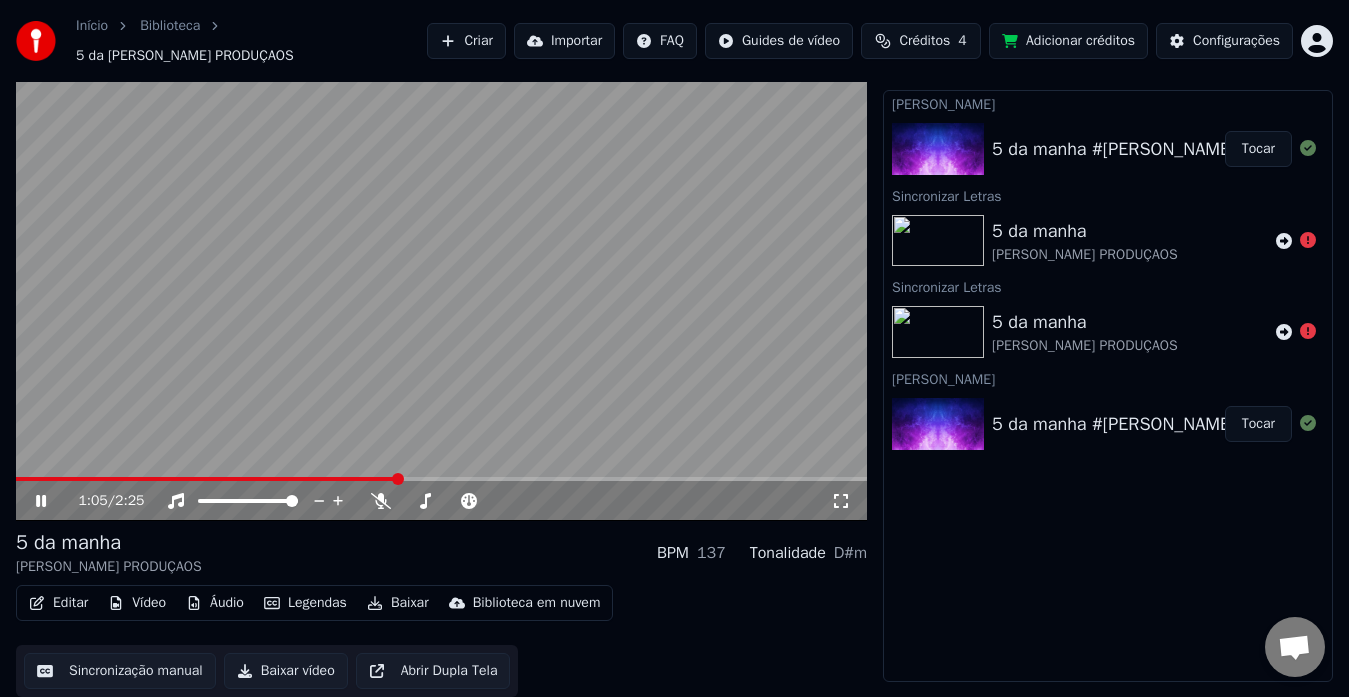 click on "Editar" at bounding box center [58, 603] 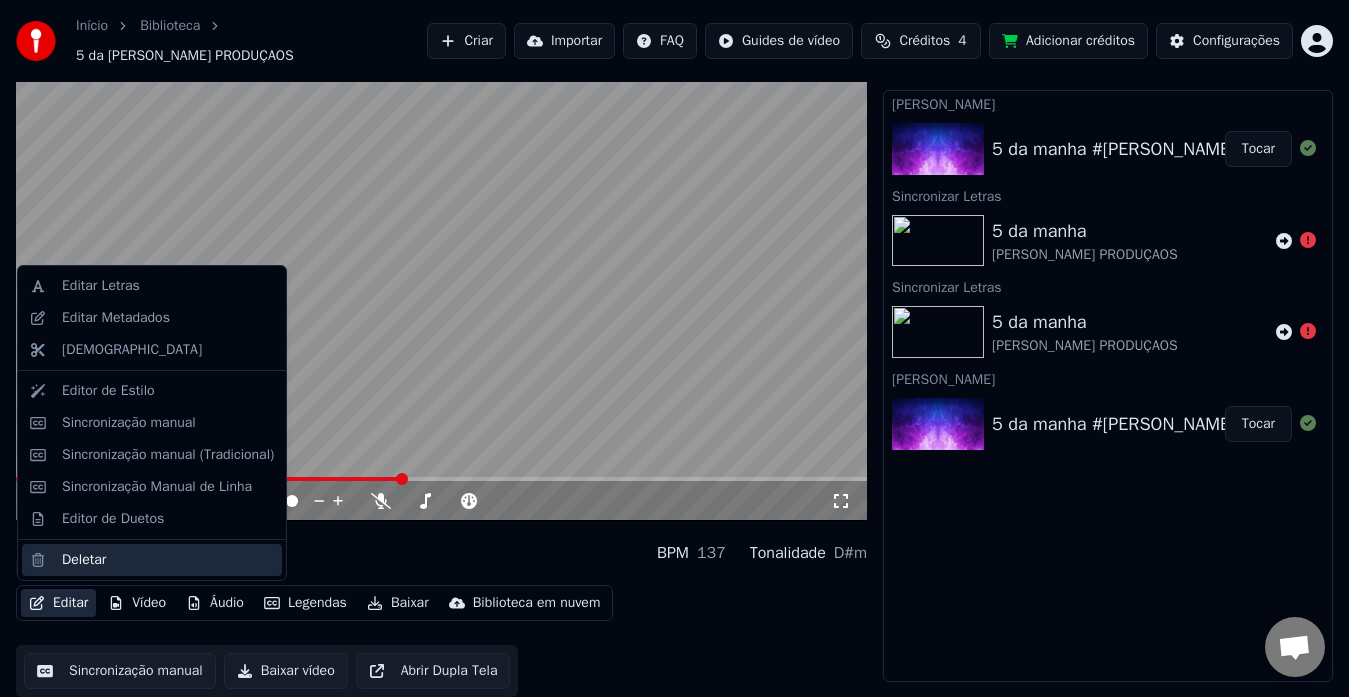 click on "Deletar" at bounding box center (152, 560) 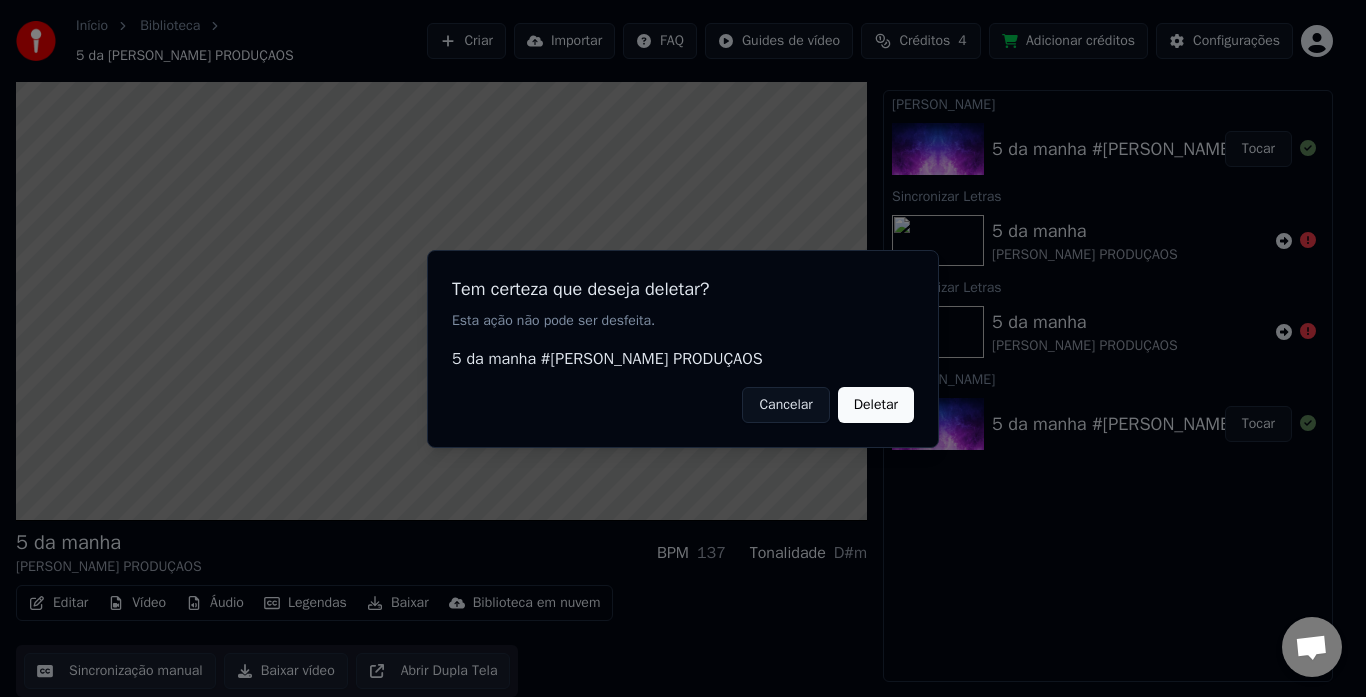 click on "Deletar" at bounding box center [876, 404] 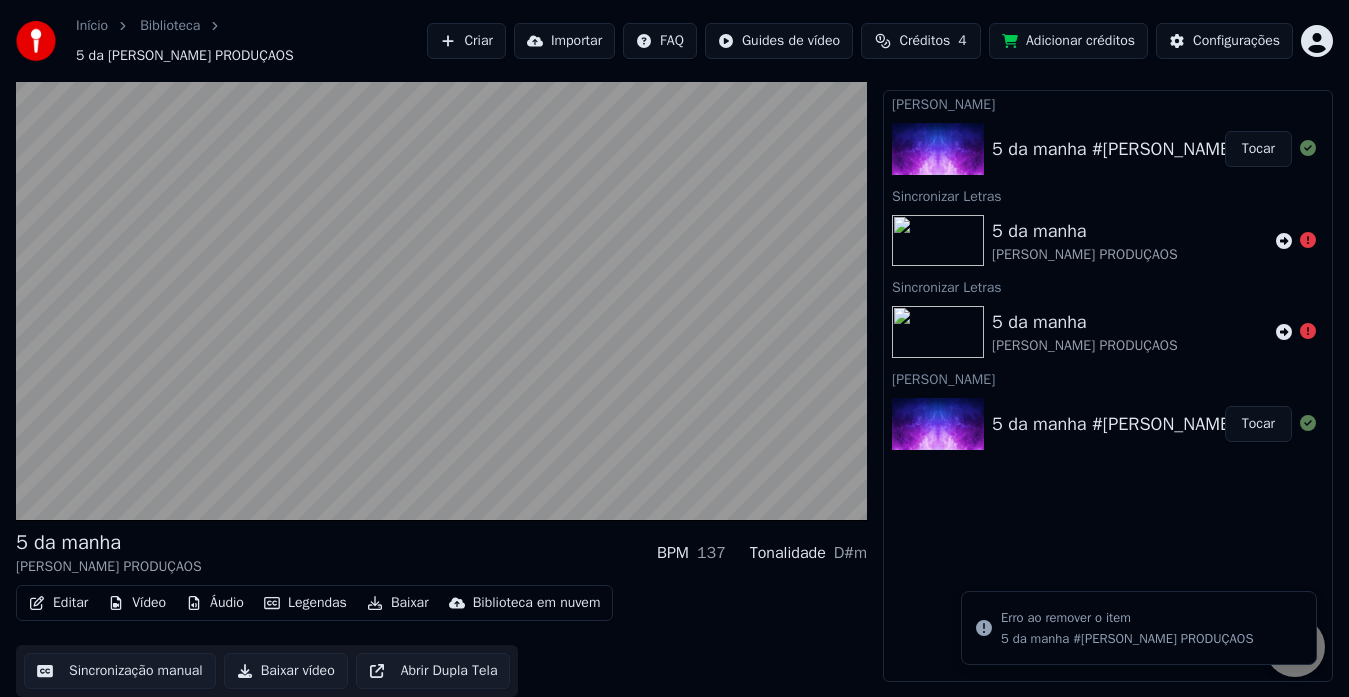 click on "5 da manha #[PERSON_NAME] PRODUÇAOS" at bounding box center [1127, 639] 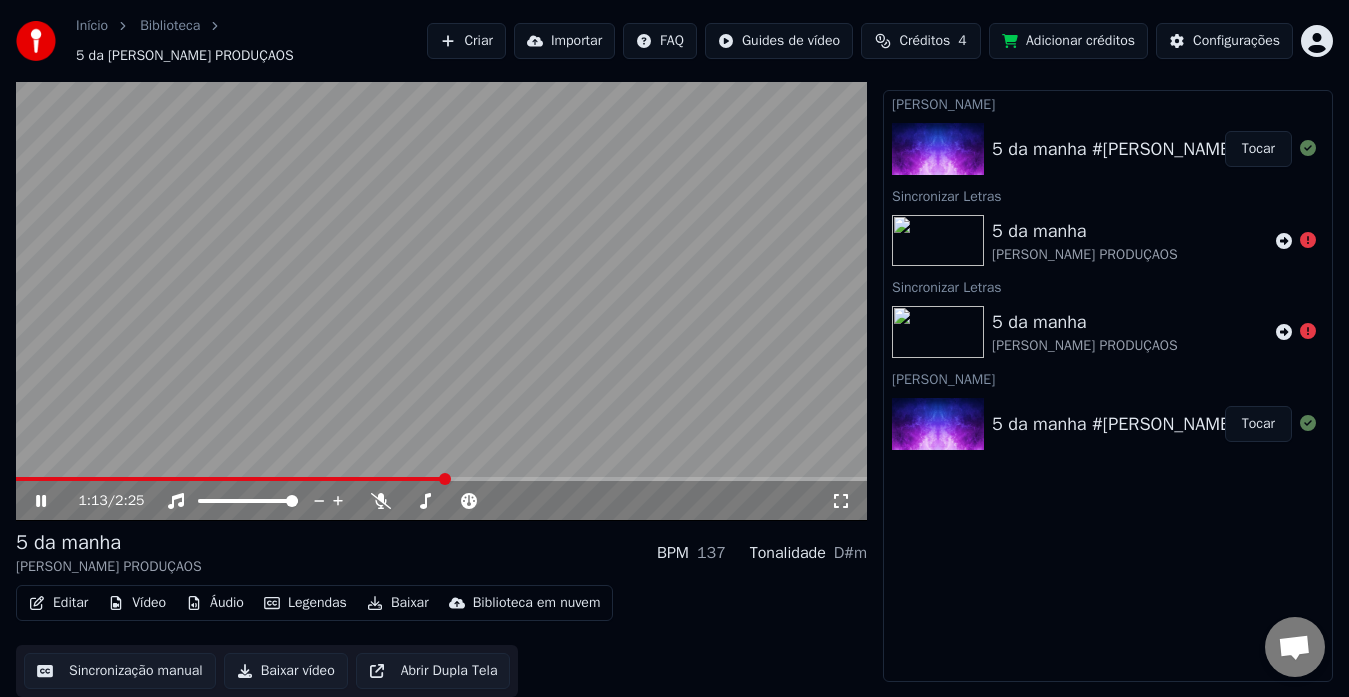 click on "Editar Vídeo Áudio Legendas Baixar Biblioteca em nuvem" at bounding box center (314, 603) 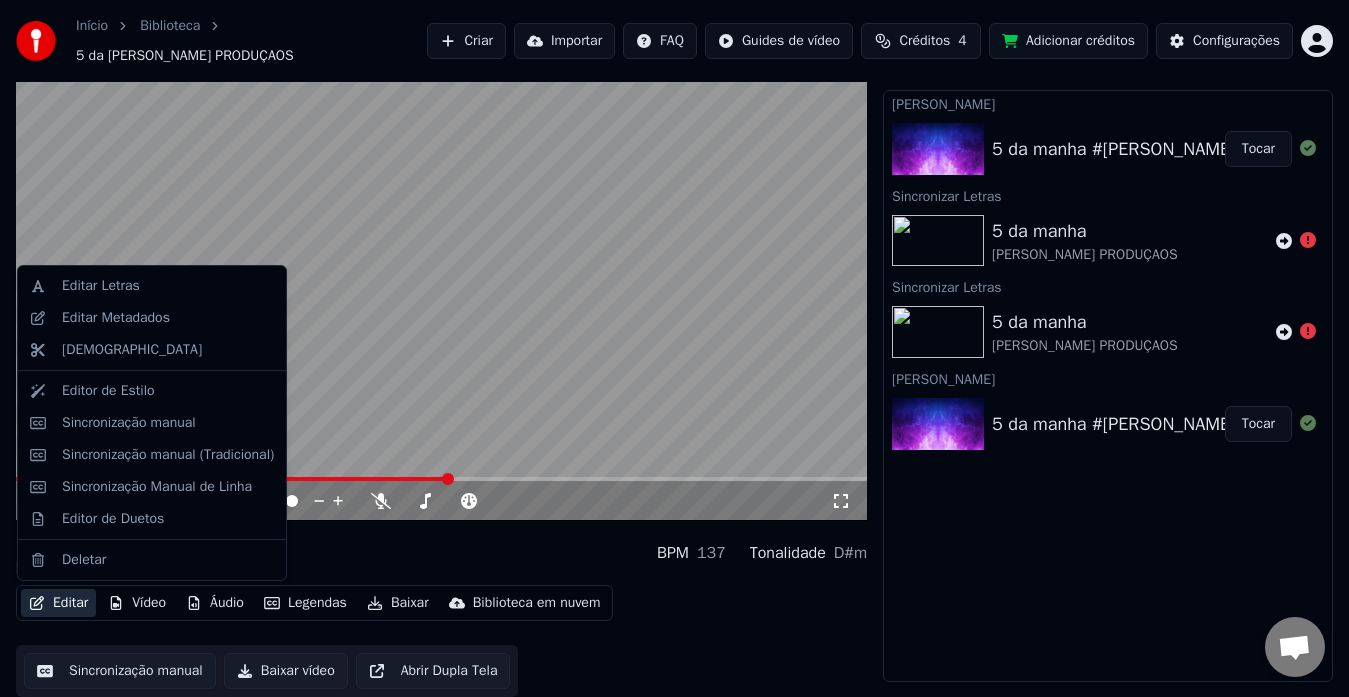 click on "Editar" at bounding box center [58, 603] 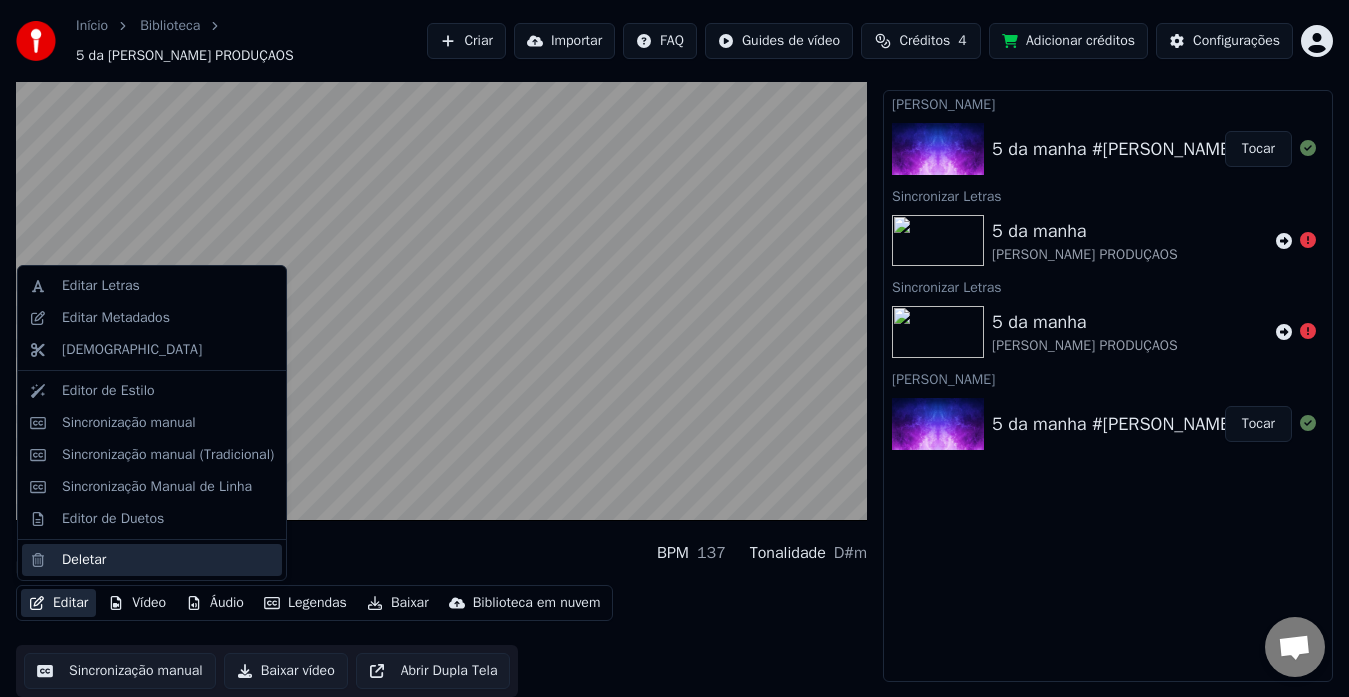 click on "Deletar" at bounding box center (152, 560) 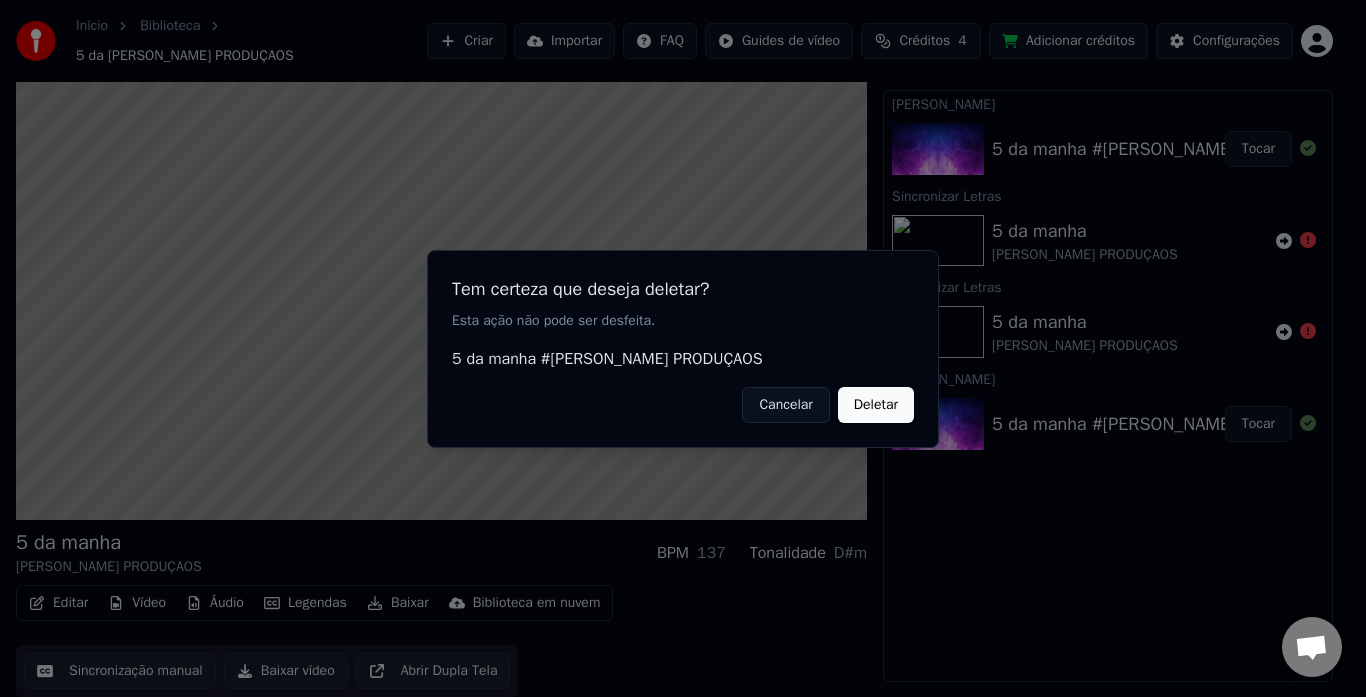 click on "Deletar" at bounding box center [876, 404] 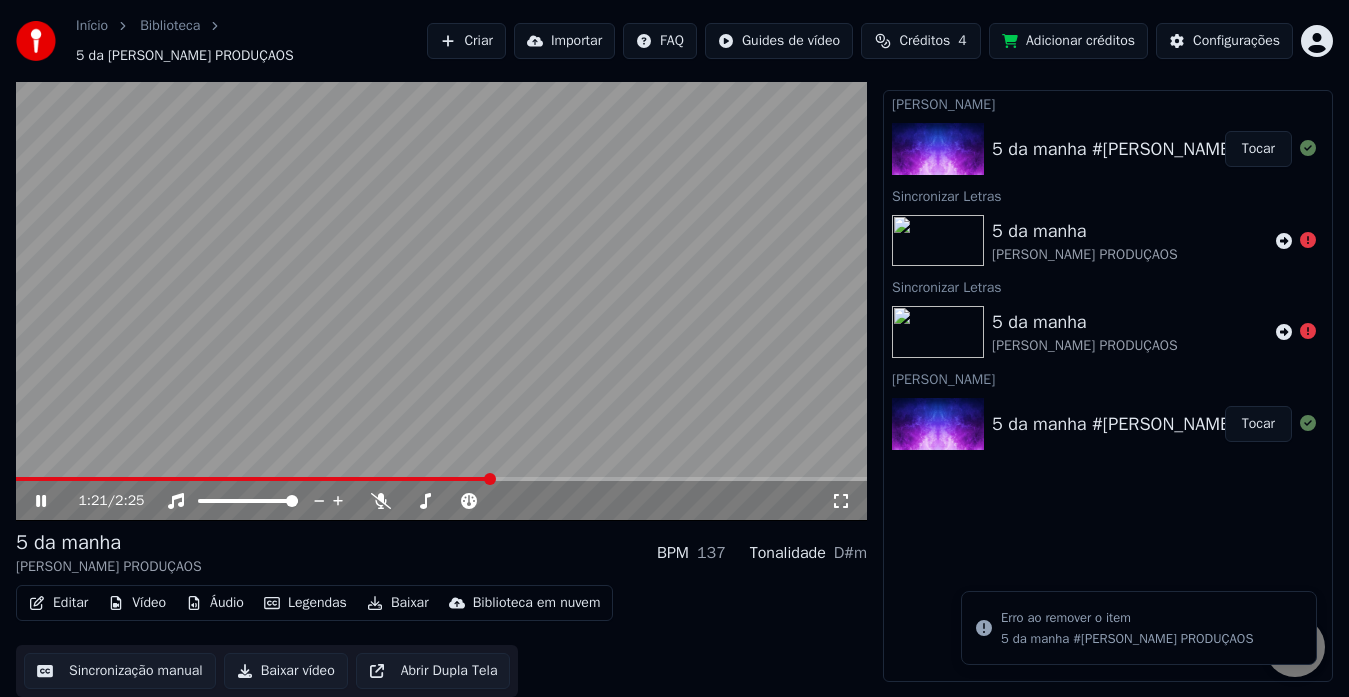 click on "Criar" at bounding box center (466, 41) 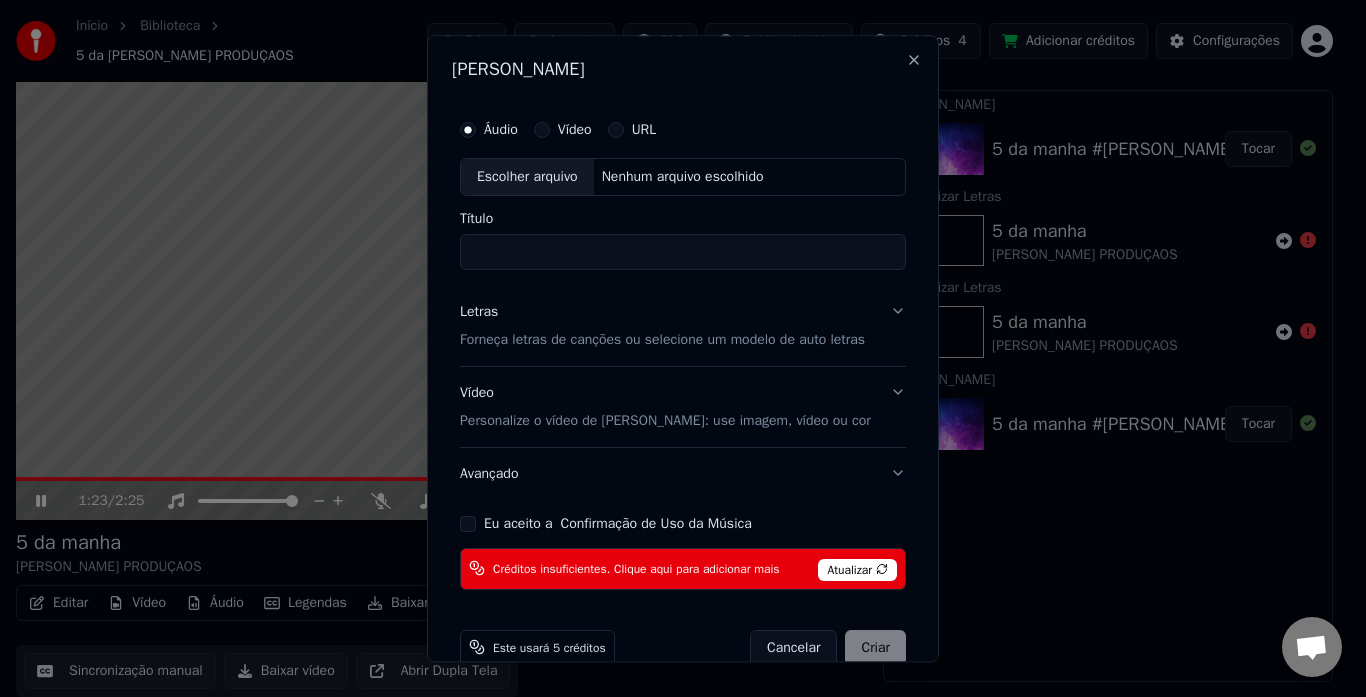 click on "Escolher arquivo Nenhum arquivo escolhido" at bounding box center [683, 177] 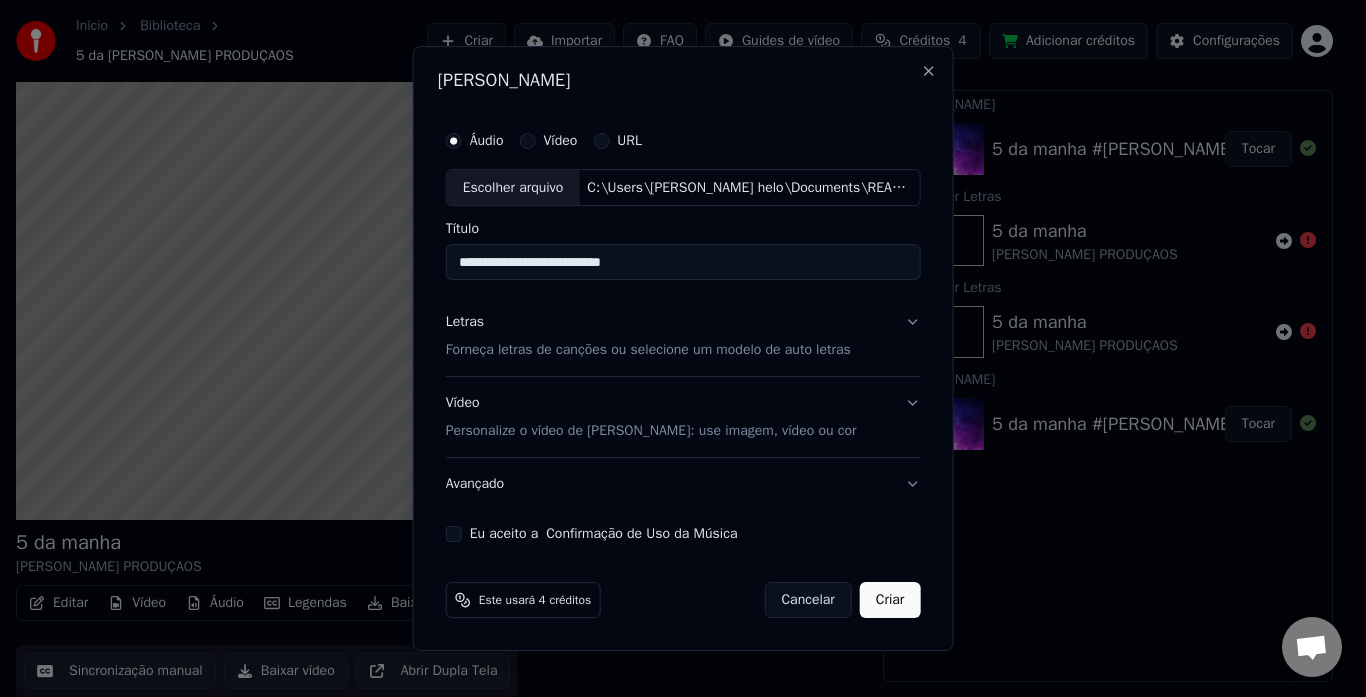 type on "**********" 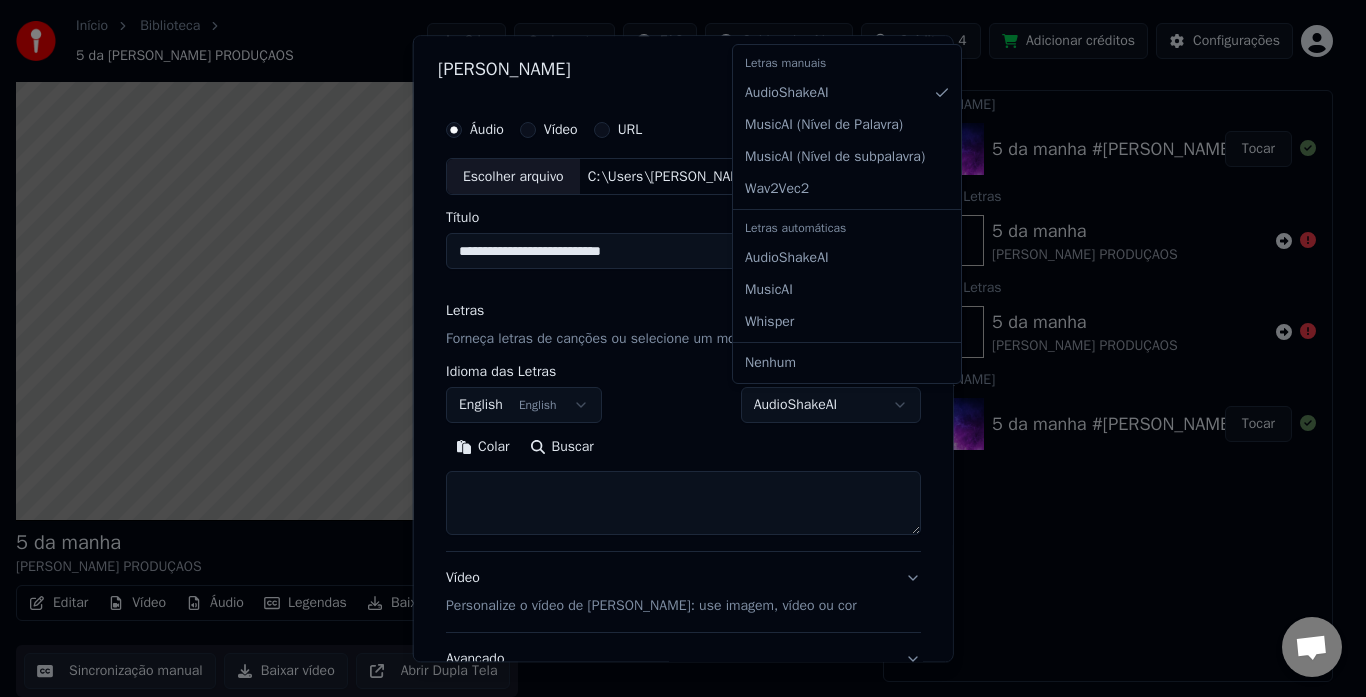 click on "**********" at bounding box center (674, 308) 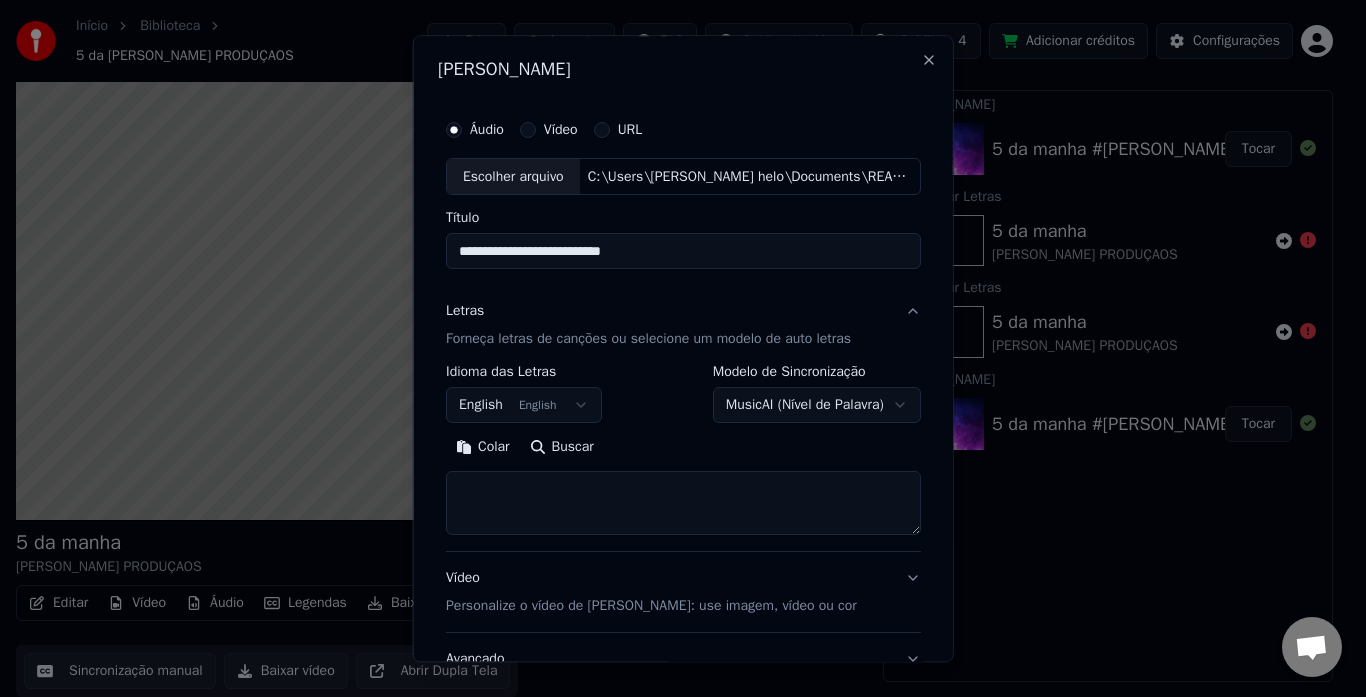 click at bounding box center (683, 504) 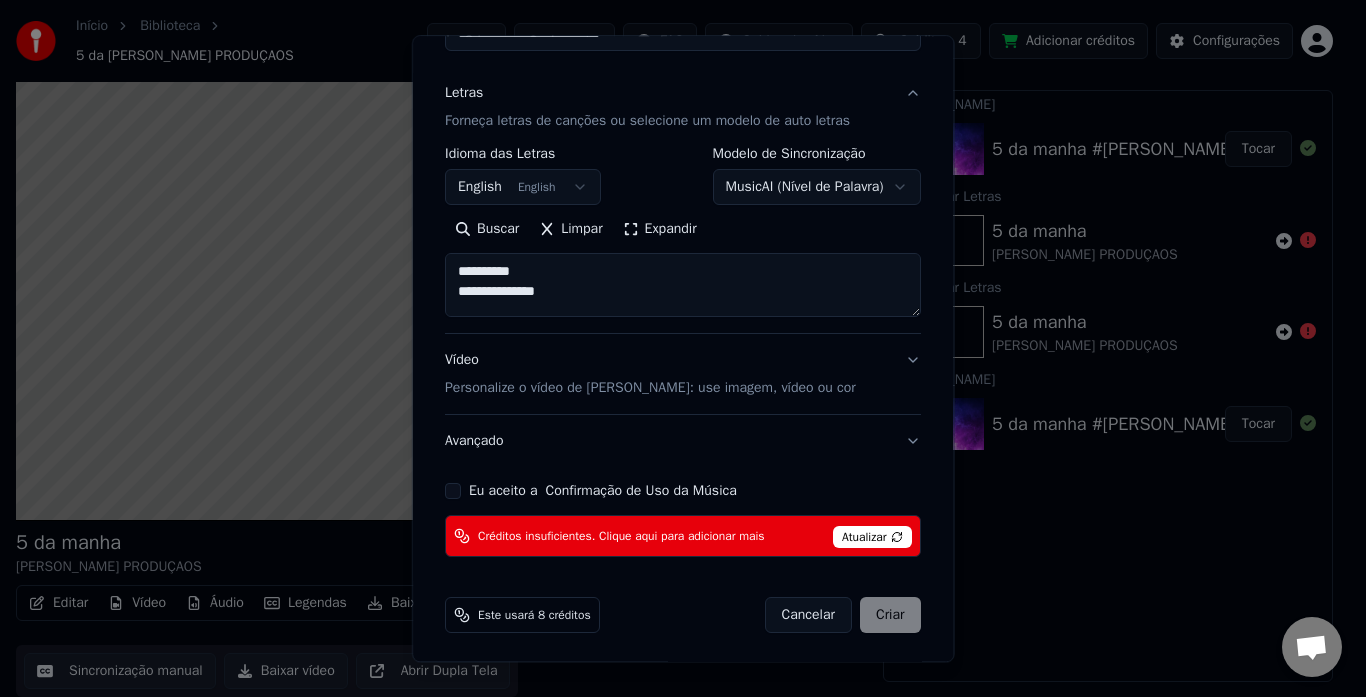 scroll, scrollTop: 222, scrollLeft: 0, axis: vertical 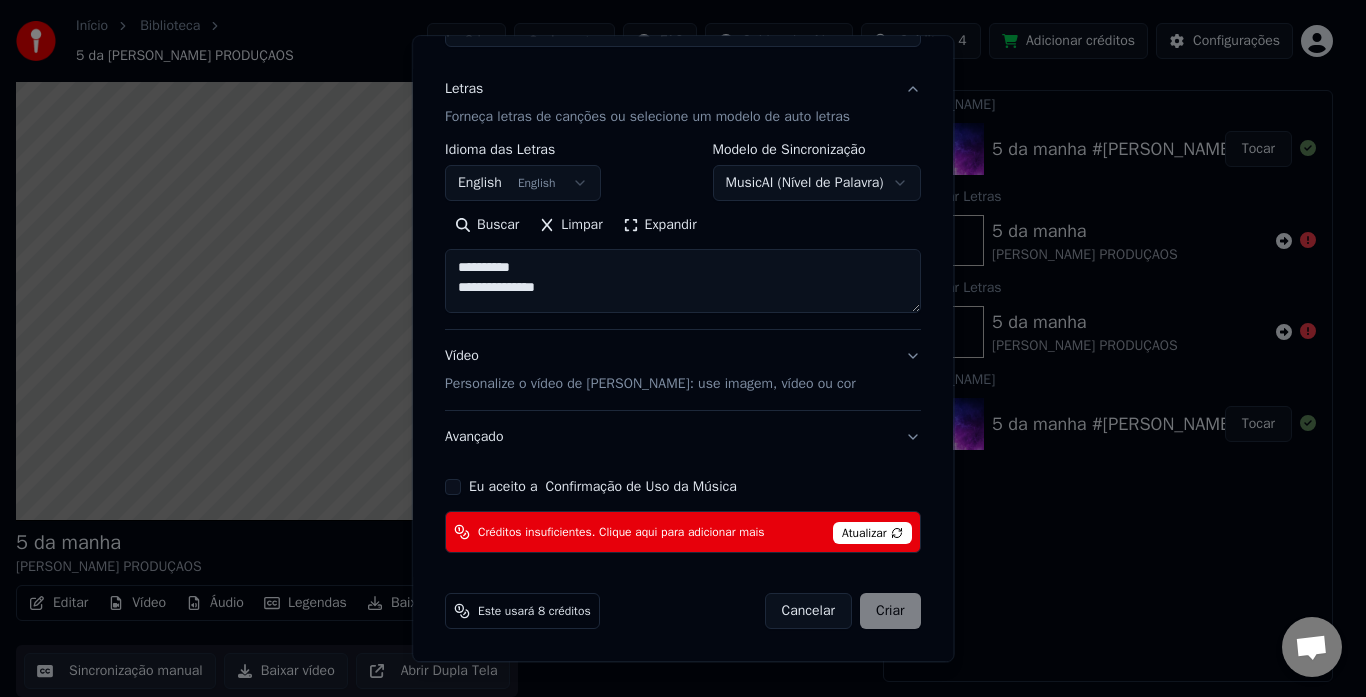click on "Eu aceito a   Confirmação de Uso da Música" at bounding box center (453, 488) 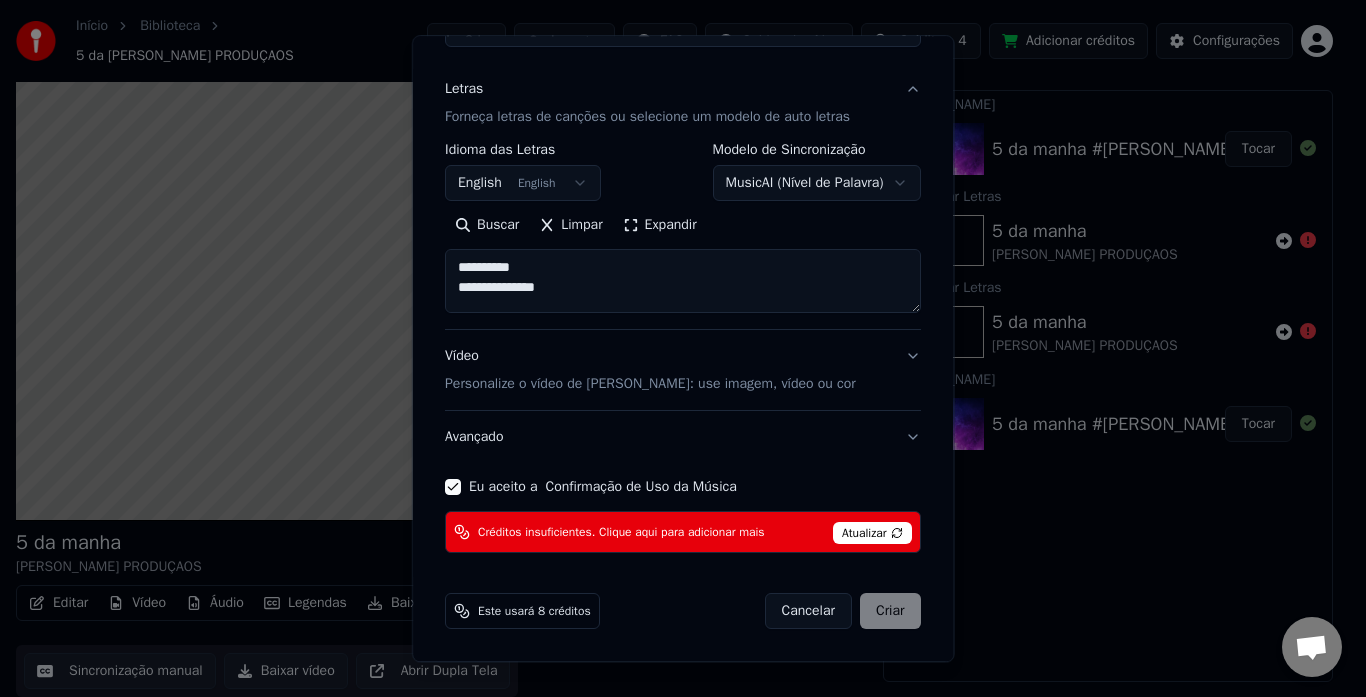 click on "Atualizar" at bounding box center (872, 534) 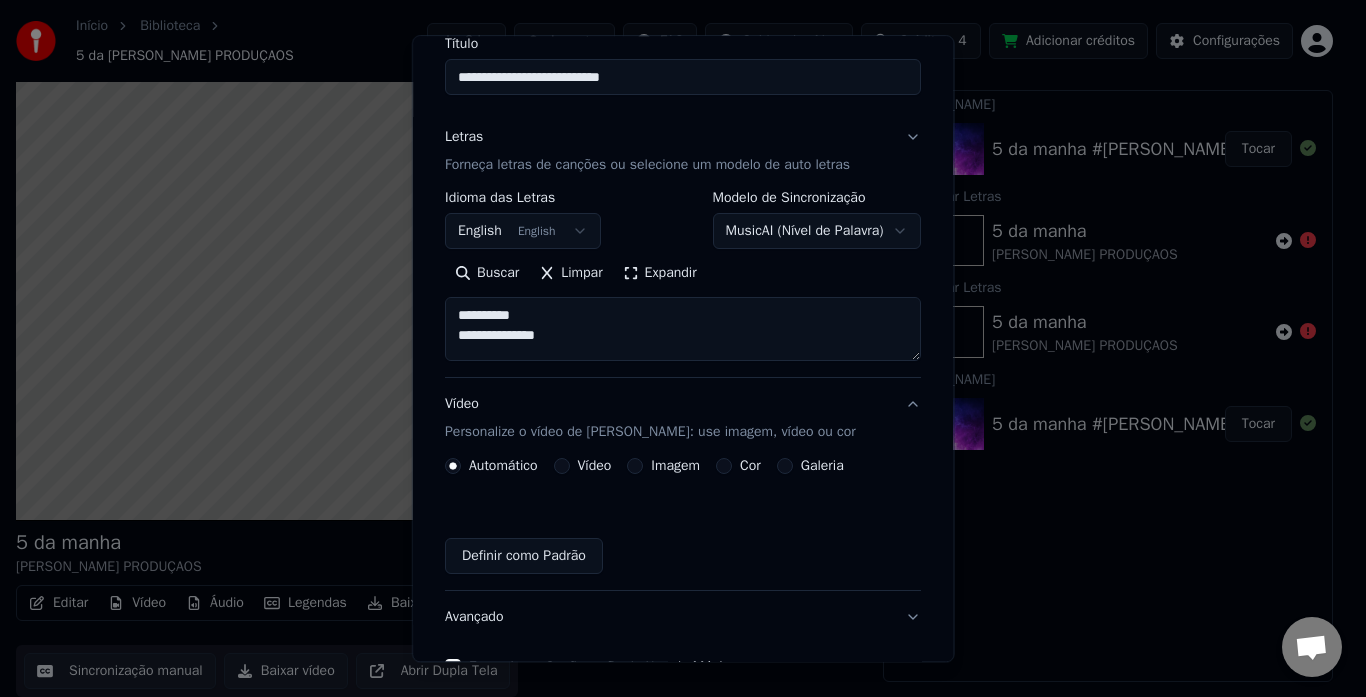 type on "**********" 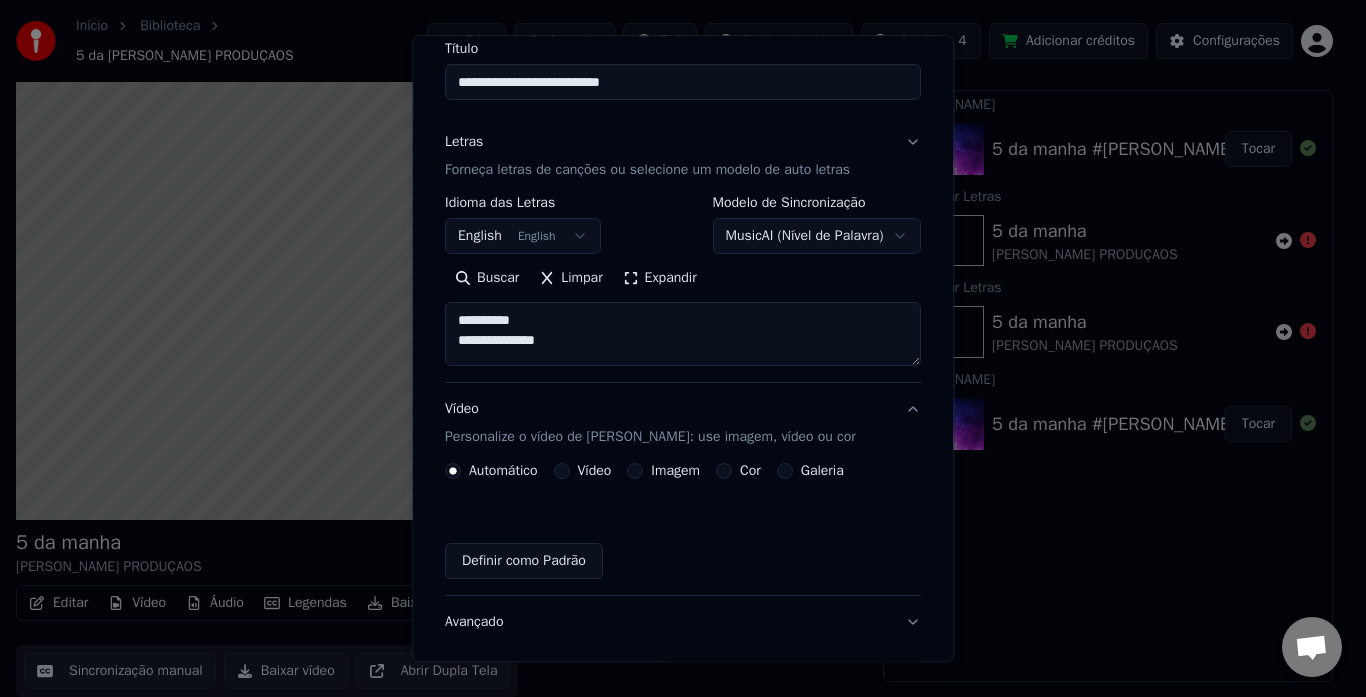 scroll, scrollTop: 169, scrollLeft: 0, axis: vertical 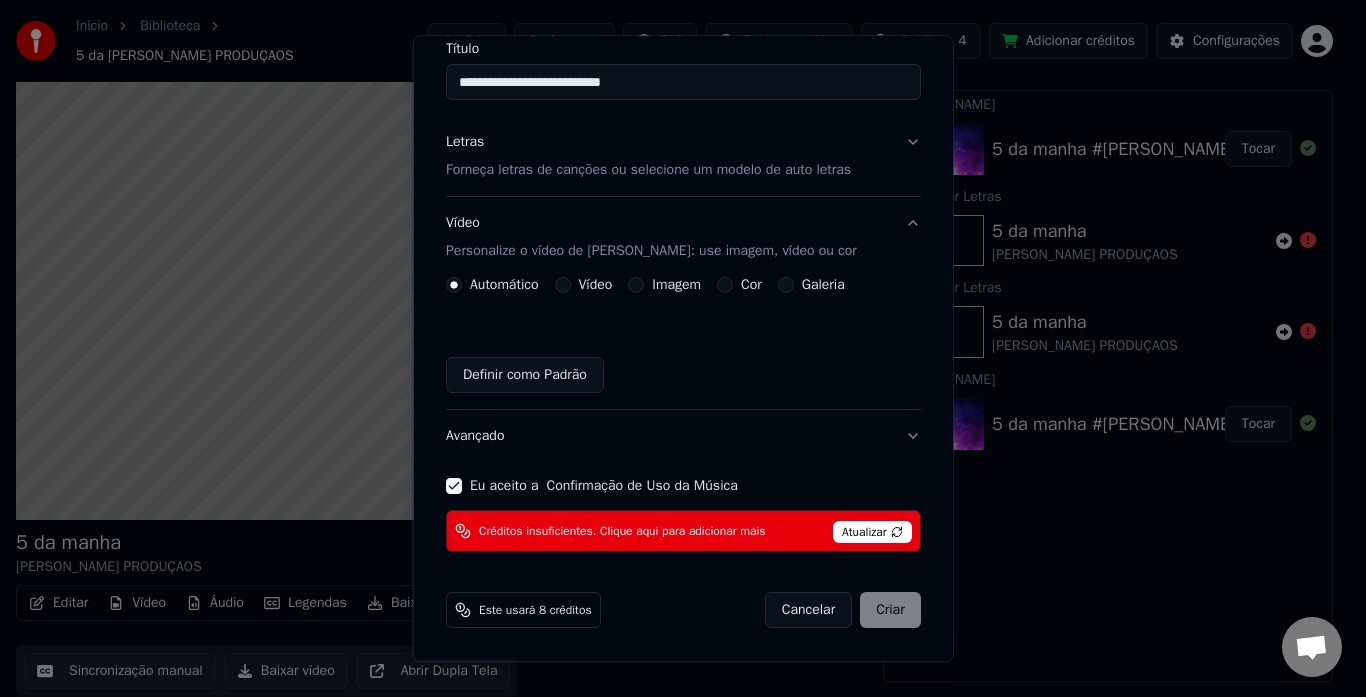 click on "Cancelar Criar" at bounding box center [842, 611] 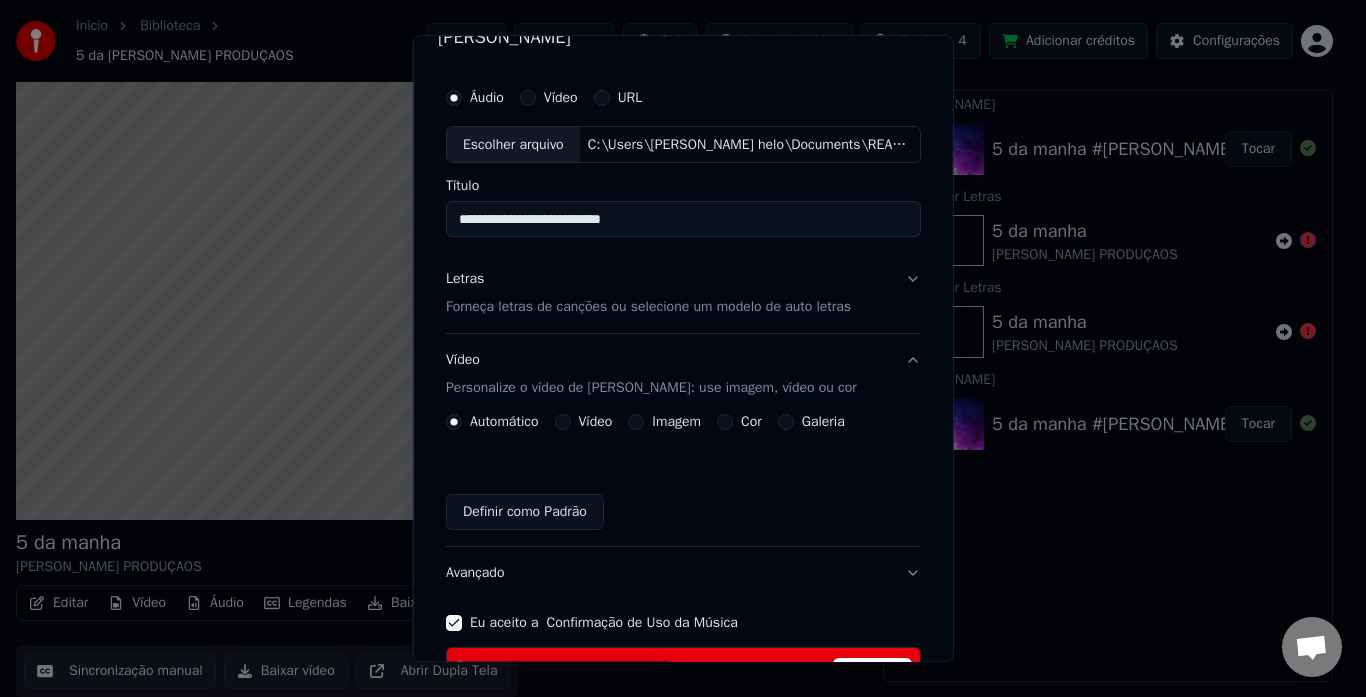 scroll, scrollTop: 0, scrollLeft: 0, axis: both 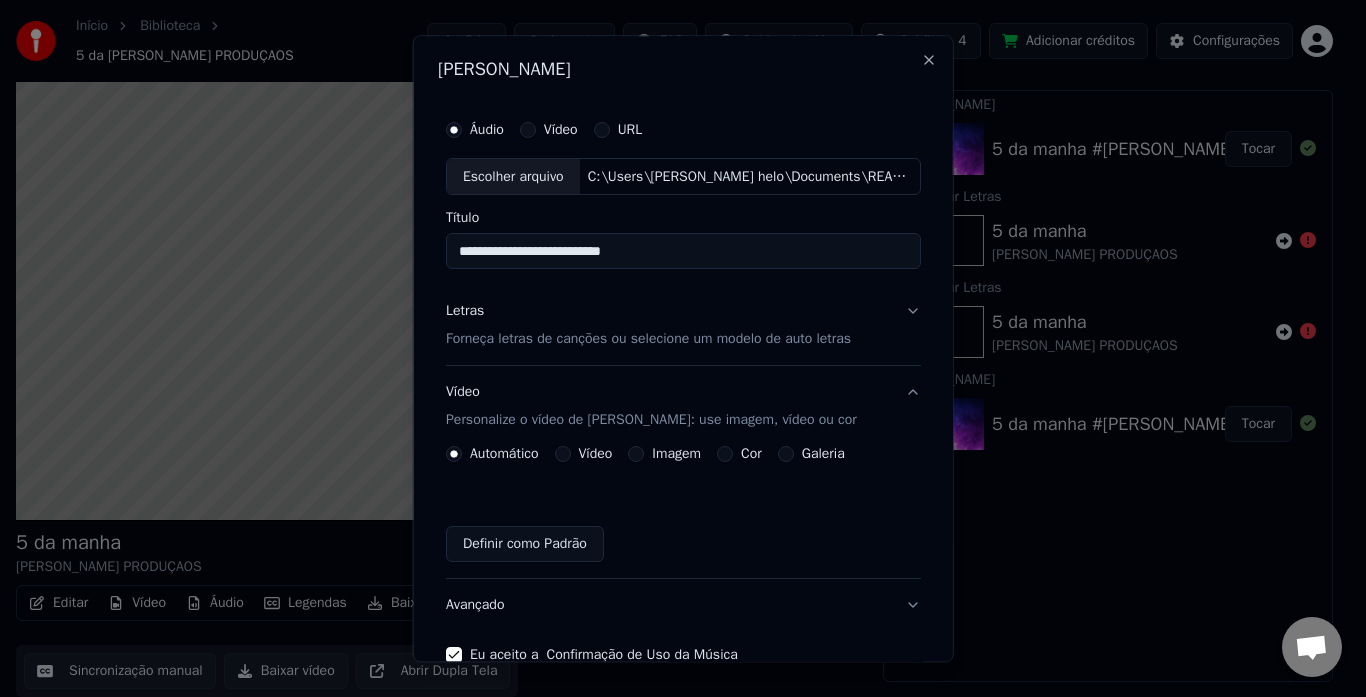 click on "Letras Forneça letras de canções ou selecione um modelo de auto letras" at bounding box center [683, 326] 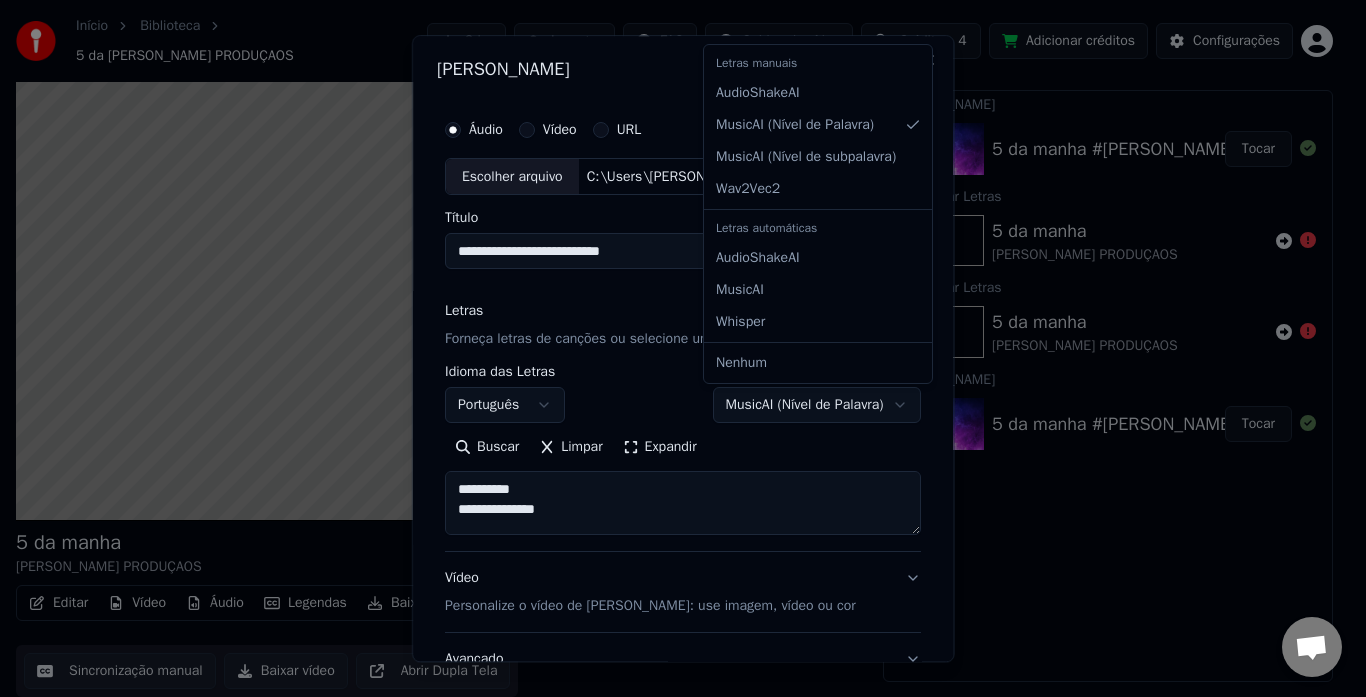 click on "**********" at bounding box center (674, 308) 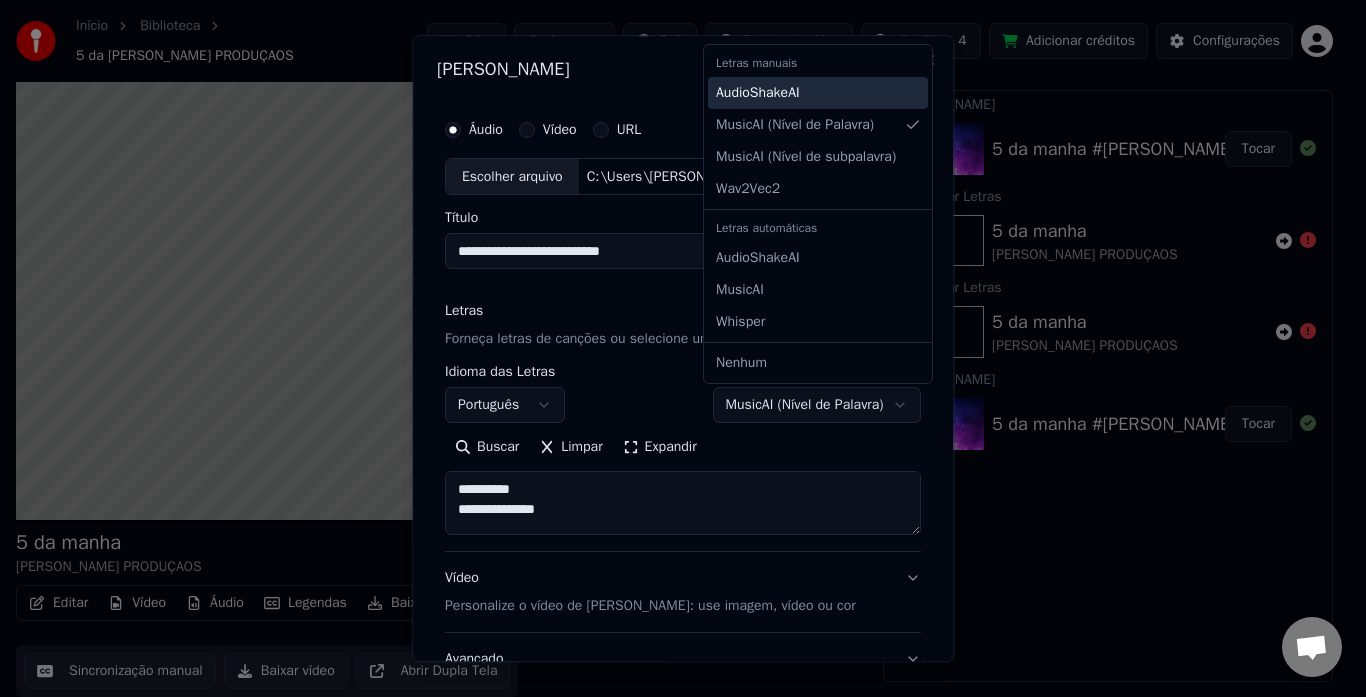 type on "**********" 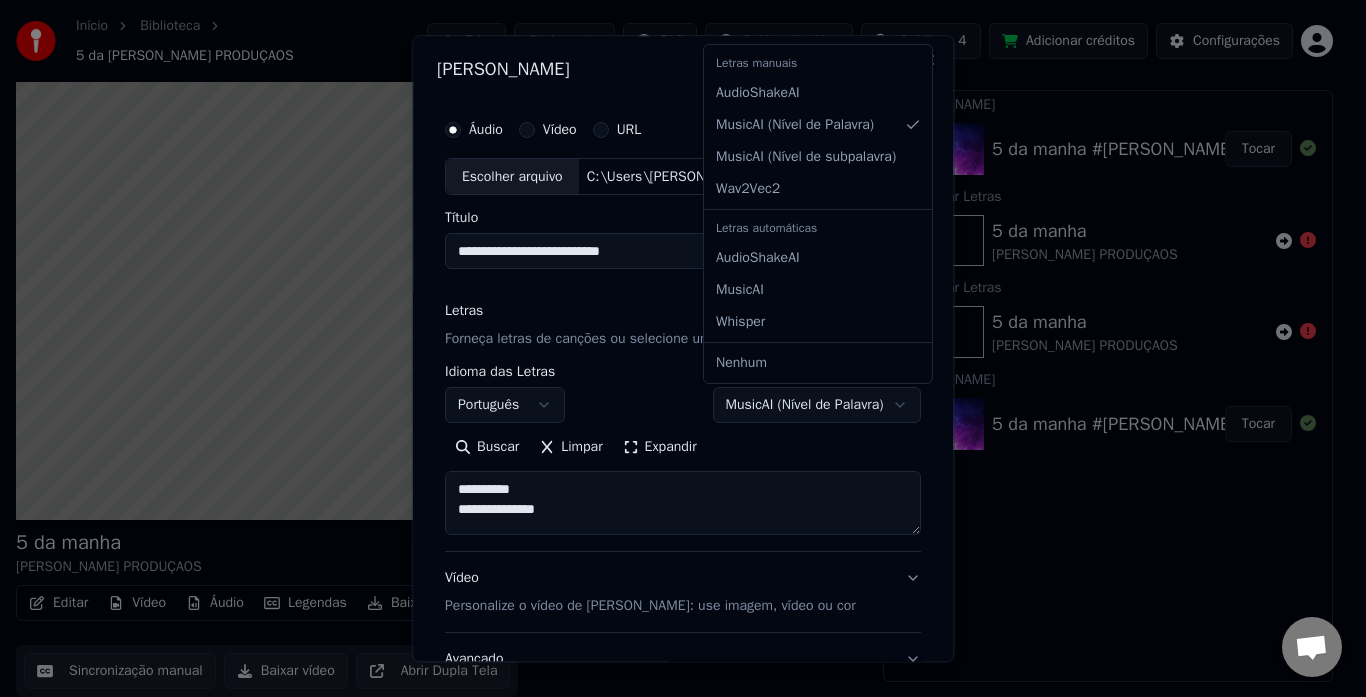 select on "**********" 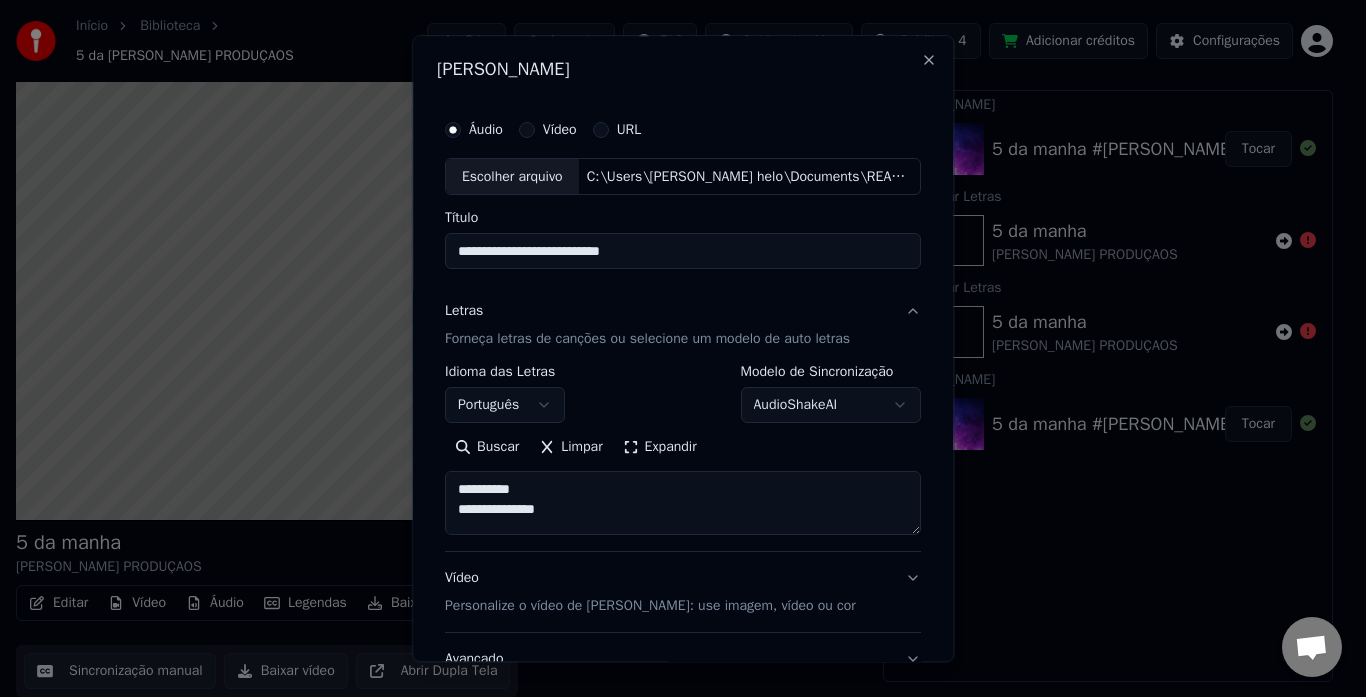 scroll, scrollTop: 164, scrollLeft: 0, axis: vertical 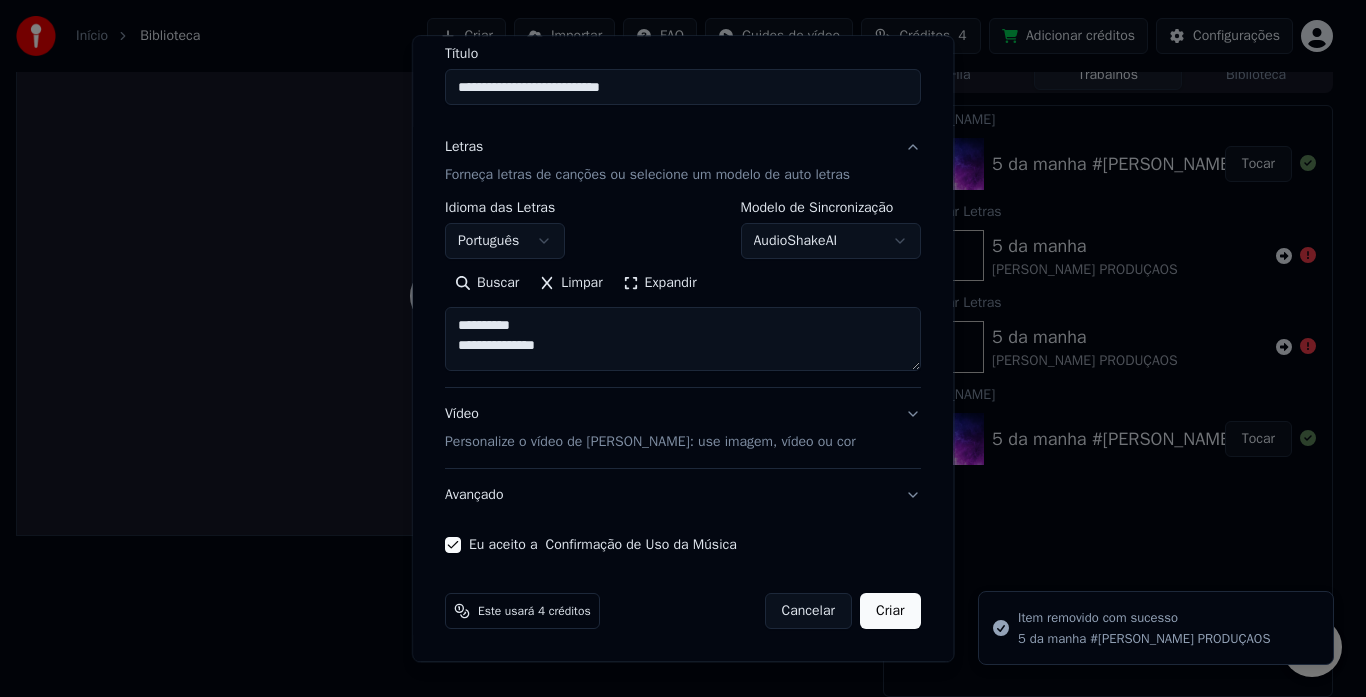 click on "Criar" at bounding box center (890, 612) 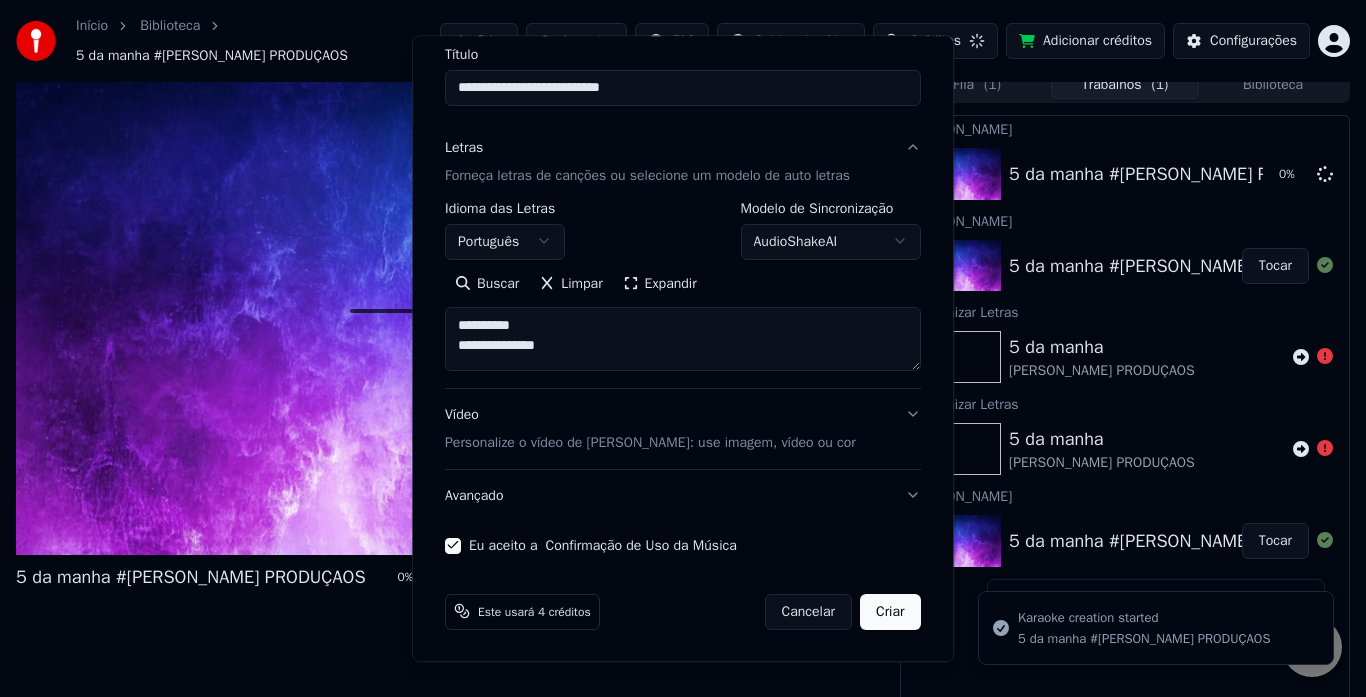 type on "**********" 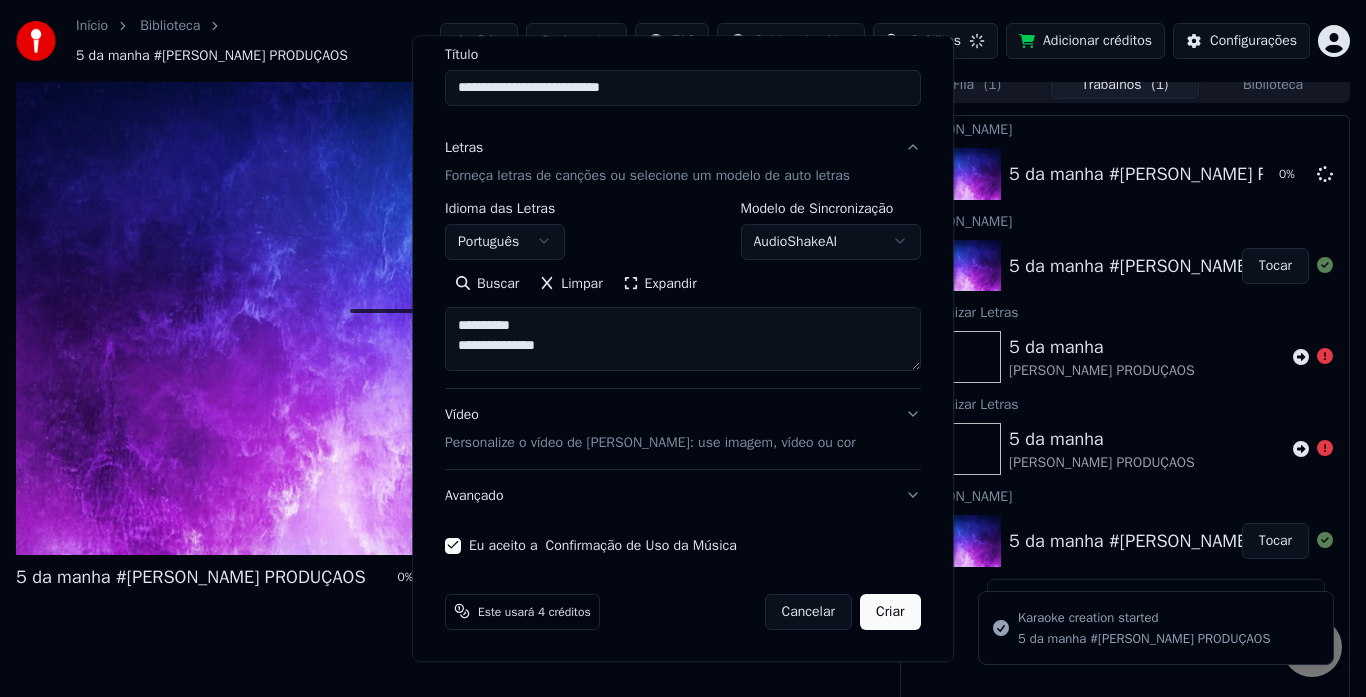 type 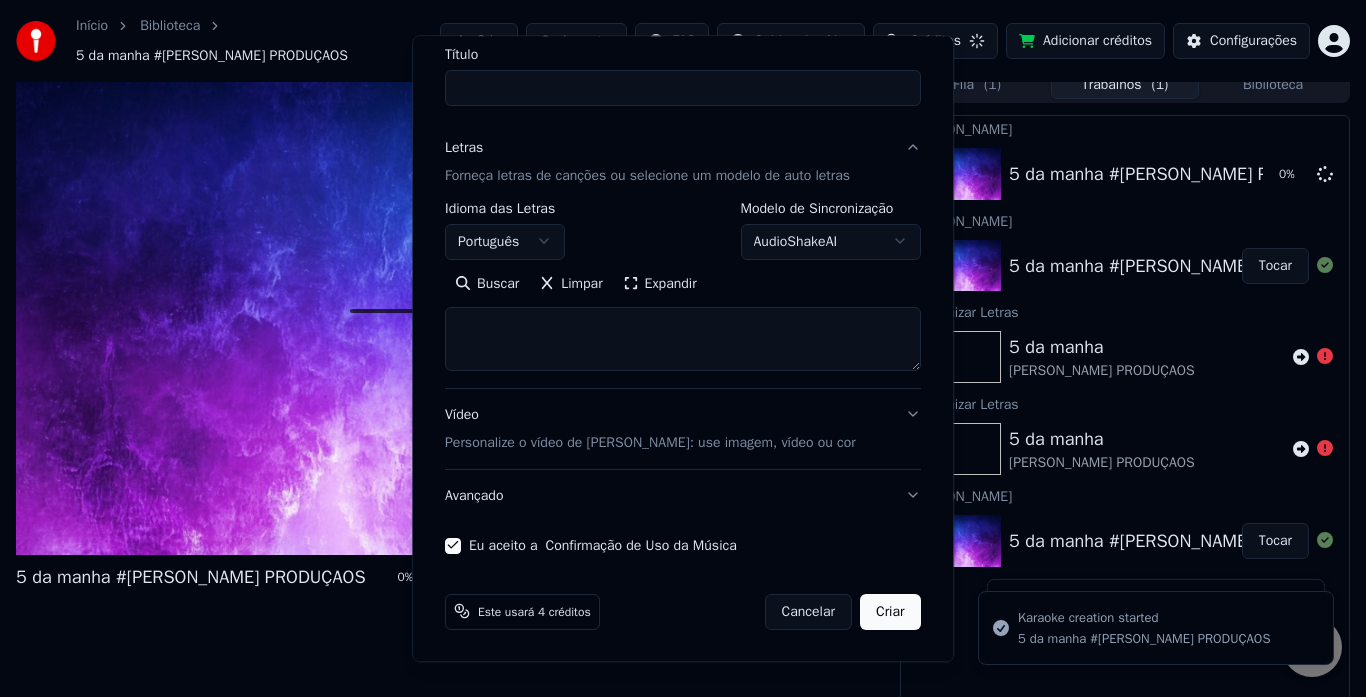 select 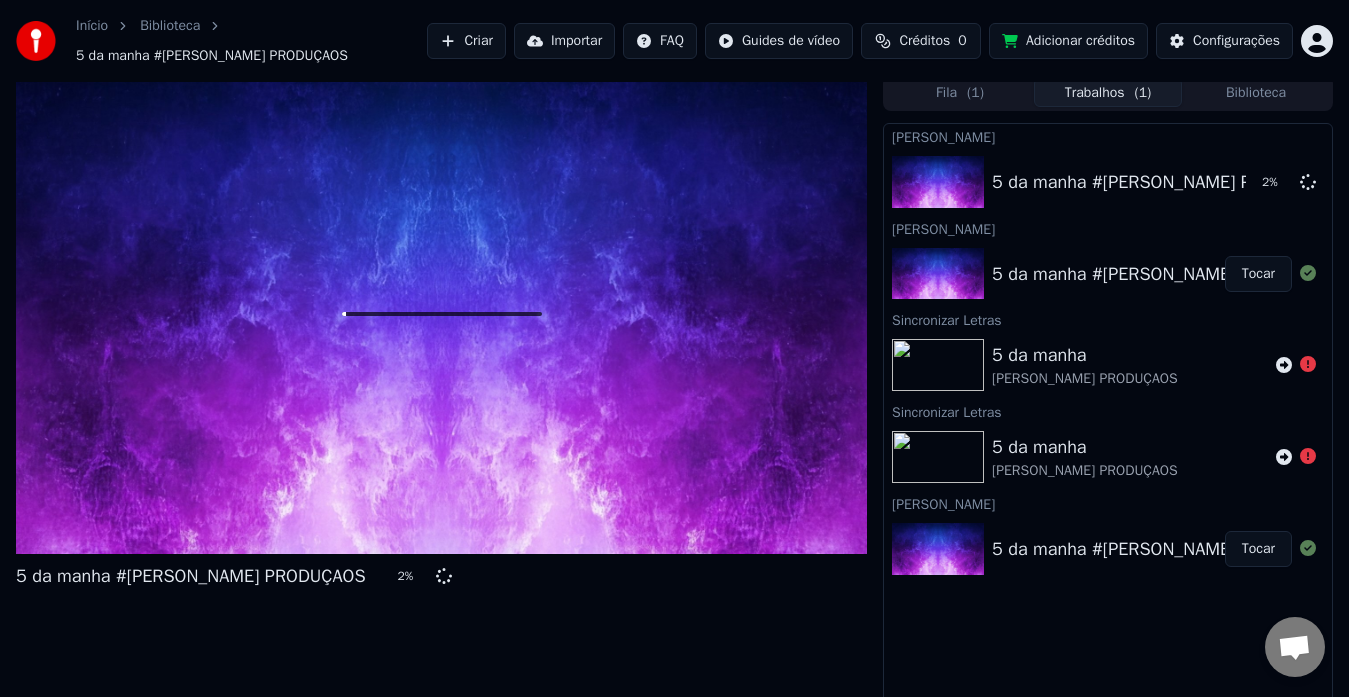scroll, scrollTop: 0, scrollLeft: 0, axis: both 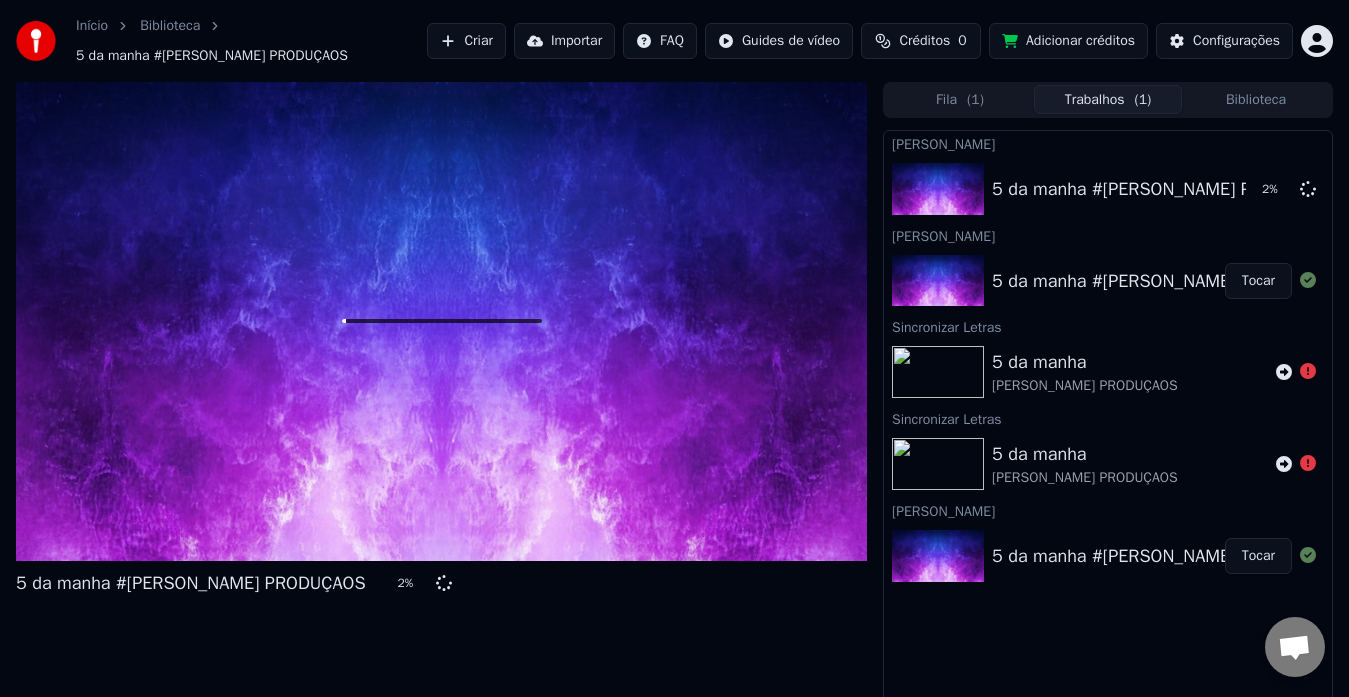 click on "Biblioteca" at bounding box center [1256, 99] 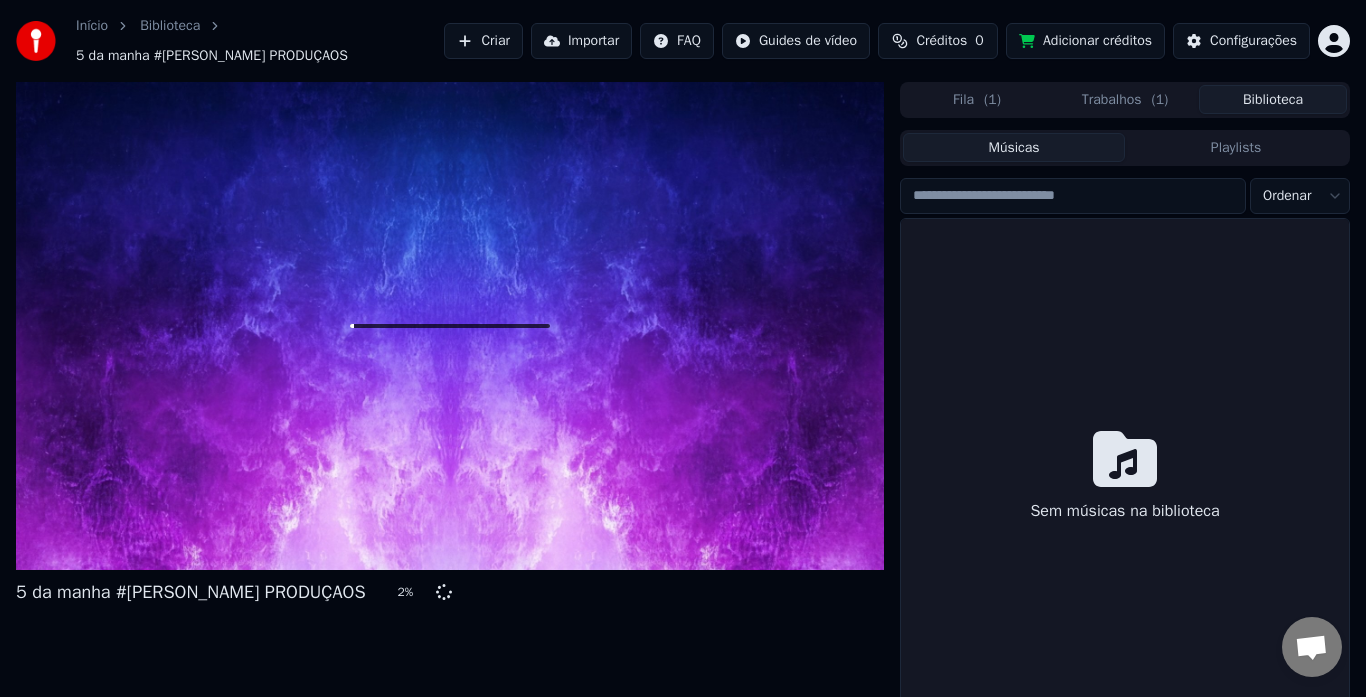 click on "Início Biblioteca 5 da manha #[PERSON_NAME] PRODUÇAOS Criar Importar FAQ Guides de vídeo Créditos 0 Adicionar créditos Configurações 5 da manha #[PERSON_NAME] PRODUÇAOS 2 % Fila ( 1 ) Trabalhos ( 1 ) Biblioteca Músicas Playlists Ordenar Sem músicas na biblioteca" at bounding box center (683, 348) 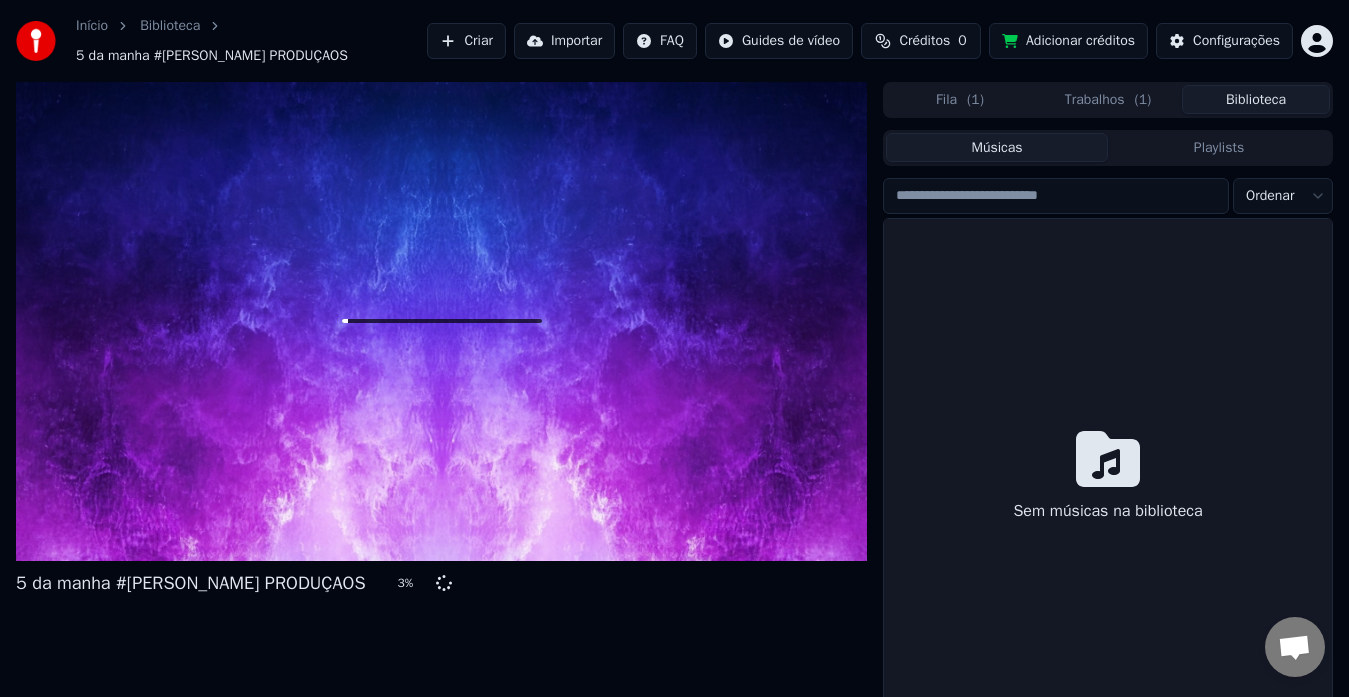 click on "Fila ( 1 )" at bounding box center (960, 99) 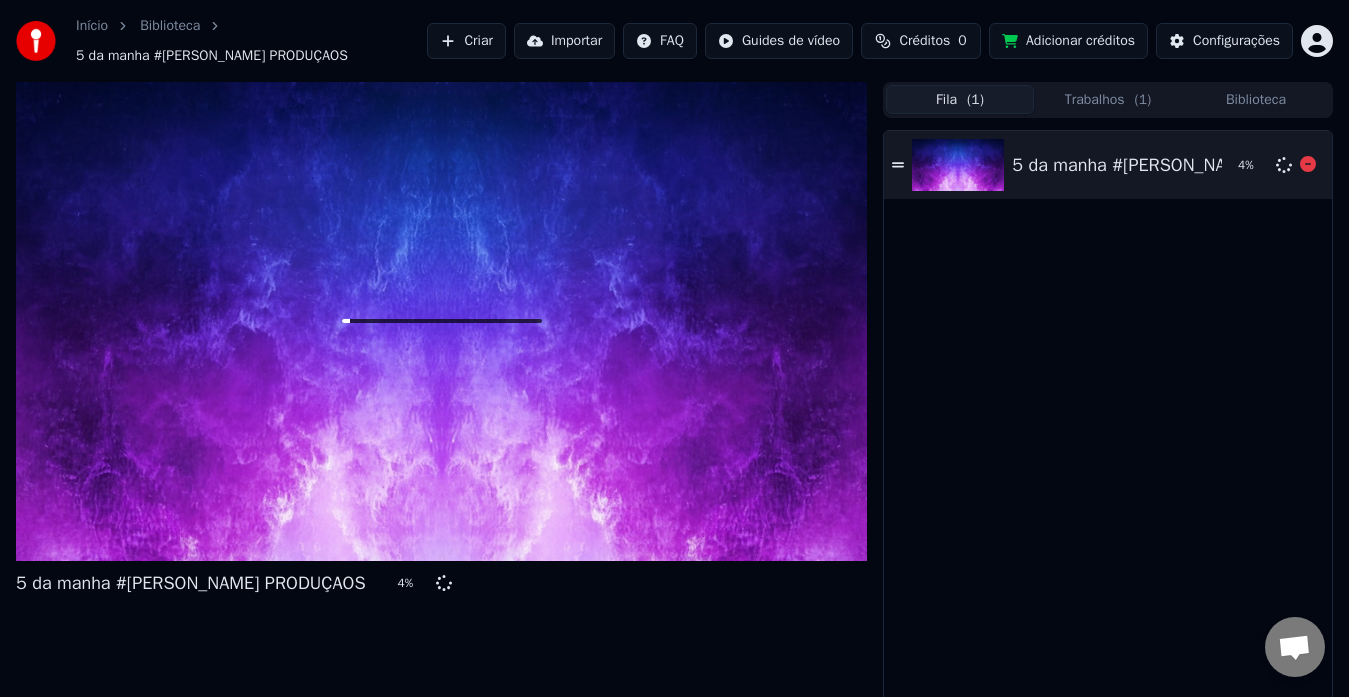 click 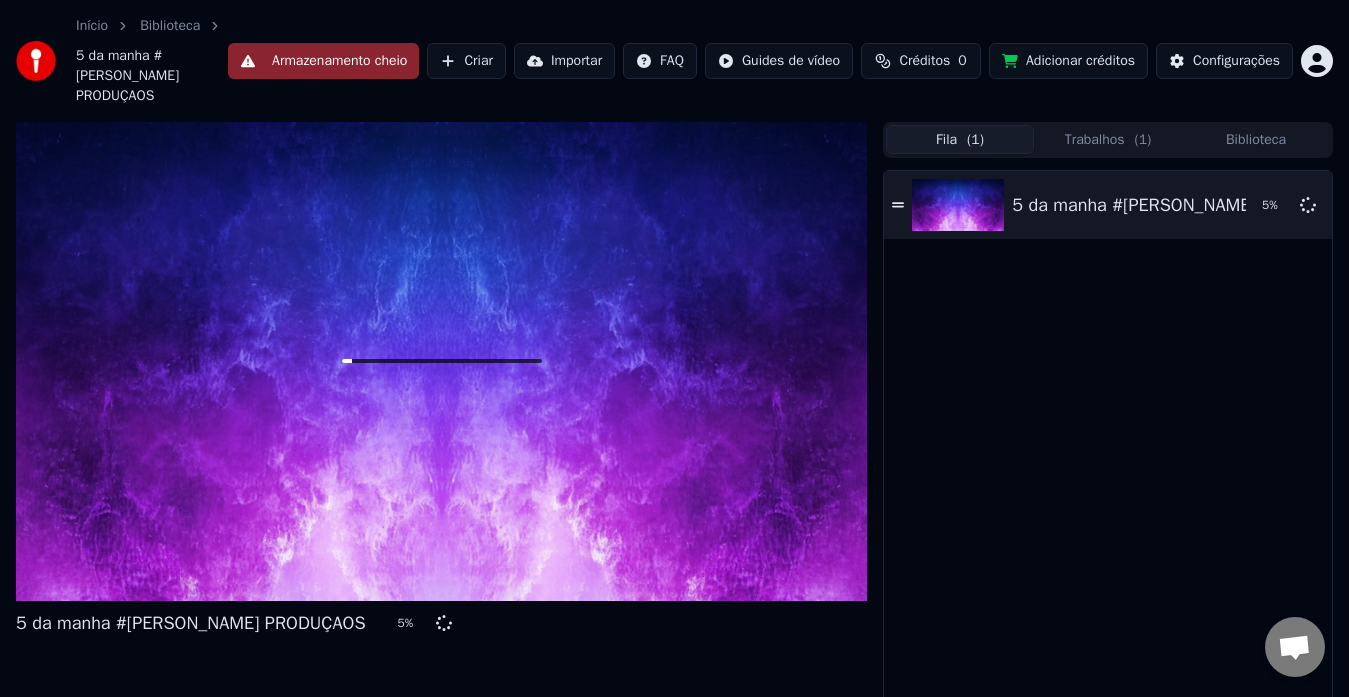 click at bounding box center (36, 61) 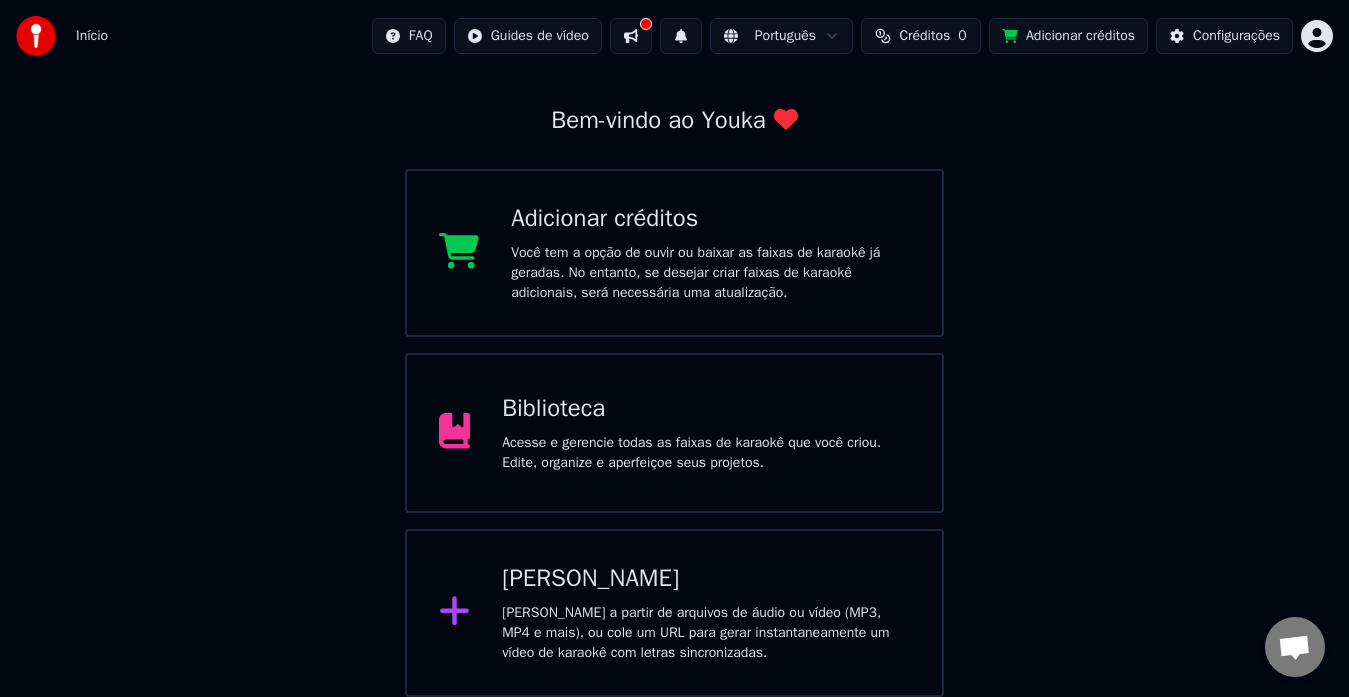 scroll, scrollTop: 0, scrollLeft: 0, axis: both 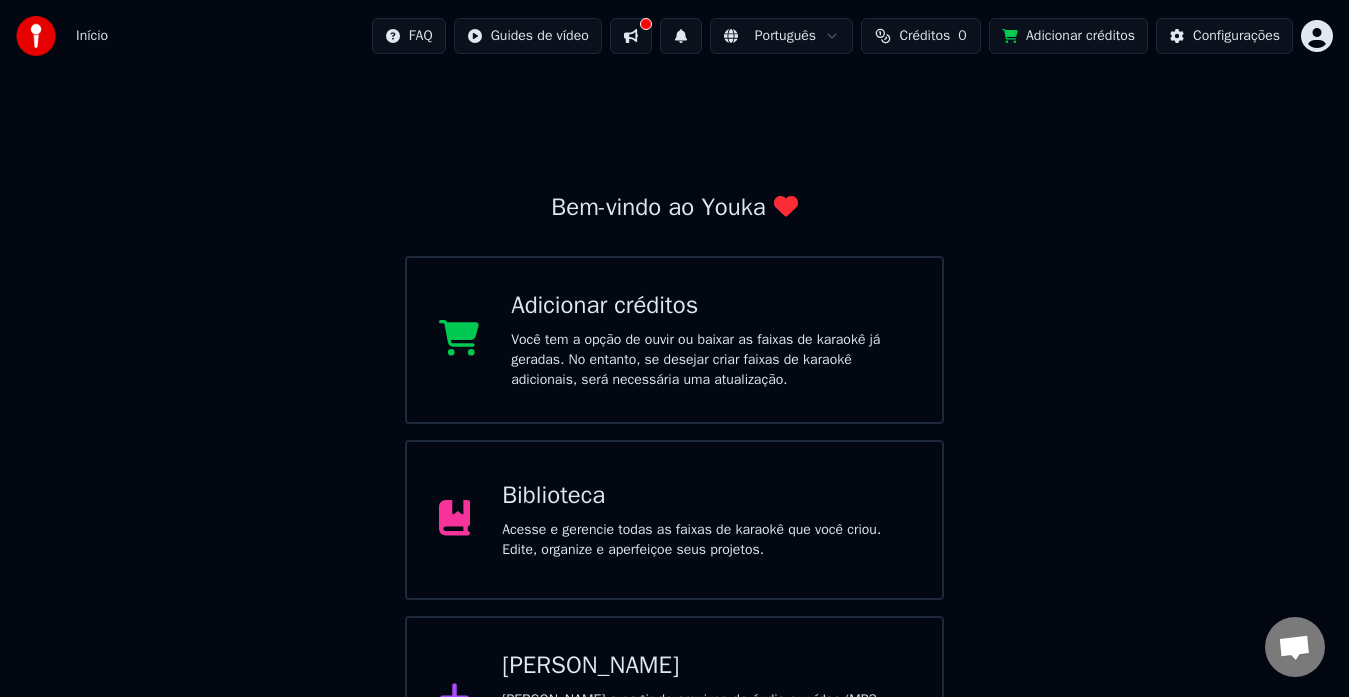 click at bounding box center [36, 36] 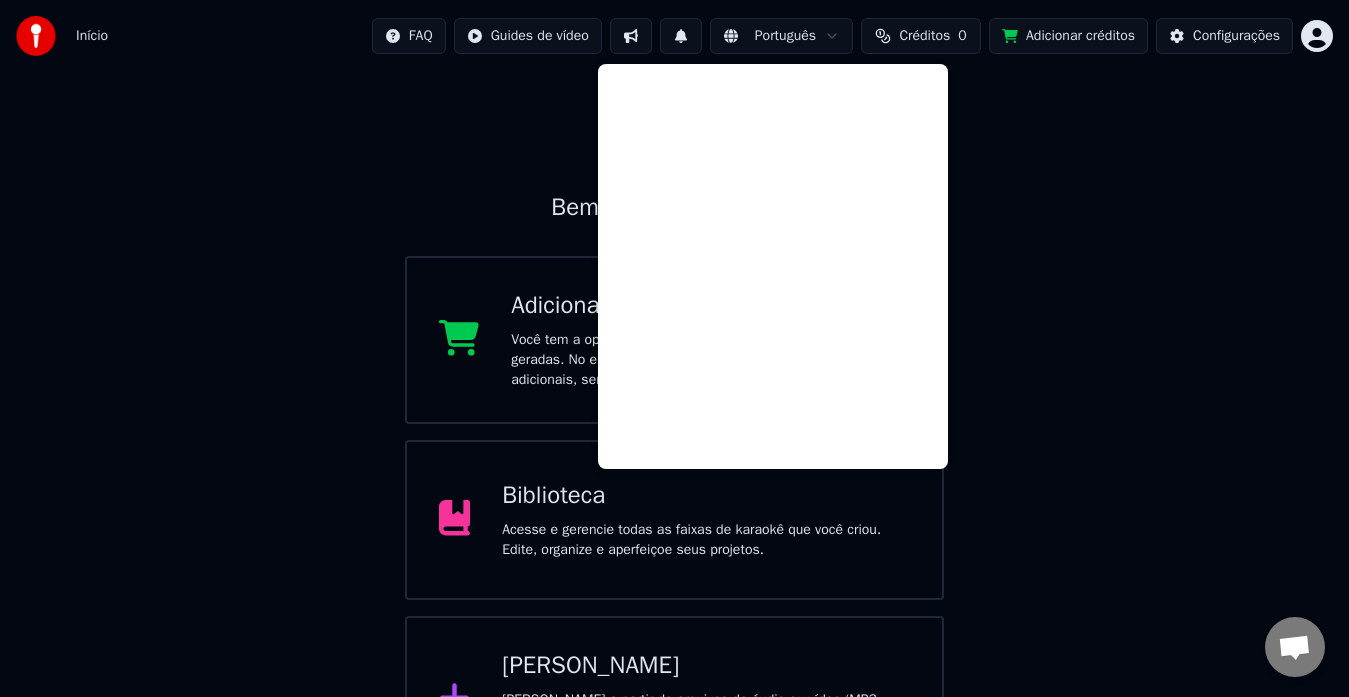 click on "Bem-vindo ao Youka Adicionar créditos Você tem a opção de ouvir ou baixar as faixas de karaokê já geradas. No entanto, se desejar criar faixas de karaokê adicionais, será necessária uma atualização. Biblioteca Acesse e gerencie todas as faixas de karaokê que você criou. Edite, organize e aperfeiçoe seus projetos. Criar Karaokê Crie karaokê a partir de arquivos de áudio ou vídeo (MP3, MP4 e mais), ou cole um URL para gerar instantaneamente um vídeo de karaokê com letras sincronizadas." at bounding box center (674, 428) 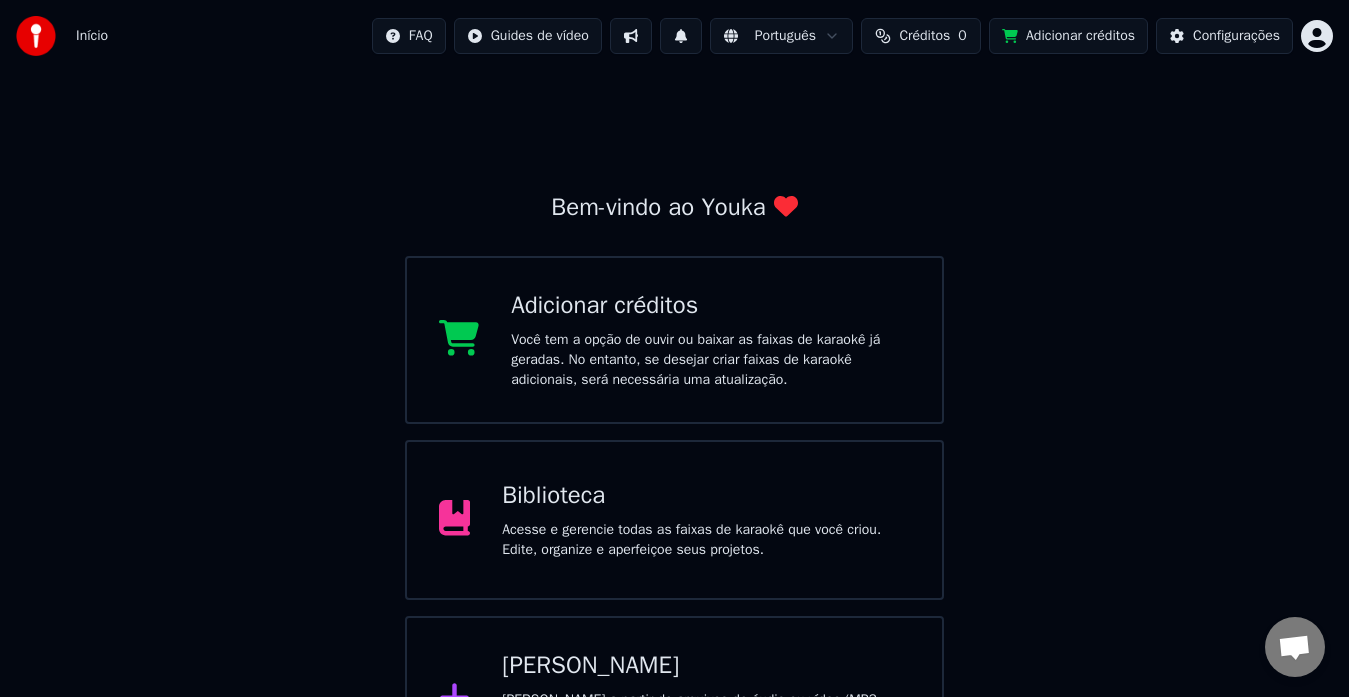 scroll, scrollTop: 87, scrollLeft: 0, axis: vertical 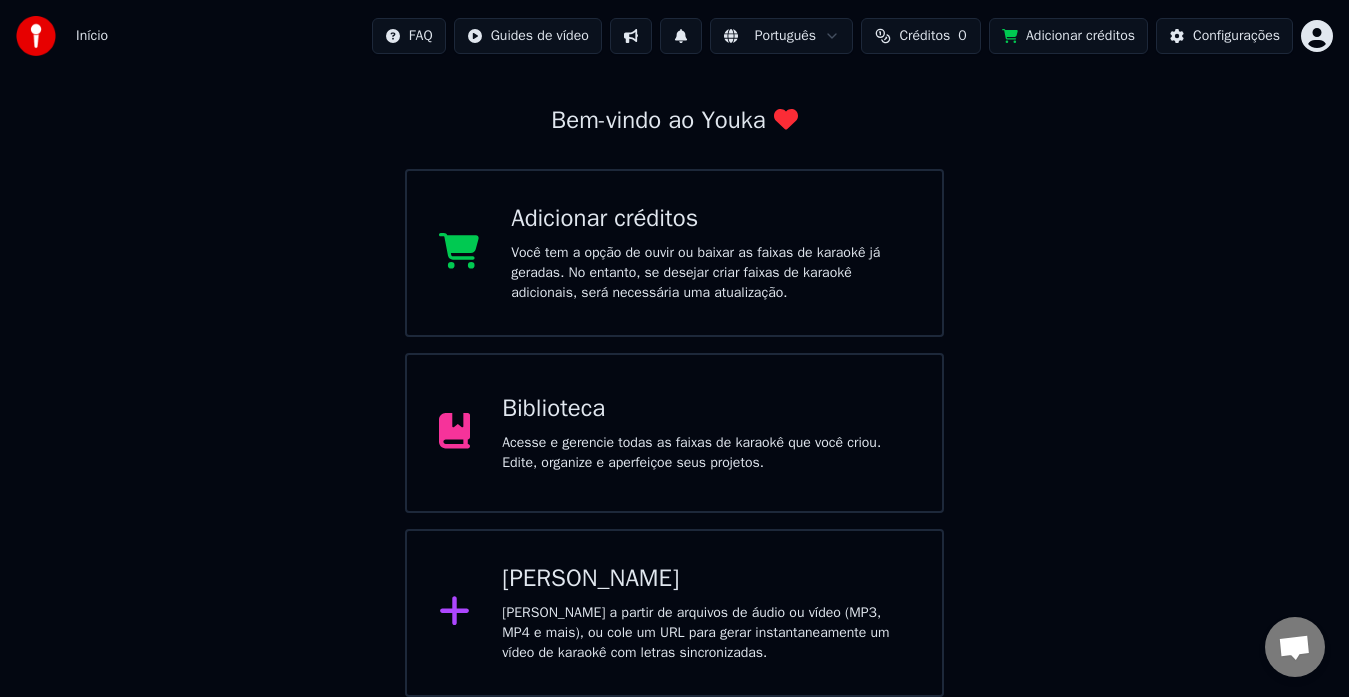 click on "Biblioteca Acesse e gerencie todas as faixas de karaokê que você criou. Edite, organize e aperfeiçoe seus projetos." at bounding box center [675, 433] 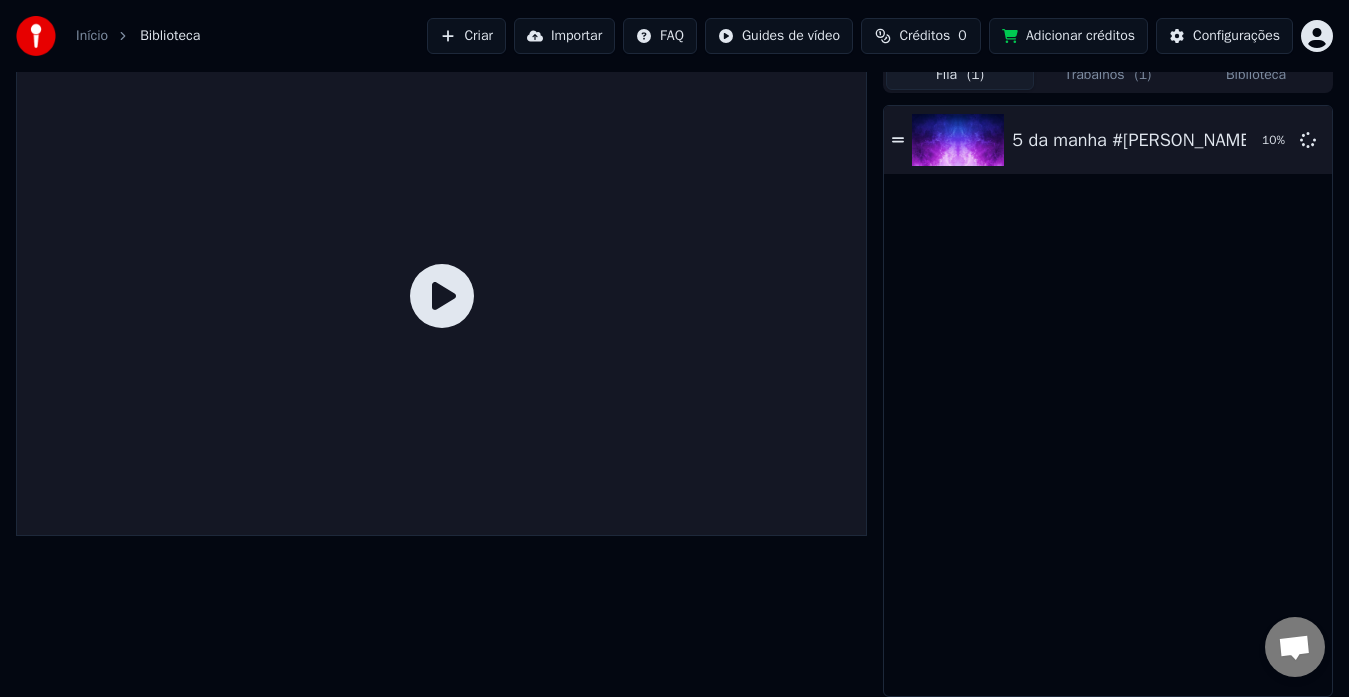 scroll, scrollTop: 0, scrollLeft: 0, axis: both 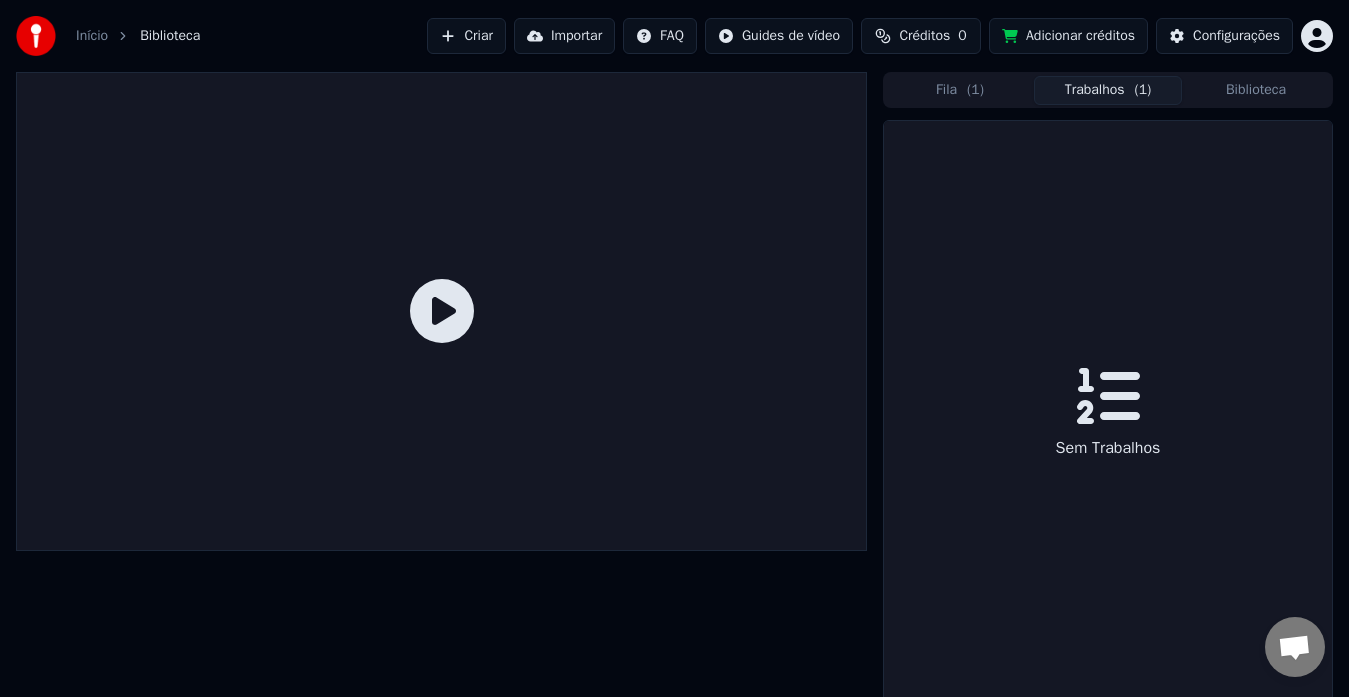 click on "( 1 )" at bounding box center (1143, 90) 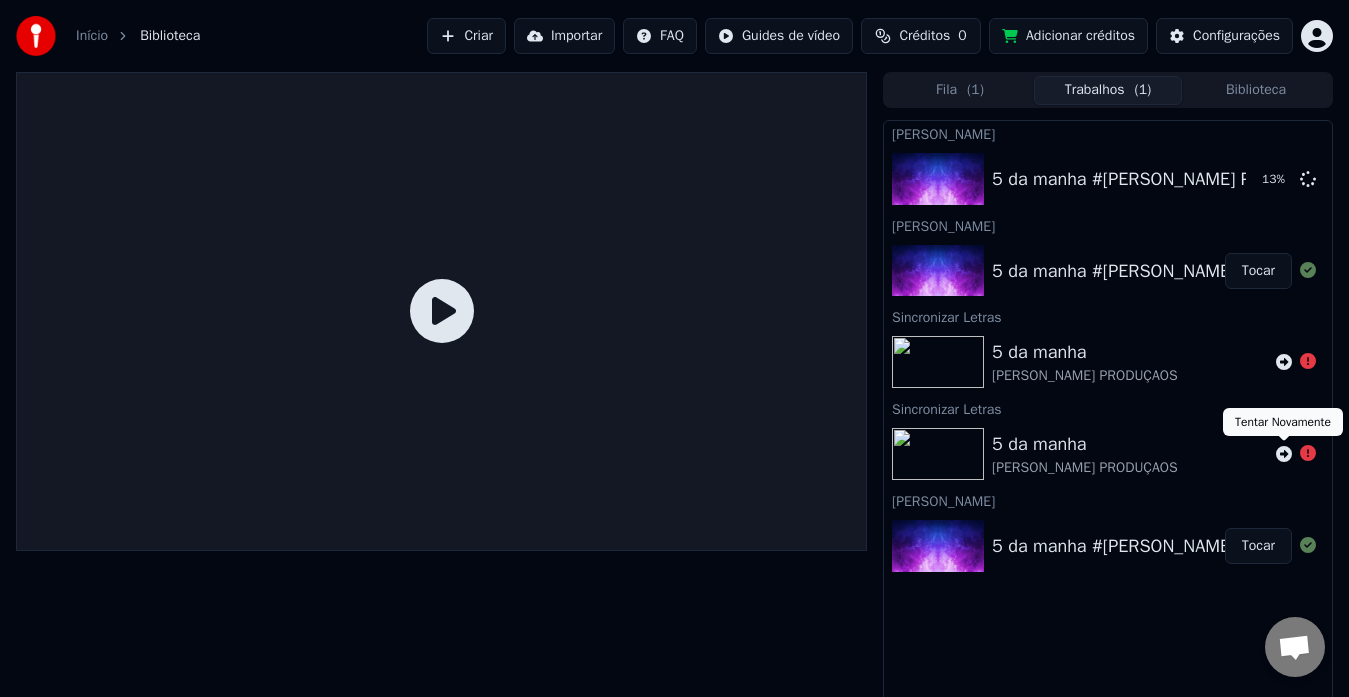click at bounding box center (1296, 454) 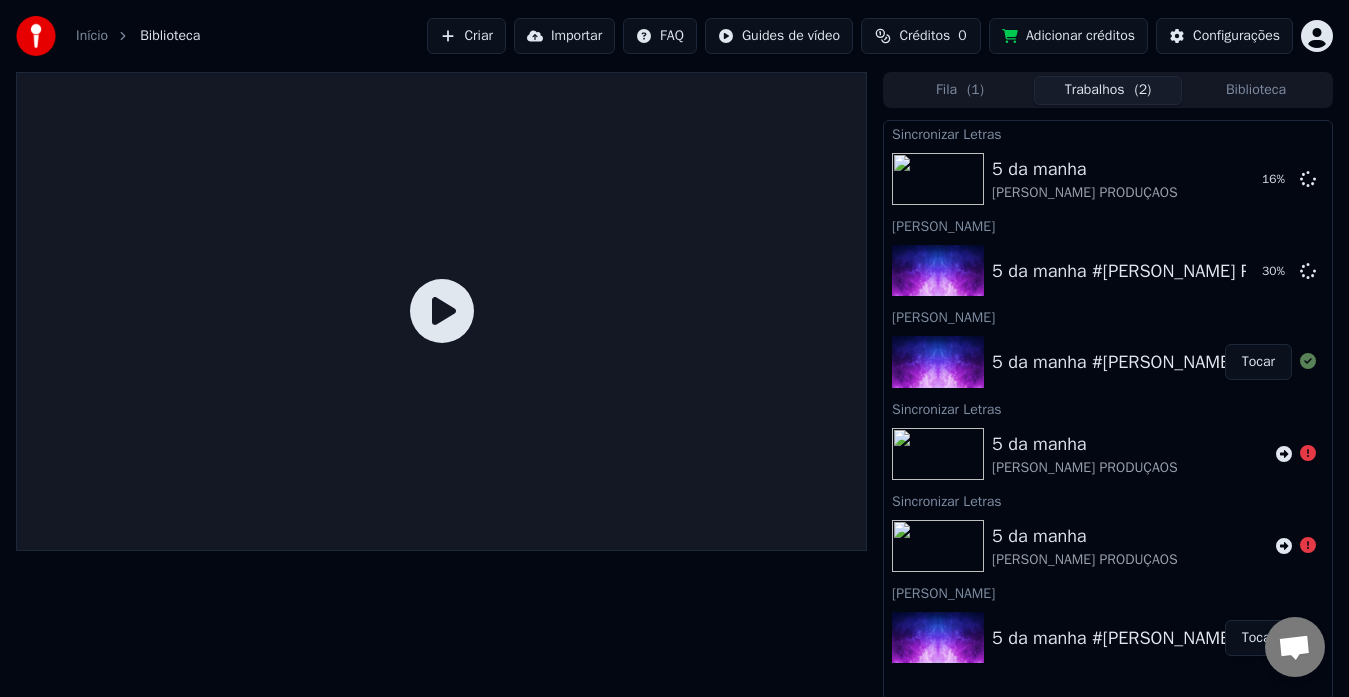 click 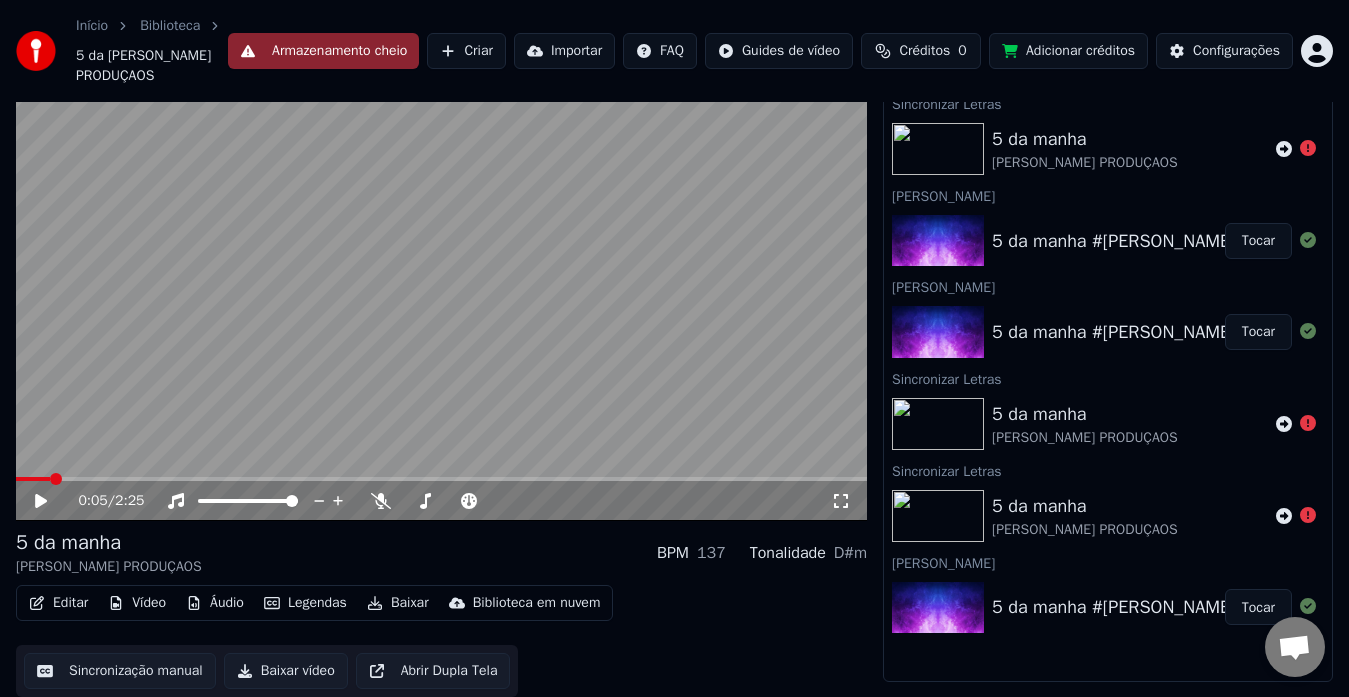 scroll, scrollTop: 110, scrollLeft: 0, axis: vertical 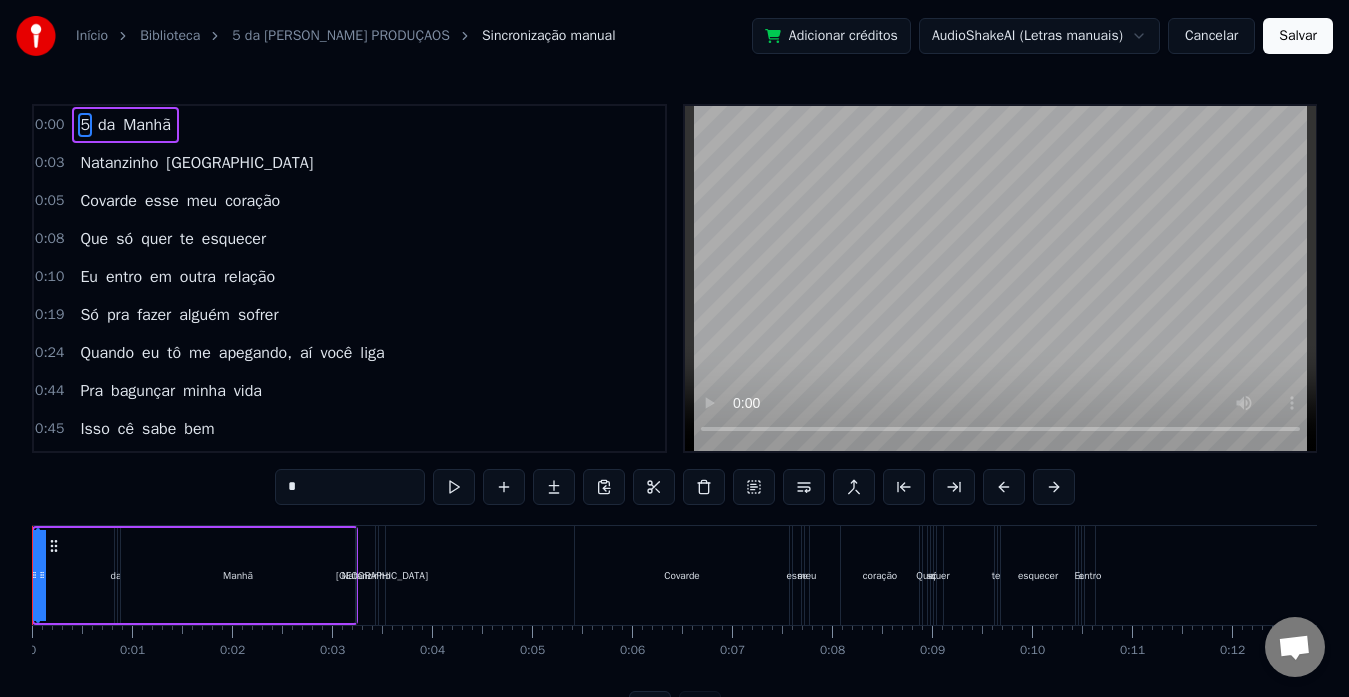 drag, startPoint x: 39, startPoint y: 577, endPoint x: 54, endPoint y: 578, distance: 15.033297 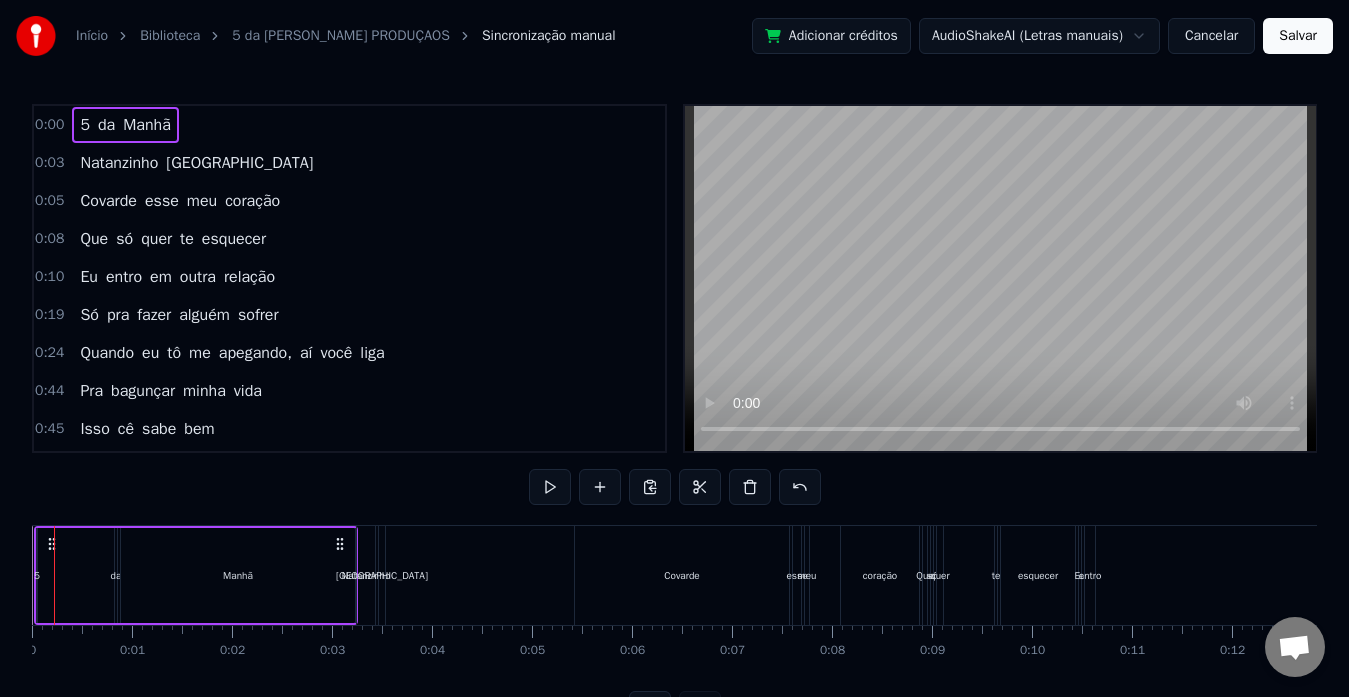 click on "5 da Manhã" at bounding box center (196, 575) 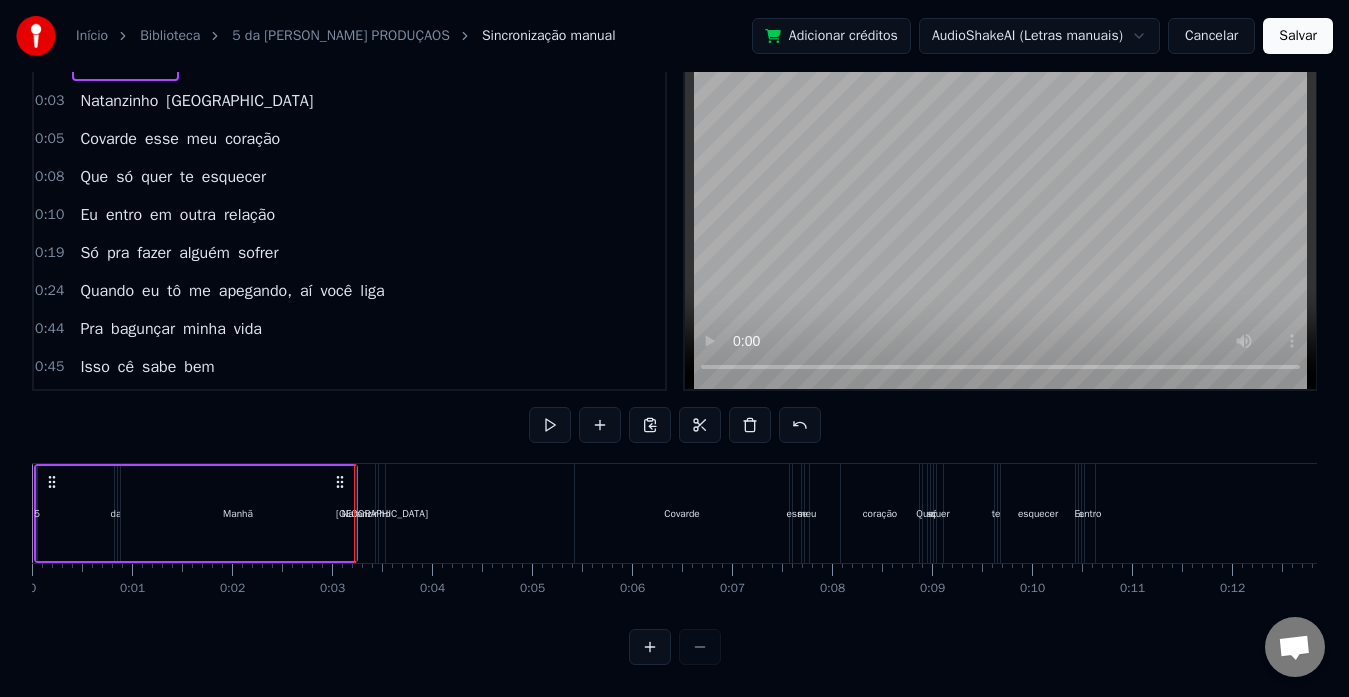 click on "Natanzinho" at bounding box center (366, 513) 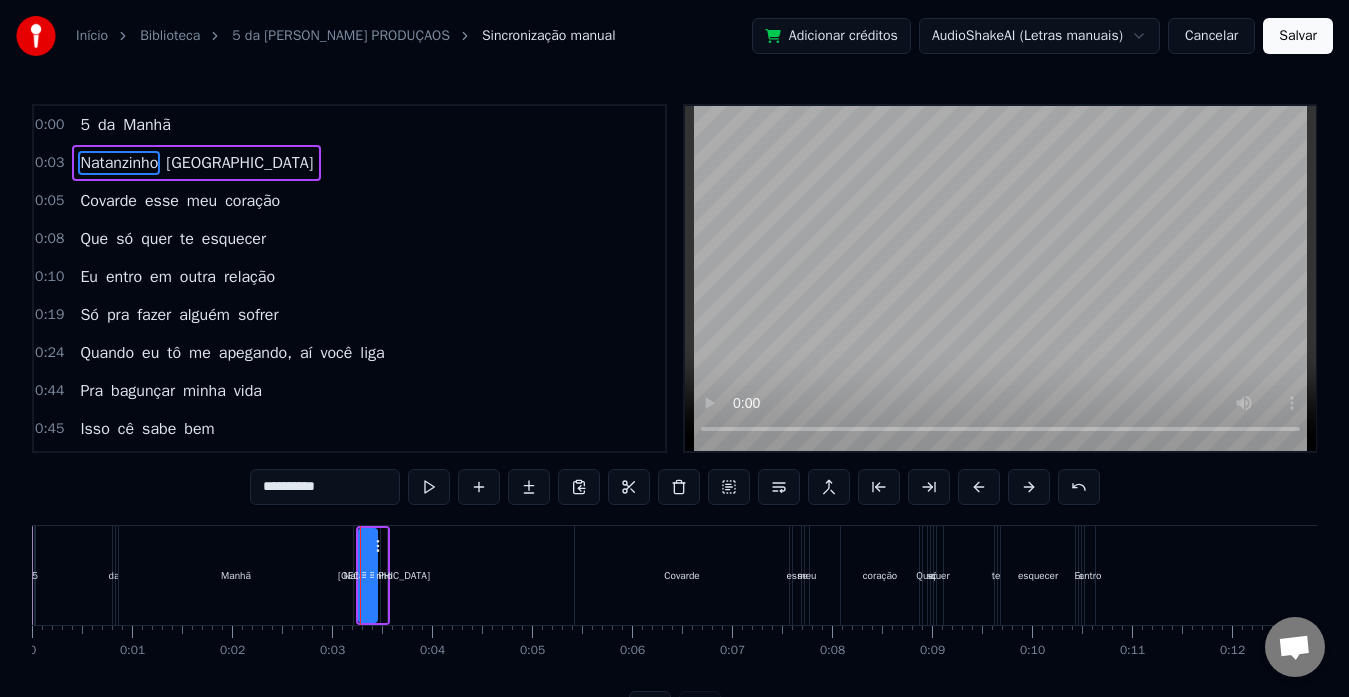 scroll, scrollTop: 79, scrollLeft: 0, axis: vertical 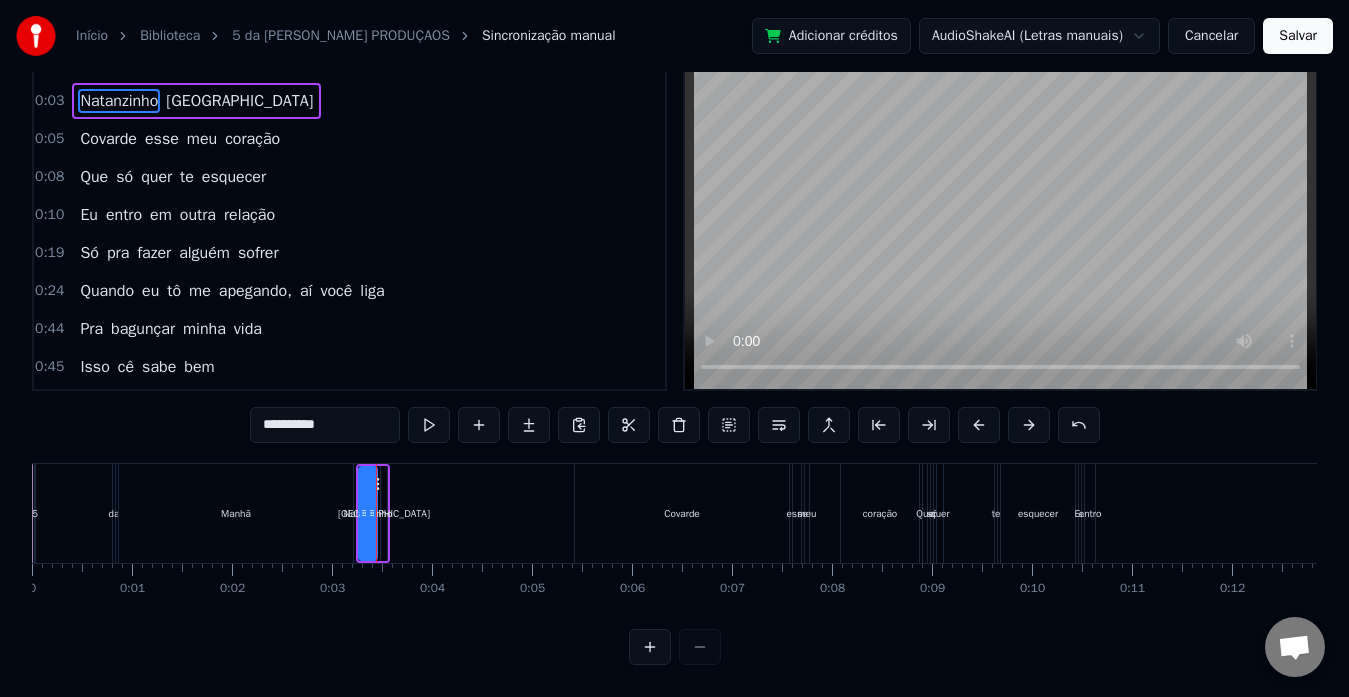 click on "Natanzinho" at bounding box center [368, 513] 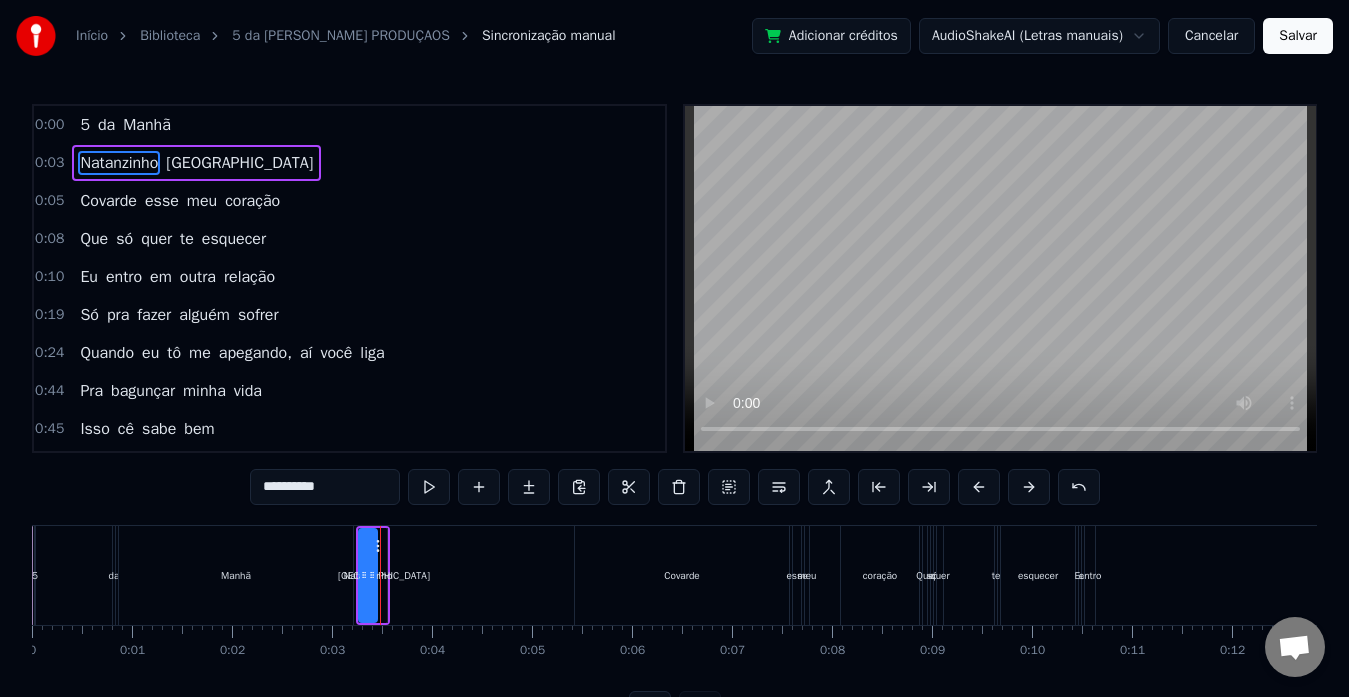 scroll, scrollTop: 79, scrollLeft: 0, axis: vertical 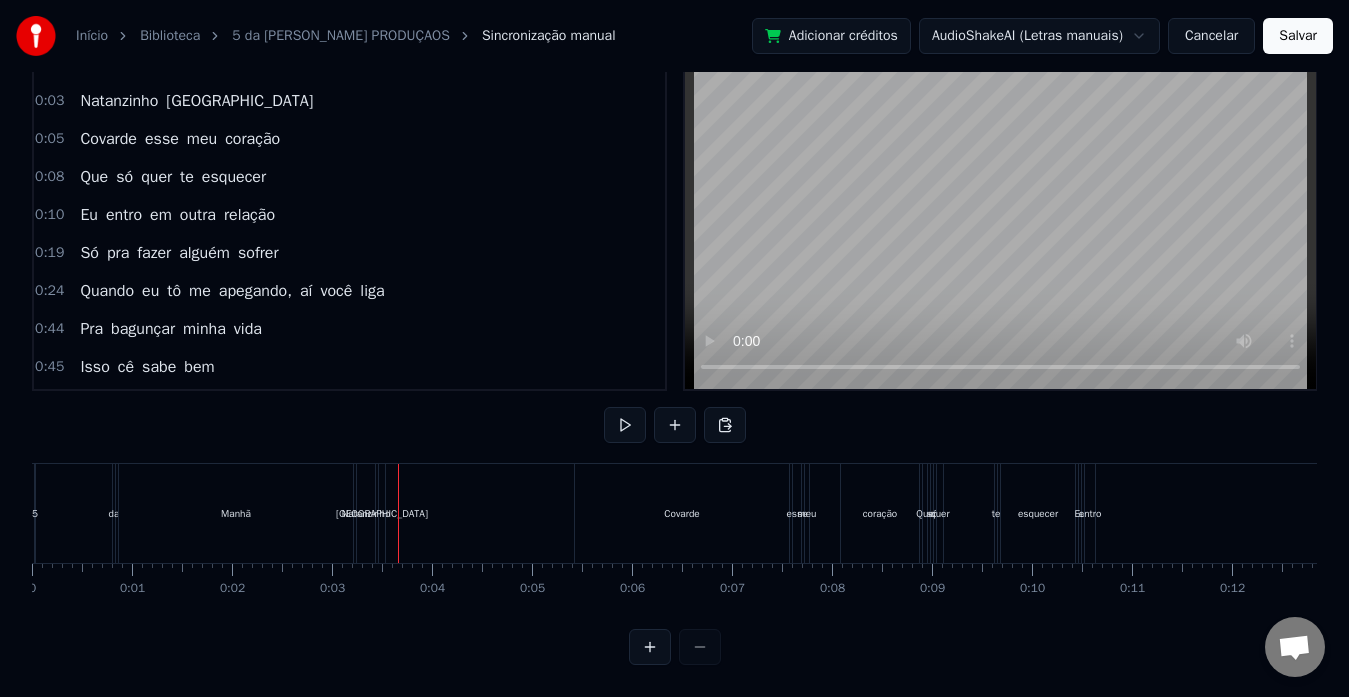 click at bounding box center (7300, 513) 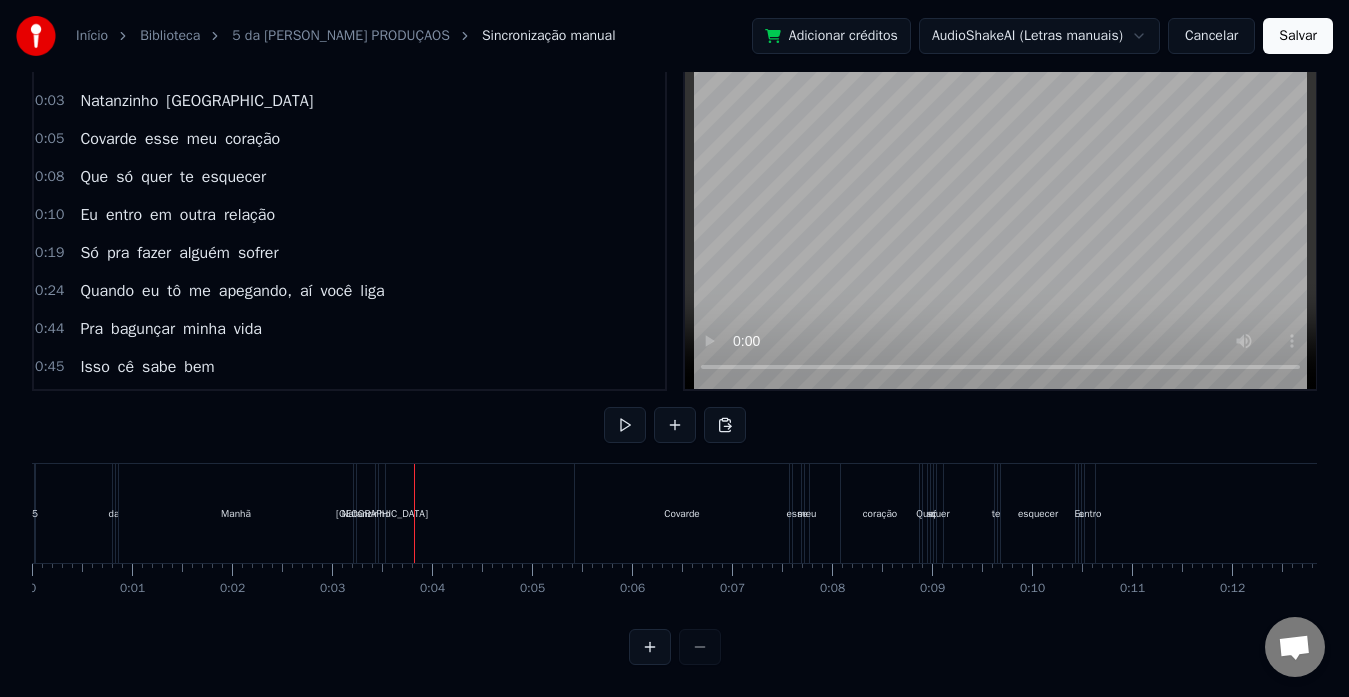 click on "[GEOGRAPHIC_DATA]" at bounding box center [382, 513] 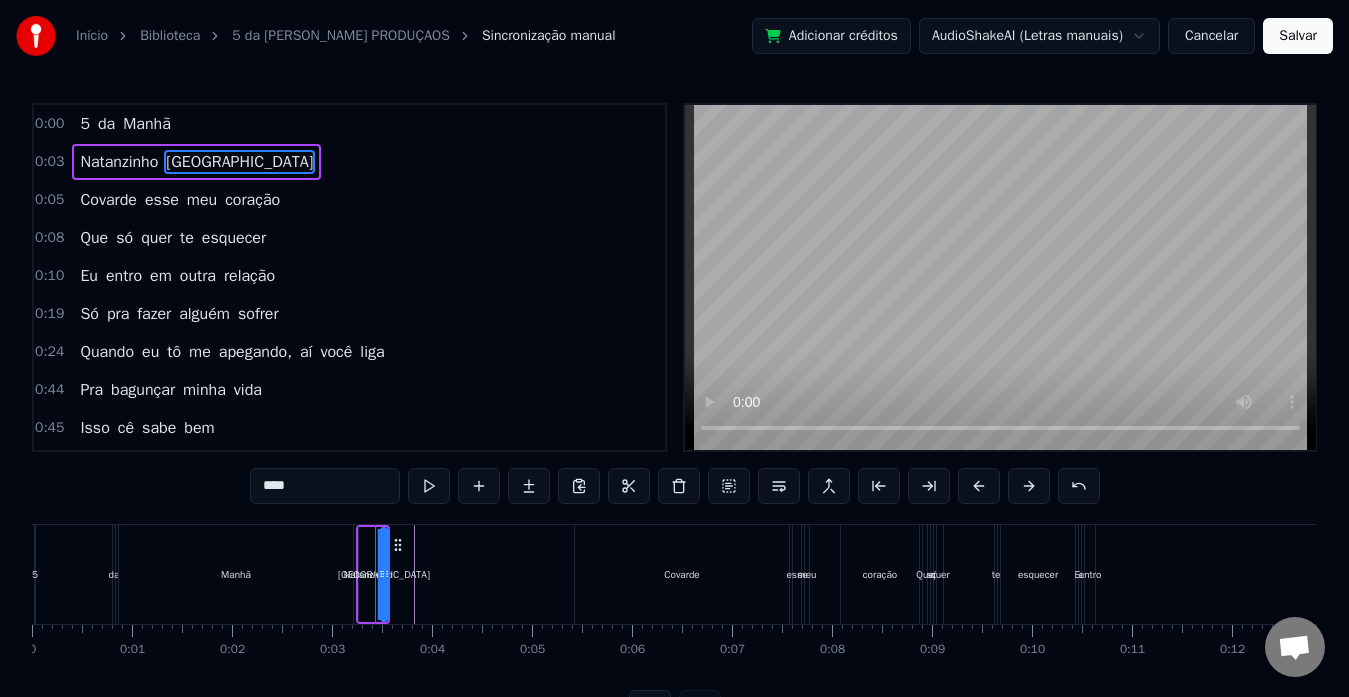scroll, scrollTop: 0, scrollLeft: 0, axis: both 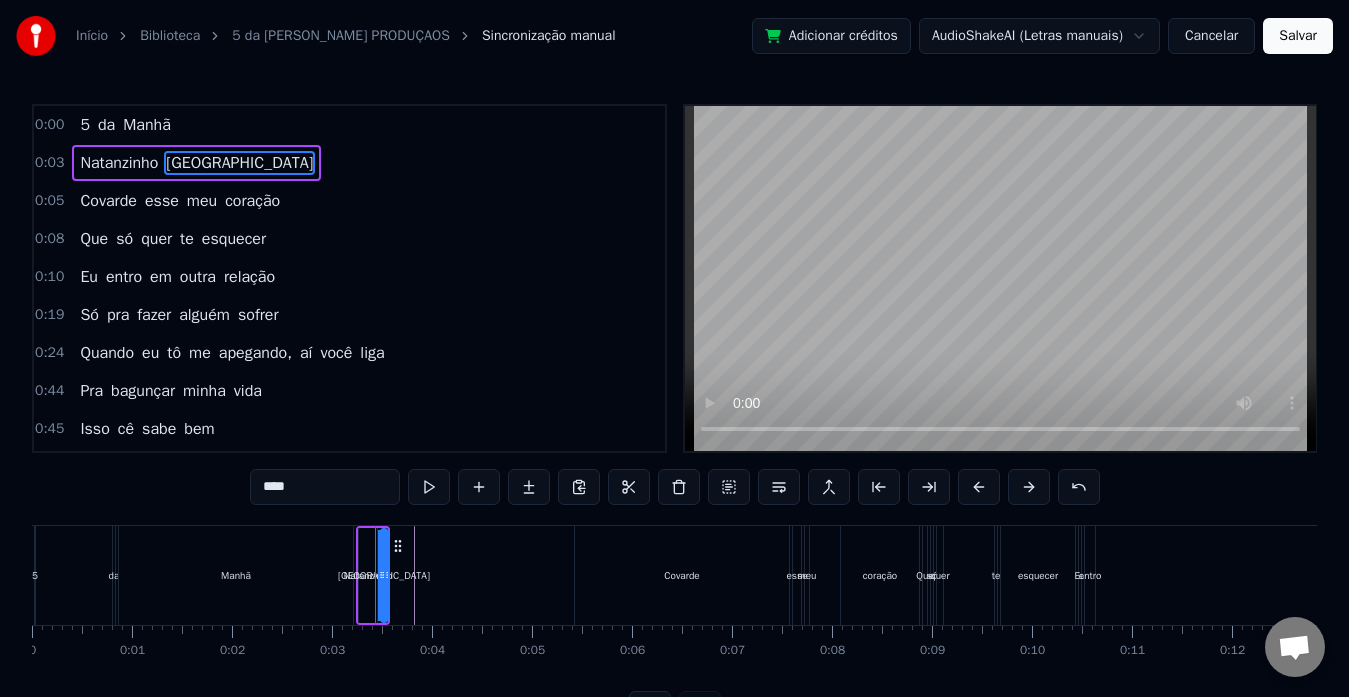 click at bounding box center [386, 575] 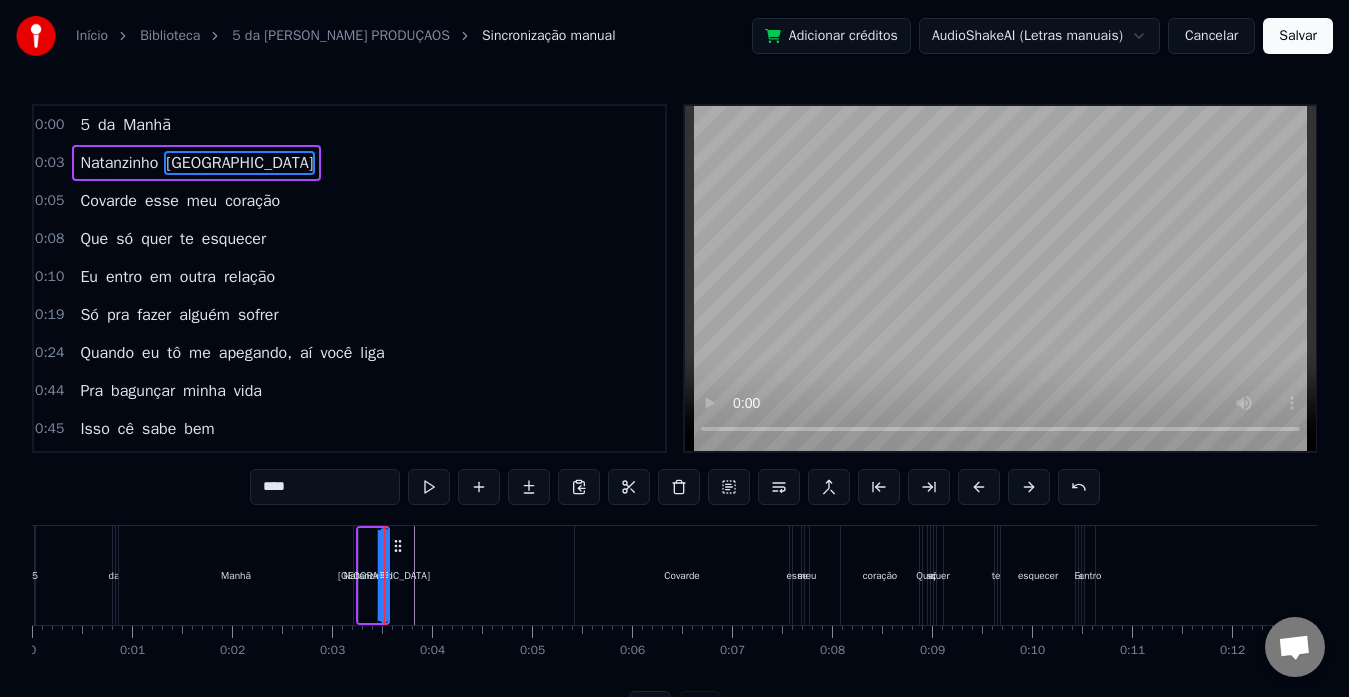 scroll, scrollTop: 79, scrollLeft: 0, axis: vertical 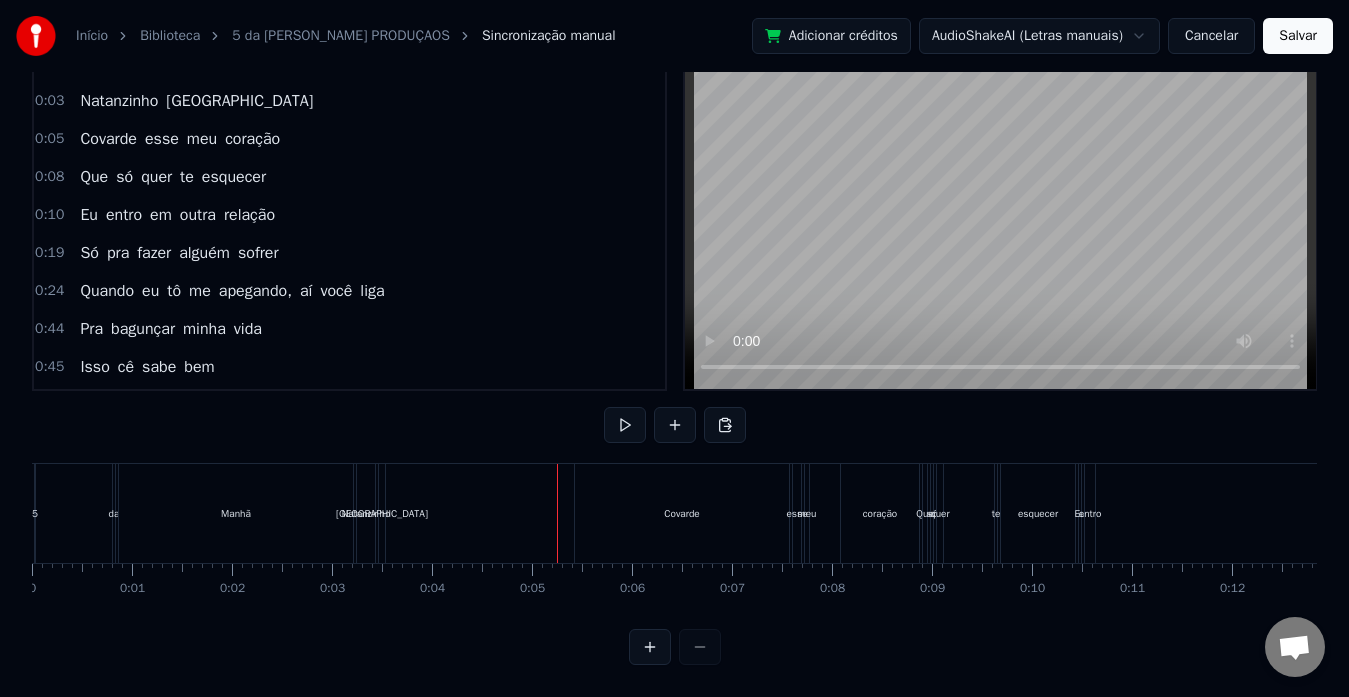 click on "Covarde" at bounding box center (682, 513) 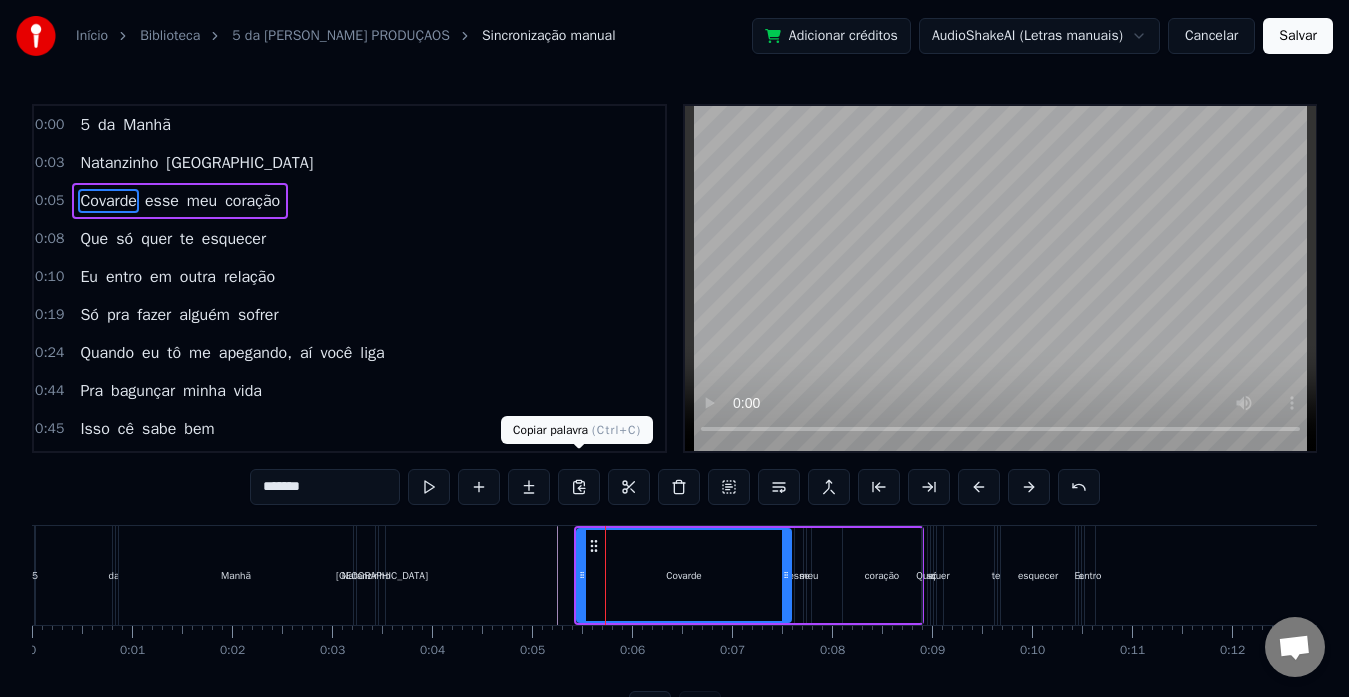 scroll, scrollTop: 79, scrollLeft: 0, axis: vertical 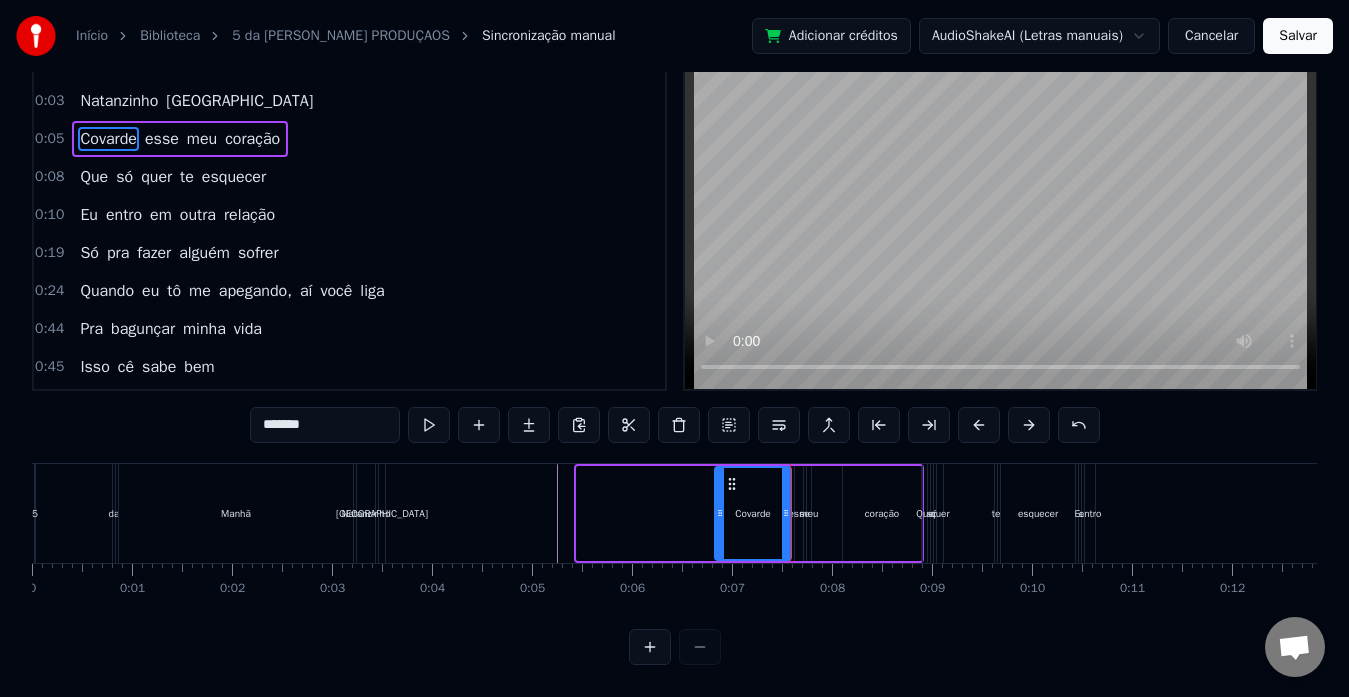drag, startPoint x: 581, startPoint y: 486, endPoint x: 721, endPoint y: 490, distance: 140.05713 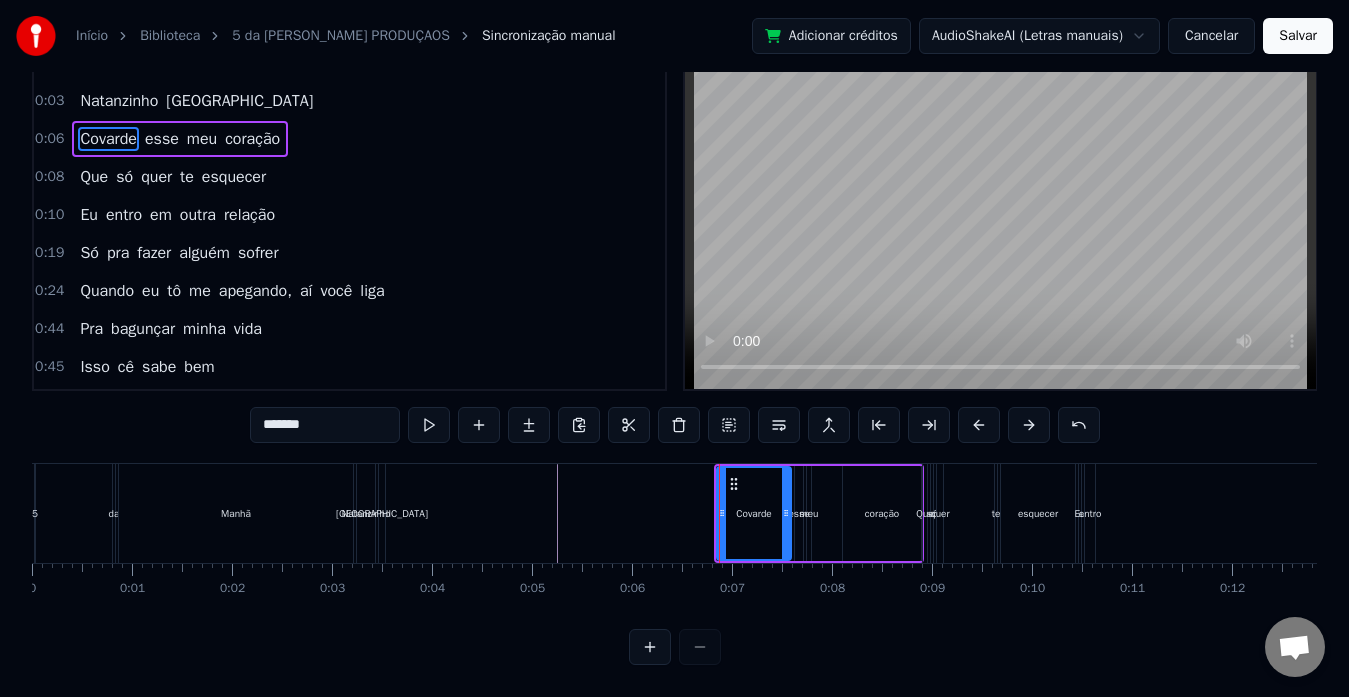 scroll, scrollTop: 79, scrollLeft: 0, axis: vertical 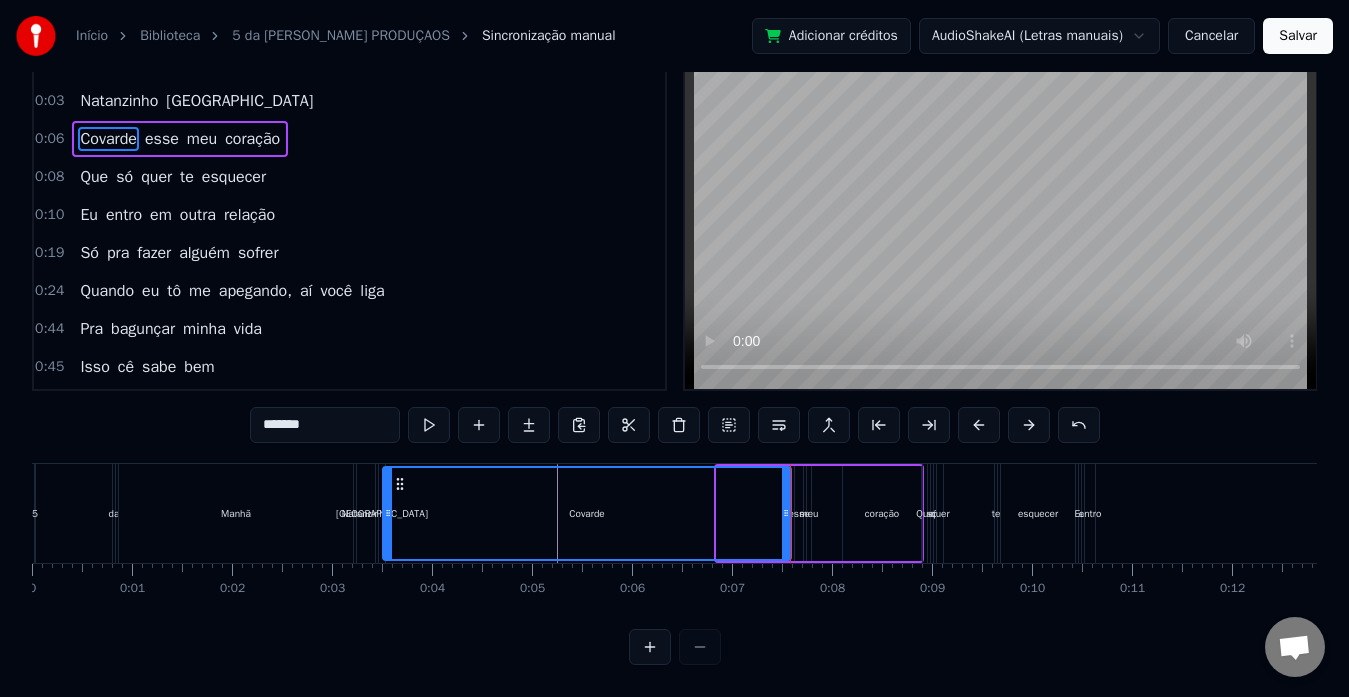 drag, startPoint x: 720, startPoint y: 504, endPoint x: 386, endPoint y: 524, distance: 334.59827 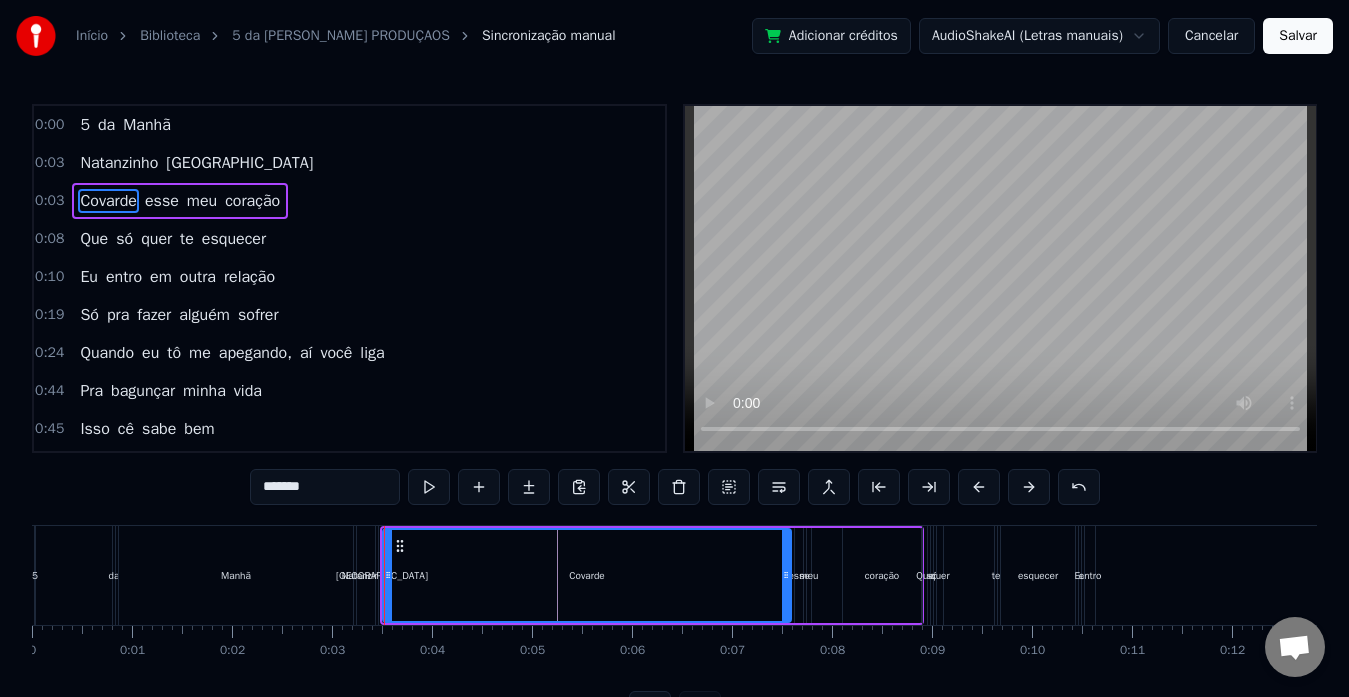 scroll, scrollTop: 79, scrollLeft: 0, axis: vertical 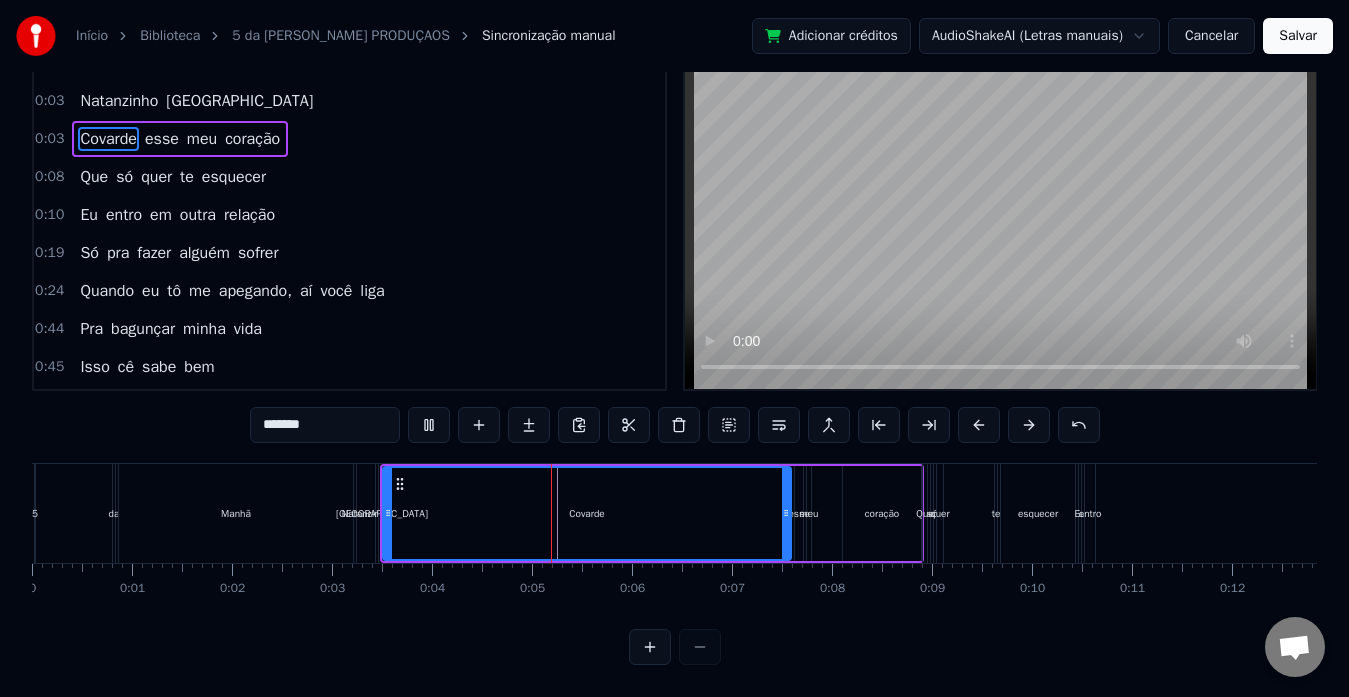 click on "Covarde" at bounding box center (586, 513) 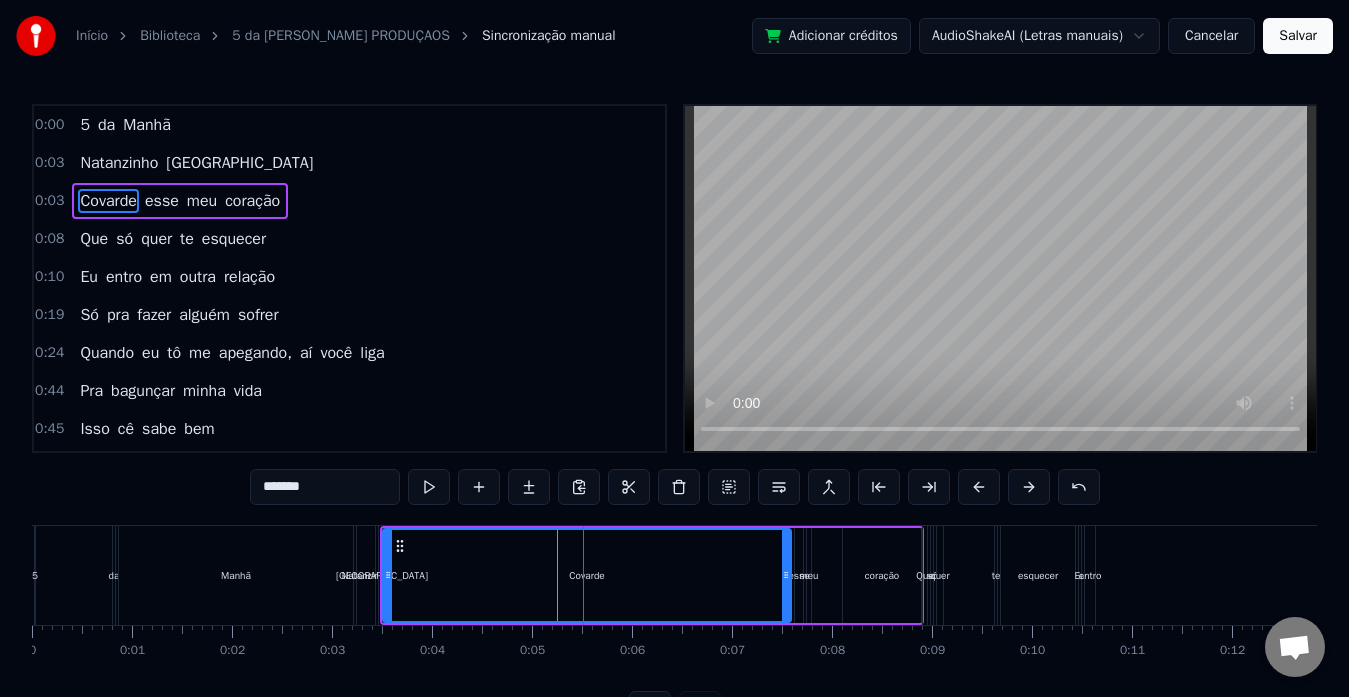 click on "0:00 5 da Manhã 0:03 [PERSON_NAME] 0:03 Covarde esse meu coração 0:08 Que só quer te esquecer 0:10 Eu entro em outra relação 0:19 Só pra fazer alguém sofrer 0:24 Quando eu tô me apegando, aí você liga 0:44 Pra bagunçar minha vida 0:45 Isso cê sabe bem 0:47 É você me usando e eu usando alguém 0:48 Cinco da manhã e eu aqui nessa cama fazendo merda 0:53 Trocando quem presta por quem não presta 0:58 Trocando quem presta por quem não presta 0:58 Cinco da manhã e eu aqui nessa cama fazendo merda 1:10 Trocando quem presta por quem não presta 1:10 Trocando quem presta por quem não presta 1:18 Quando eu tô me apegando, aí você liga 1:19 Pra bagunçar minha vida 1:20 Isso cê sabe bem 1:20 É você me usando e eu usando alguém 1:23 Cinco da manhã e eu aqui nessa cama fazendo merda 1:45 Trocando quem presta por quem não presta 2:10 Trocando quem presta por quem não presta 2:11 Cinco da manhã e eu aqui nessa cama fazendo merda 2:12 Trocando quem presta por quem não presta 2:13 Trocando 5" at bounding box center (674, 415) 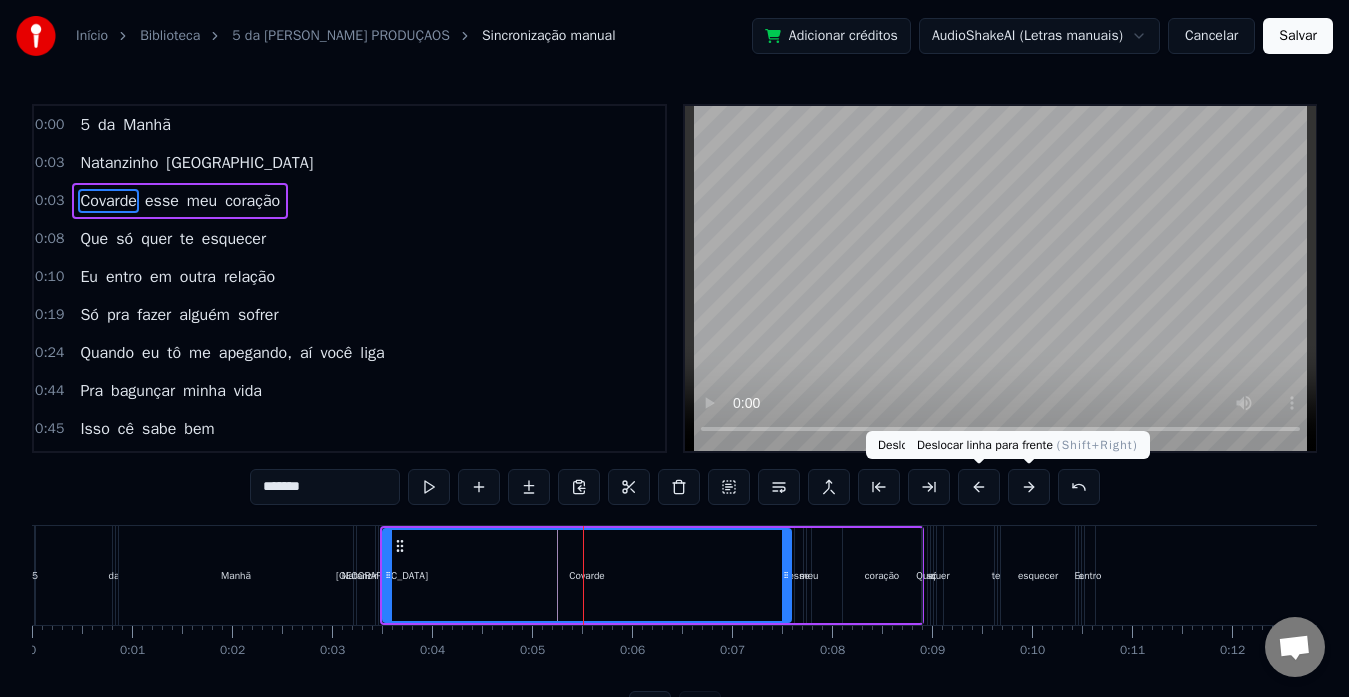 click at bounding box center [1029, 487] 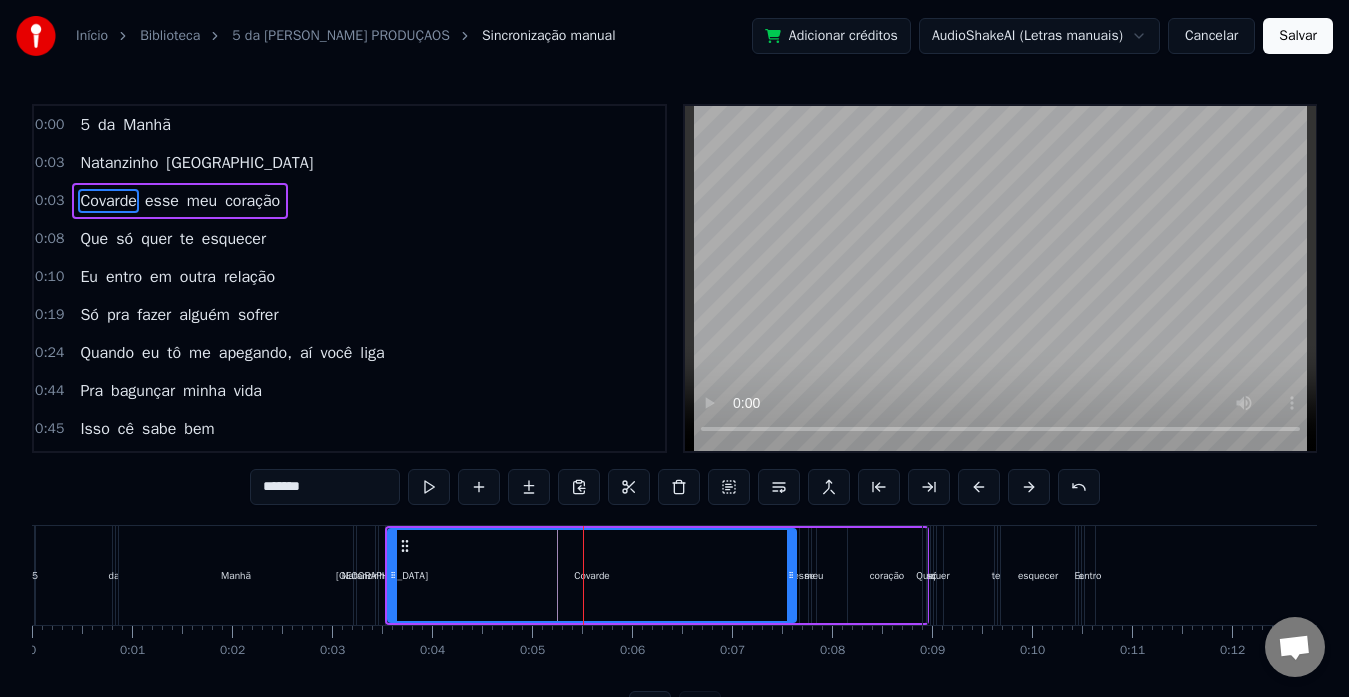 click at bounding box center (1029, 487) 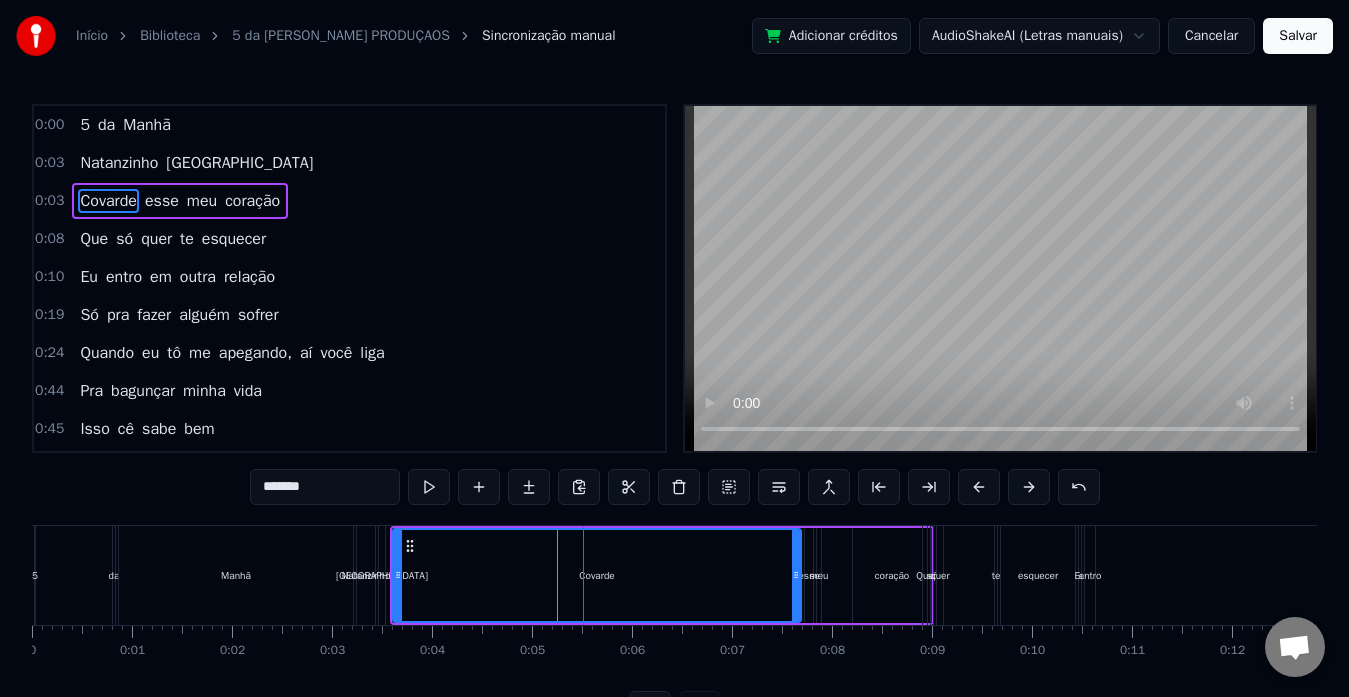 click at bounding box center [1029, 487] 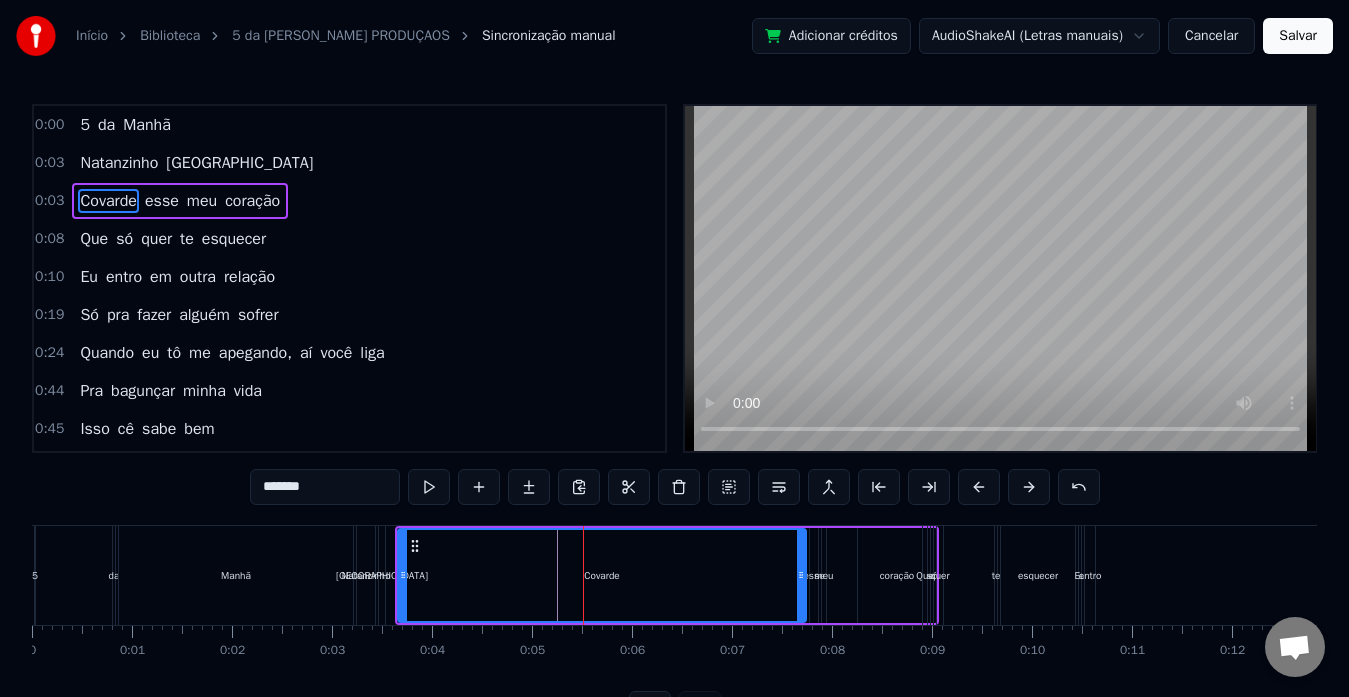 click at bounding box center [1029, 487] 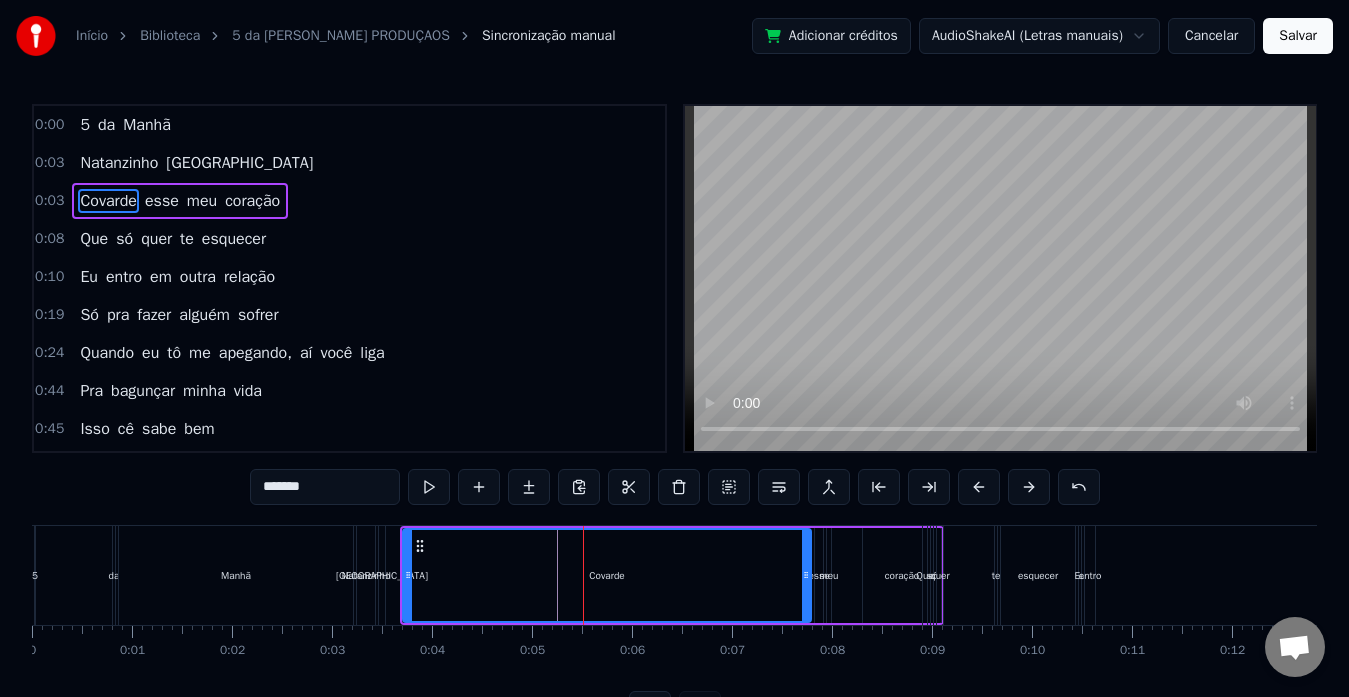 click at bounding box center (1029, 487) 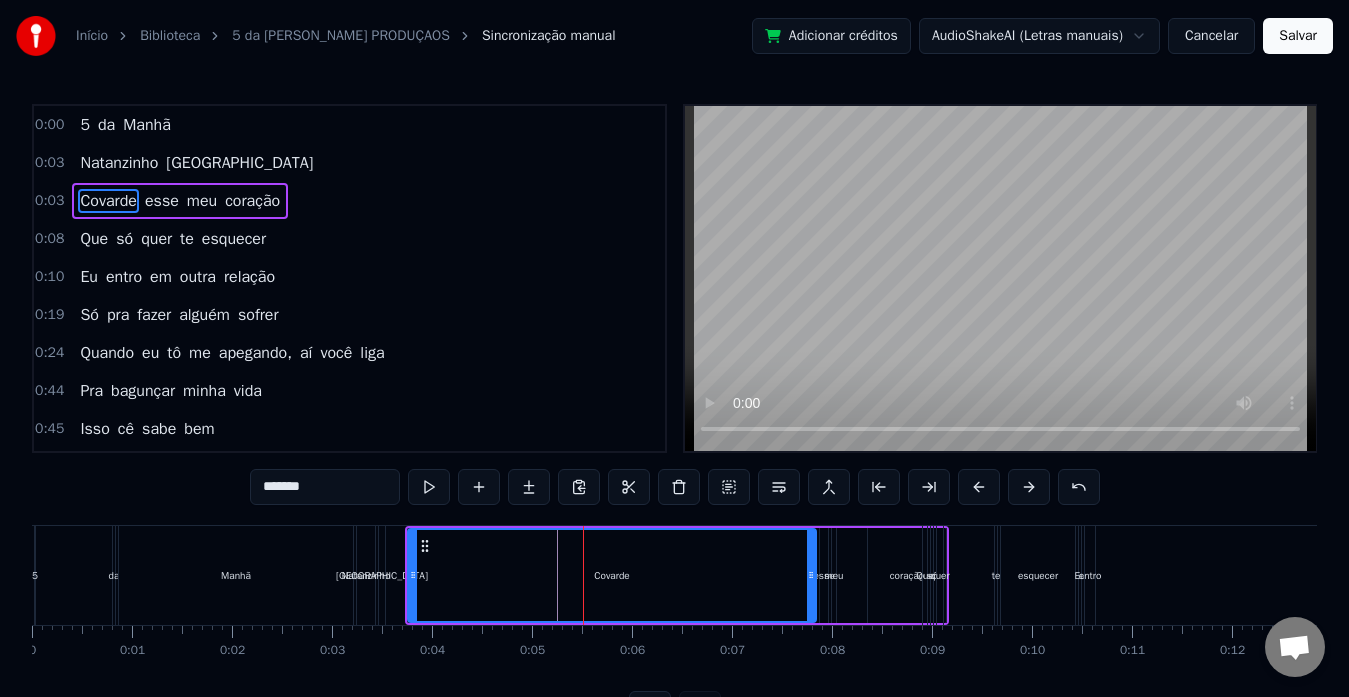 type 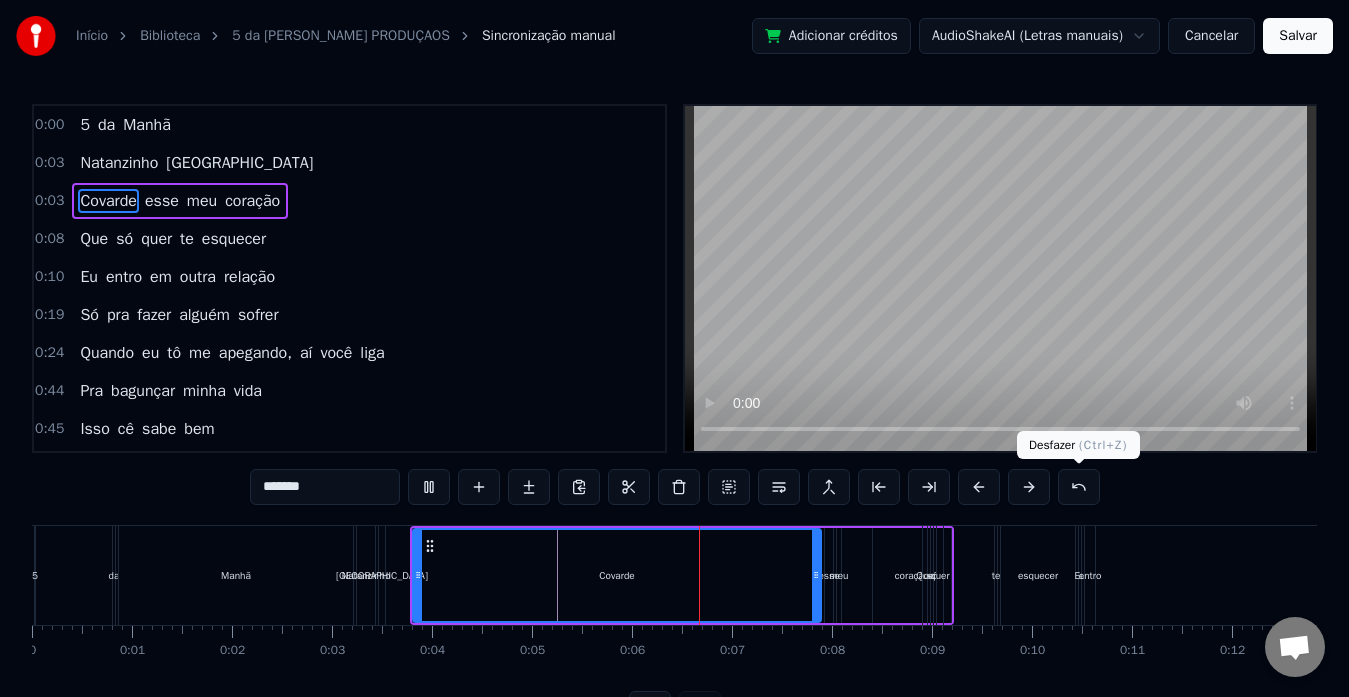 click at bounding box center [1079, 487] 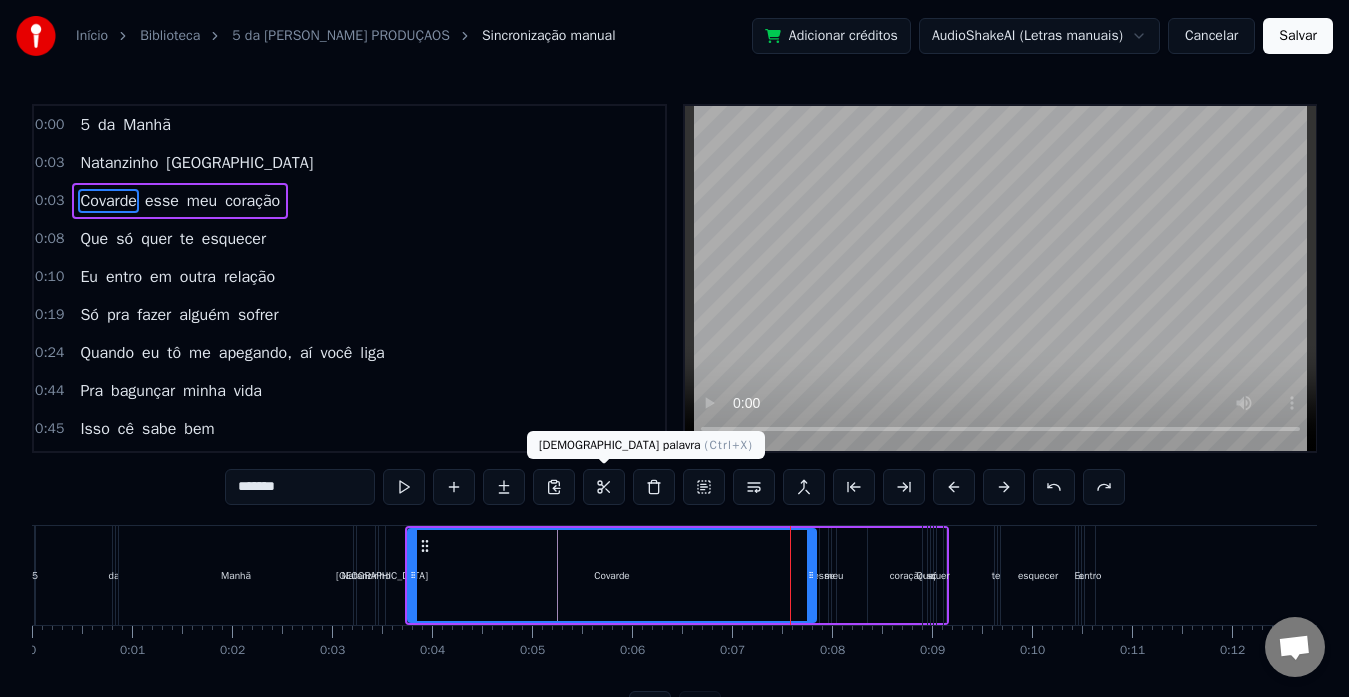 click at bounding box center (604, 487) 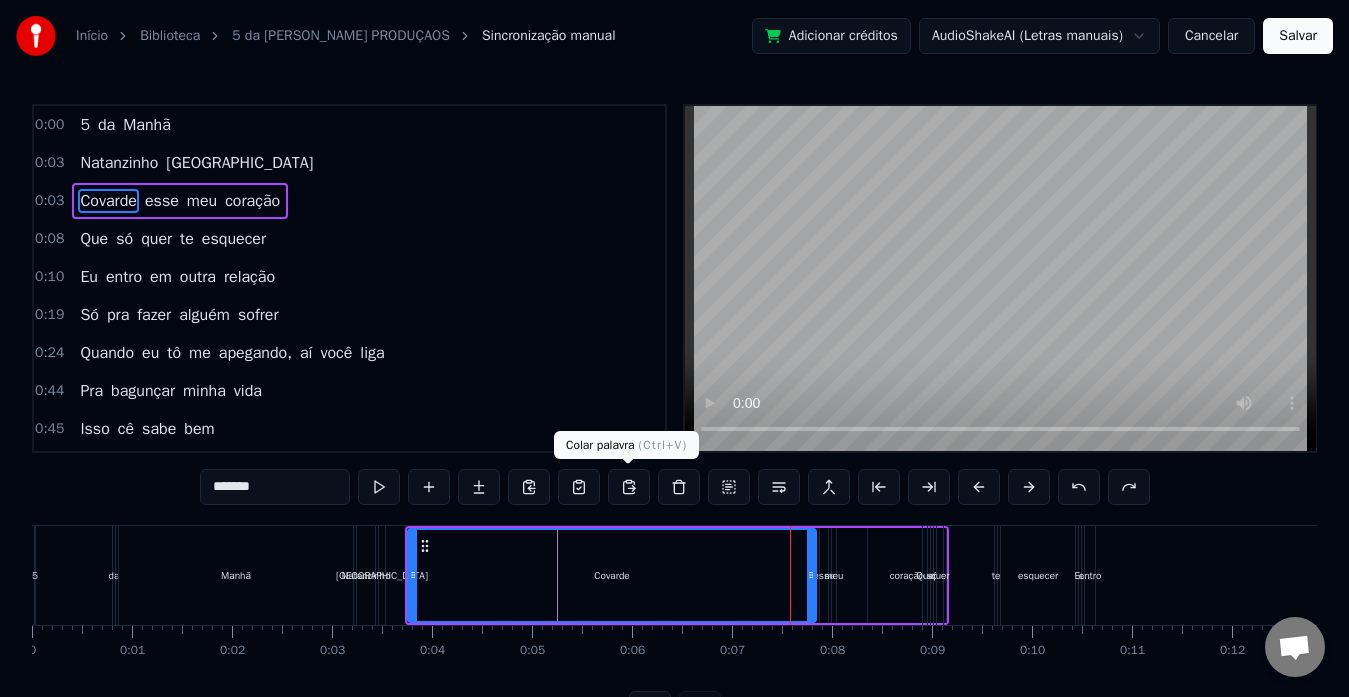 click at bounding box center [629, 487] 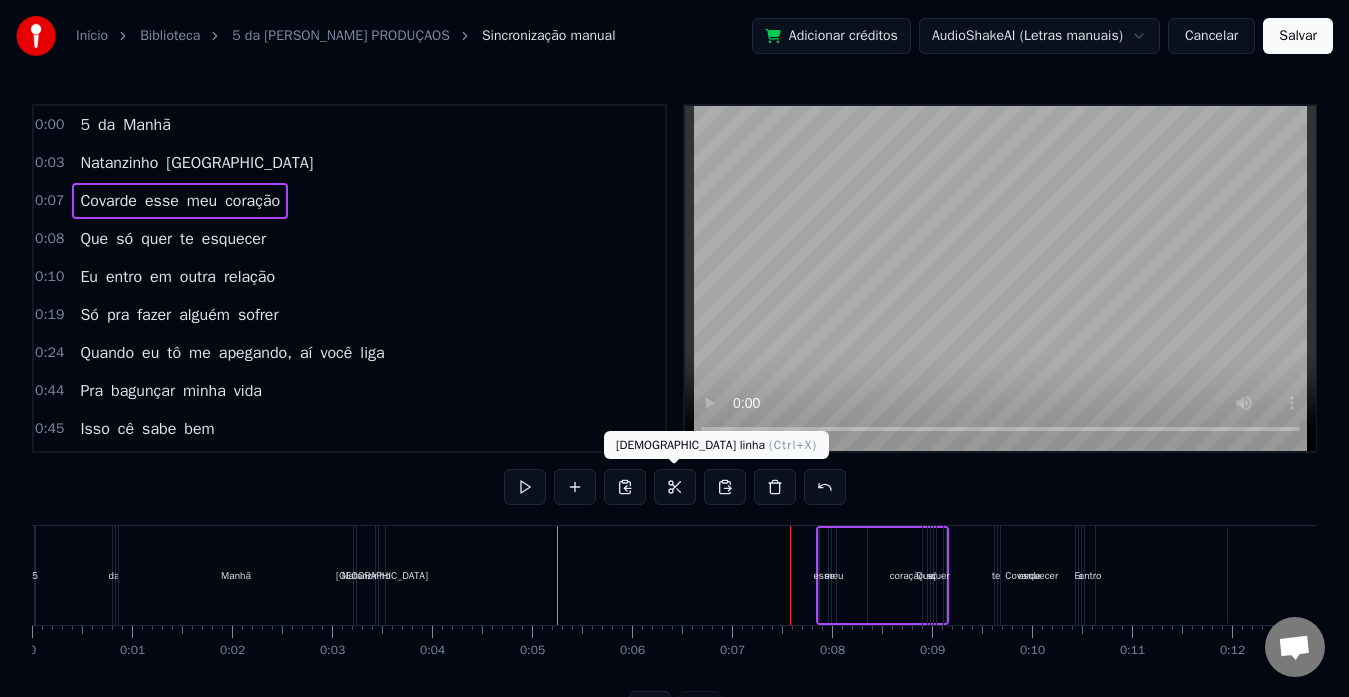 click at bounding box center (675, 487) 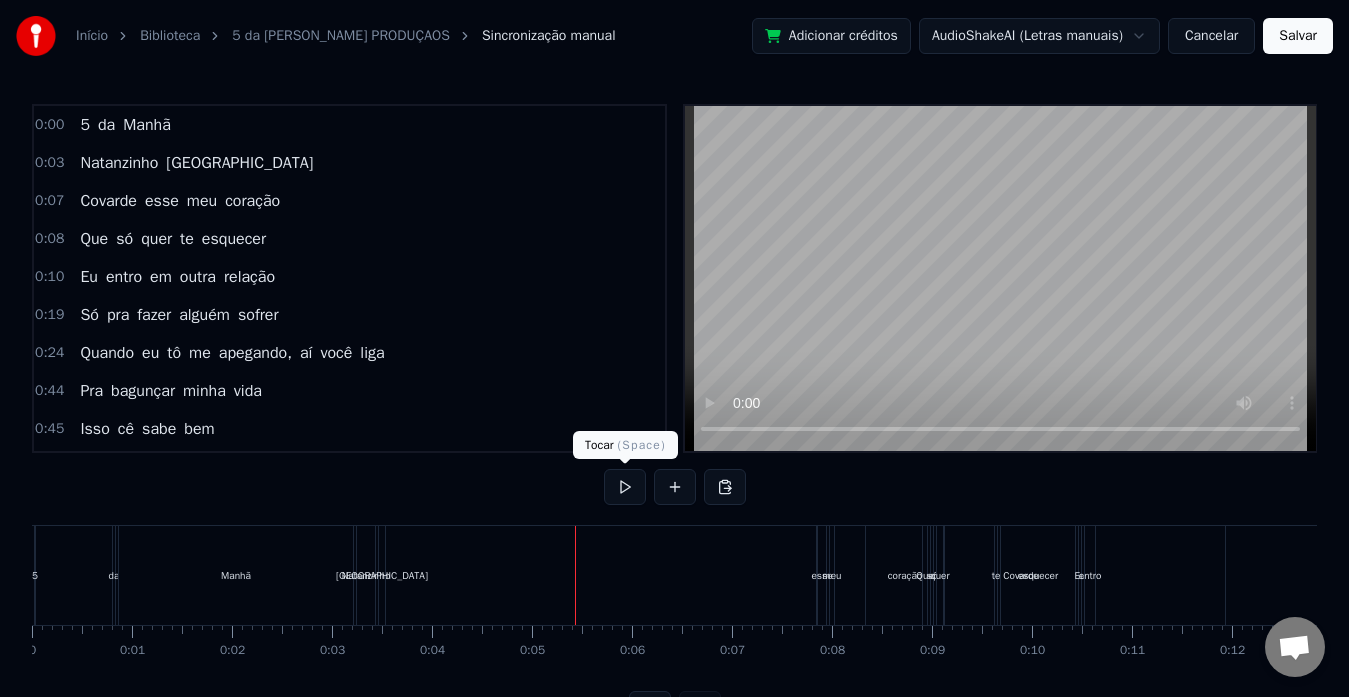 click at bounding box center (625, 487) 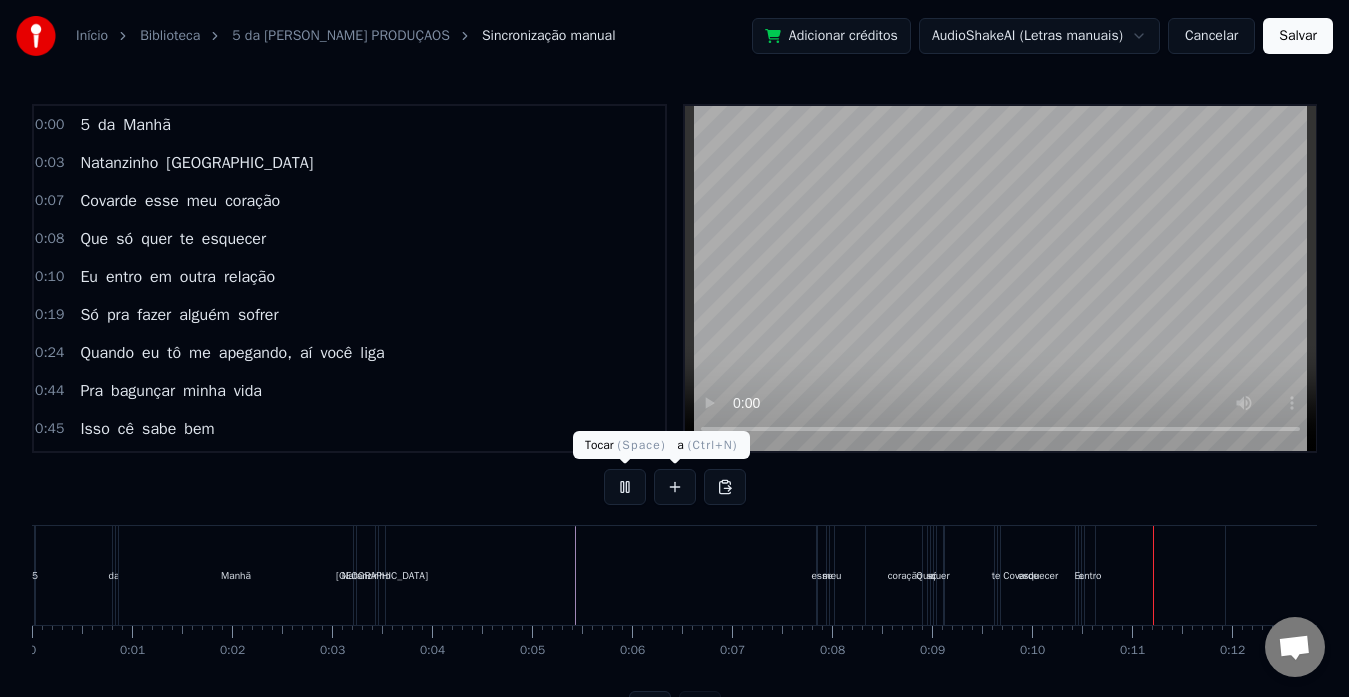click at bounding box center [625, 487] 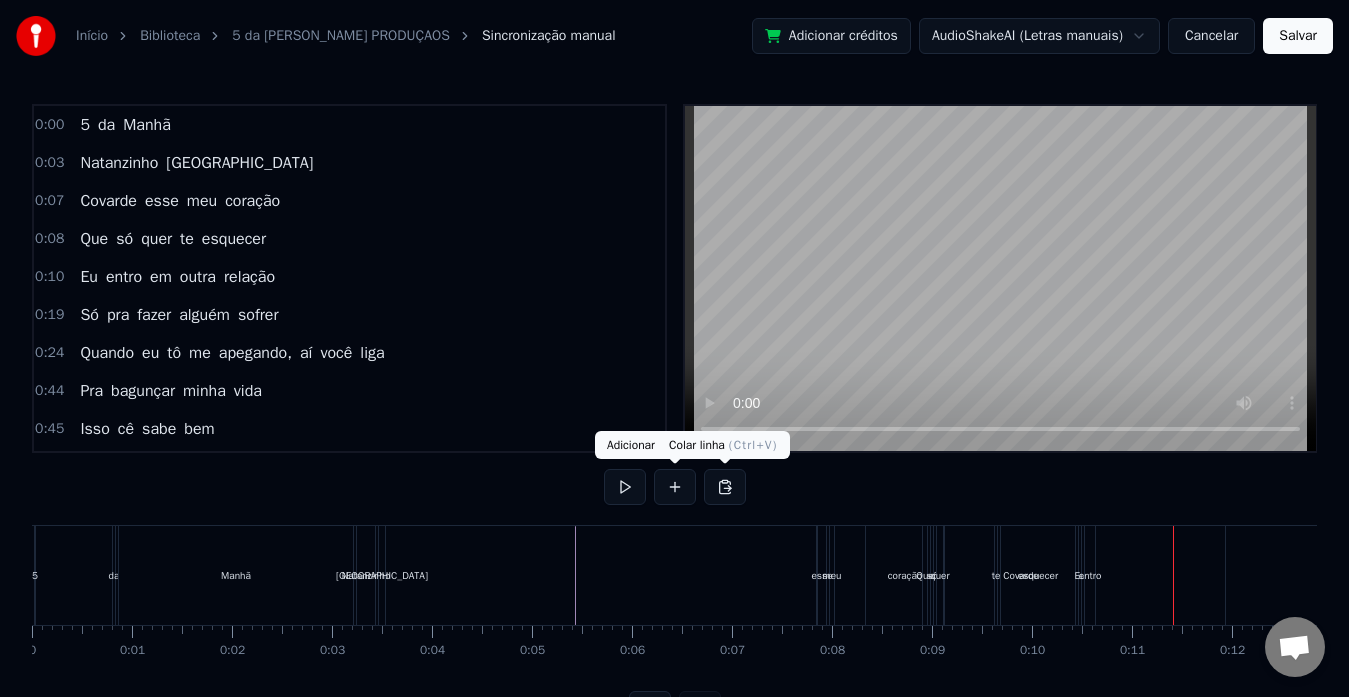 click at bounding box center (725, 487) 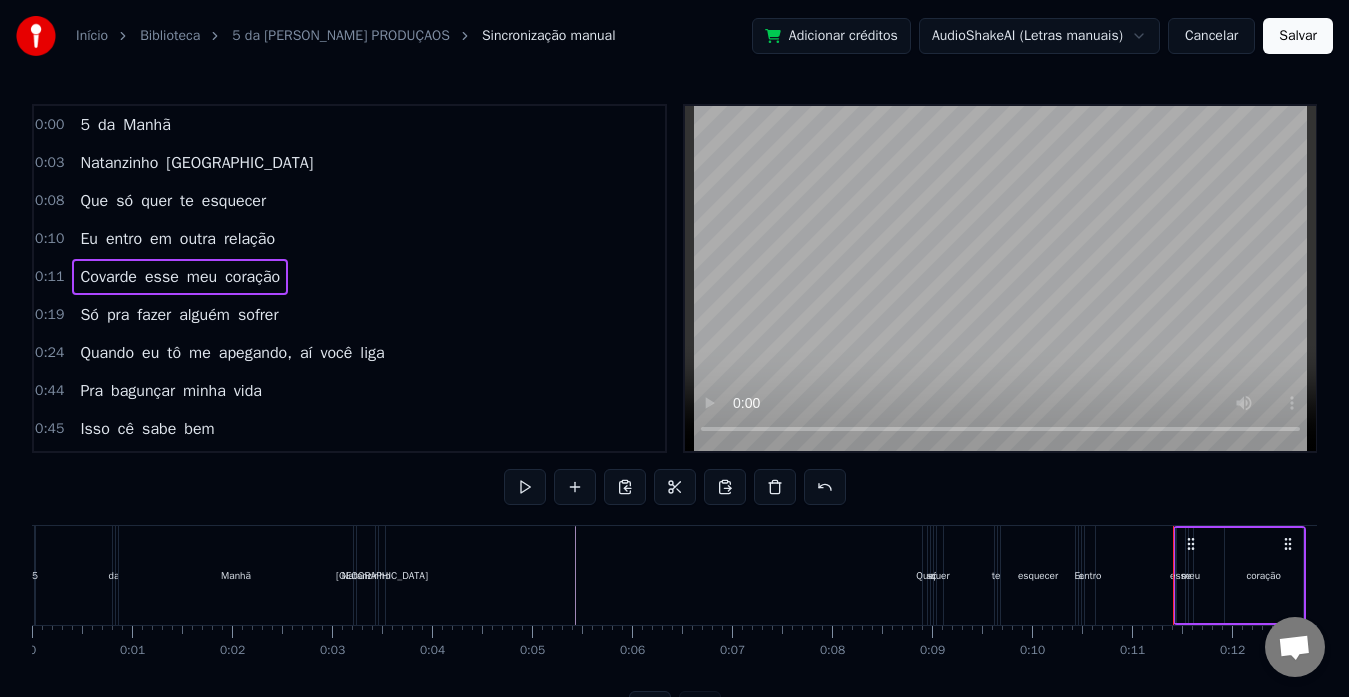 click on "Início Biblioteca 5 da [PERSON_NAME] PRODUÇAOS Sincronização manual Adicionar créditos AudioShakeAI (Letras manuais) Cancelar Salvar 0:00 5 da Manhã 0:03 Natanzinho Lima 0:08 Que só quer te esquecer 0:10 Eu entro em outra relação 0:11 Covarde esse meu coração 0:19 Só pra fazer alguém sofrer 0:24 Quando eu tô me apegando, aí você liga 0:44 Pra bagunçar minha vida 0:45 Isso cê sabe bem 0:47 É você me usando e eu usando alguém 0:48 Cinco da manhã e eu aqui nessa cama fazendo merda 0:53 Trocando quem presta por quem não presta 0:58 Trocando quem presta por quem não presta 0:58 Cinco da manhã e eu aqui nessa cama fazendo merda 1:10 Trocando quem presta por quem não presta 1:10 Trocando quem presta por quem não presta 1:18 Quando eu tô me apegando, aí você liga 1:19 Pra bagunçar minha vida 1:20 Isso cê sabe bem 1:20 É você me usando e eu usando alguém 1:23 Cinco da manhã e eu aqui nessa cama fazendo merda 1:45 Trocando quem presta por quem não presta 2:10 Trocando quem presta" at bounding box center [674, 379] 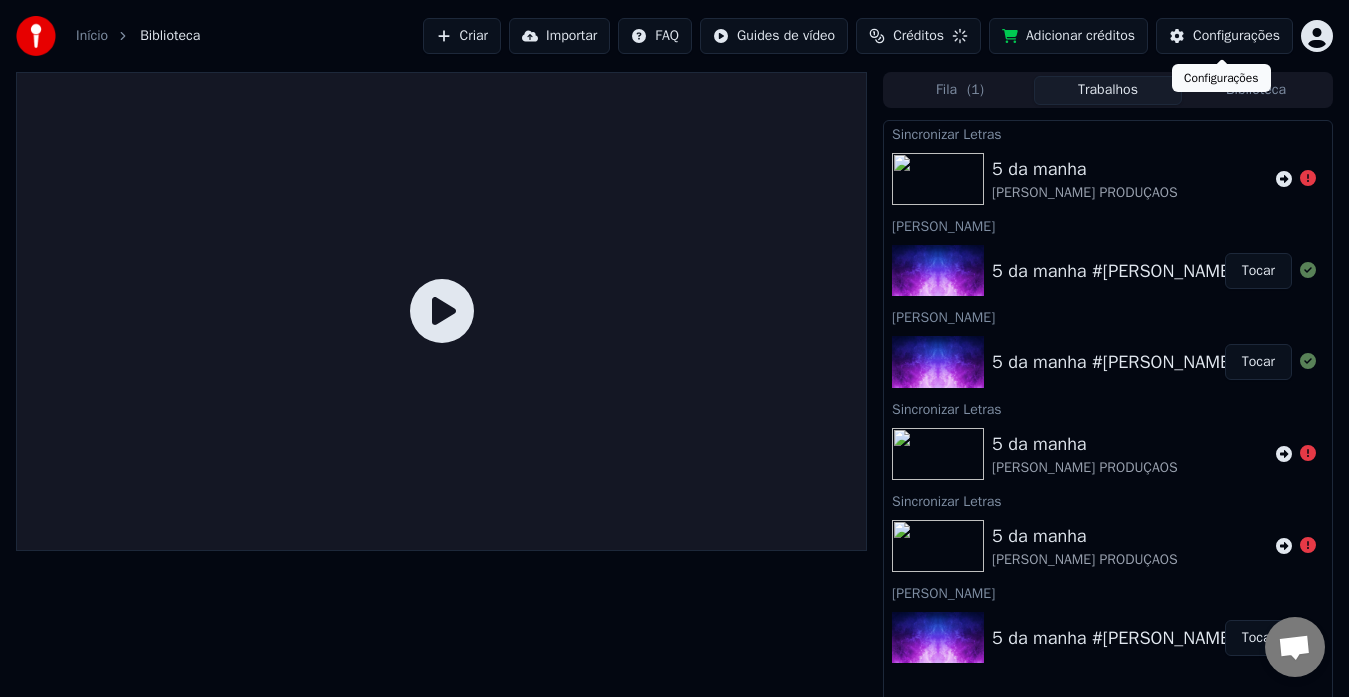 scroll, scrollTop: 15, scrollLeft: 0, axis: vertical 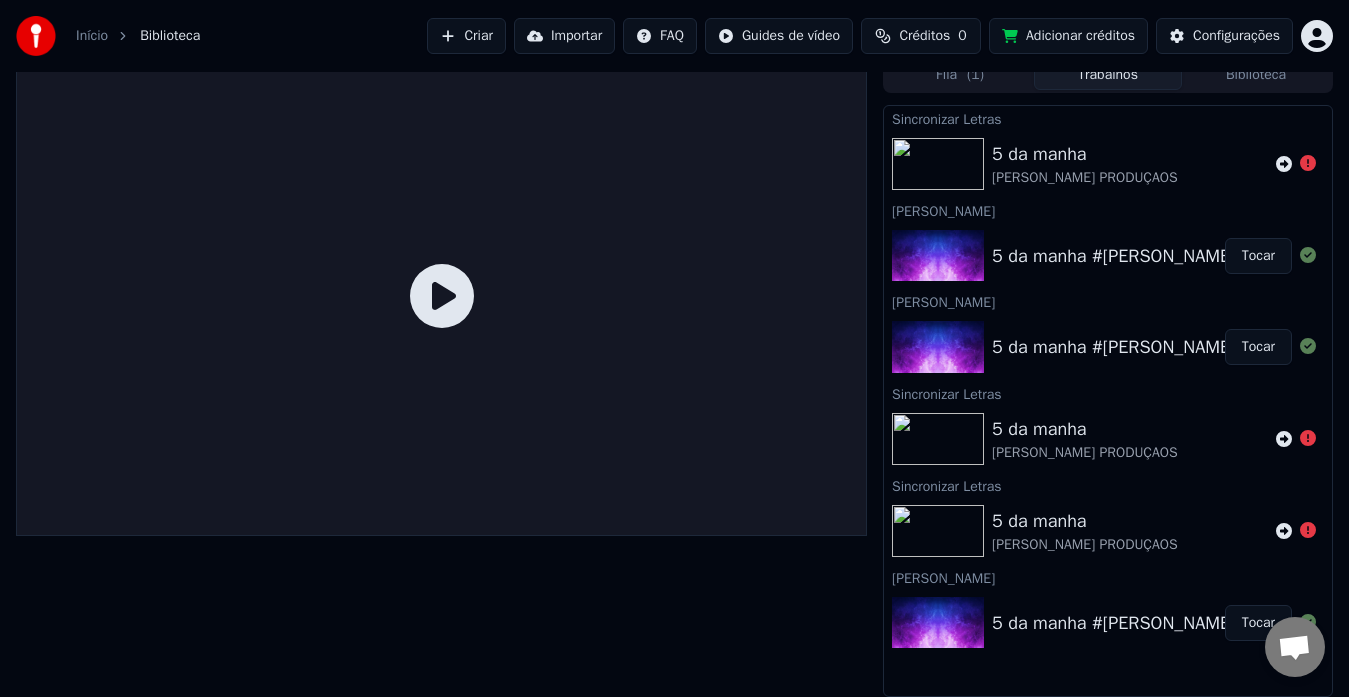 click 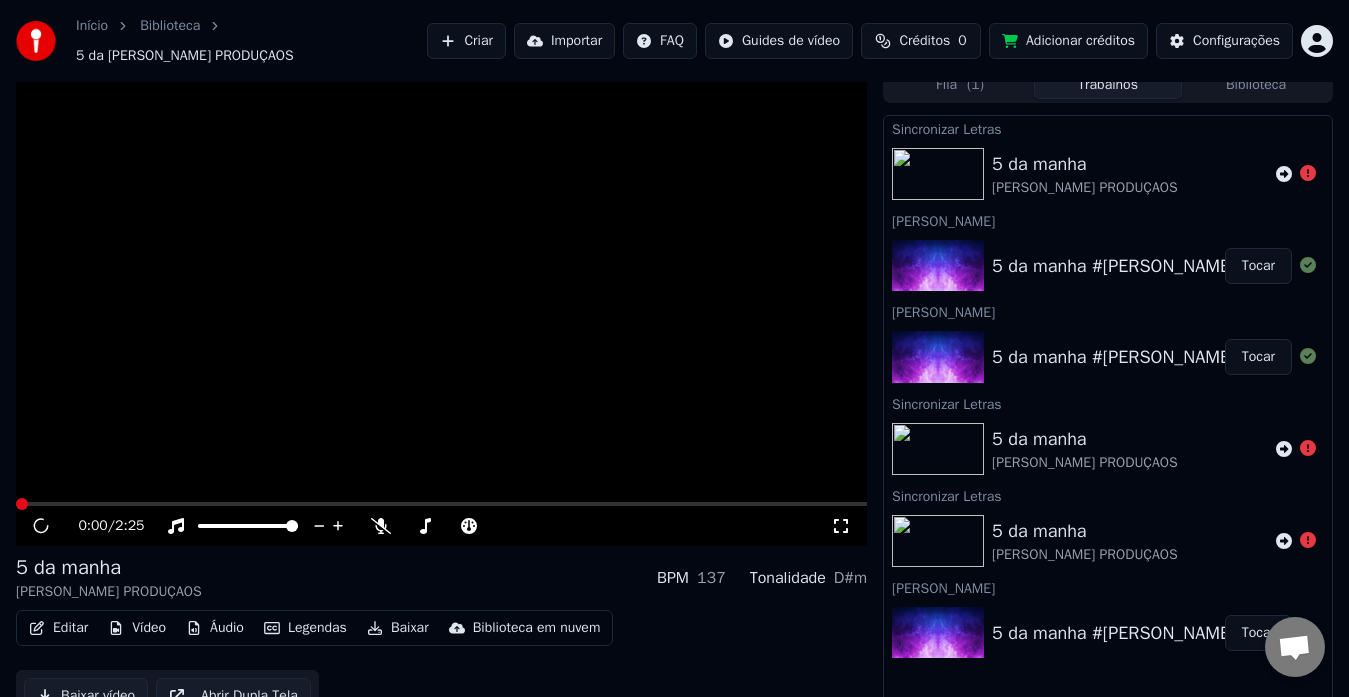 scroll, scrollTop: 25, scrollLeft: 0, axis: vertical 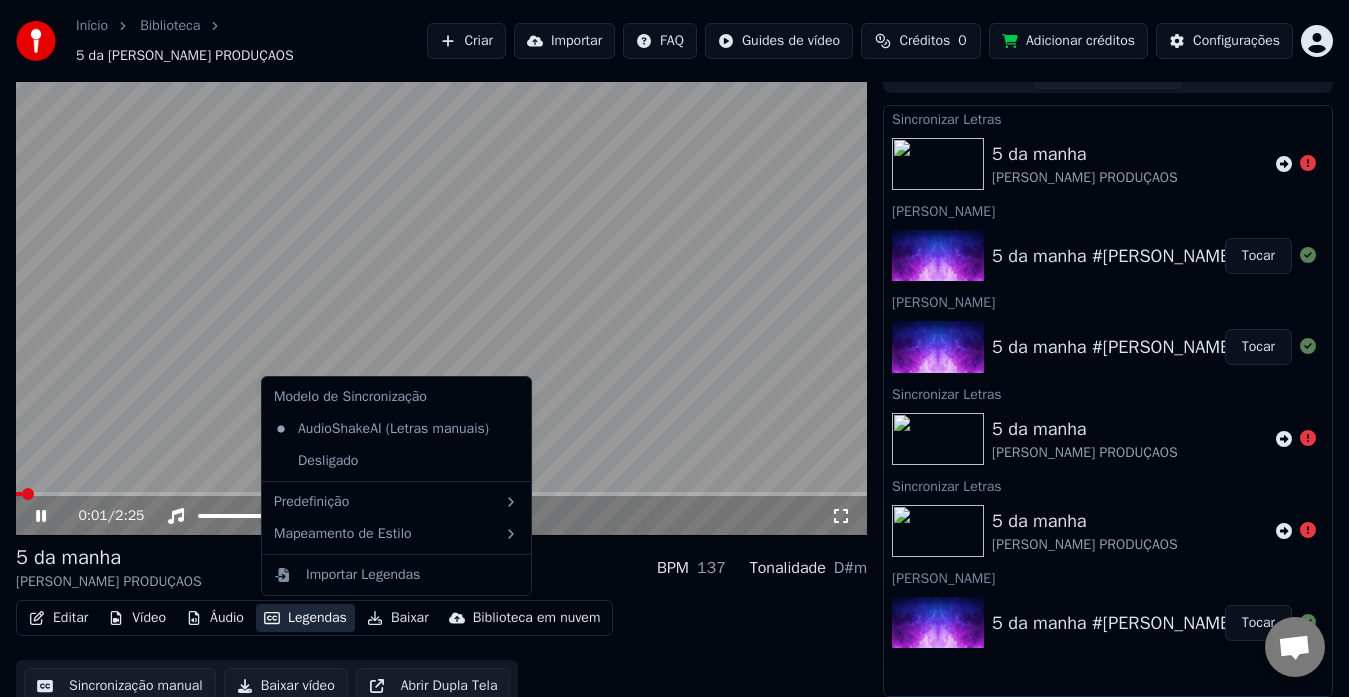 click on "Legendas" at bounding box center [305, 618] 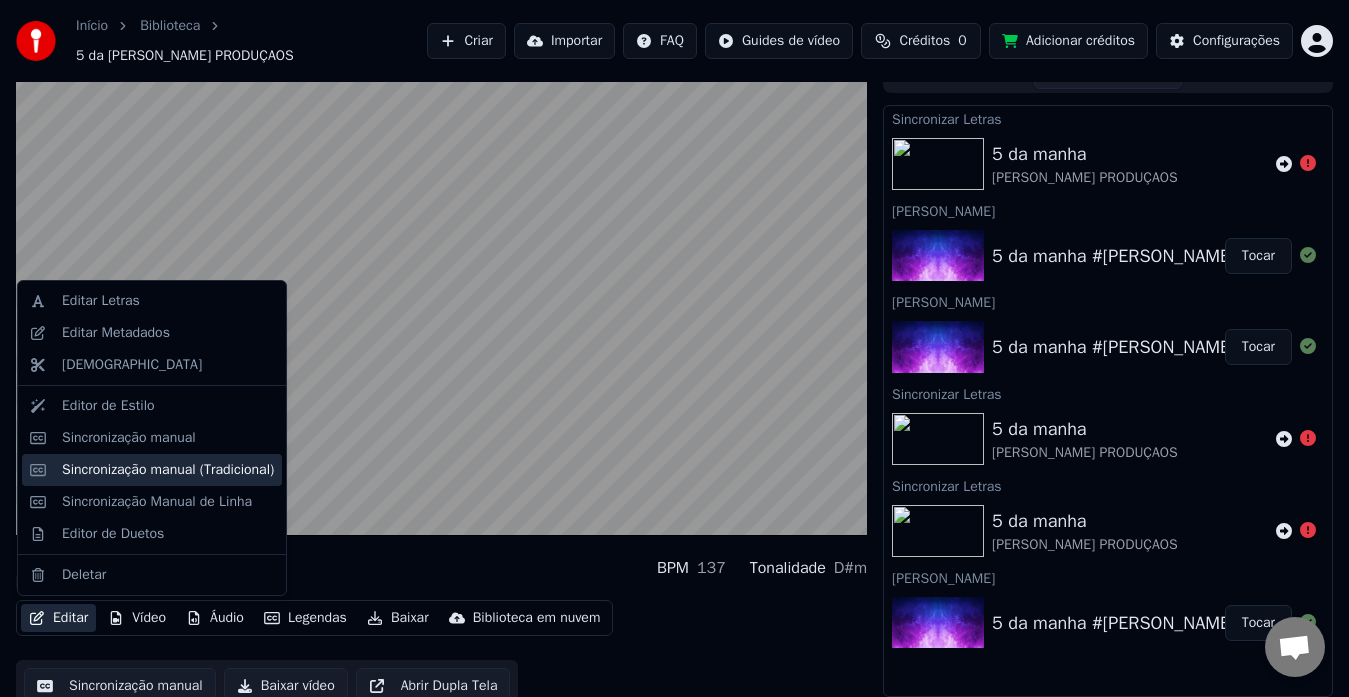 click on "Sincronização manual (Tradicional)" at bounding box center [152, 470] 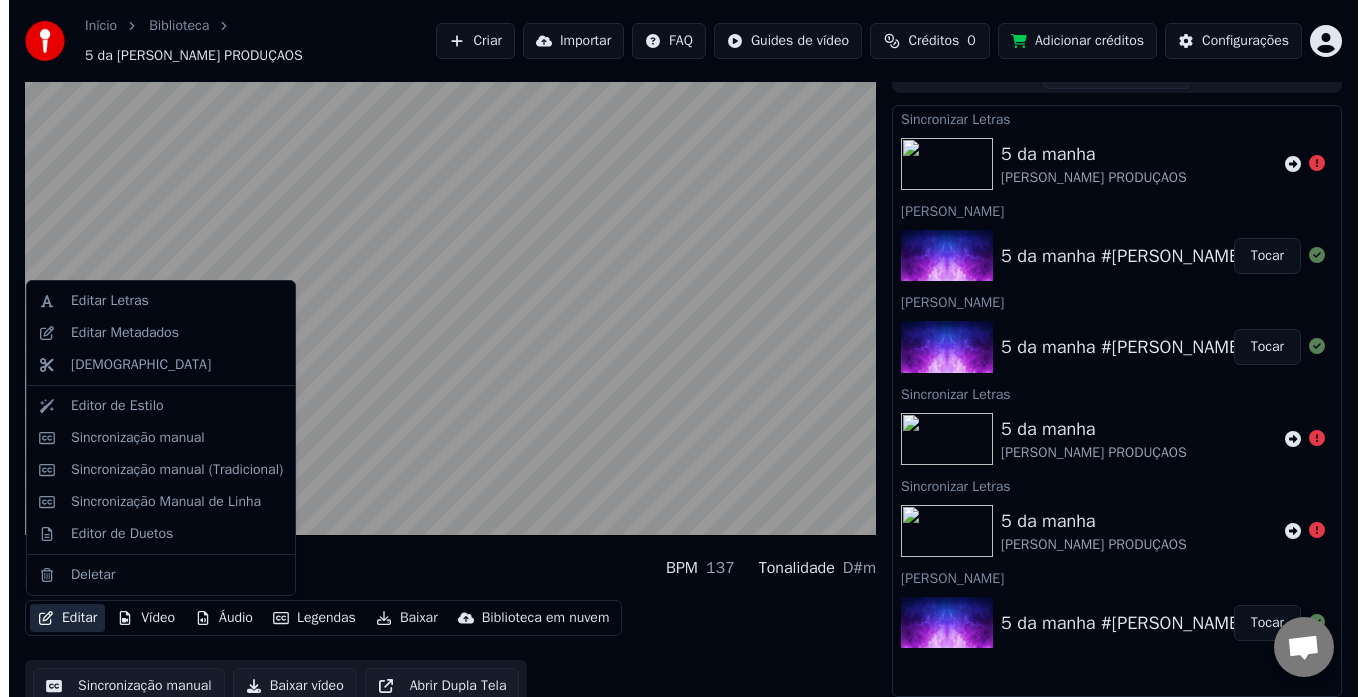 scroll, scrollTop: 0, scrollLeft: 0, axis: both 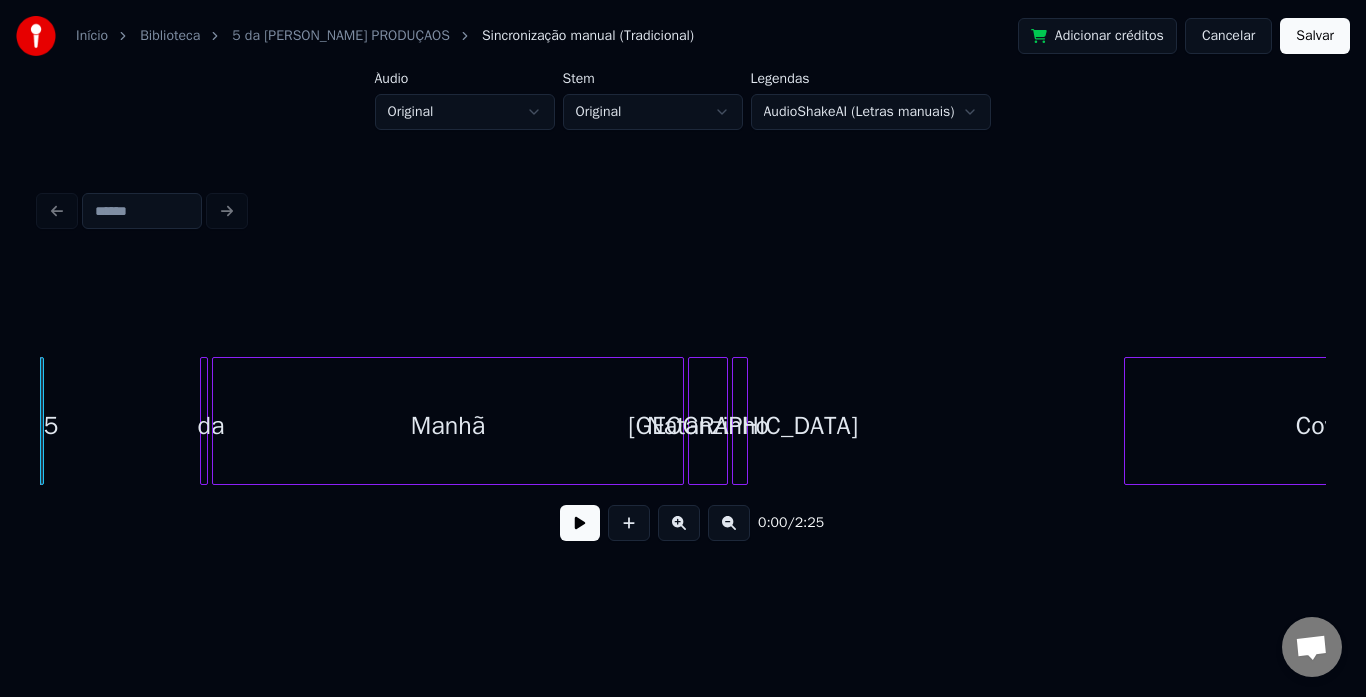 click at bounding box center [44, 421] 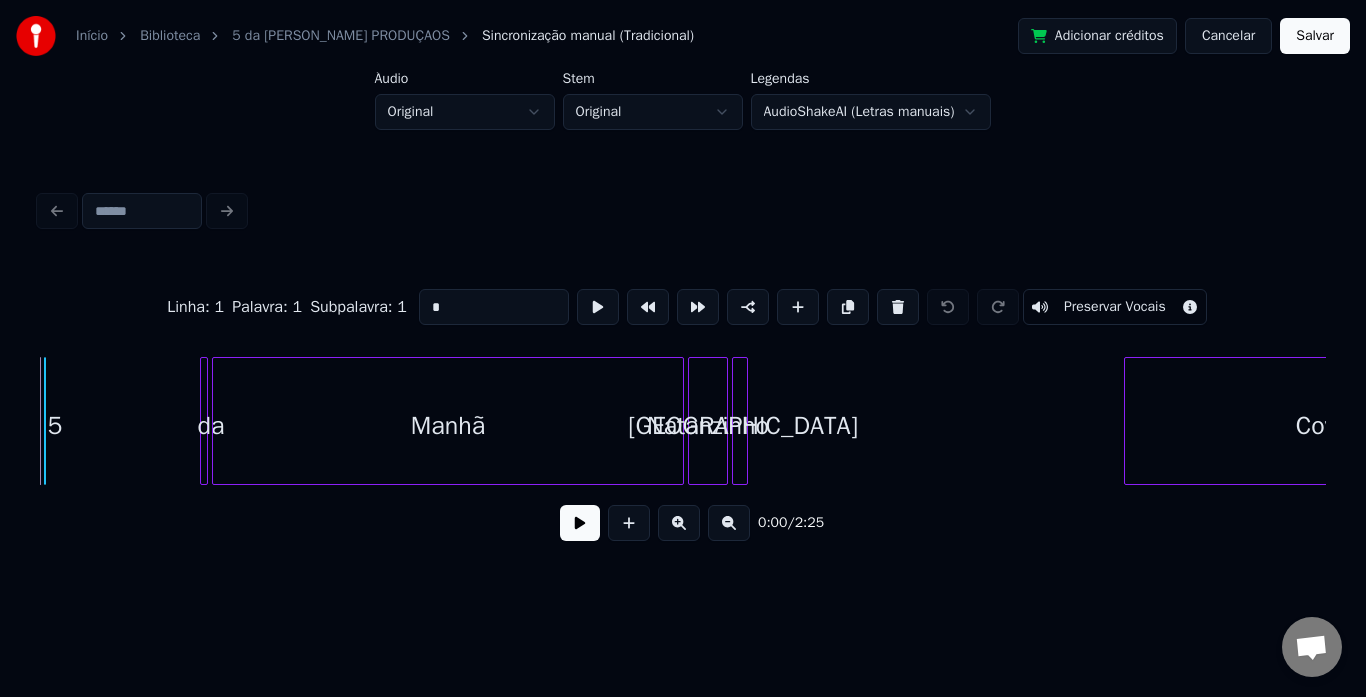 click on "5 da Manhã Natanzinho Lima Covarde" at bounding box center [14576, 421] 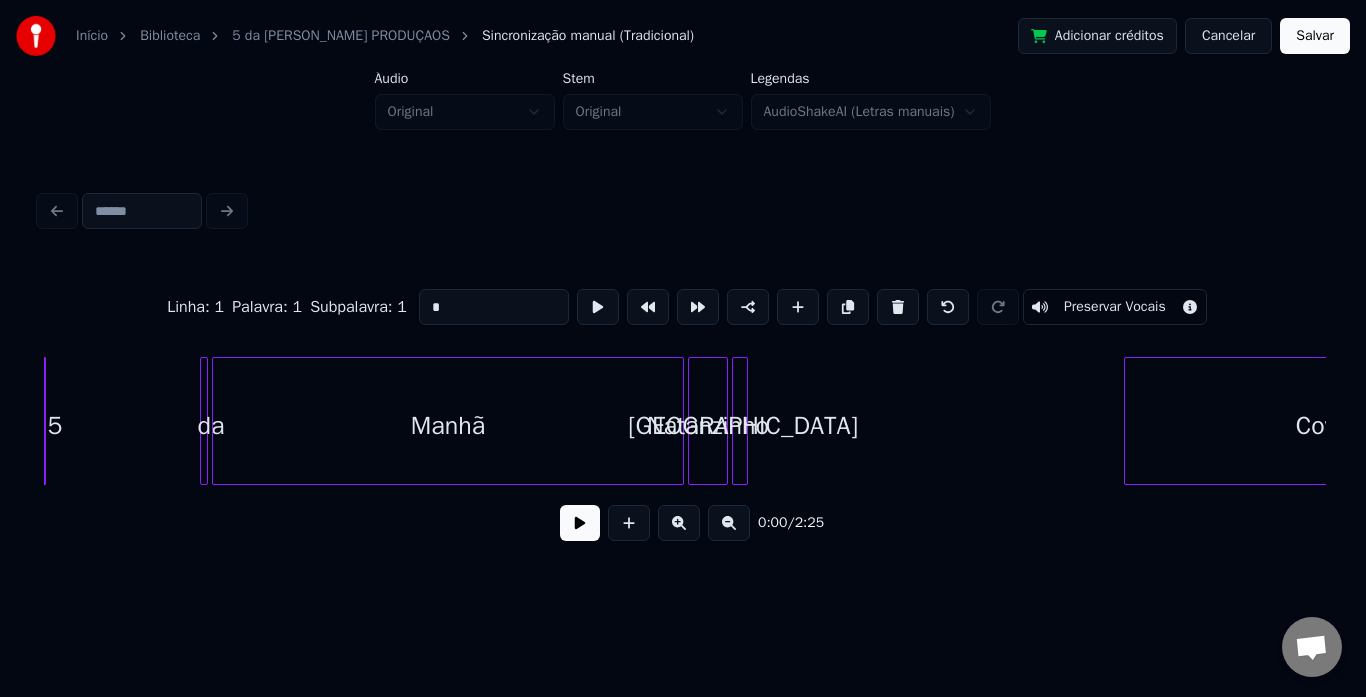click on "Cancelar" at bounding box center (1228, 36) 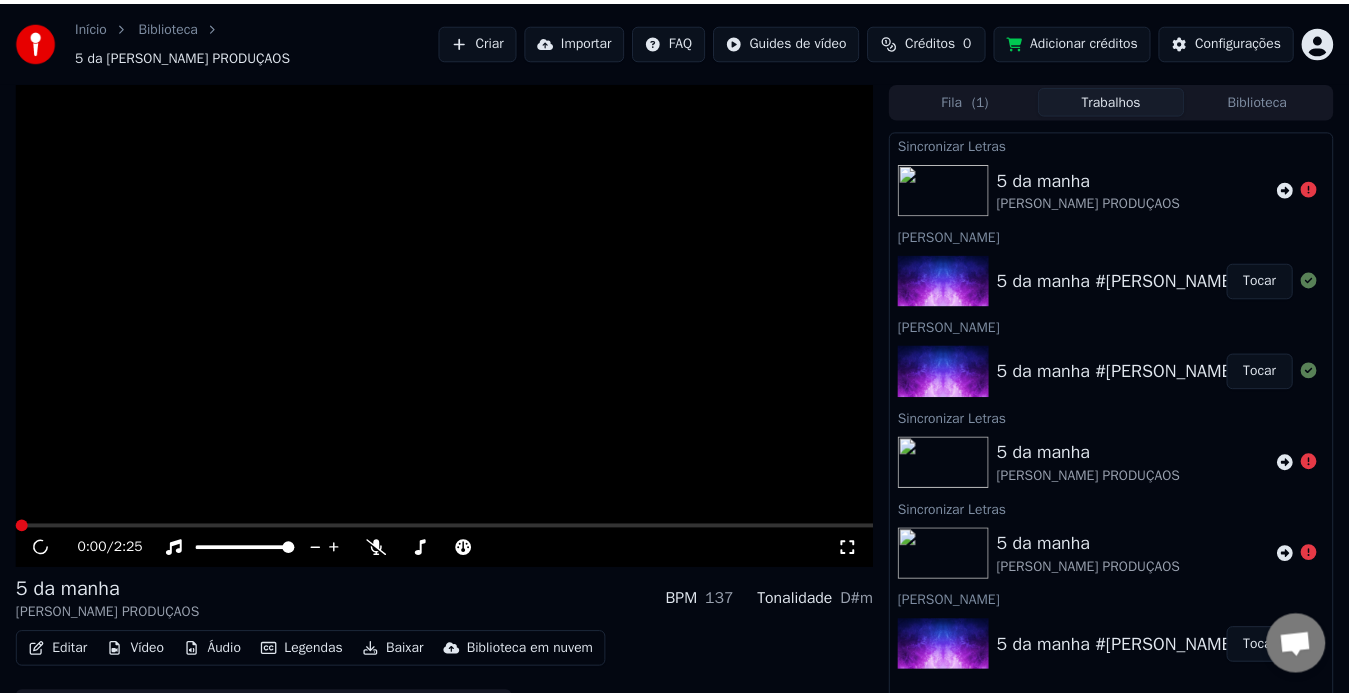 scroll, scrollTop: 25, scrollLeft: 0, axis: vertical 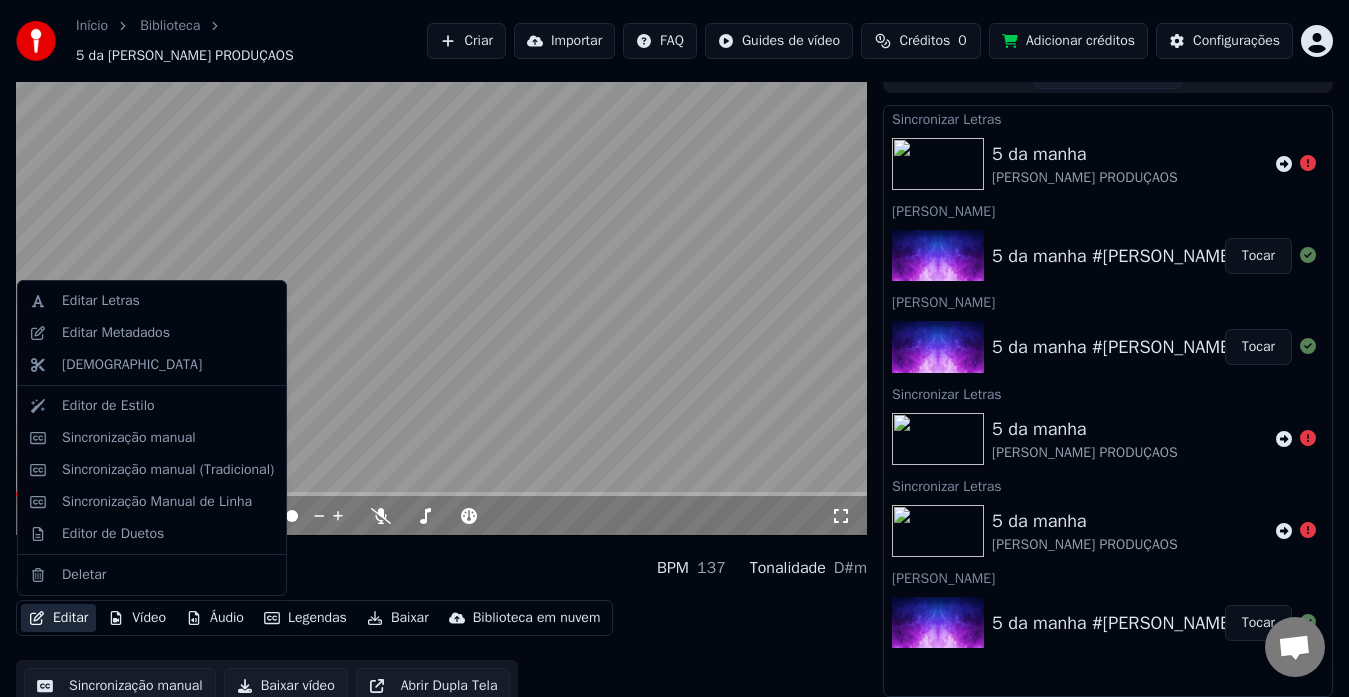 click on "Editar" at bounding box center (58, 618) 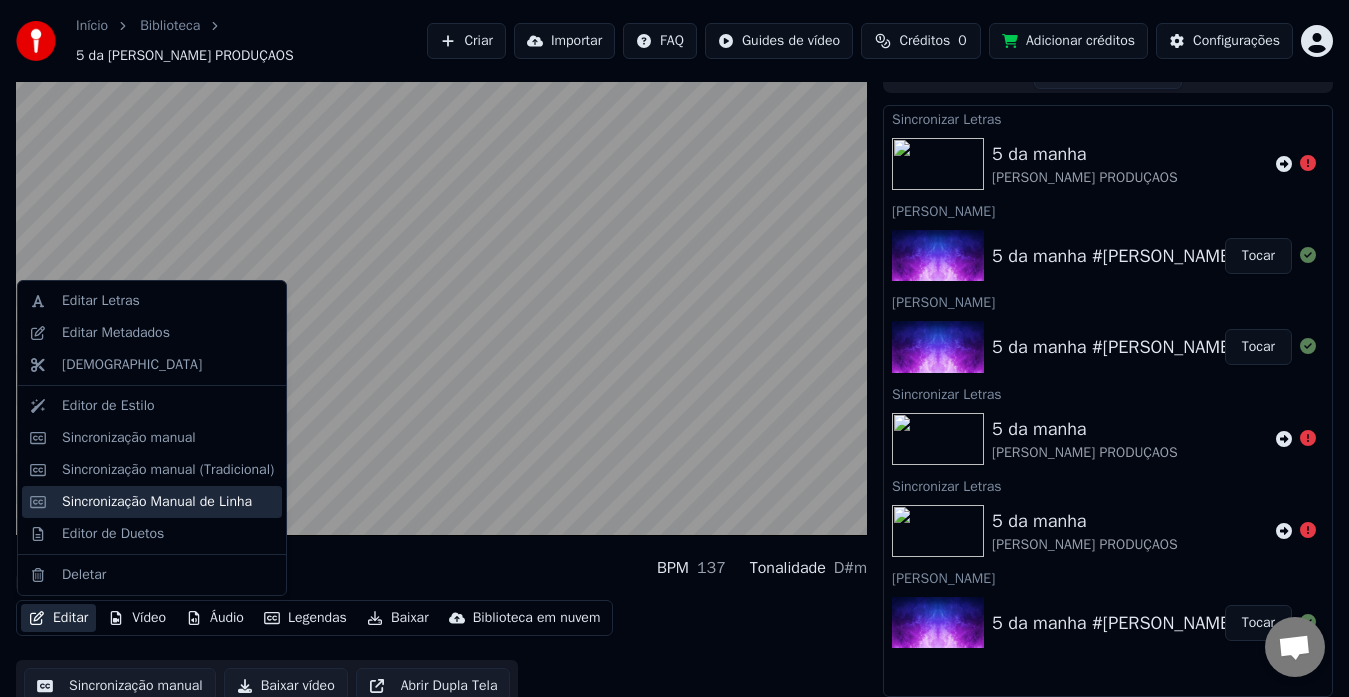 click on "Sincronização Manual de Linha" at bounding box center (157, 502) 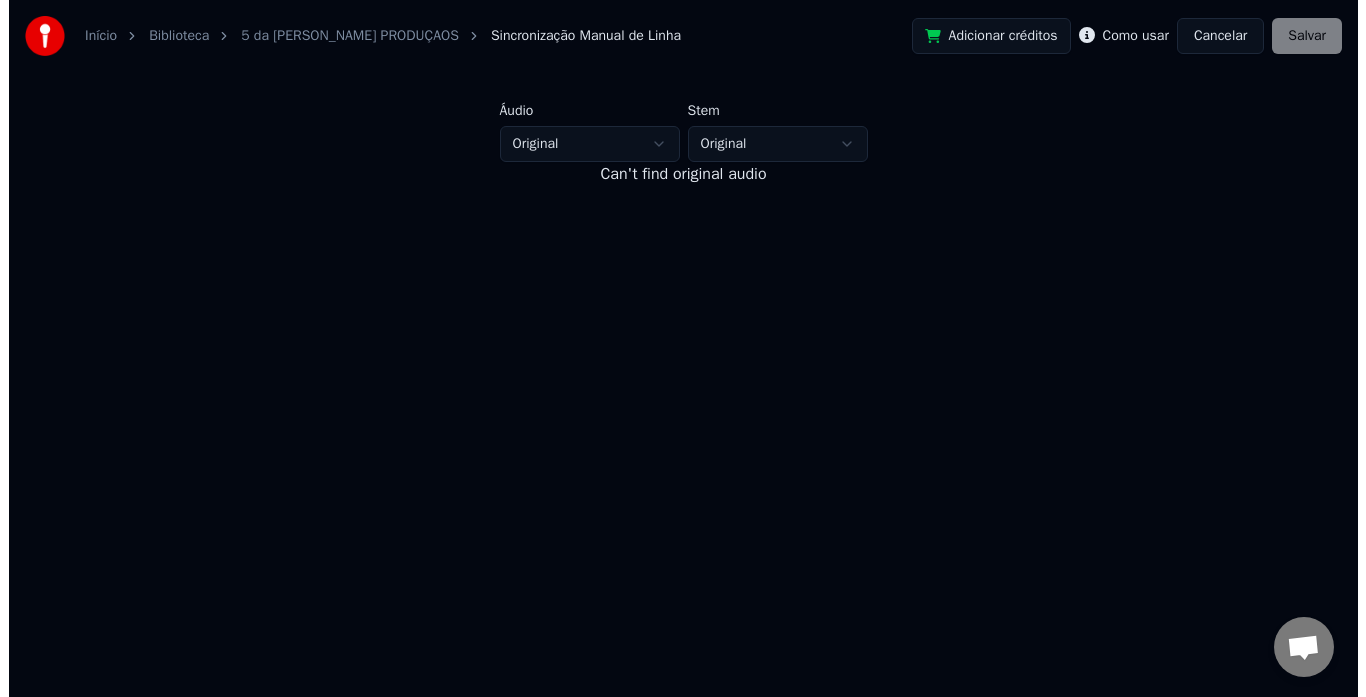 scroll, scrollTop: 0, scrollLeft: 0, axis: both 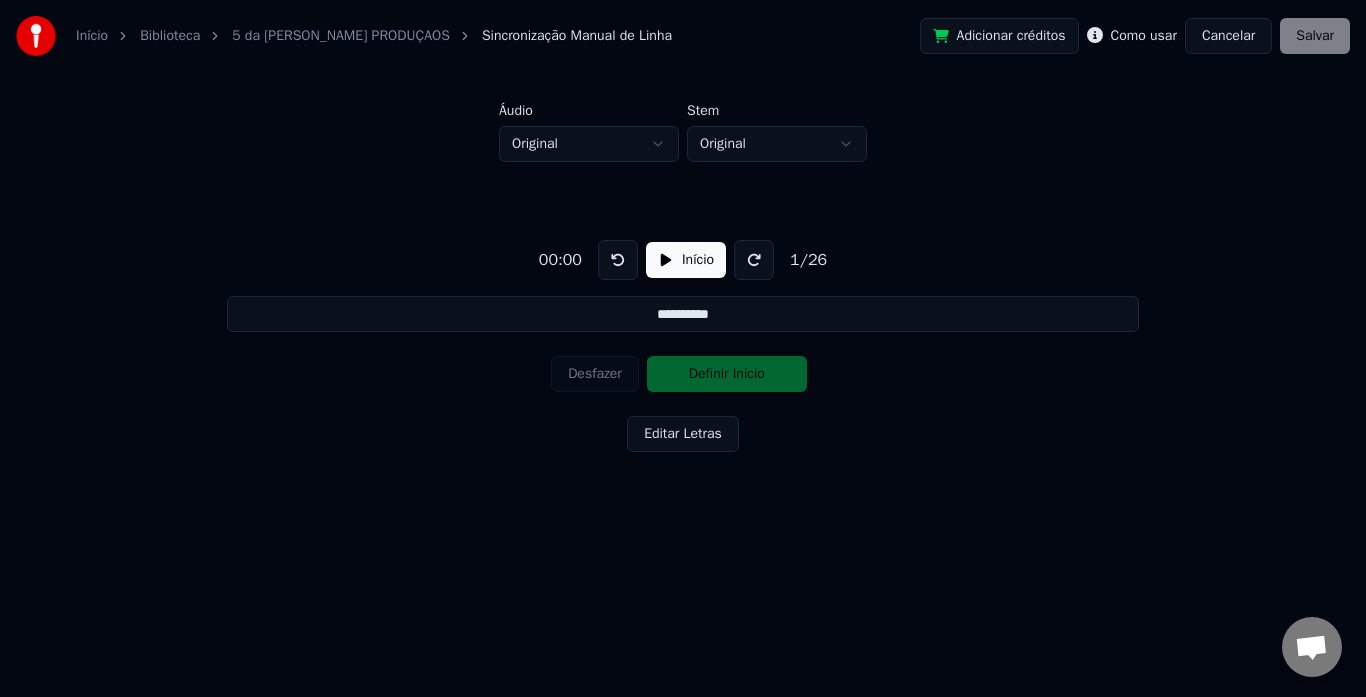click on "Início" at bounding box center [686, 260] 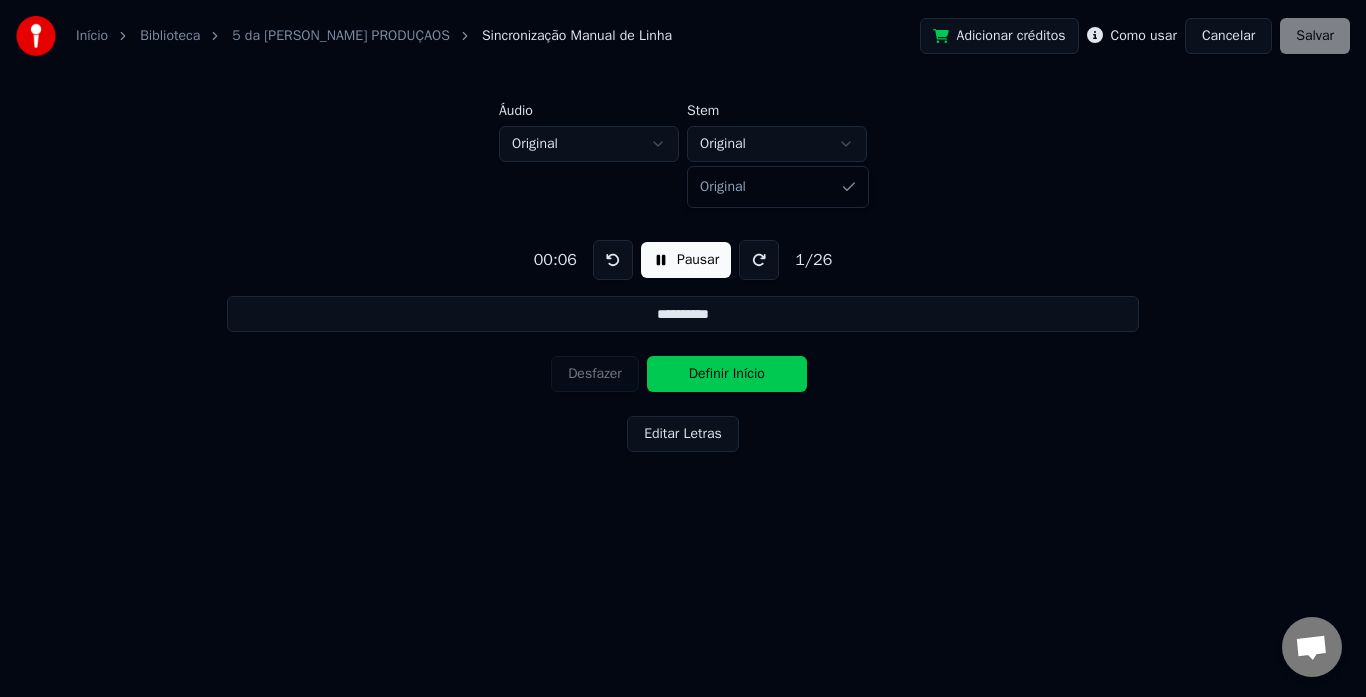click on "**********" at bounding box center [683, 277] 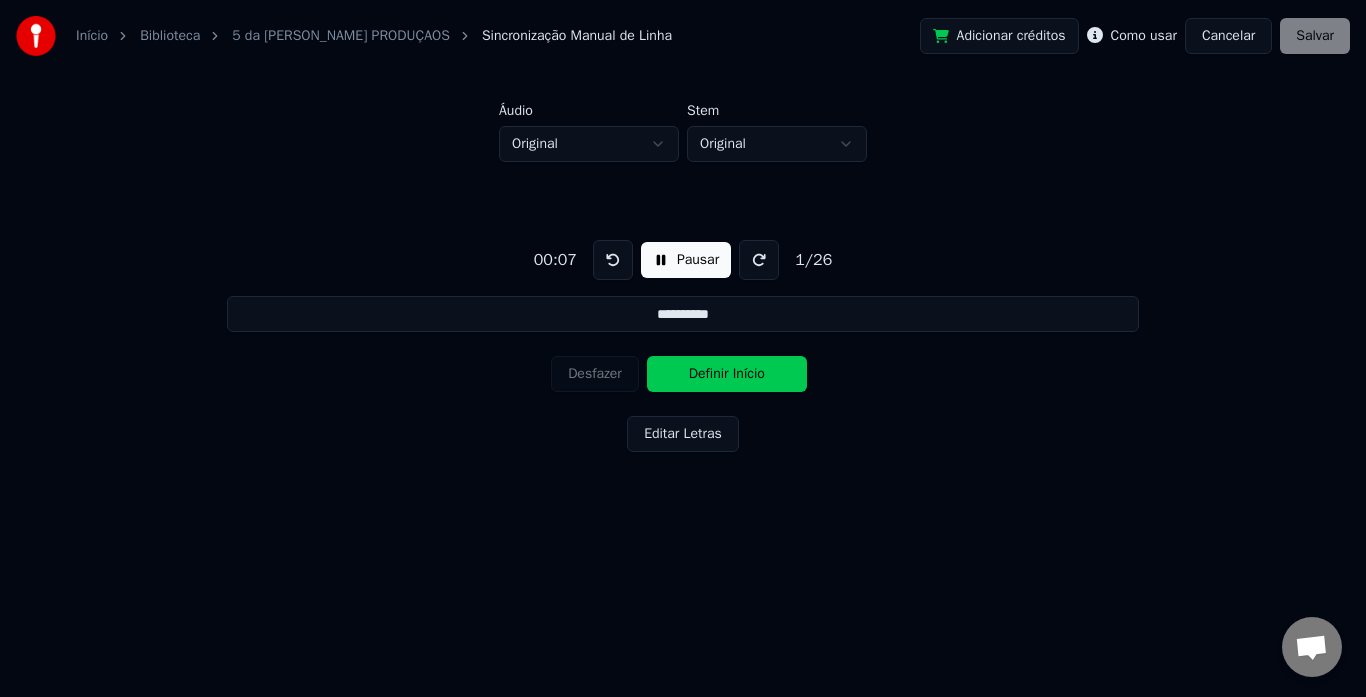click on "**********" at bounding box center [683, 277] 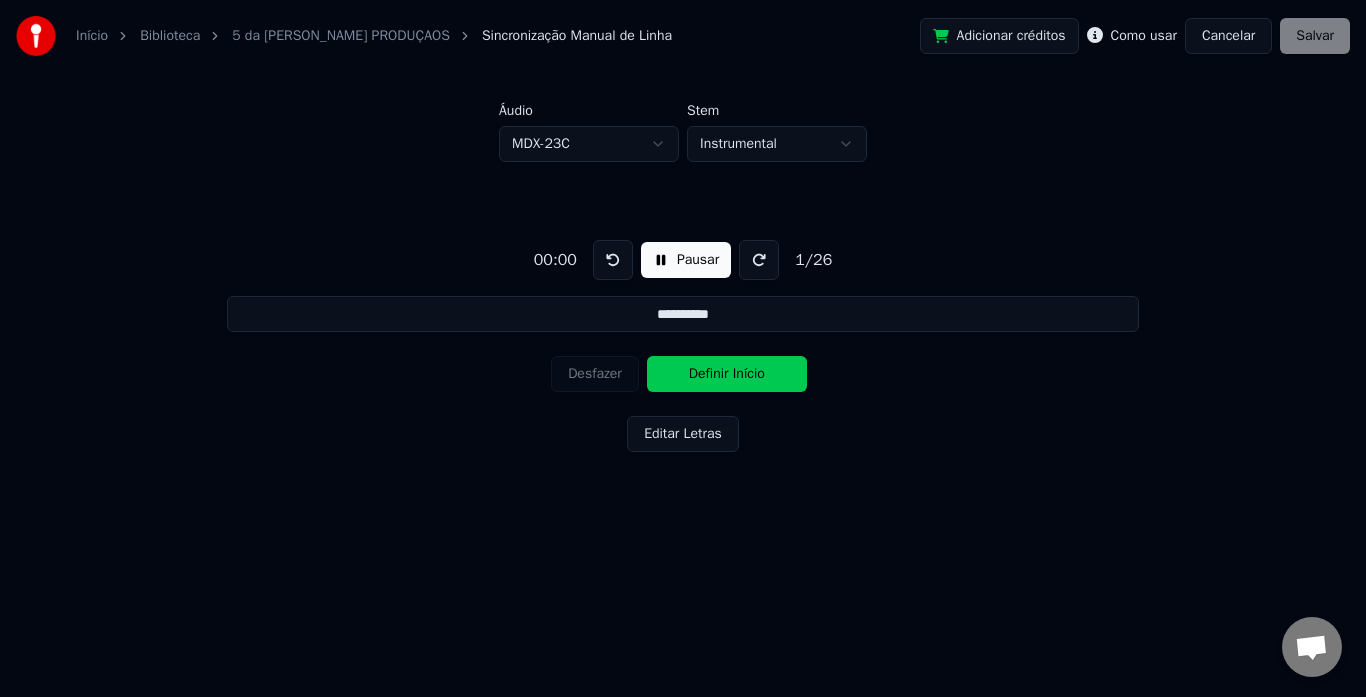 type 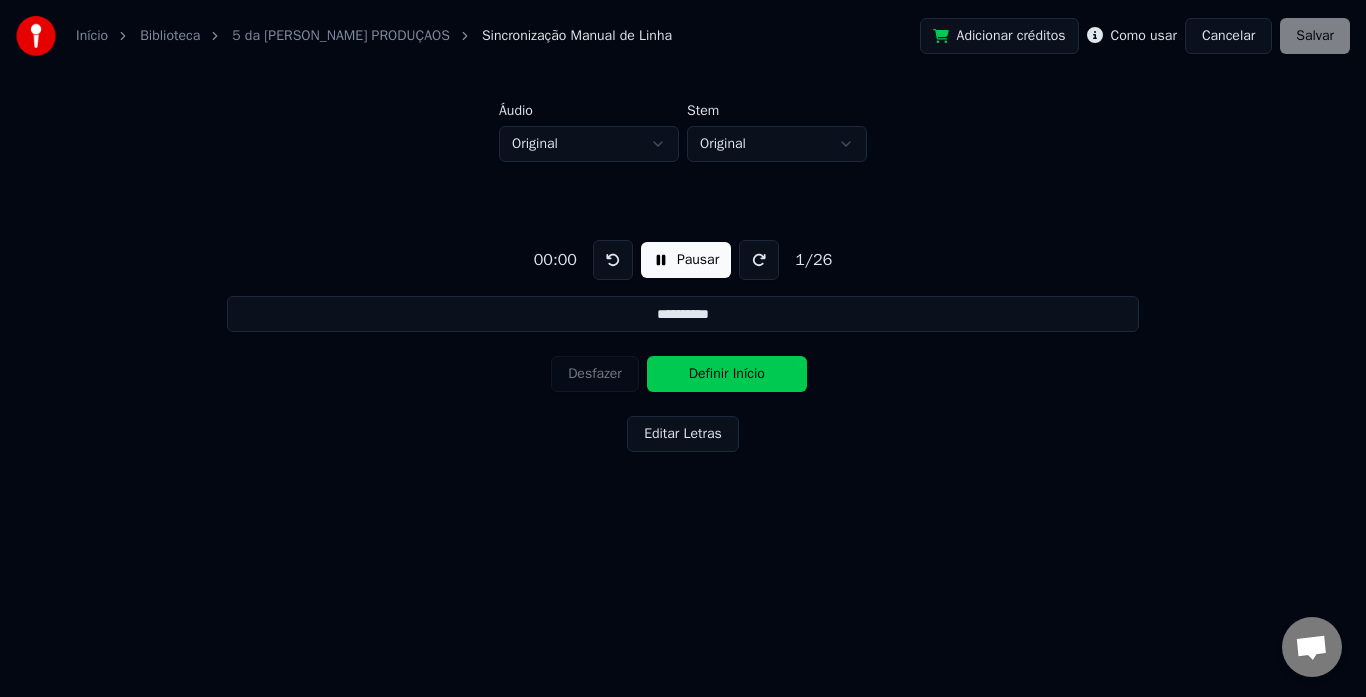 click at bounding box center [613, 260] 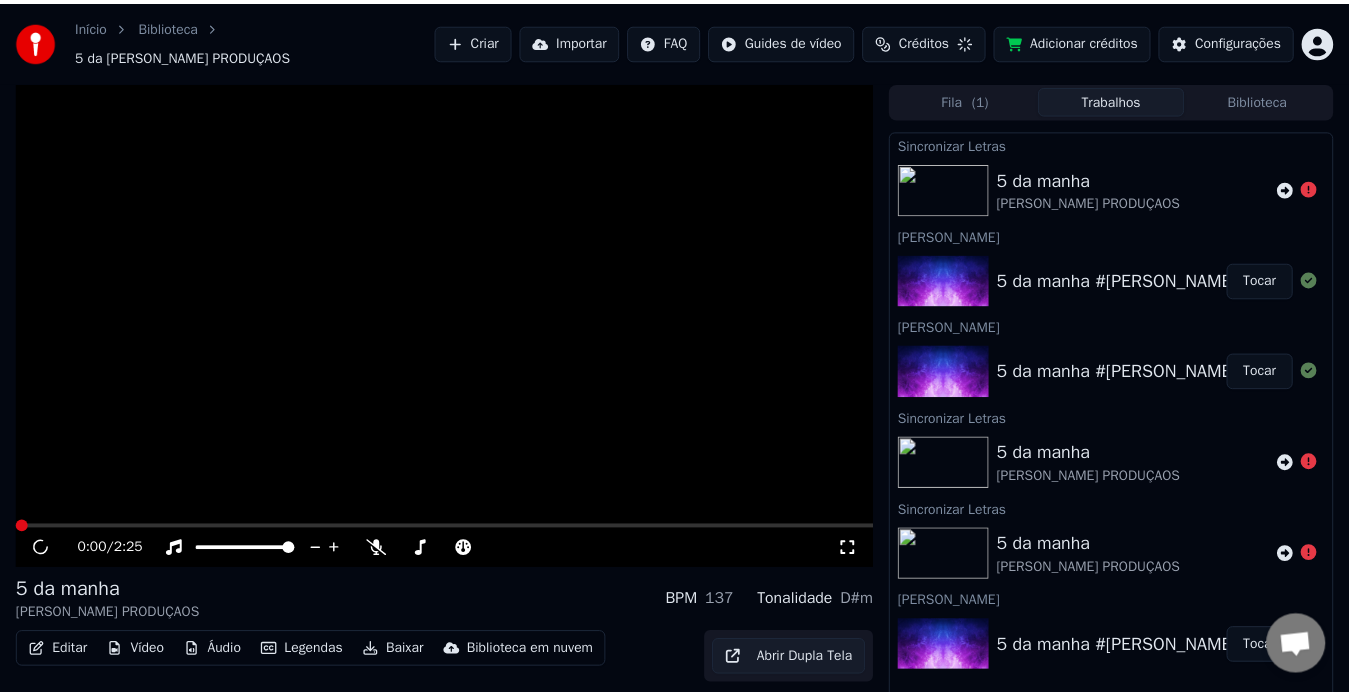 scroll, scrollTop: 25, scrollLeft: 0, axis: vertical 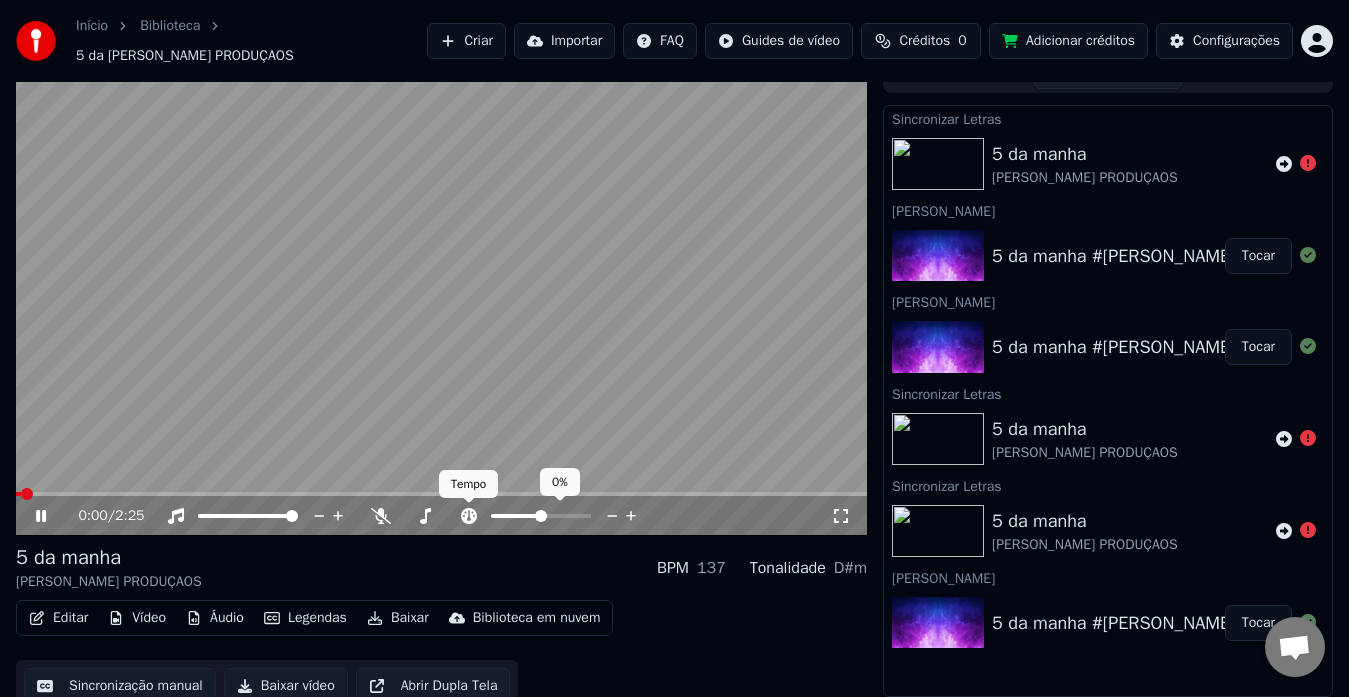 click 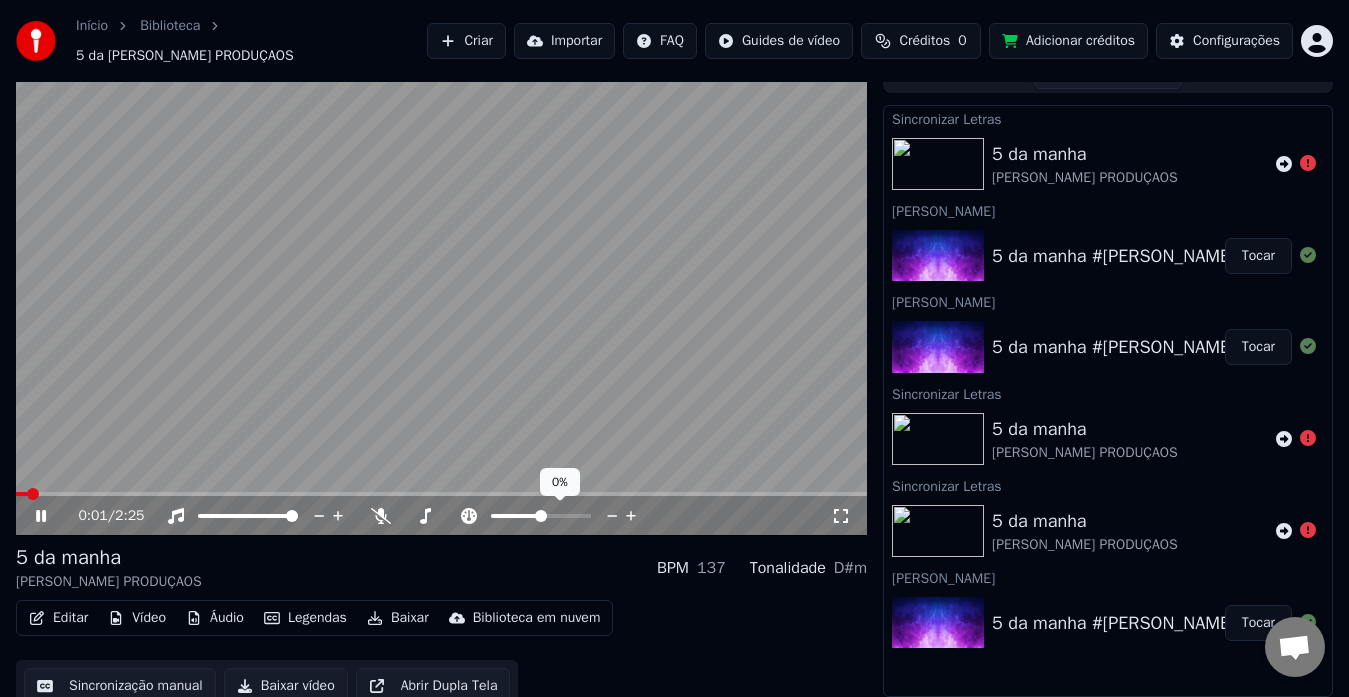 click 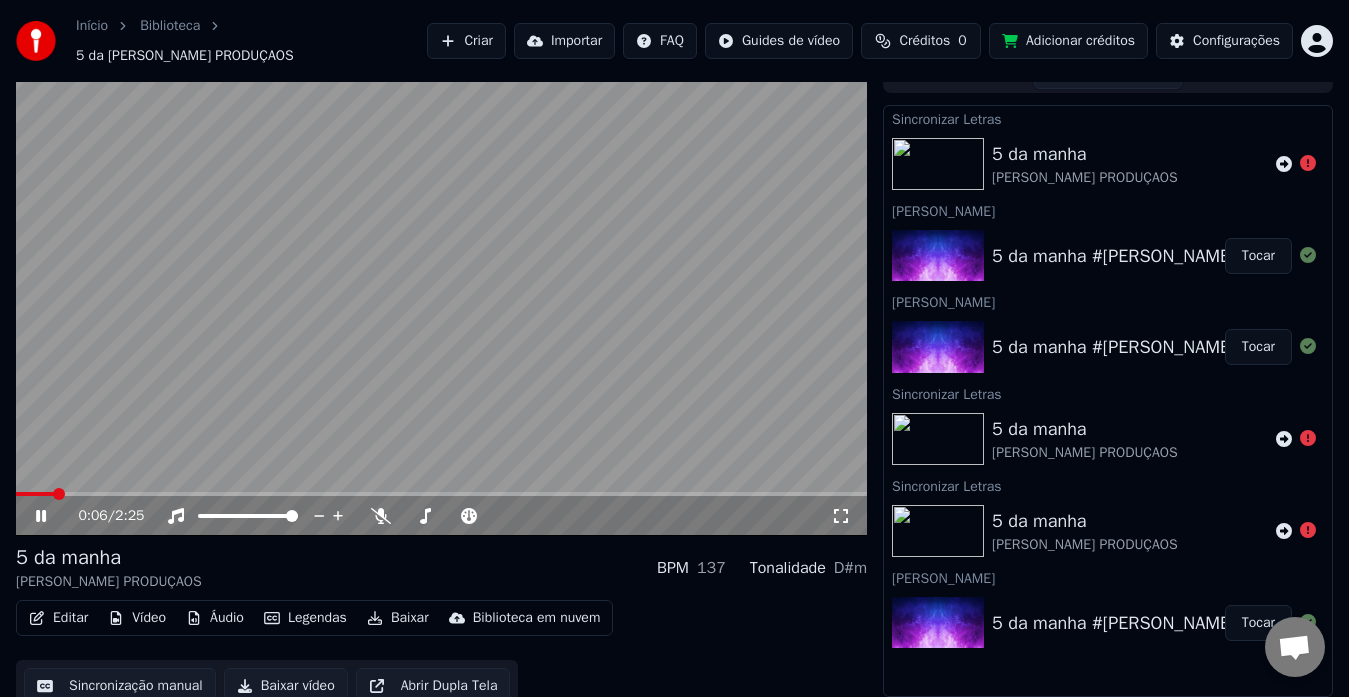 click 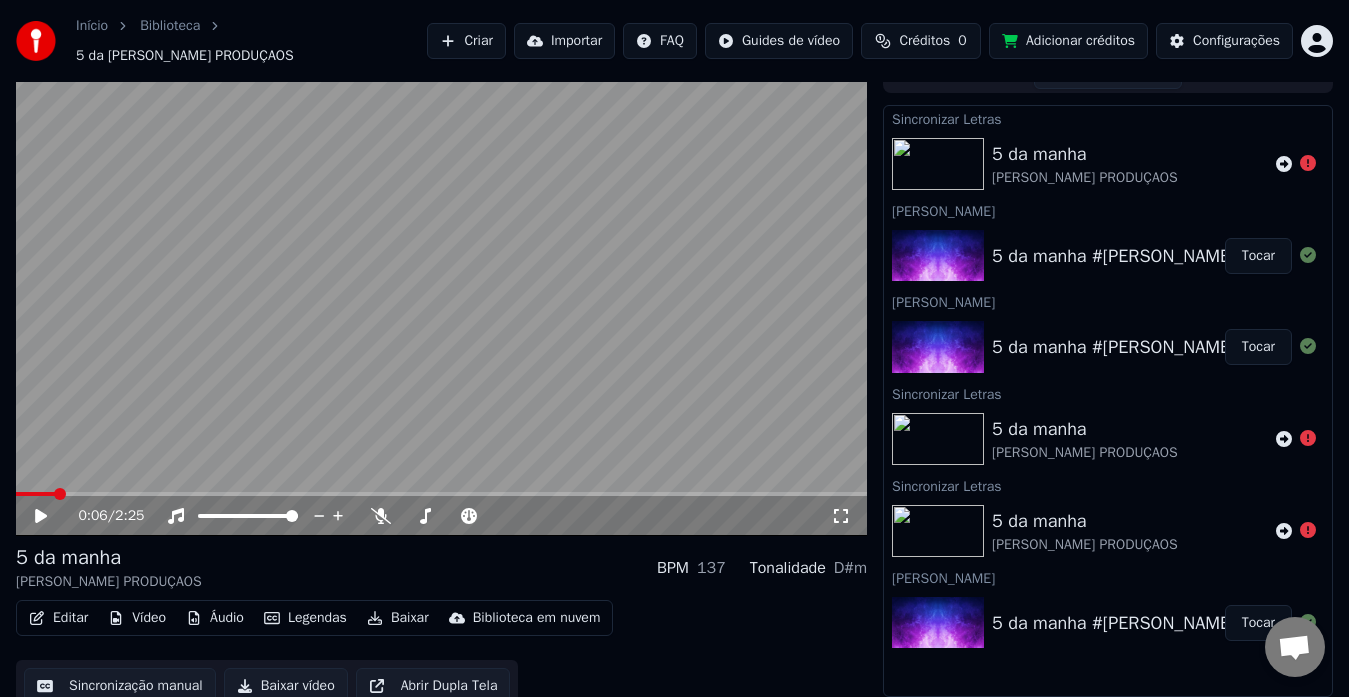 scroll, scrollTop: 40, scrollLeft: 0, axis: vertical 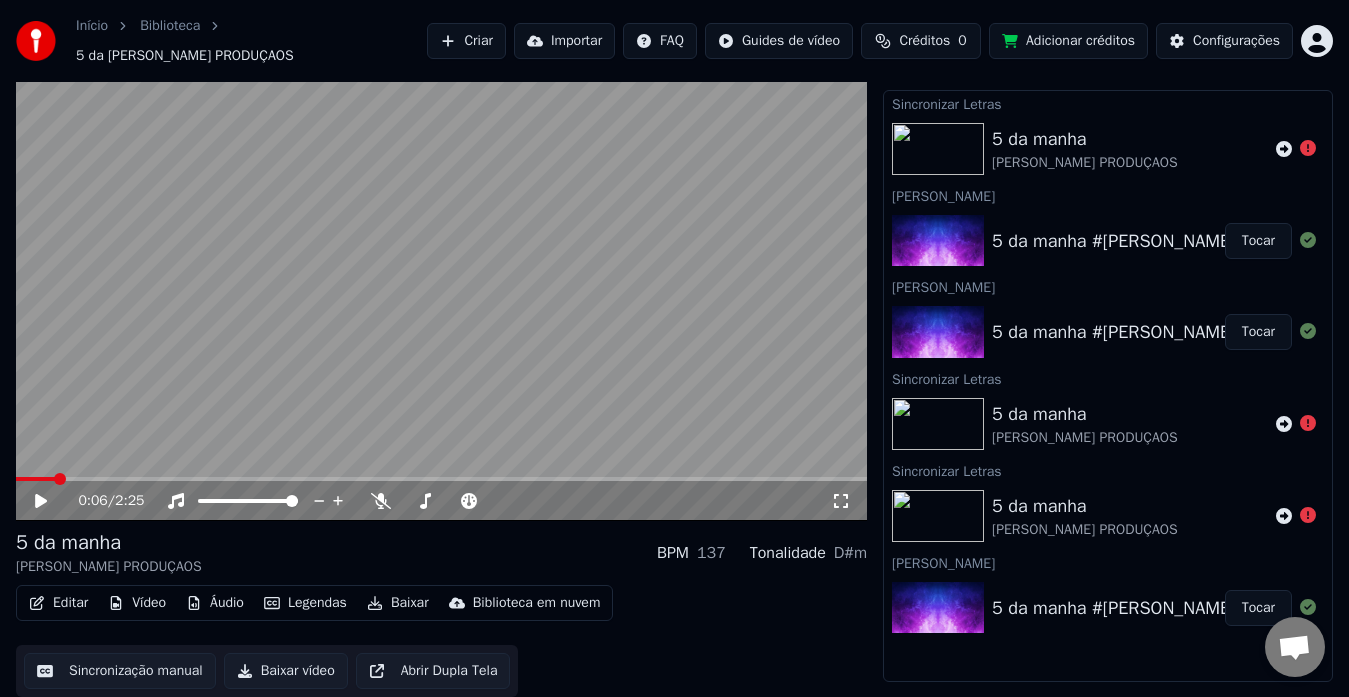 click on "Abrir Dupla Tela" at bounding box center (433, 671) 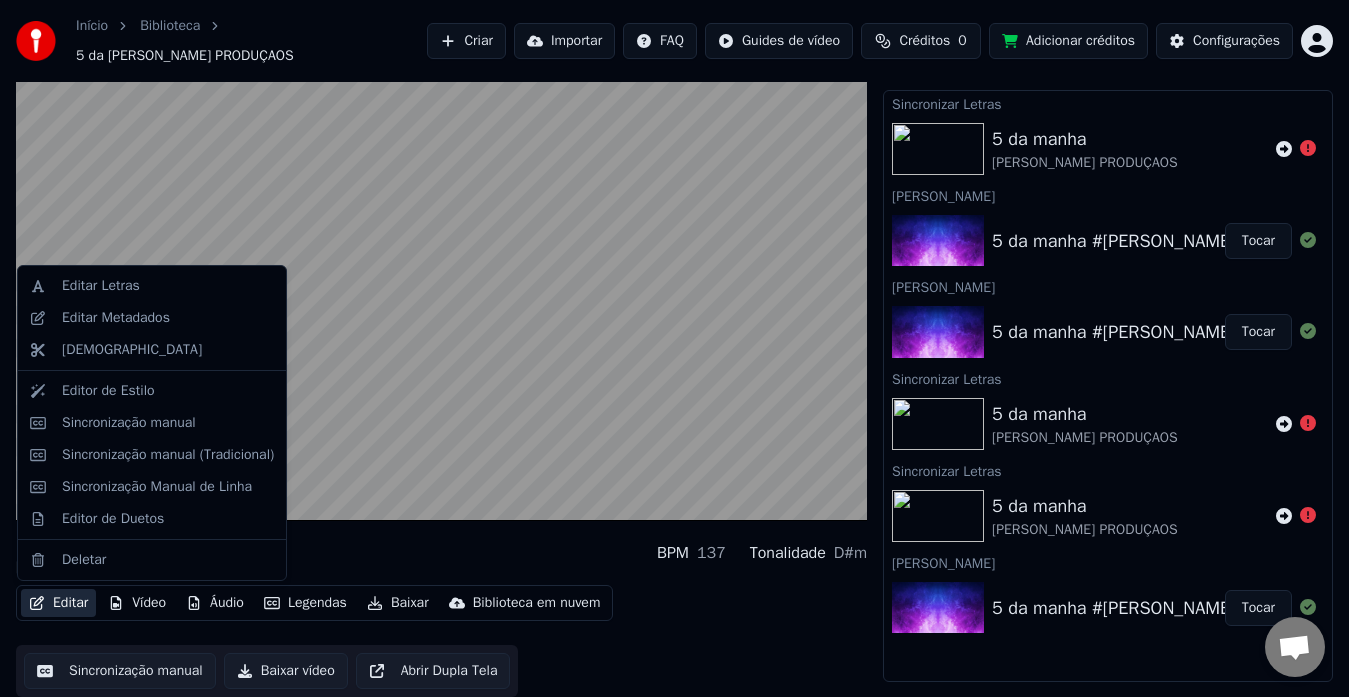click on "Editar" at bounding box center (58, 603) 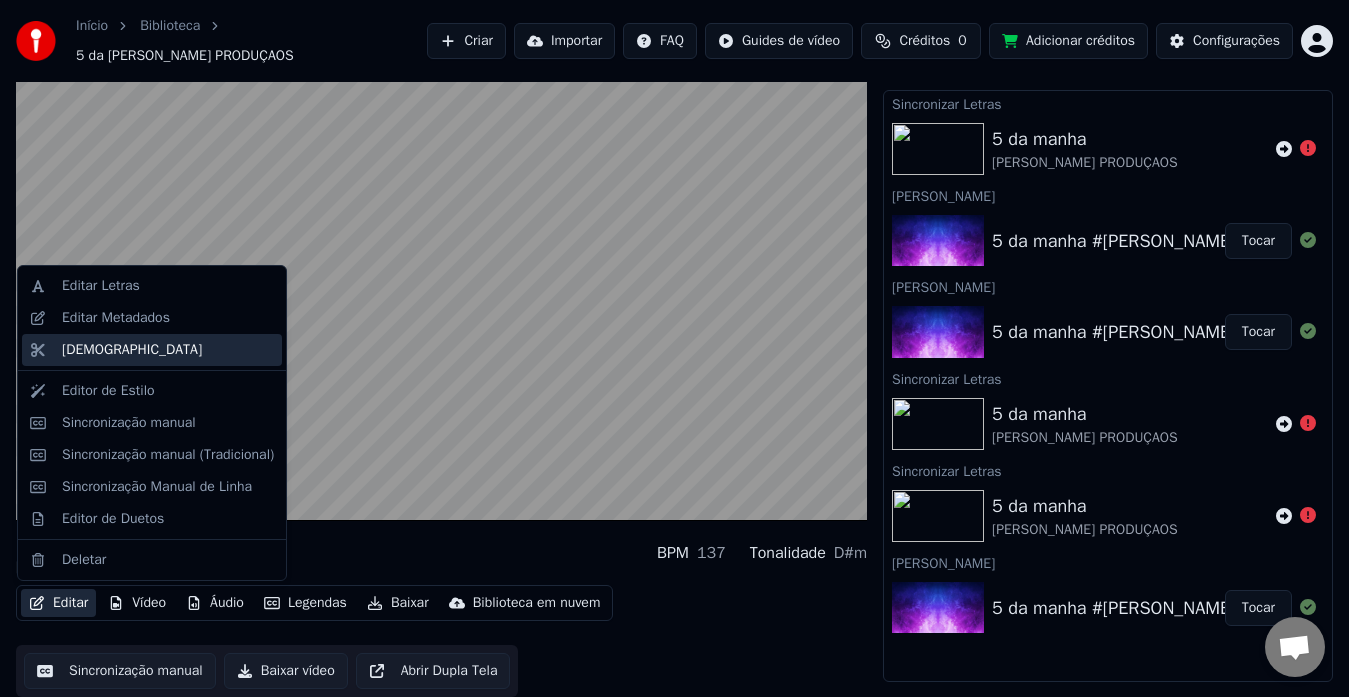 click on "[DEMOGRAPHIC_DATA]" at bounding box center (168, 350) 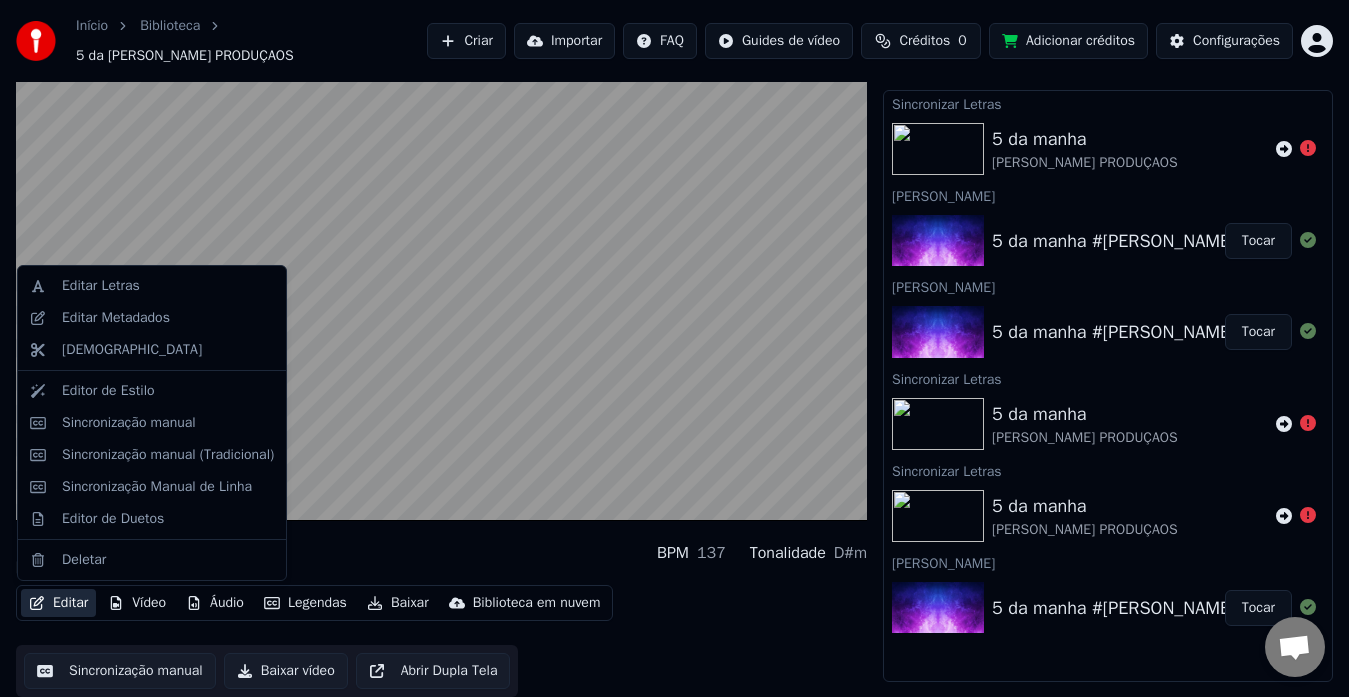 scroll, scrollTop: 0, scrollLeft: 0, axis: both 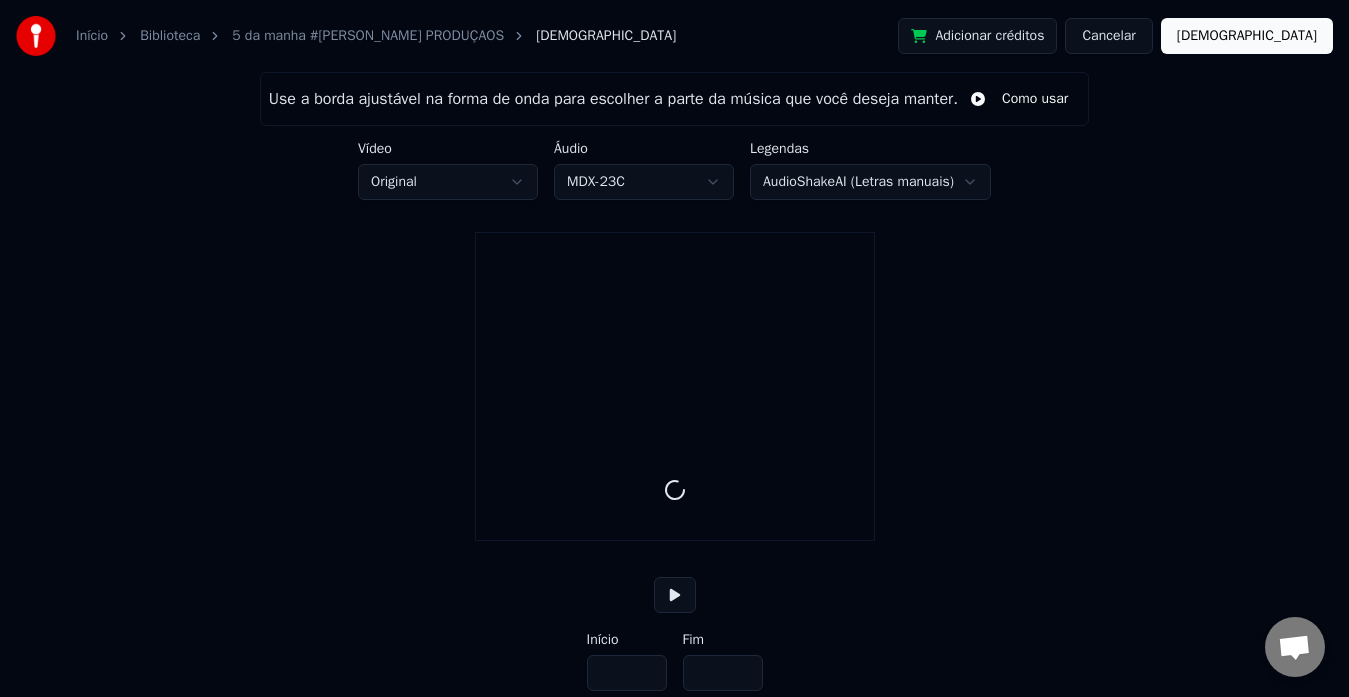 type on "*****" 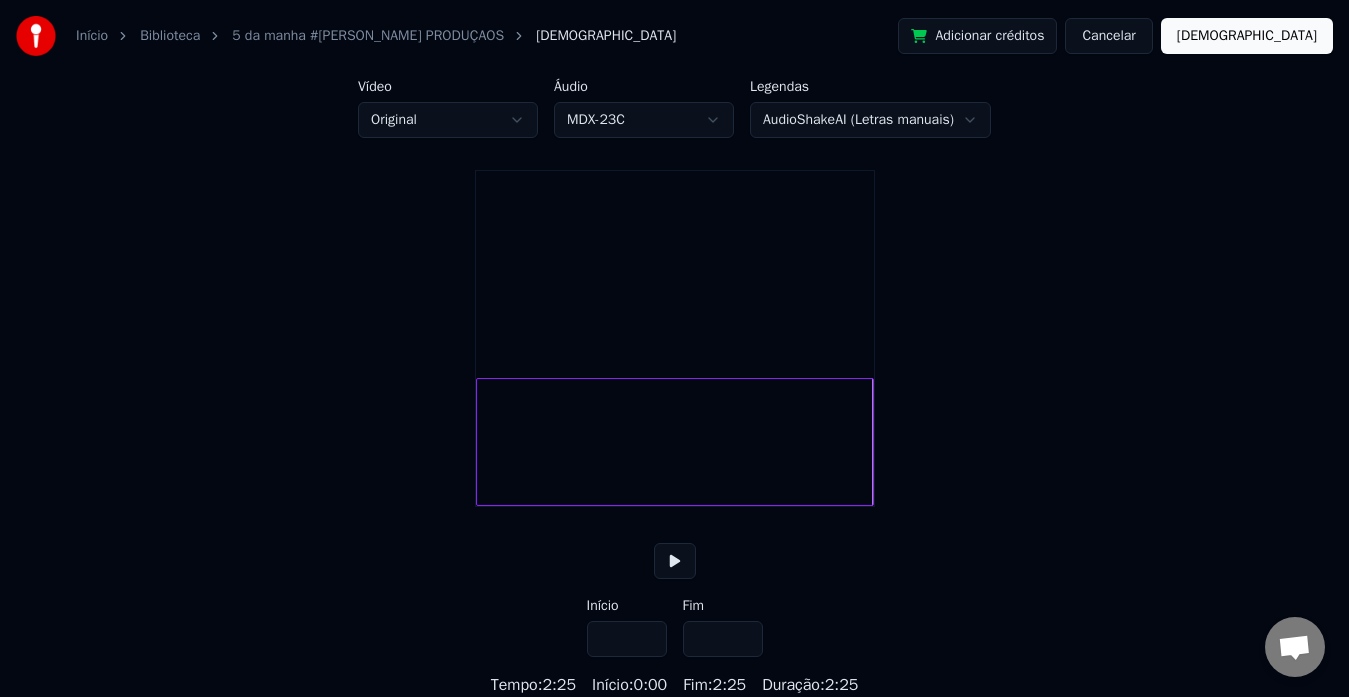 scroll, scrollTop: 87, scrollLeft: 0, axis: vertical 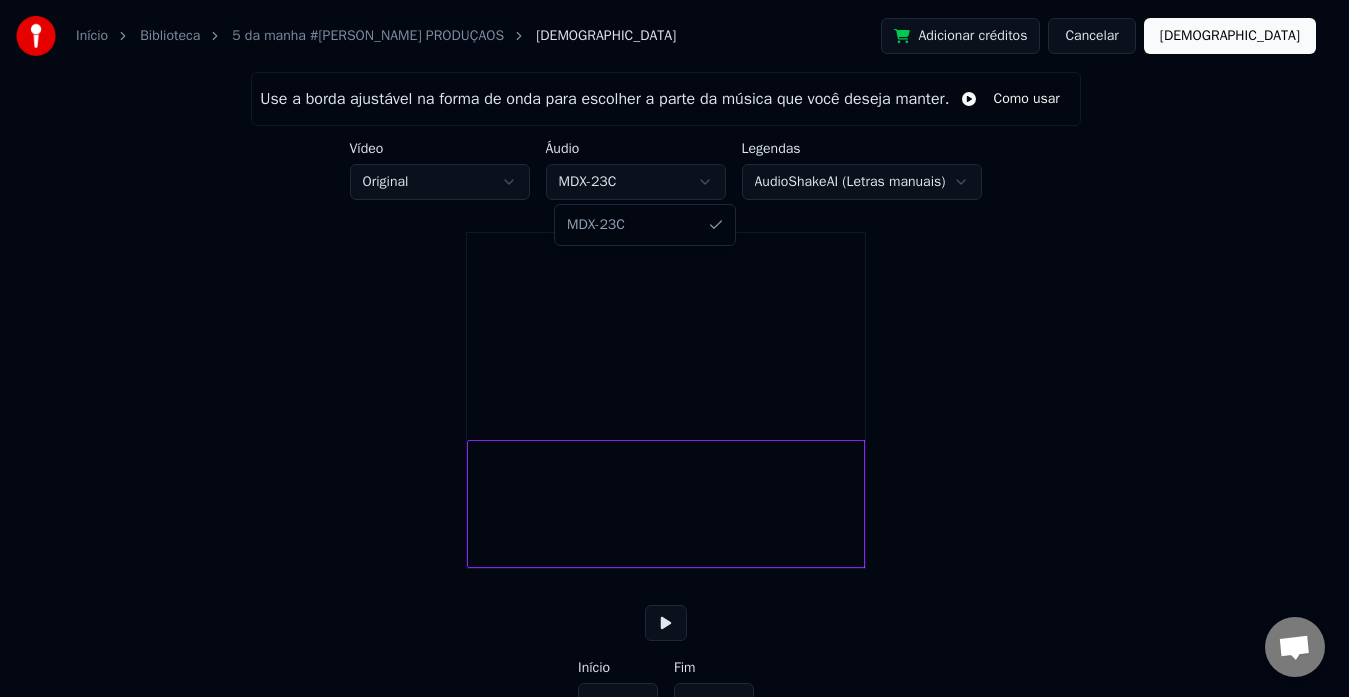 click on "Início Biblioteca 5 da manha #[PERSON_NAME] PRODUÇAOS Cortar Adicionar créditos Cancelar Cortar Use a borda ajustável na forma de onda para escolher a parte da música que você deseja manter. Como usar Vídeo Original Áudio MDX-23C Legendas AudioShakeAI (Letras manuais) Início *** Fim ***** Tempo :  2:25 Início :  0:00 Fim :  2:25 Duração :  2:25
MDX-23C" at bounding box center (674, 379) 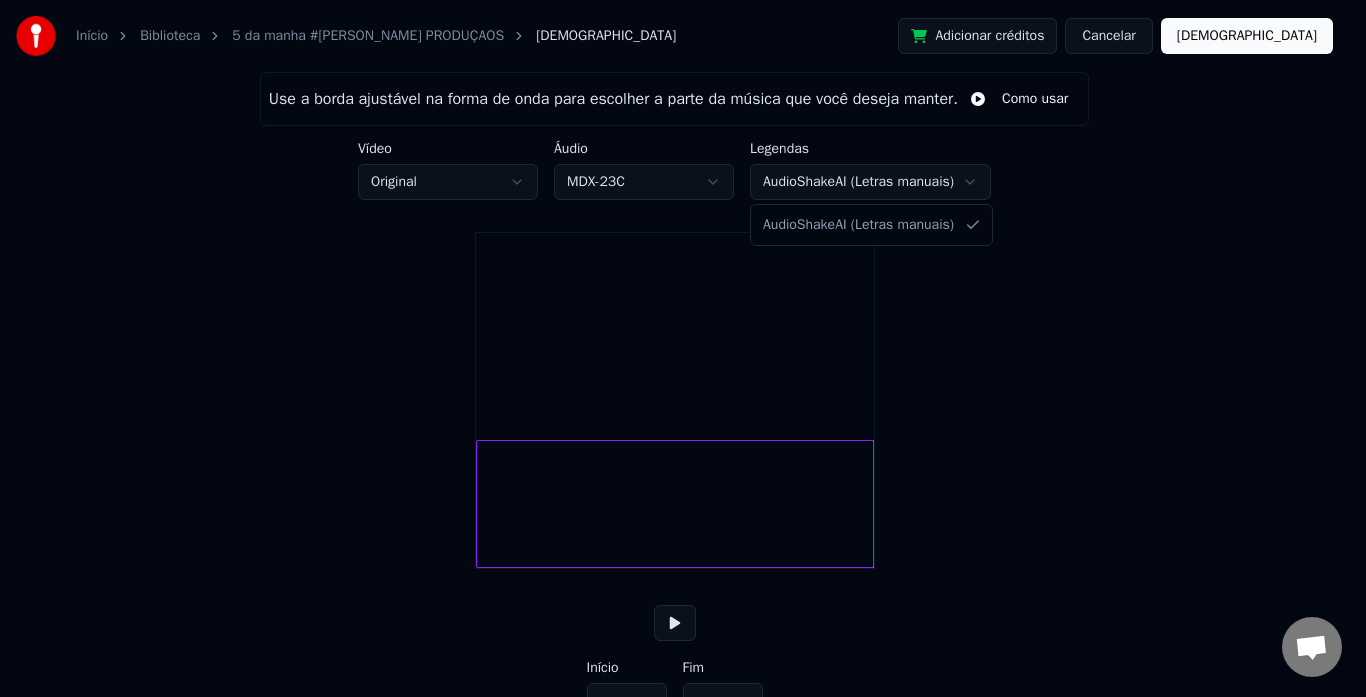 click on "Início Biblioteca 5 da manha #[PERSON_NAME] PRODUÇAOS Cortar Adicionar créditos Cancelar Cortar Use a borda ajustável na forma de onda para escolher a parte da música que você deseja manter. Como usar Vídeo Original Áudio MDX-23C Legendas AudioShakeAI (Letras manuais) Início *** Fim ***** Tempo :  2:25 Início :  0:00 Fim :  2:25 Duração :  2:25
AudioShakeAI (Letras manuais)" at bounding box center (683, 379) 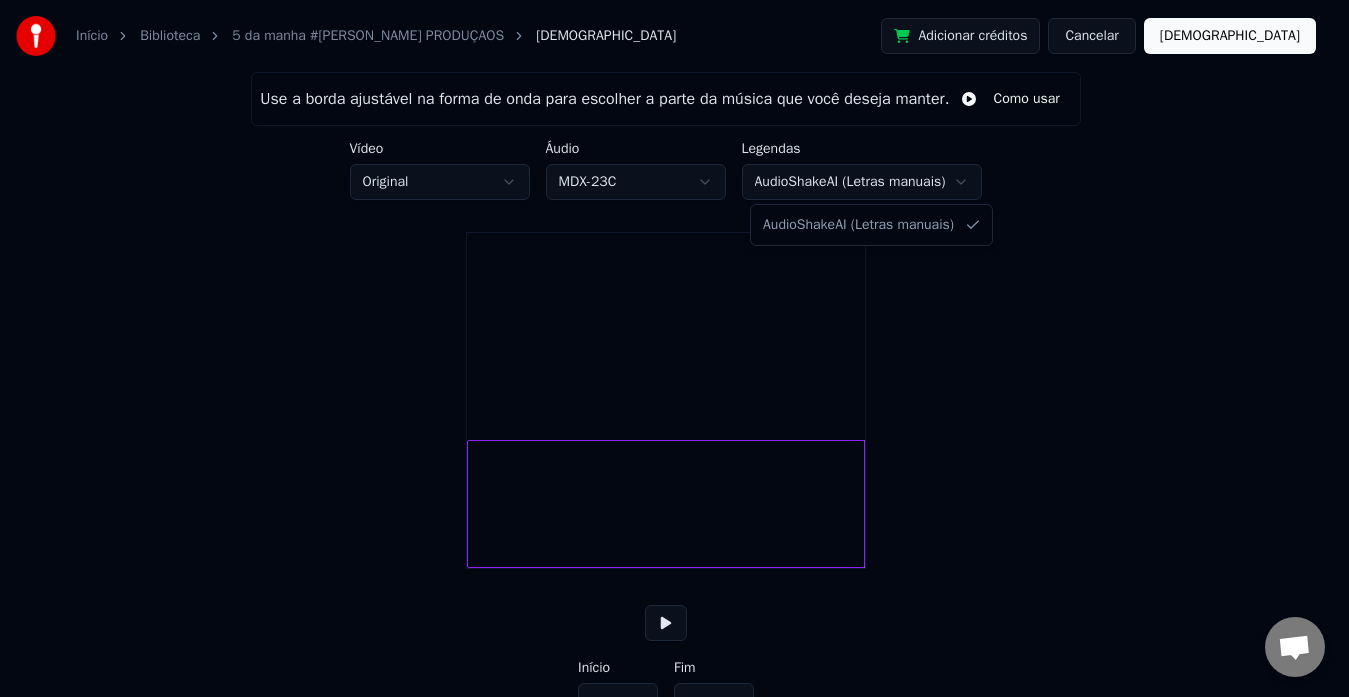 click on "Início Biblioteca 5 da manha #[PERSON_NAME] PRODUÇAOS Cortar Adicionar créditos Cancelar Cortar Use a borda ajustável na forma de onda para escolher a parte da música que você deseja manter. Como usar Vídeo Original Áudio MDX-23C Legendas AudioShakeAI (Letras manuais) Início *** Fim ***** Tempo :  2:25 Início :  0:00 Fim :  2:25 Duração :  2:25
AudioShakeAI (Letras manuais)" at bounding box center (674, 379) 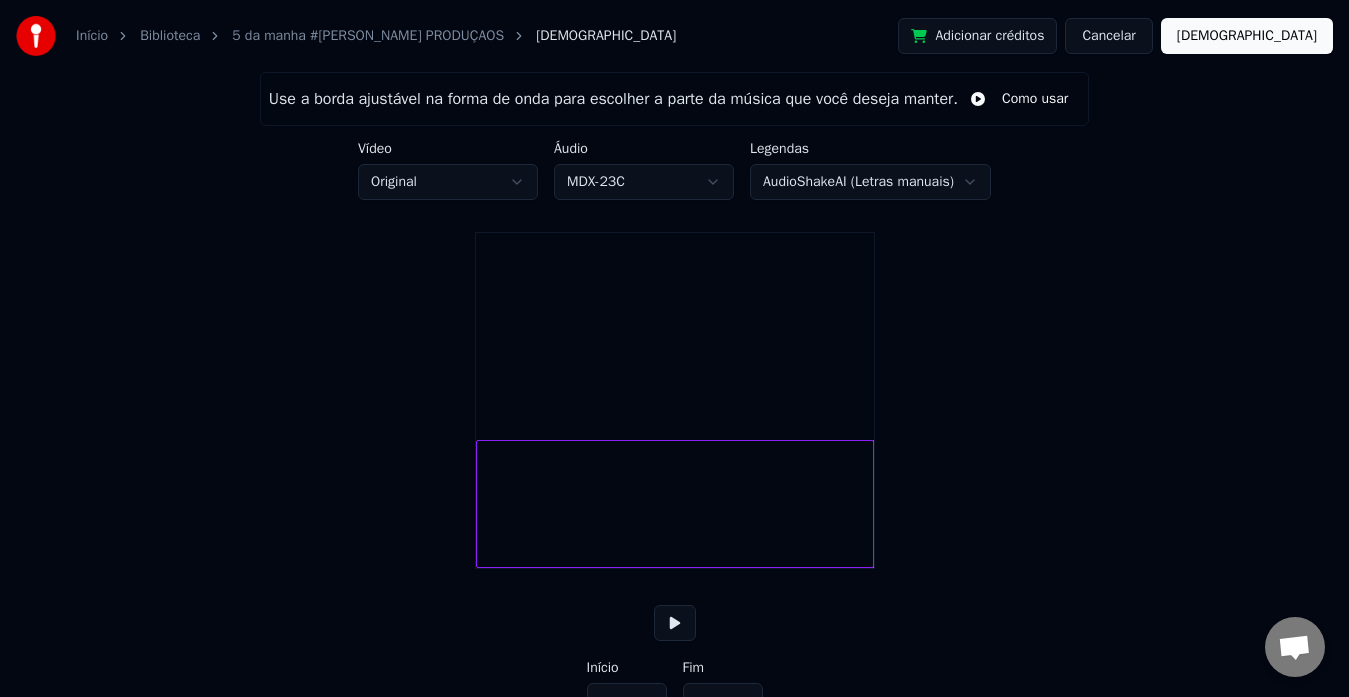 click on "Início Biblioteca 5 da manha #[PERSON_NAME] PRODUÇAOS Cortar Adicionar créditos Cancelar Cortar Use a borda ajustável na forma de onda para escolher a parte da música que você deseja manter. Como usar Vídeo Original Áudio MDX-23C Legendas AudioShakeAI (Letras manuais) Início *** Fim ***** Tempo :  2:25 Início :  0:00 Fim :  2:25 Duração :  2:25" at bounding box center [674, 379] 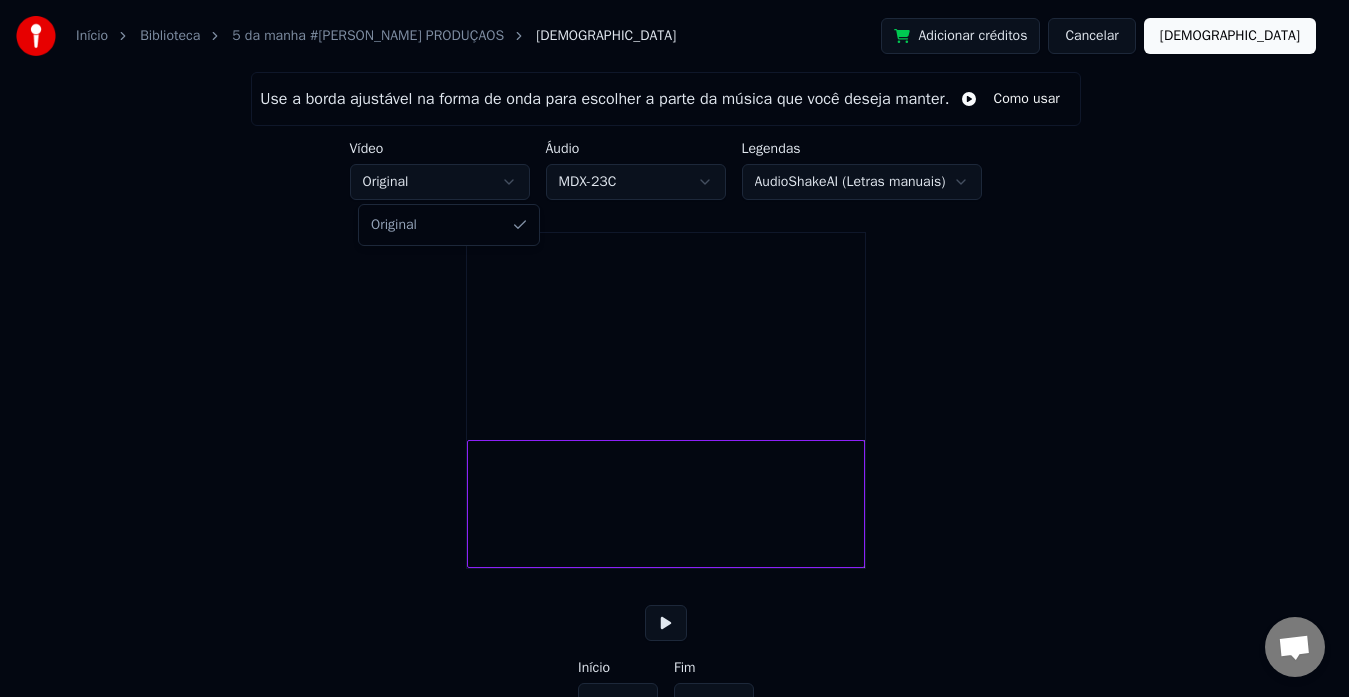 click on "Início Biblioteca 5 da manha #[PERSON_NAME] PRODUÇAOS Cortar Adicionar créditos Cancelar Cortar Use a borda ajustável na forma de onda para escolher a parte da música que você deseja manter. Como usar Vídeo Original Áudio MDX-23C Legendas AudioShakeAI (Letras manuais) Início *** Fim ***** Tempo :  2:25 Início :  0:00 Fim :  2:25 Duração :  2:25
Original" at bounding box center [674, 379] 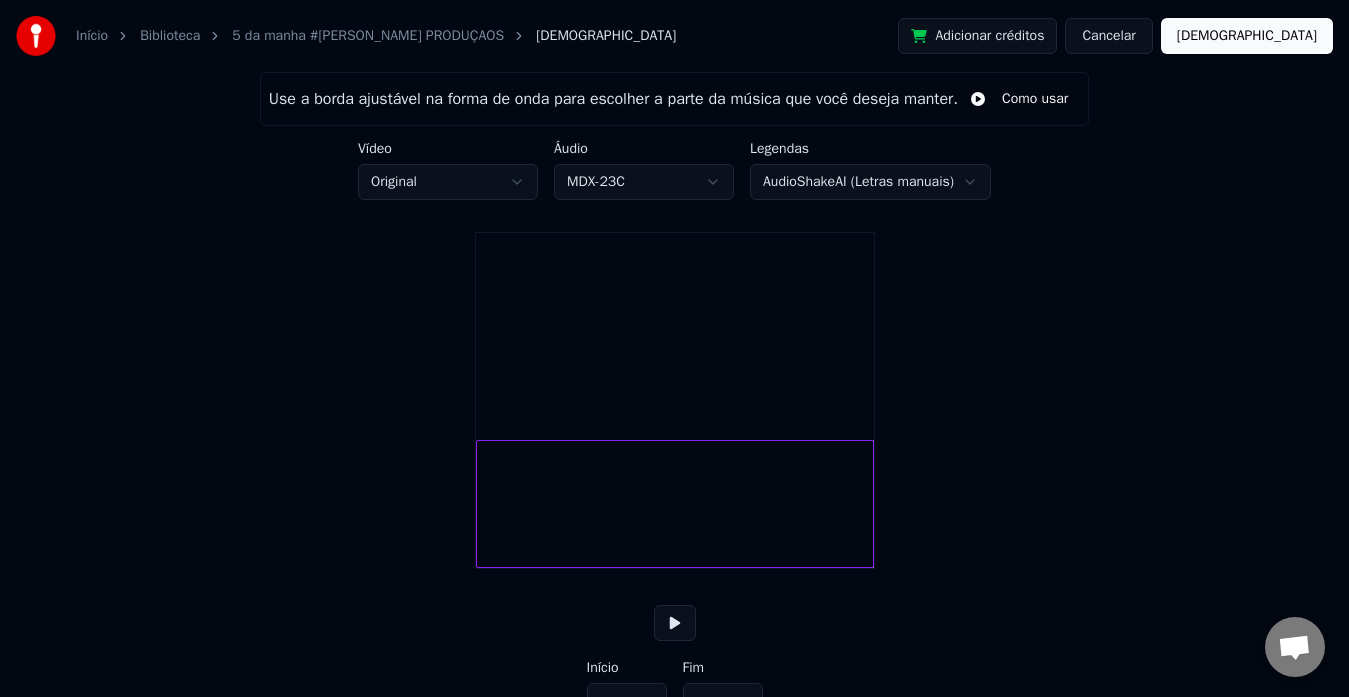 click on "Cancelar" at bounding box center [1108, 36] 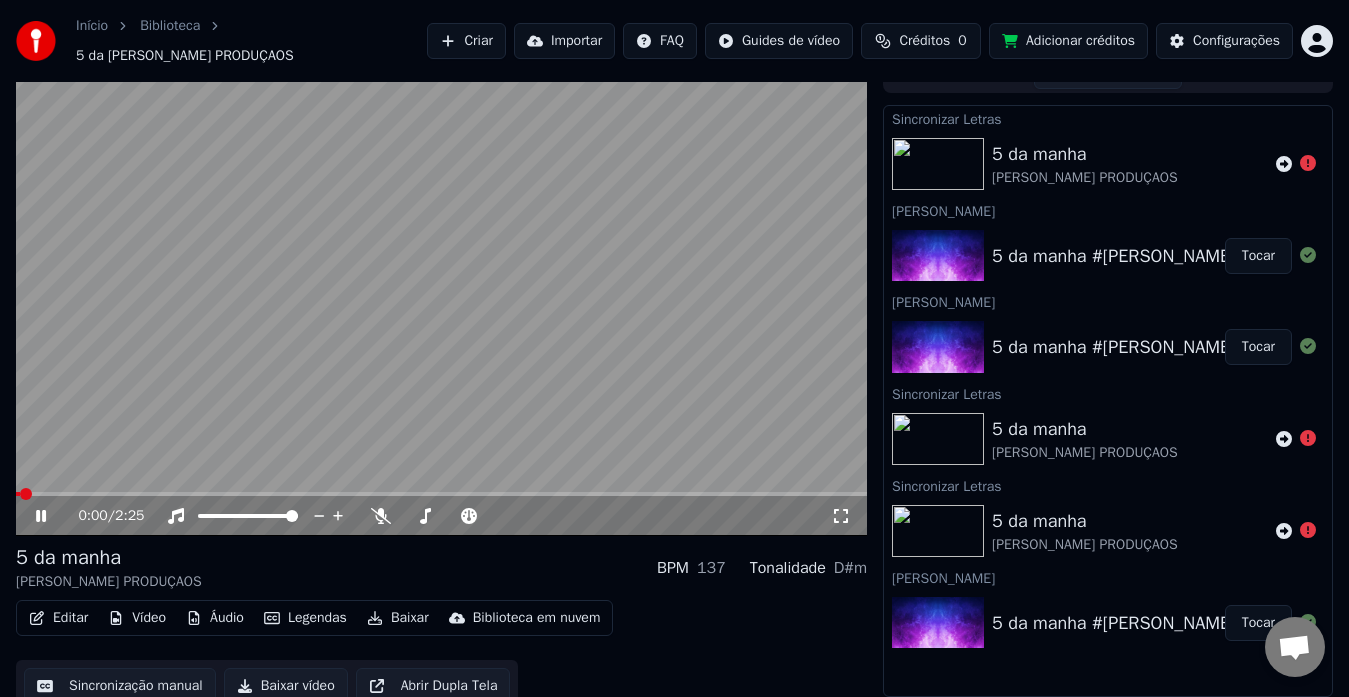 scroll, scrollTop: 40, scrollLeft: 0, axis: vertical 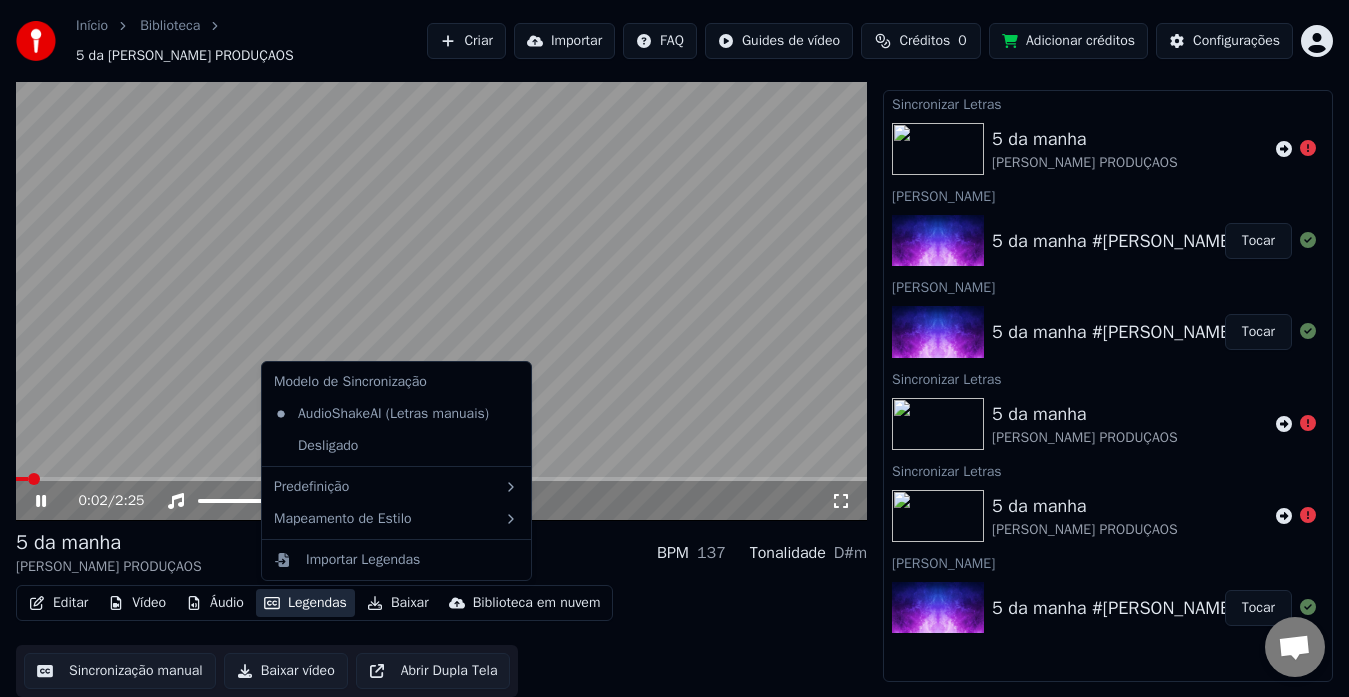 click on "Legendas" at bounding box center [305, 603] 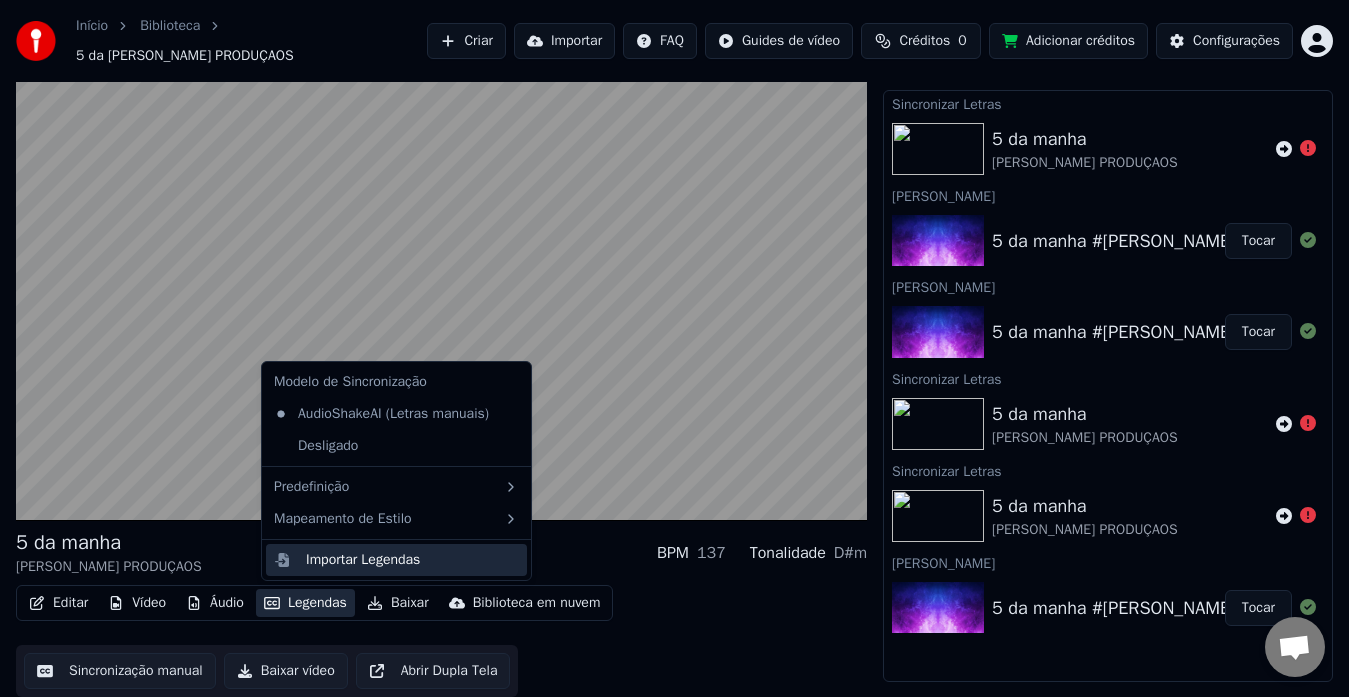 click on "Importar Legendas" at bounding box center [363, 560] 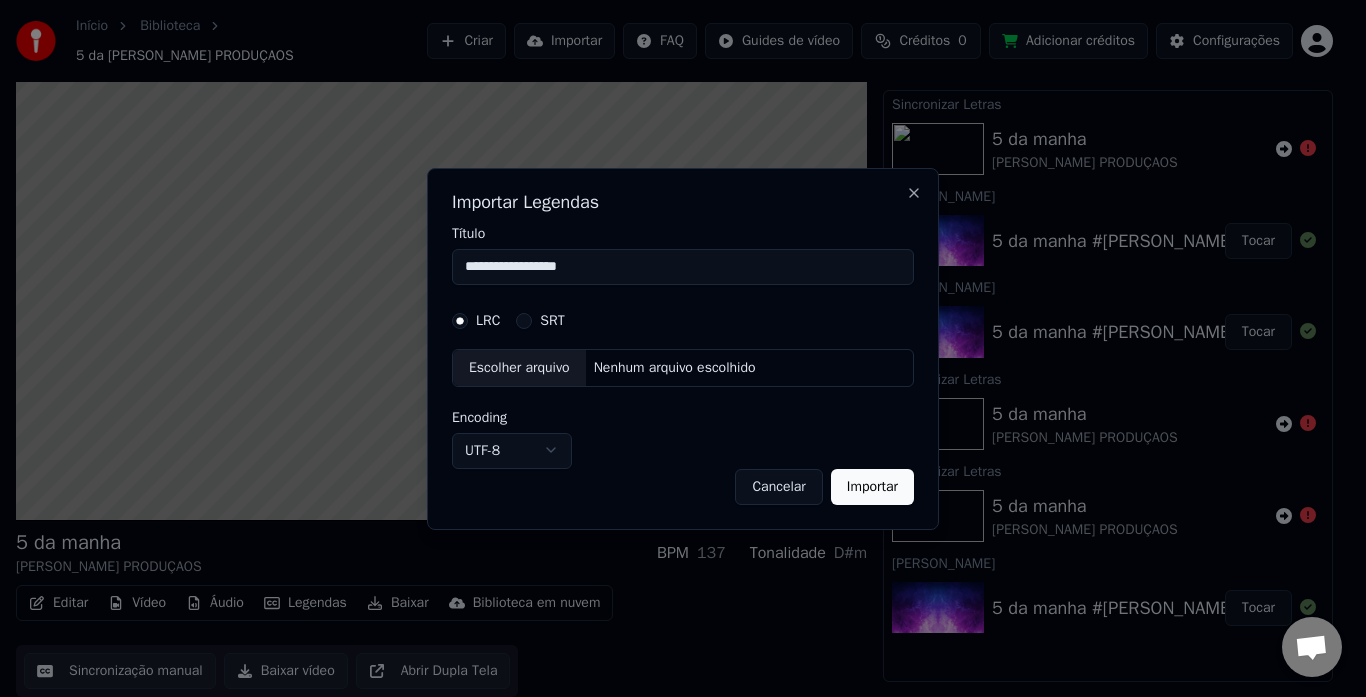 click on "Cancelar Importar" at bounding box center [683, 486] 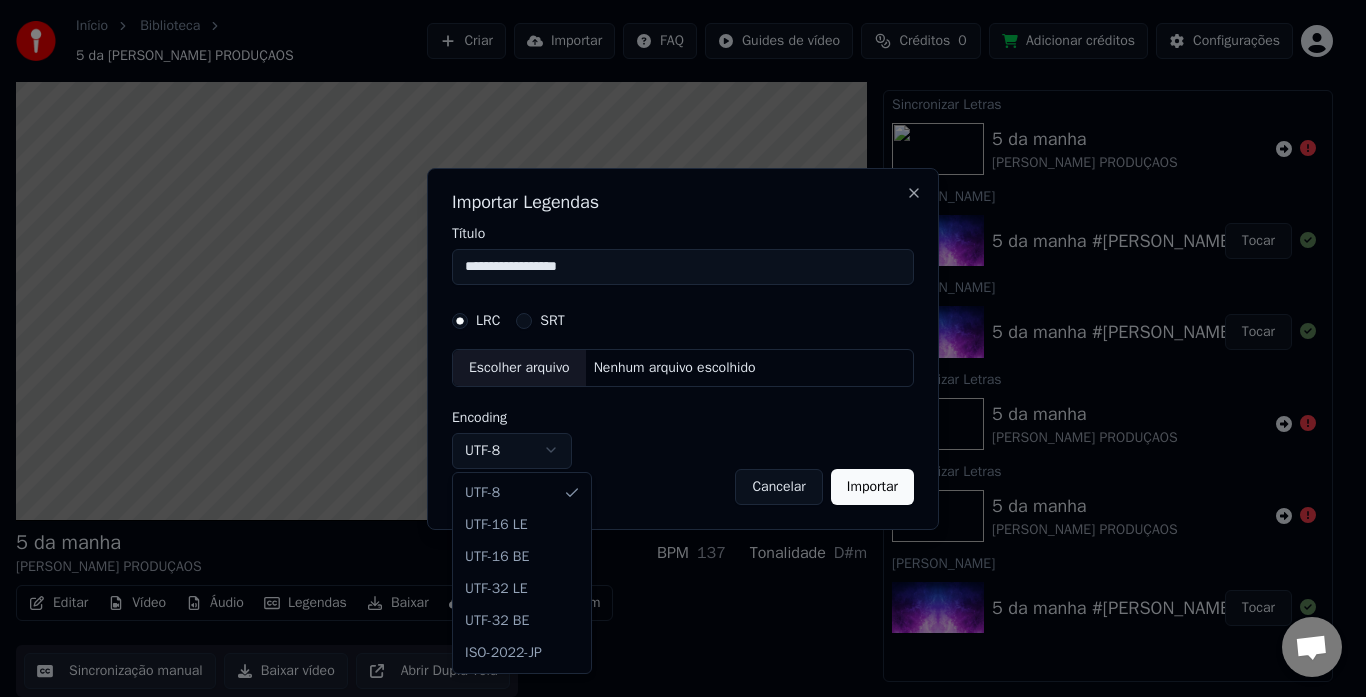 click on "**********" at bounding box center (674, 308) 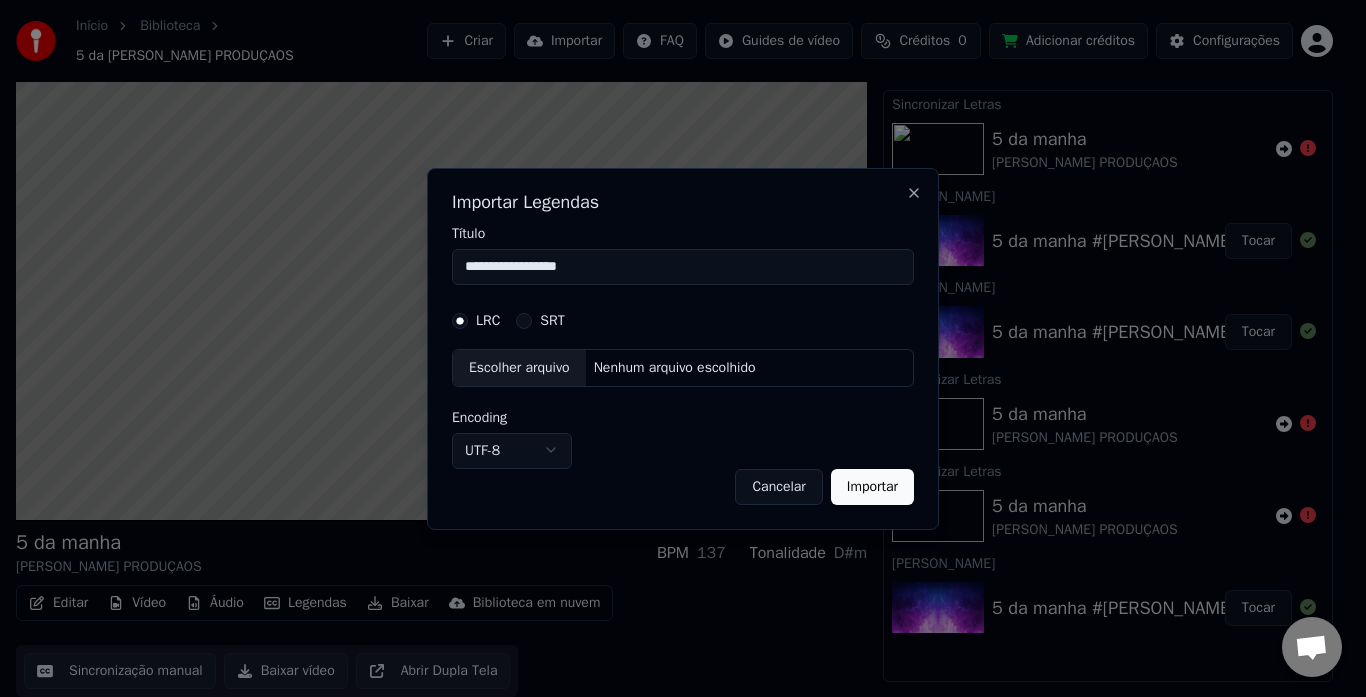 click on "Importar" at bounding box center [872, 486] 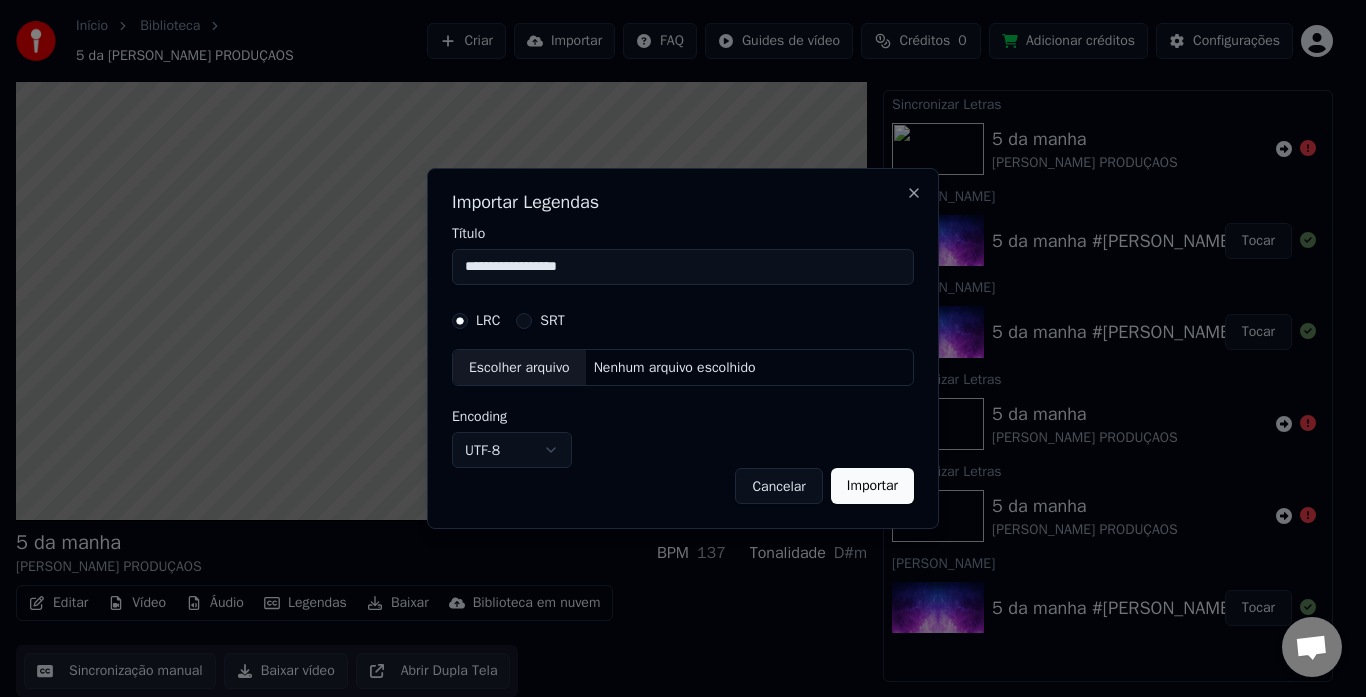 click on "Importar" at bounding box center [872, 486] 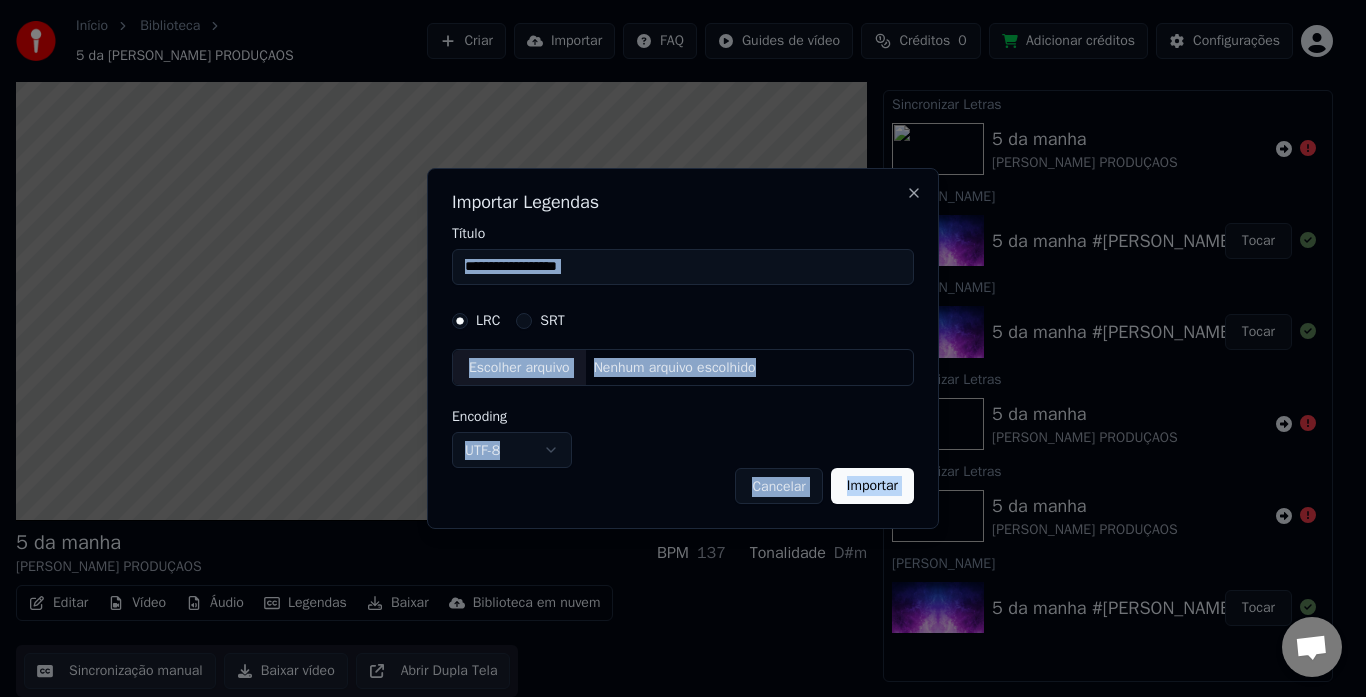 click on "**********" at bounding box center [683, 349] 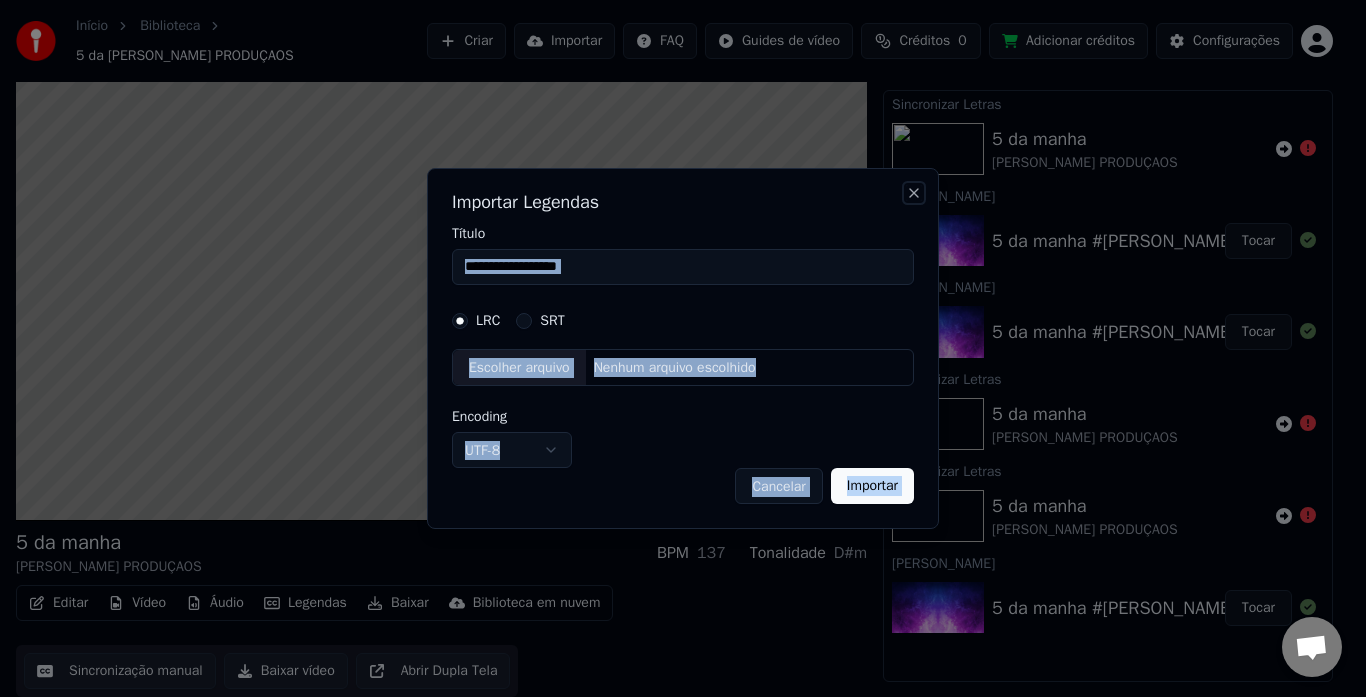 click on "Close" at bounding box center (914, 193) 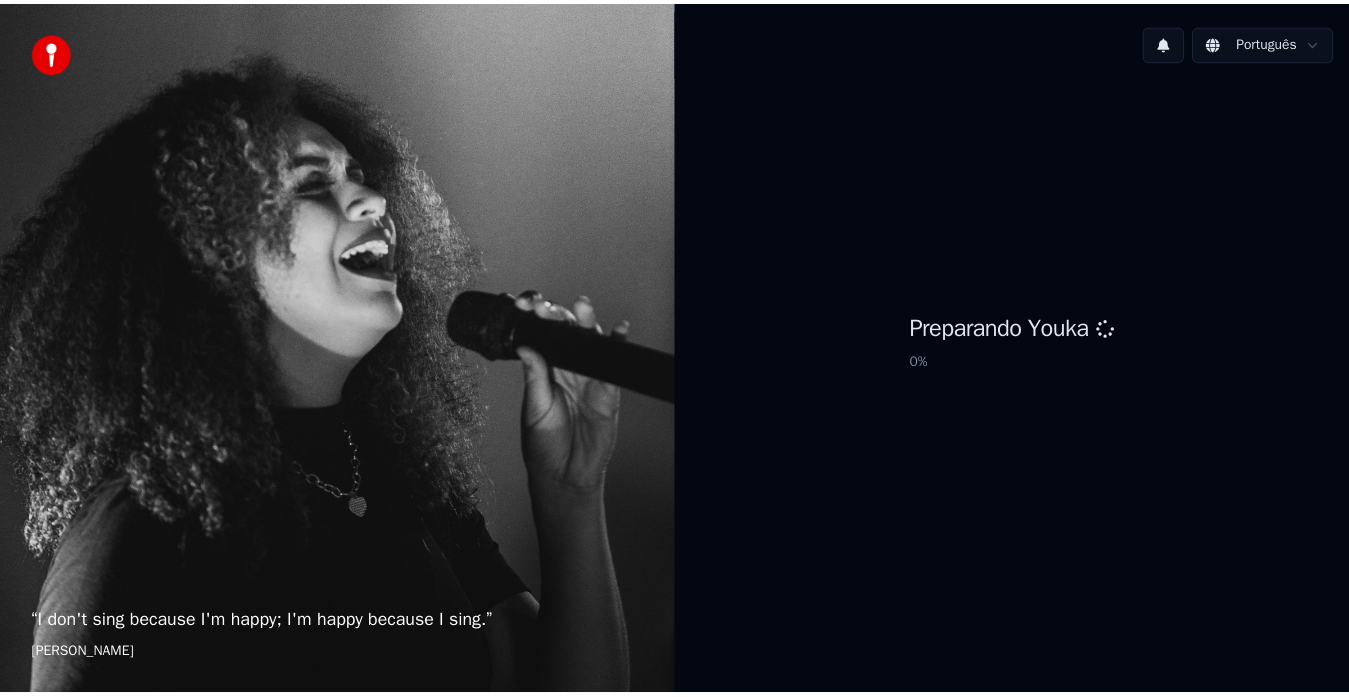 scroll, scrollTop: 0, scrollLeft: 0, axis: both 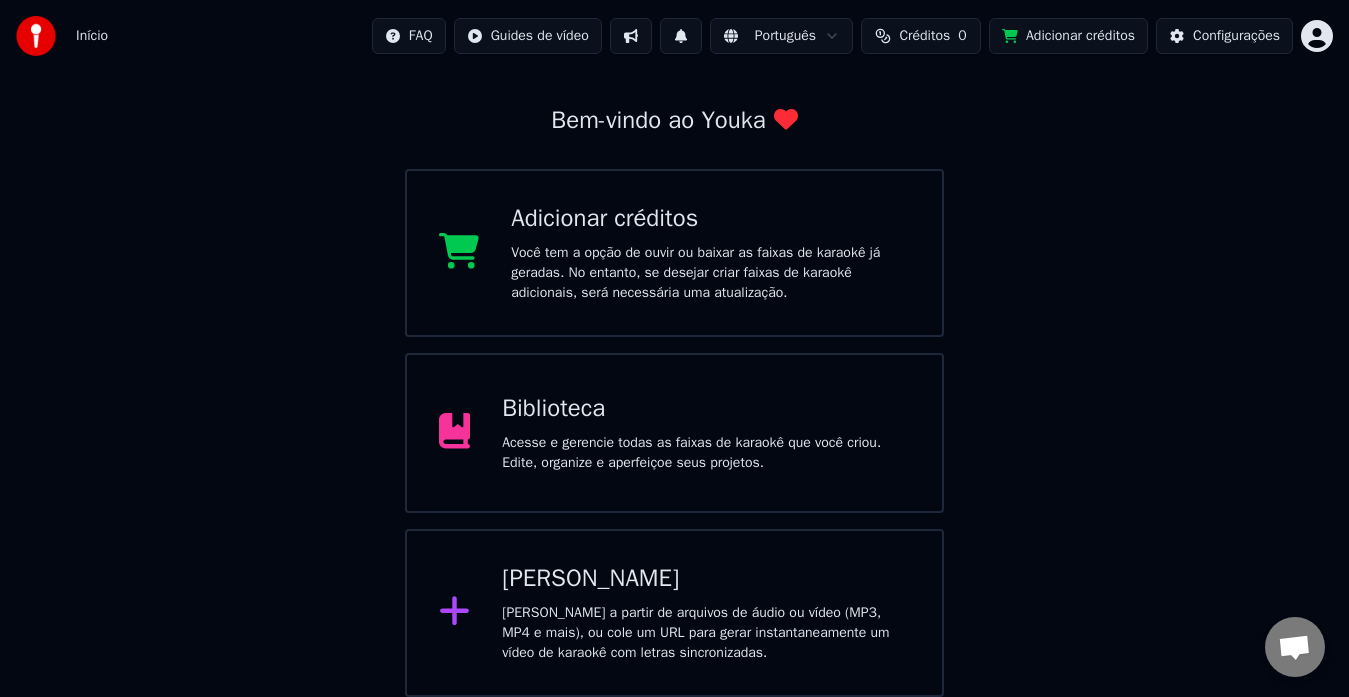 click on "Adicionar créditos" at bounding box center (710, 219) 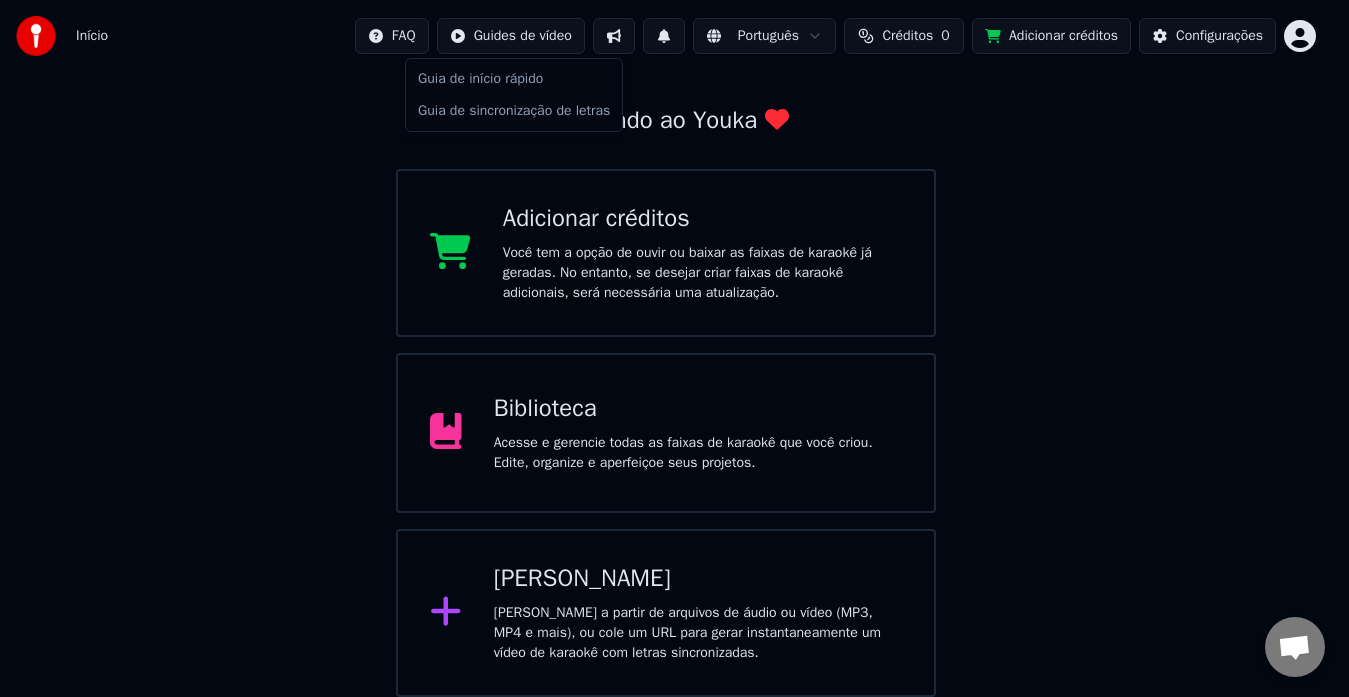 click on "Início FAQ Guides de vídeo Português Créditos 0 Adicionar créditos Configurações Bem-vindo ao Youka Adicionar créditos Você tem a opção de ouvir ou baixar as faixas de karaokê já geradas. No entanto, se desejar criar faixas de karaokê adicionais, será necessária uma atualização. Biblioteca Acesse e gerencie todas as faixas de karaokê que você criou. Edite, organize e aperfeiçoe seus projetos. Criar Karaokê Crie karaokê a partir de arquivos de áudio ou vídeo (MP3, MP4 e mais), ou cole um URL para gerar instantaneamente um vídeo de karaokê com letras sincronizadas. Guia de início rápido Guia de sincronização de letras" at bounding box center (674, 305) 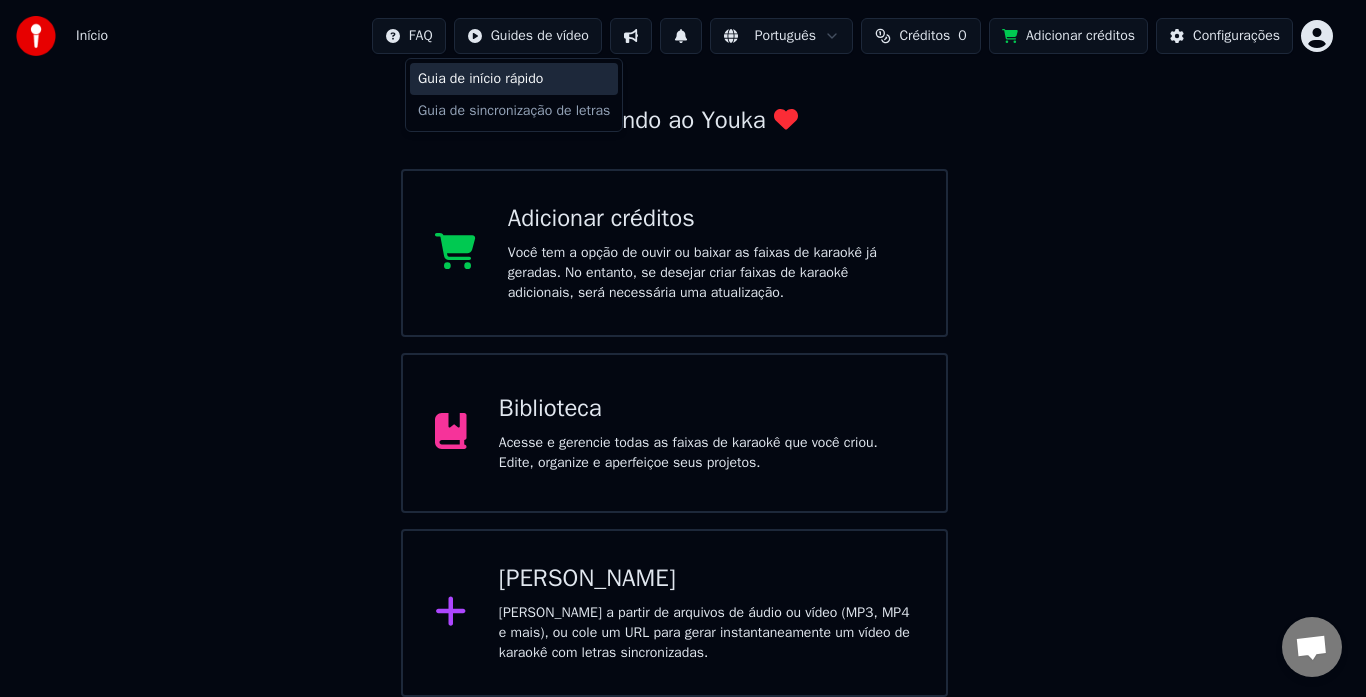 click on "Guia de início rápido" at bounding box center (514, 79) 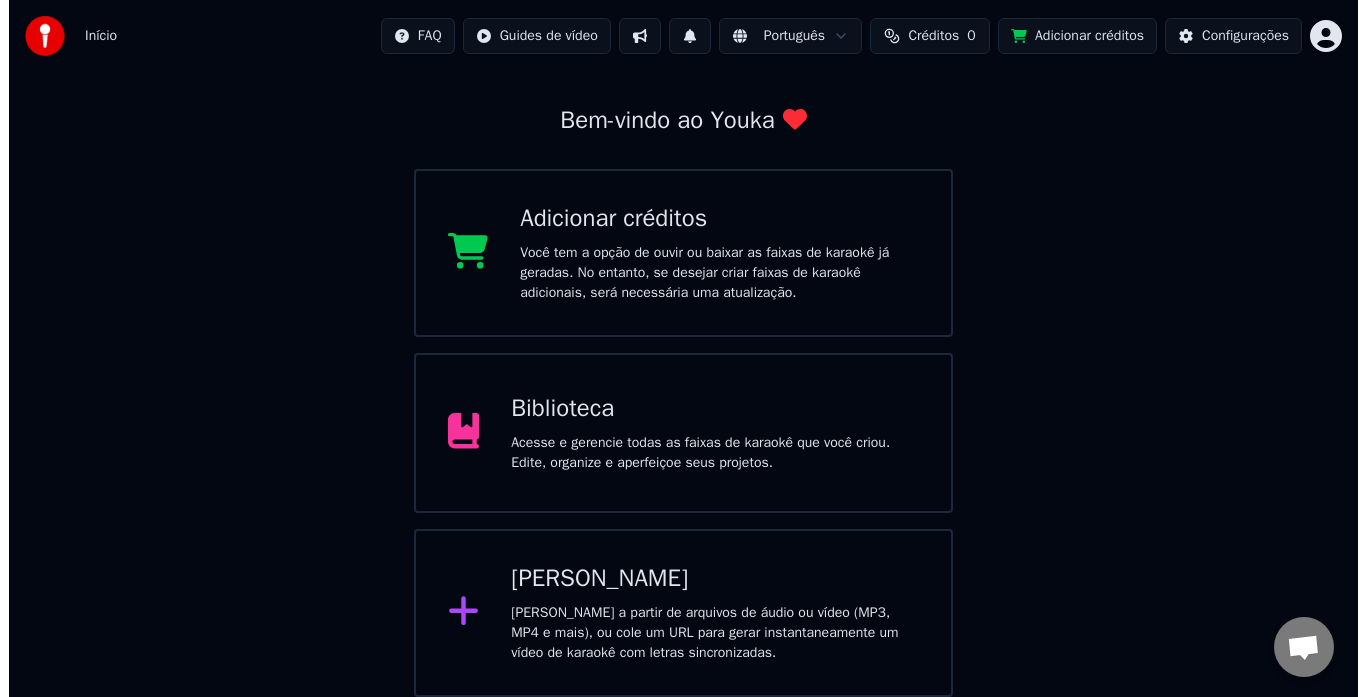 scroll, scrollTop: 33, scrollLeft: 0, axis: vertical 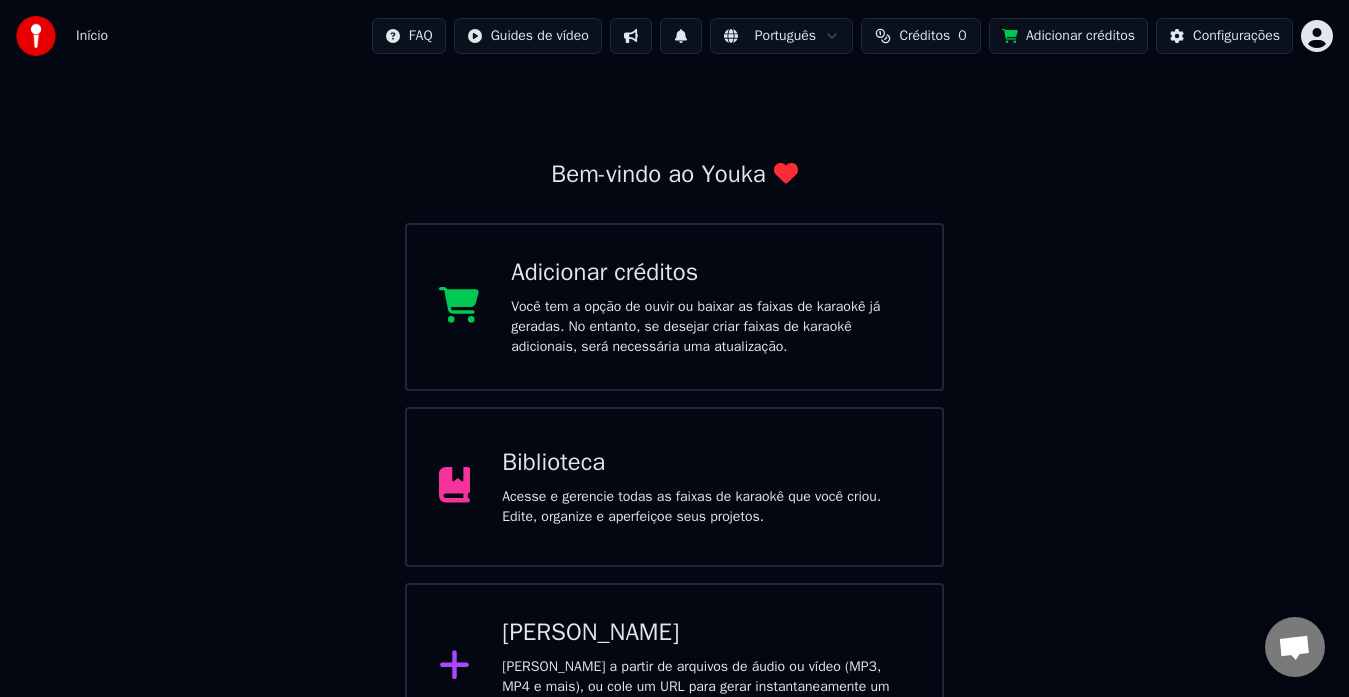 click on "[PERSON_NAME] a partir de arquivos de áudio ou vídeo (MP3, MP4 e mais), ou cole um URL para gerar instantaneamente um vídeo de karaokê com letras sincronizadas." at bounding box center [706, 687] 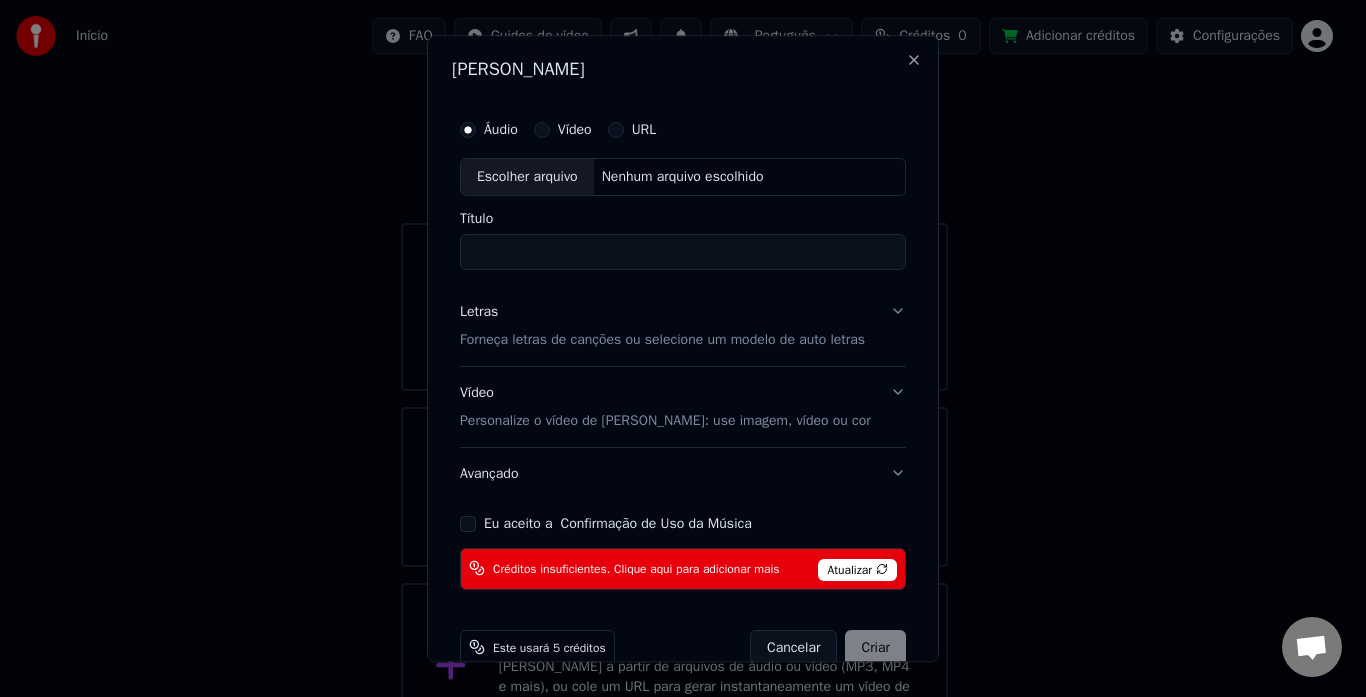 click on "Letras Forneça letras de canções ou selecione um modelo de auto letras" at bounding box center [683, 326] 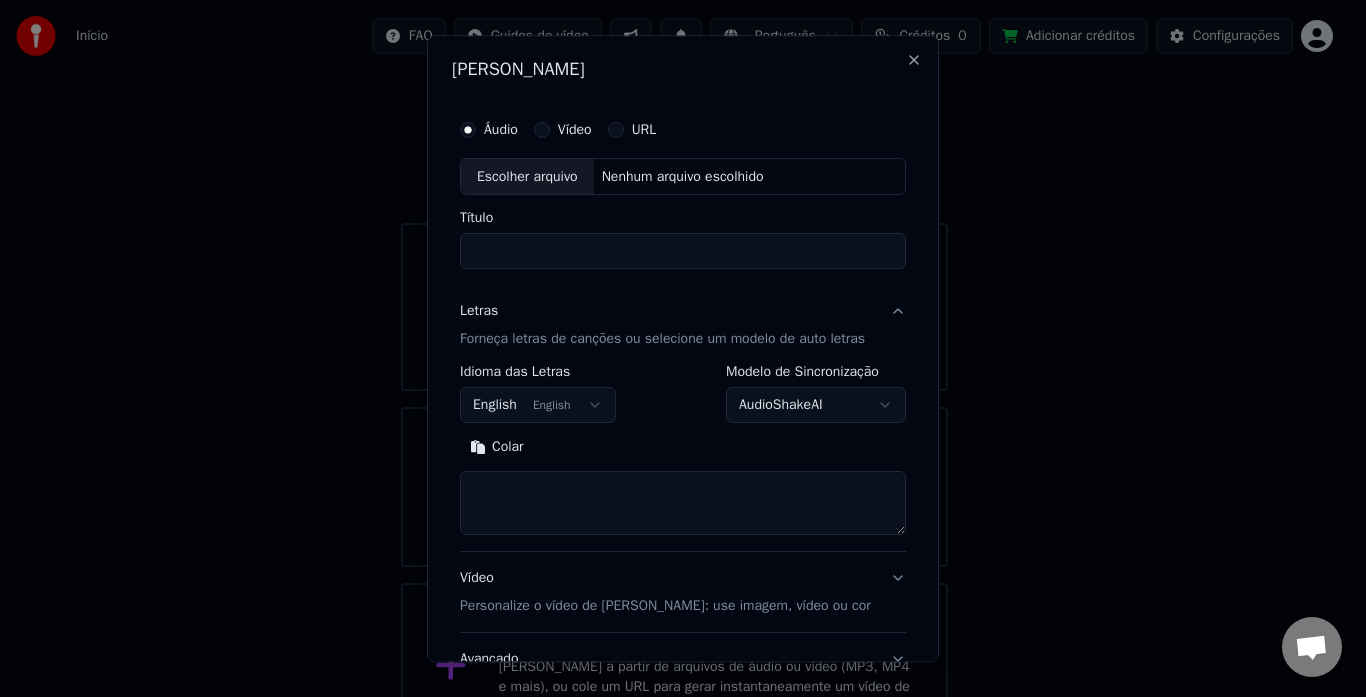 click on "**********" at bounding box center [674, 359] 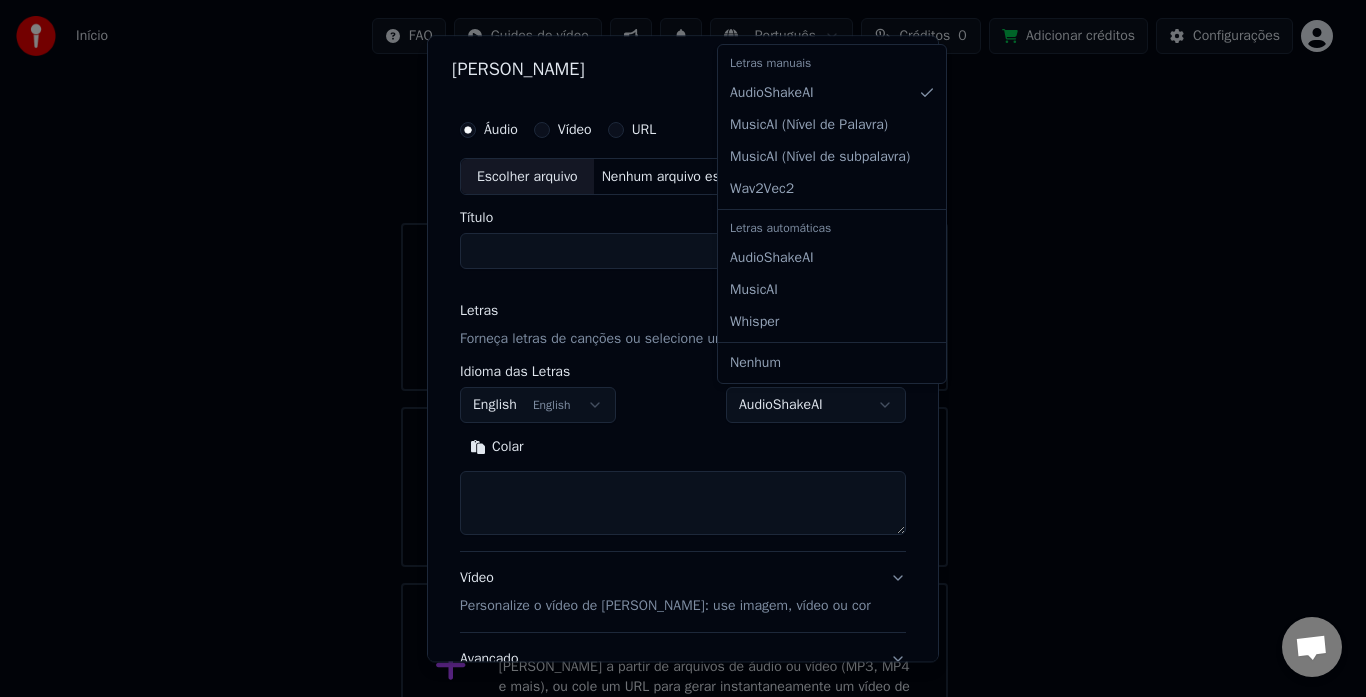 select on "**********" 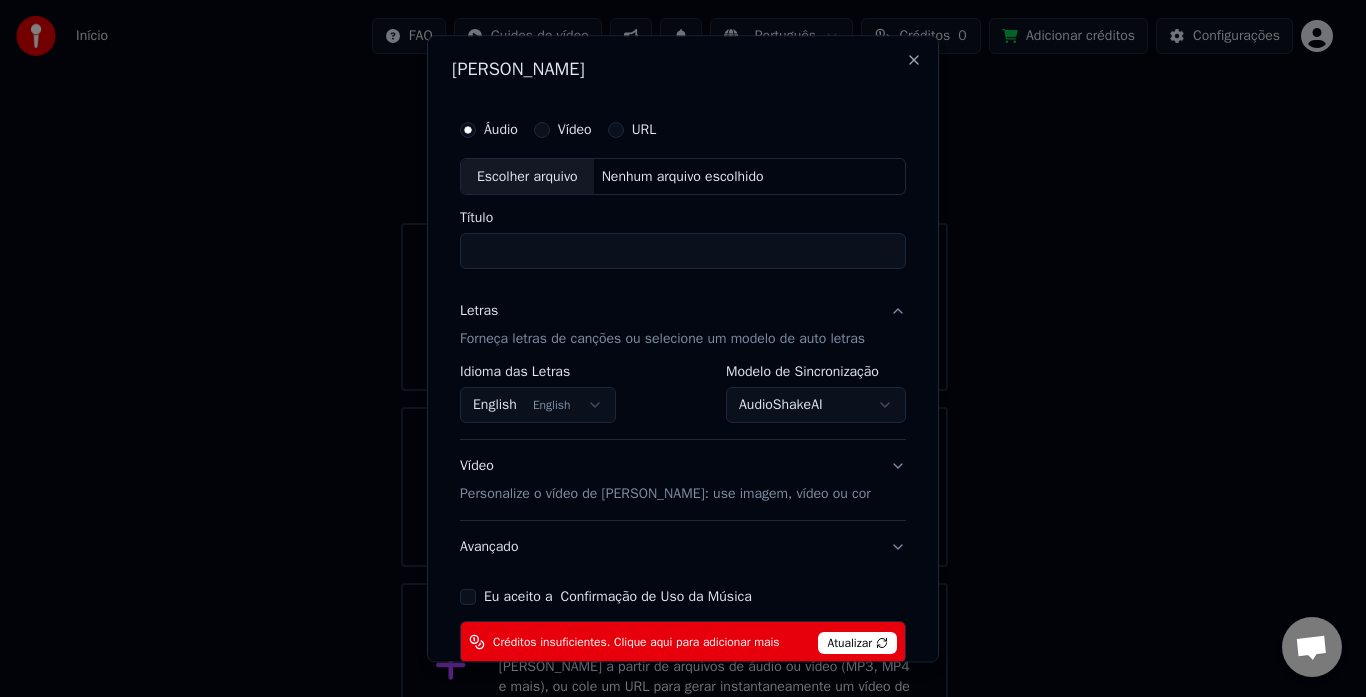 click on "Vídeo" at bounding box center [575, 130] 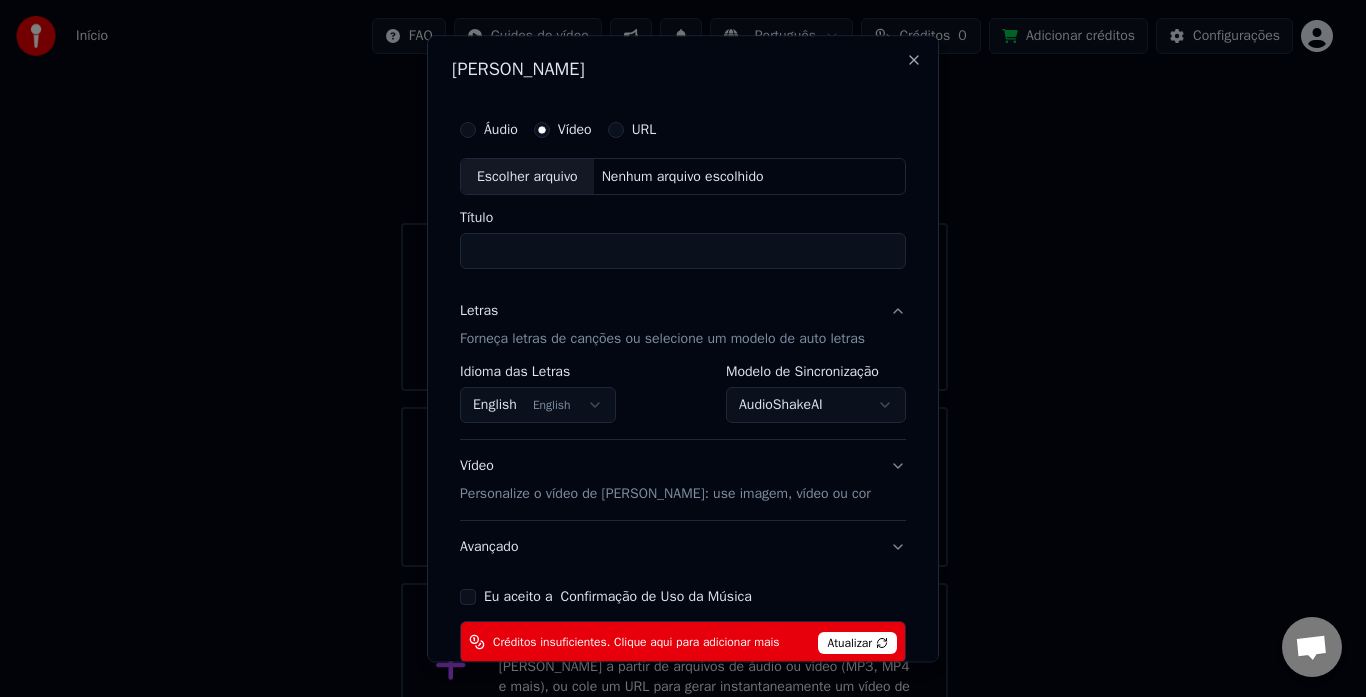 click on "URL" at bounding box center [644, 130] 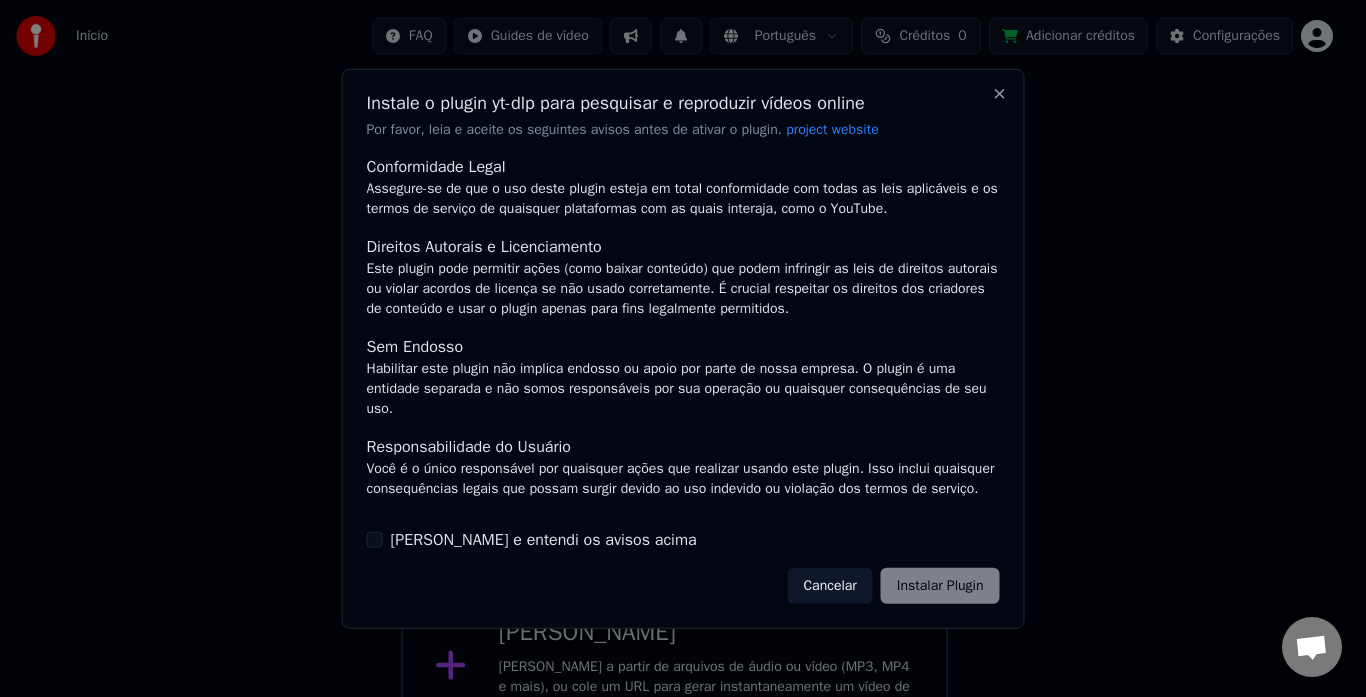 click on "Cancelar" at bounding box center (829, 586) 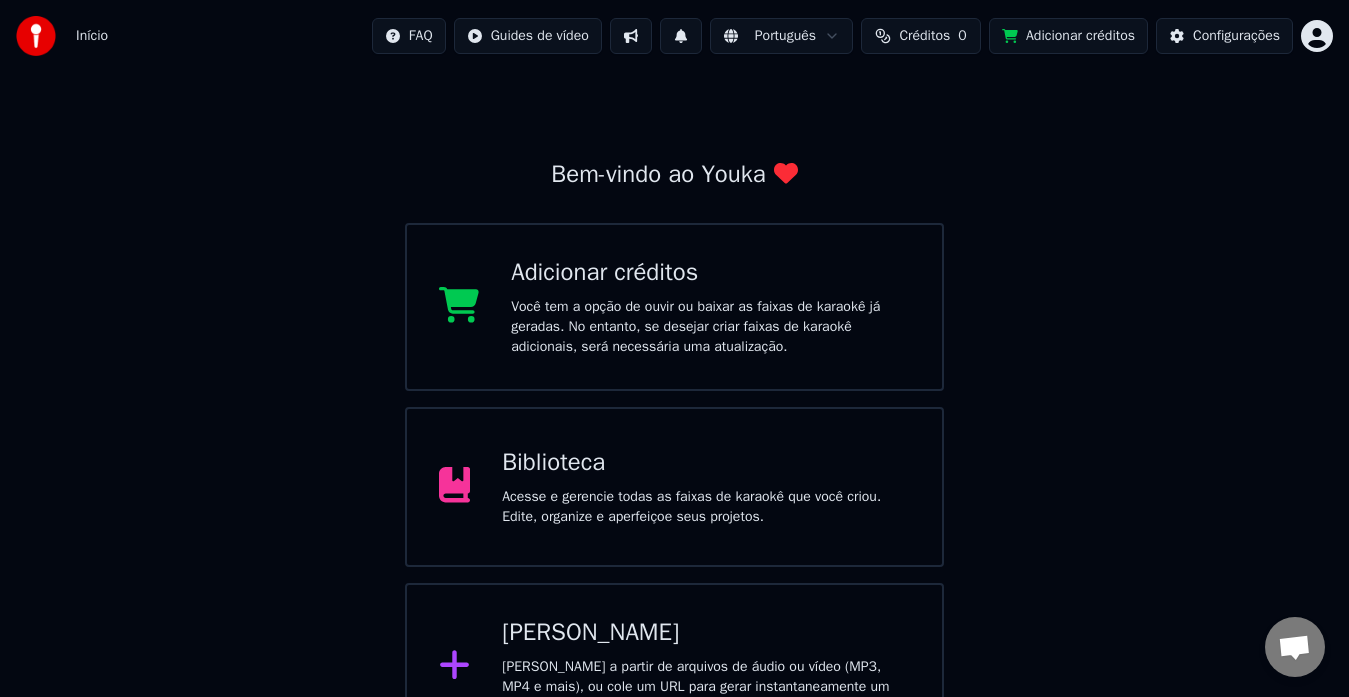 click on "Criar Karaokê Crie karaokê a partir de arquivos de áudio ou vídeo (MP3, MP4 e mais), ou cole um URL para gerar instantaneamente um vídeo de karaokê com letras sincronizadas." at bounding box center (706, 667) 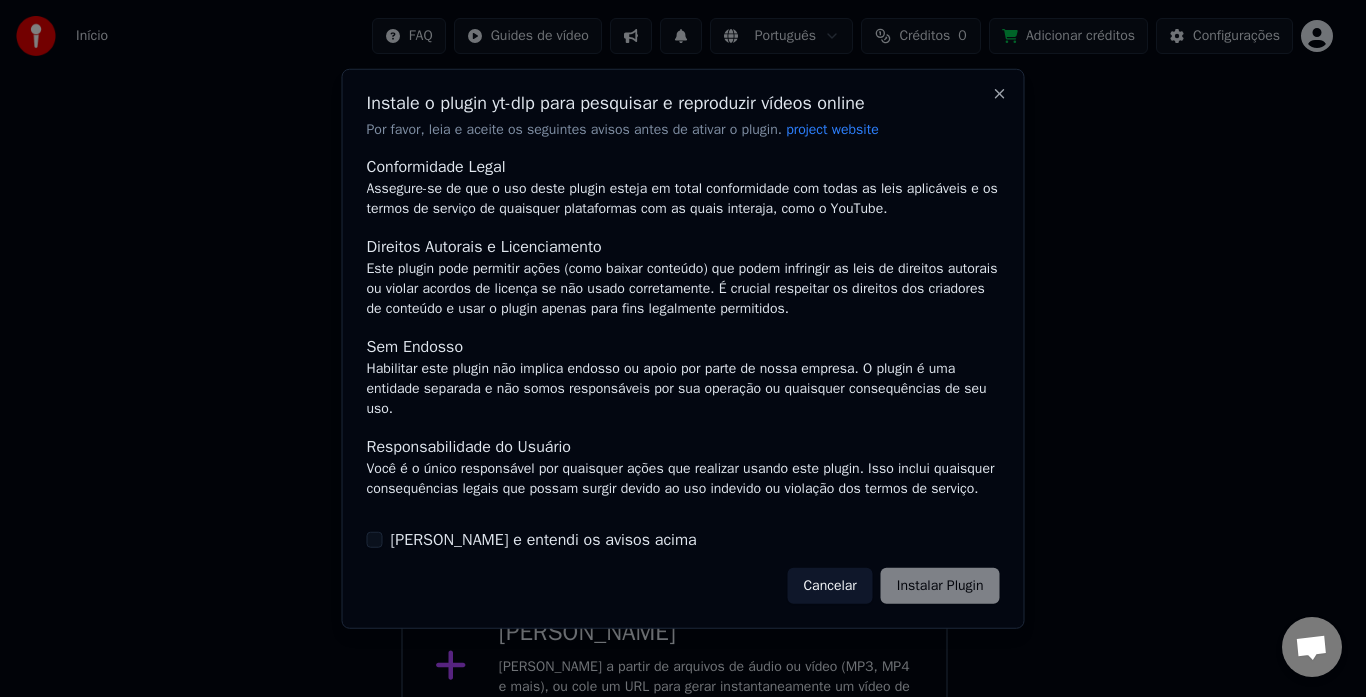 click on "Cancelar Instalar Plugin" at bounding box center [893, 586] 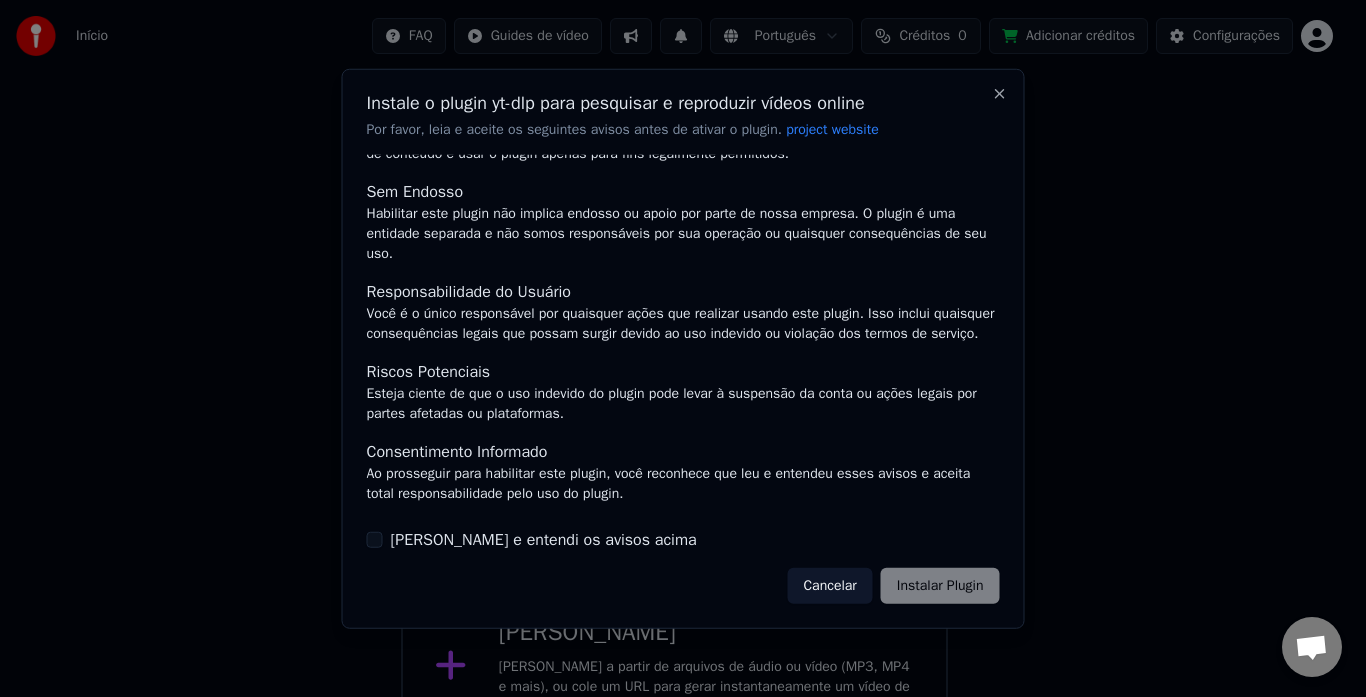 click on "Cancelar" at bounding box center [829, 586] 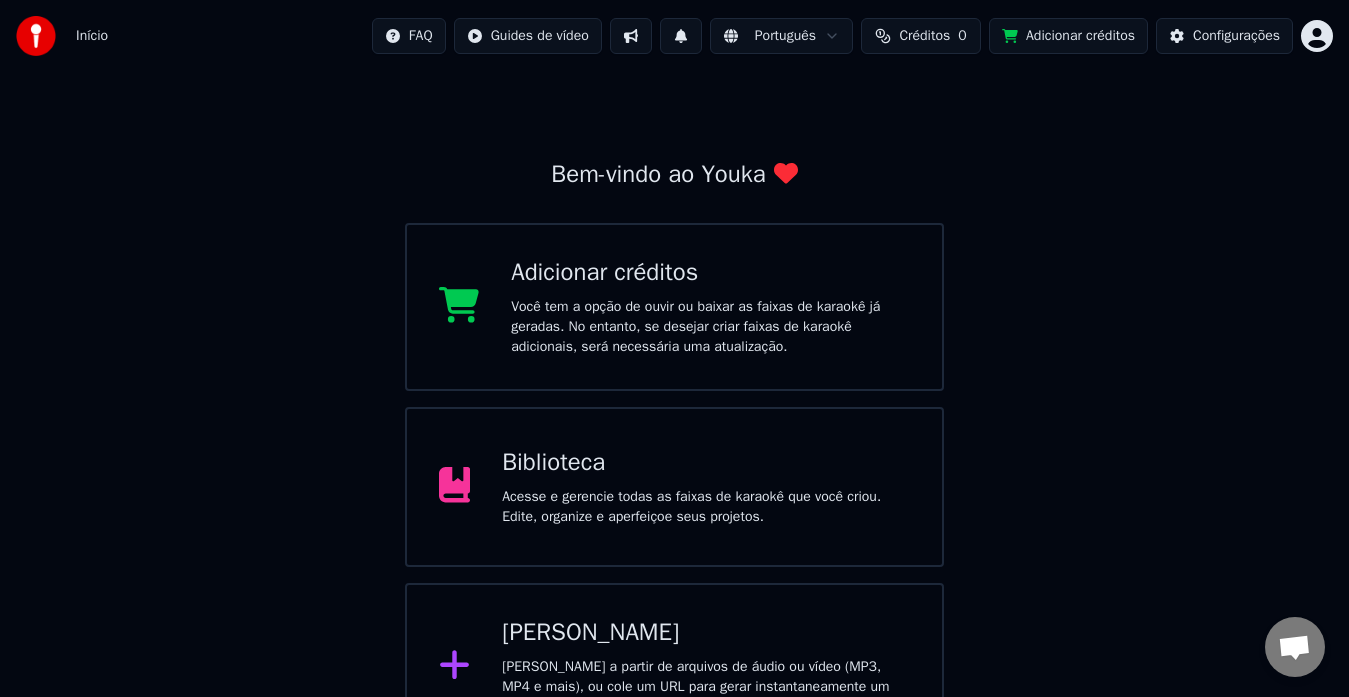 click on "[PERSON_NAME]" at bounding box center (706, 633) 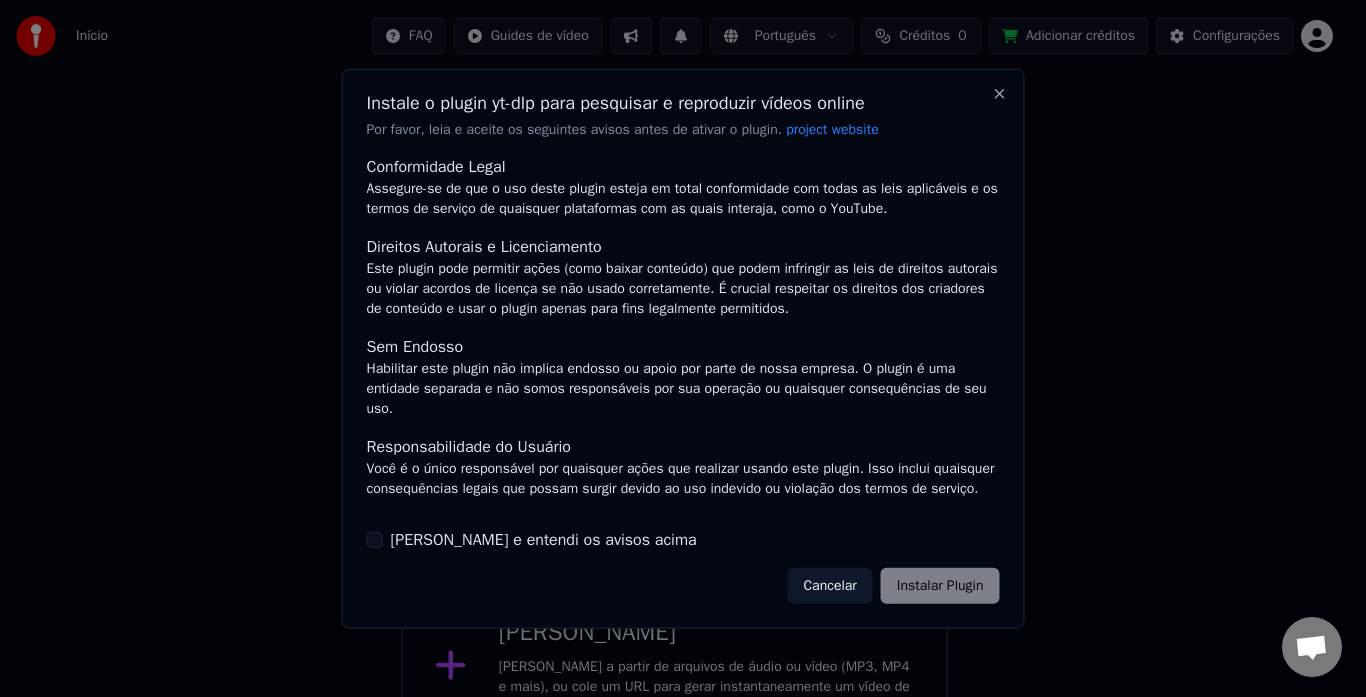 click on "Li e entendi os avisos acima" at bounding box center [544, 540] 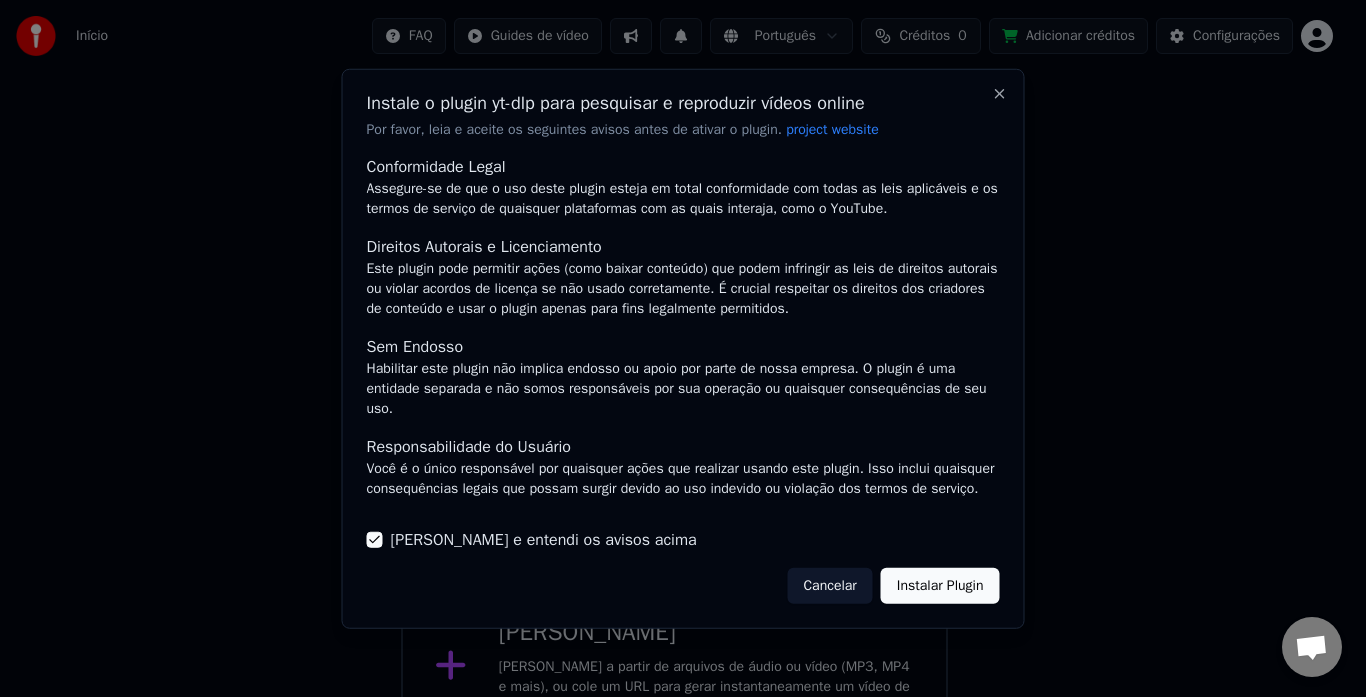 click on "Instalar Plugin" at bounding box center [940, 586] 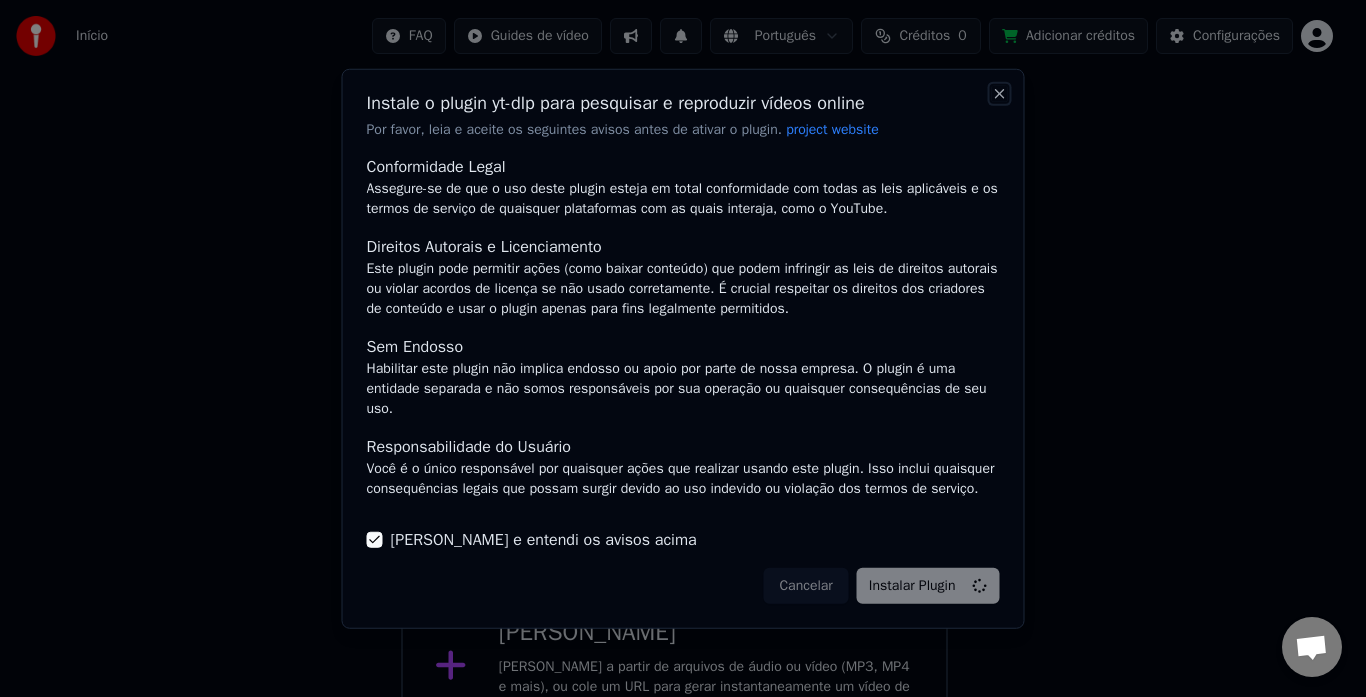 click on "Close" at bounding box center (1000, 93) 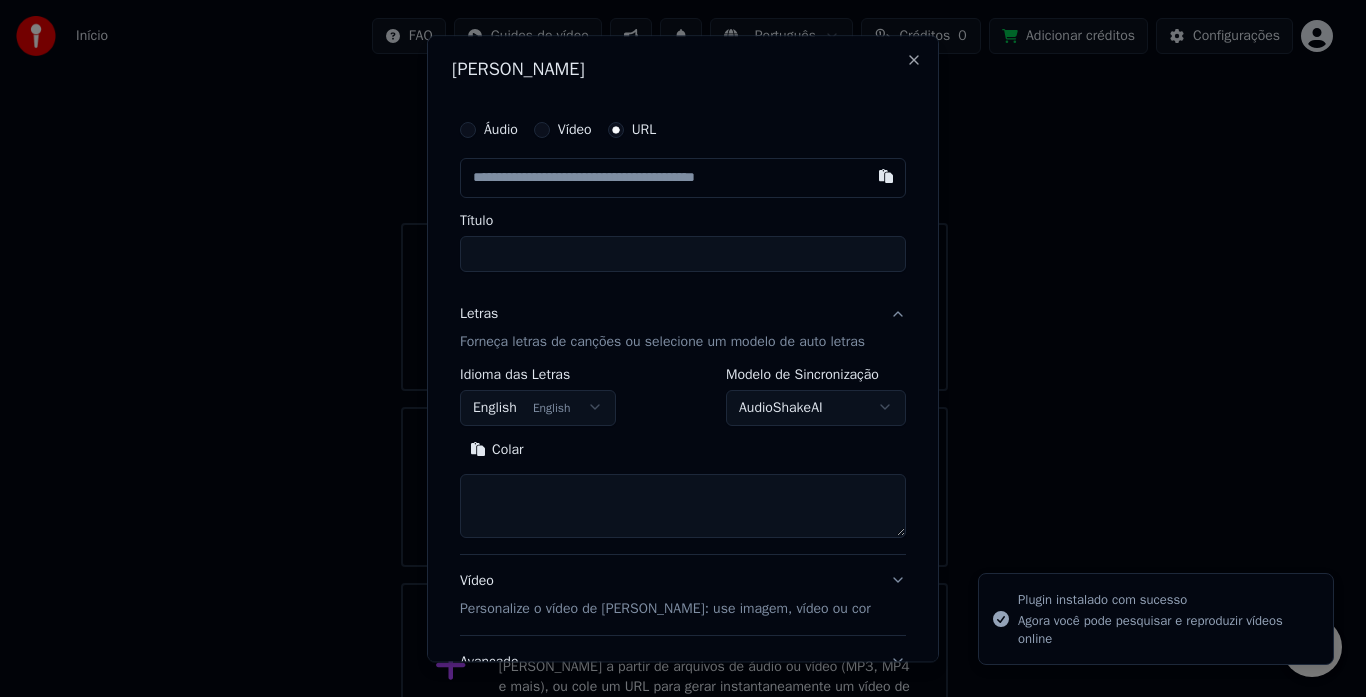 click on "Áudio" at bounding box center (501, 130) 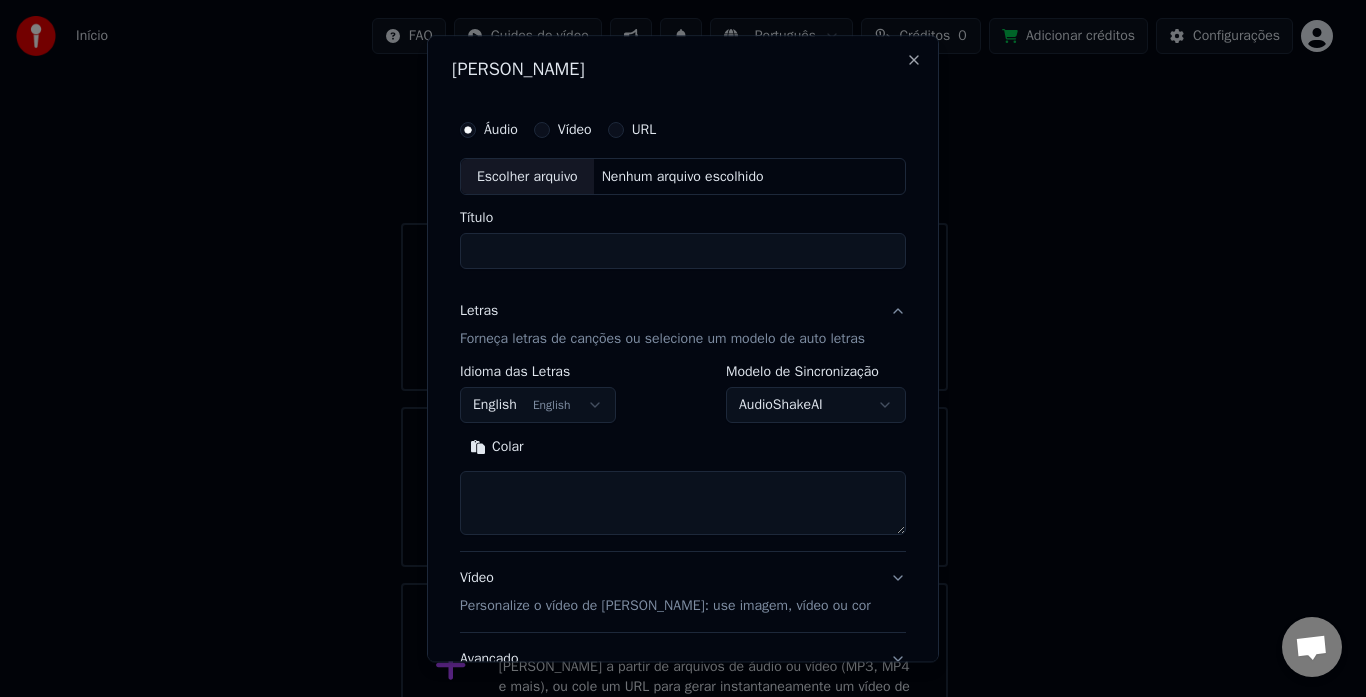 click at bounding box center [683, 504] 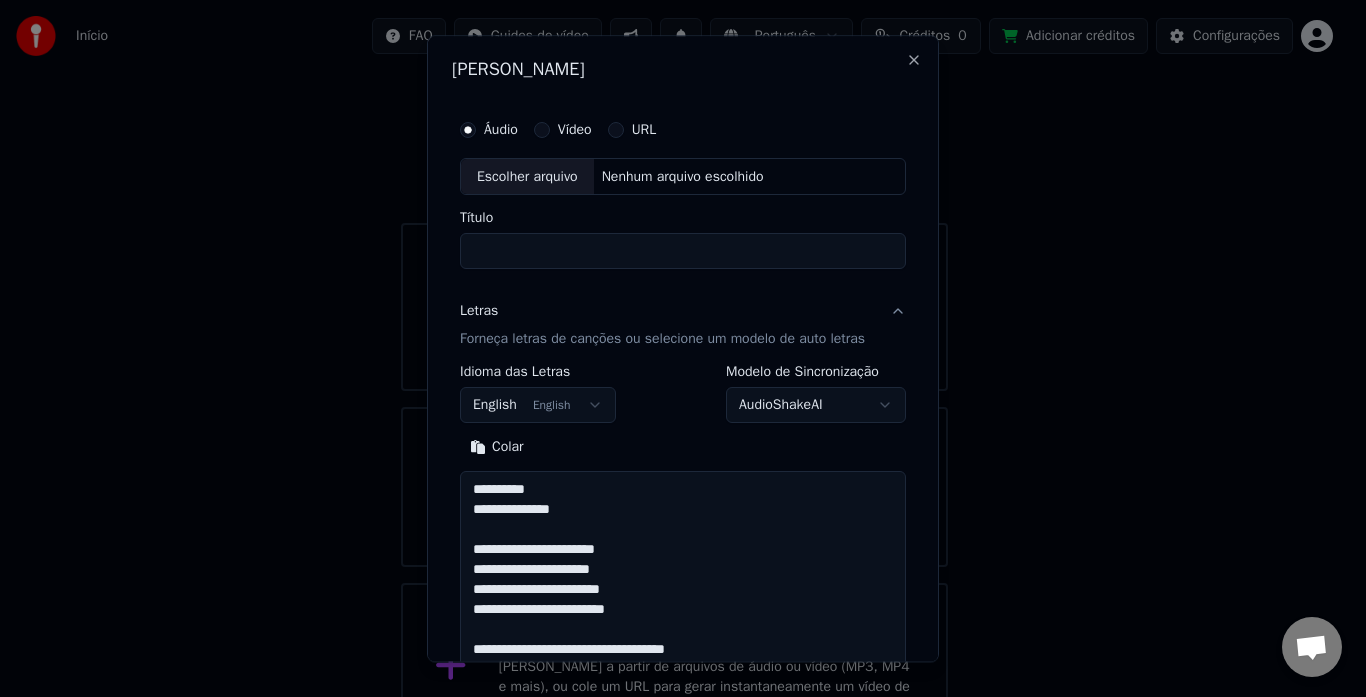 scroll, scrollTop: 565, scrollLeft: 0, axis: vertical 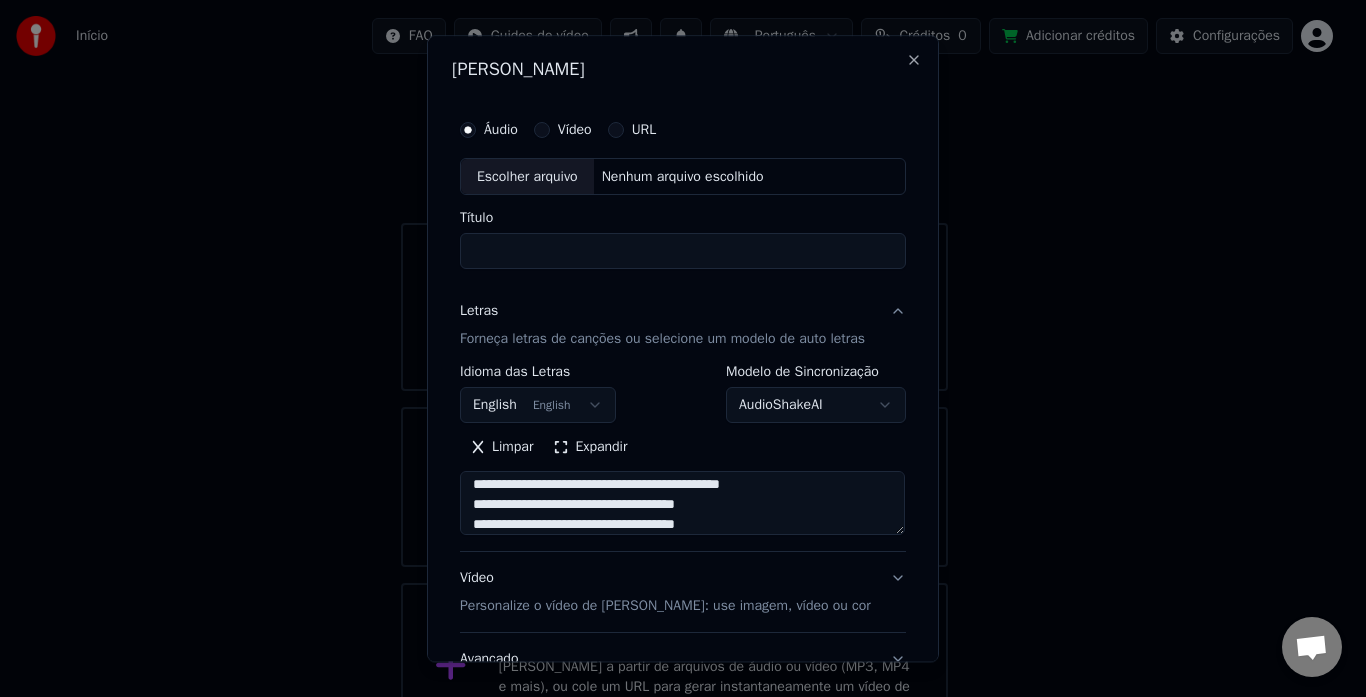 type on "**********" 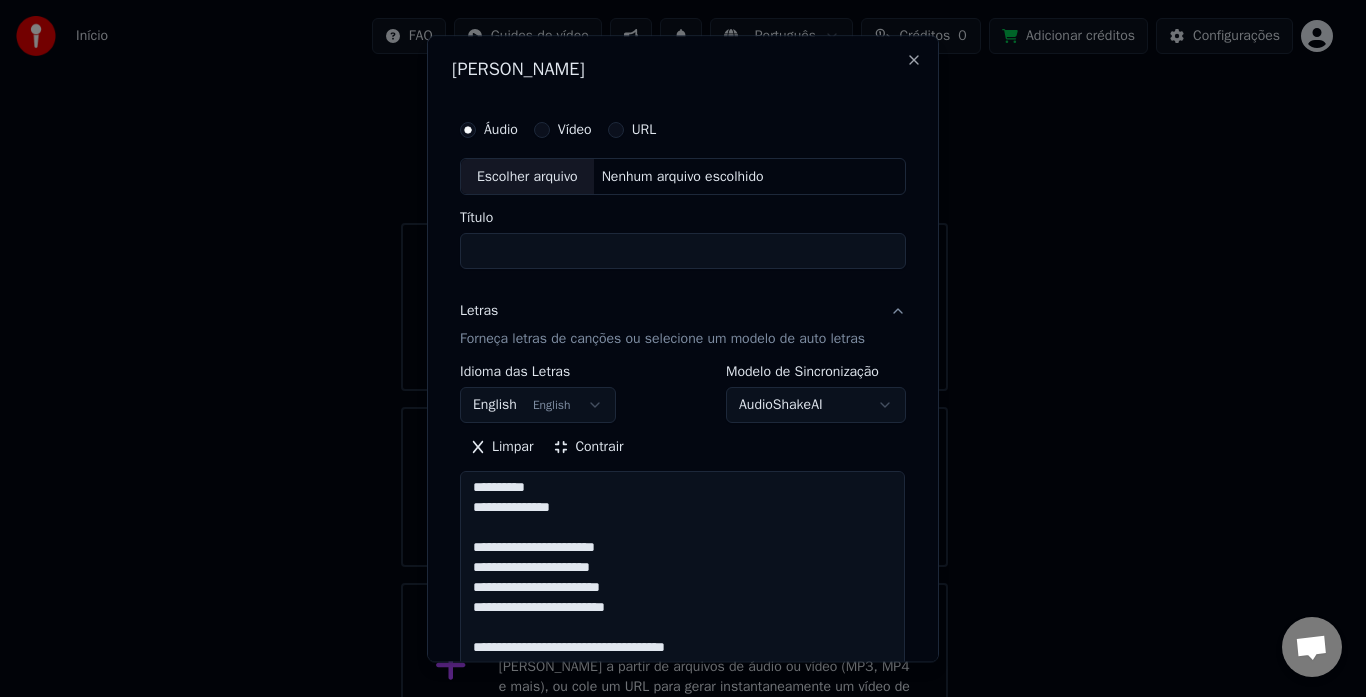 scroll, scrollTop: 0, scrollLeft: 0, axis: both 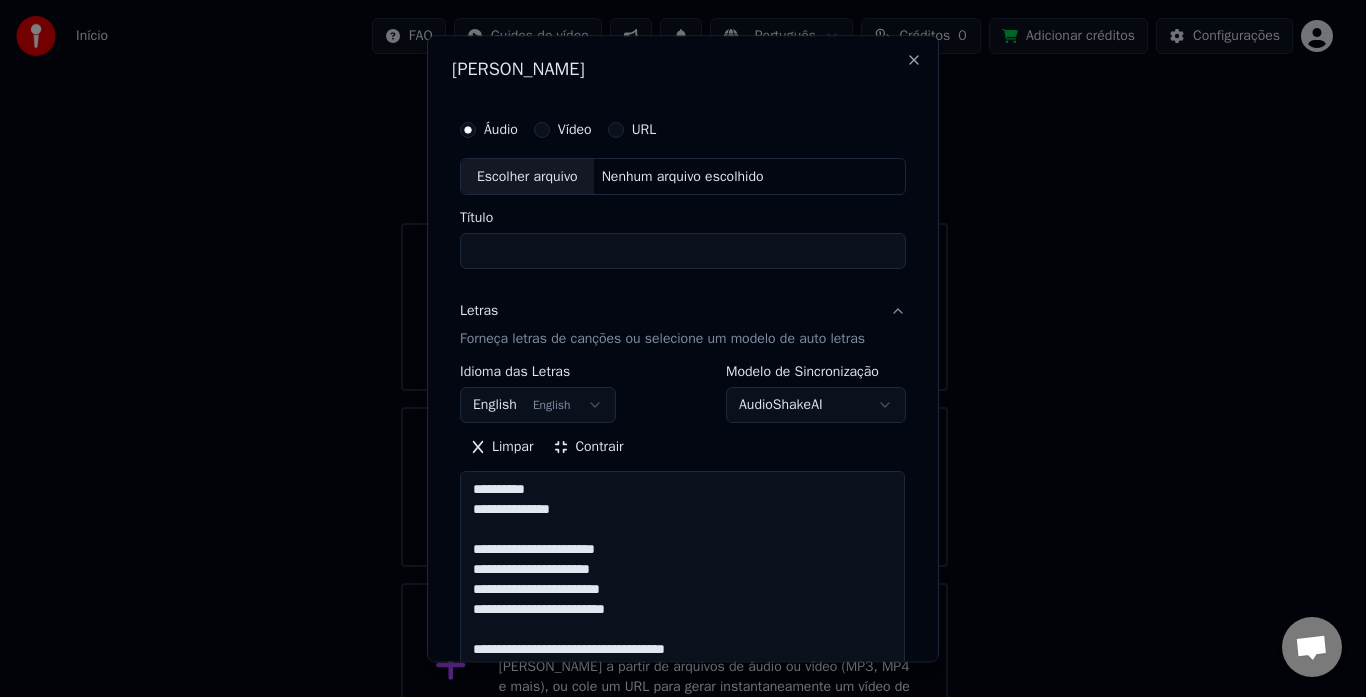 drag, startPoint x: 561, startPoint y: 488, endPoint x: 461, endPoint y: 488, distance: 100 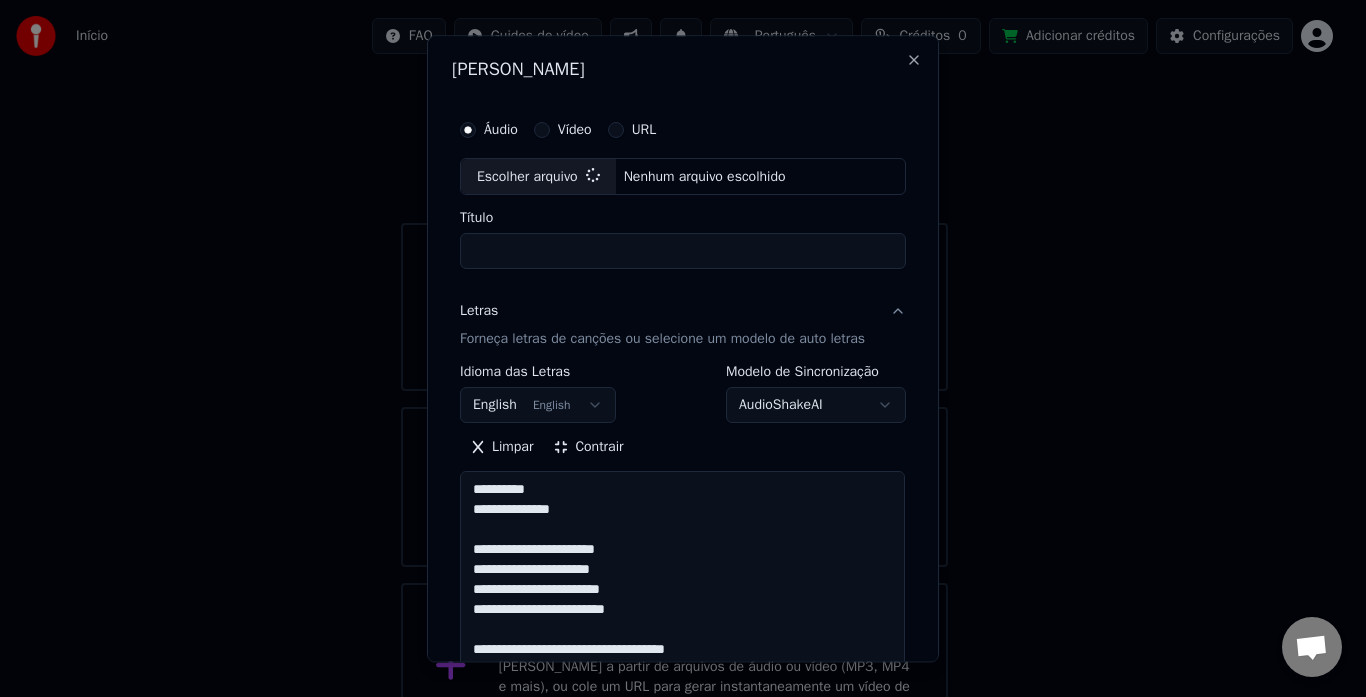 type on "**********" 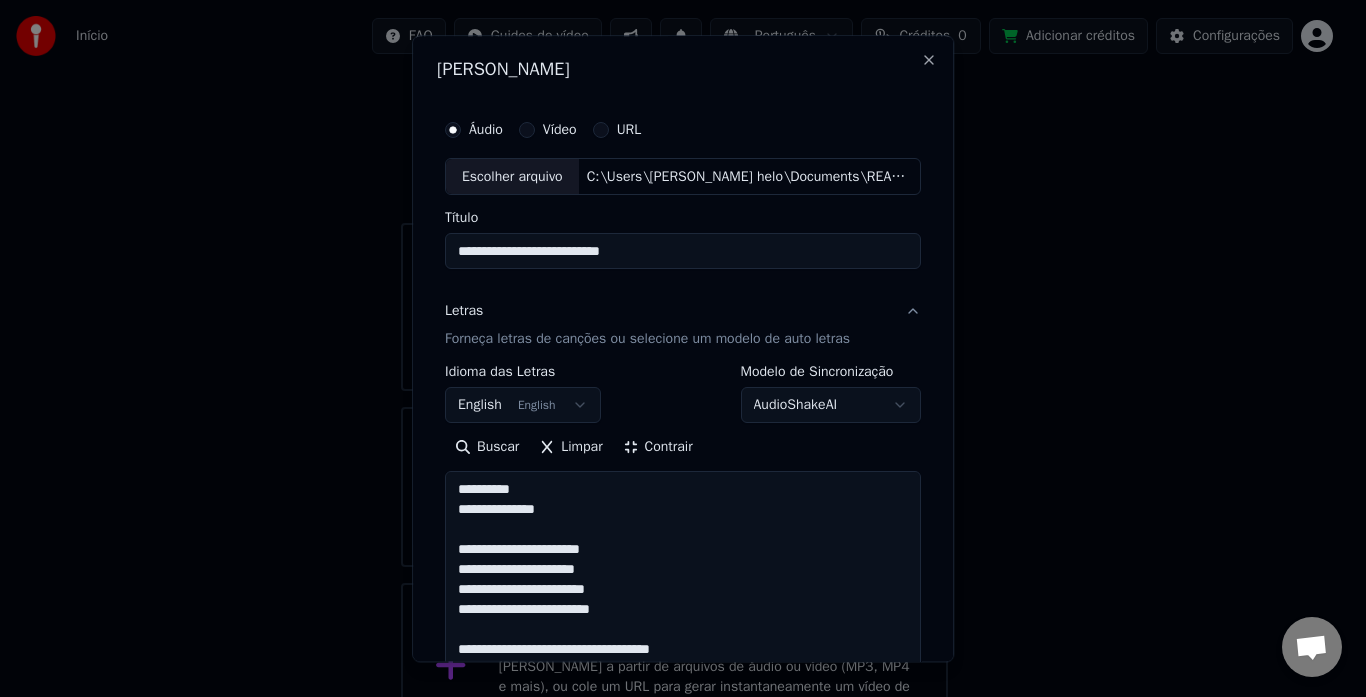 click on "Escolher arquivo" at bounding box center (512, 177) 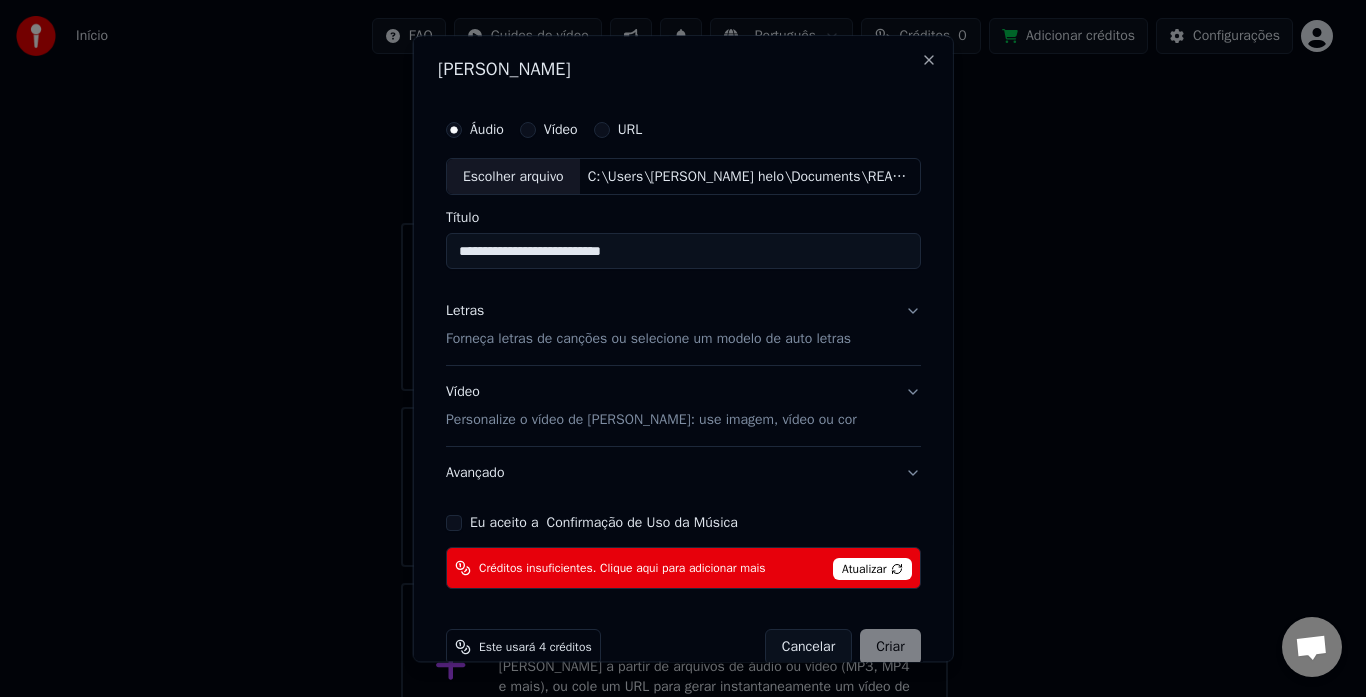click on "Forneça letras de canções ou selecione um modelo de auto letras" at bounding box center [648, 340] 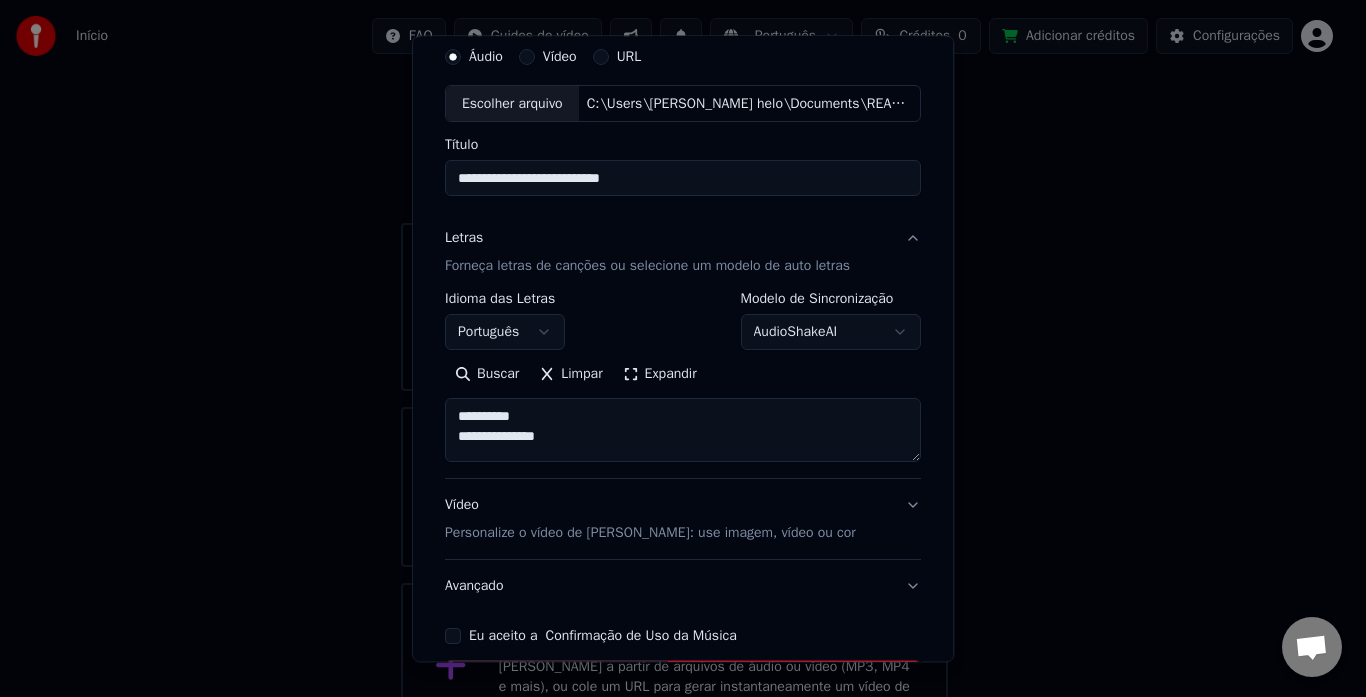 scroll, scrollTop: 80, scrollLeft: 0, axis: vertical 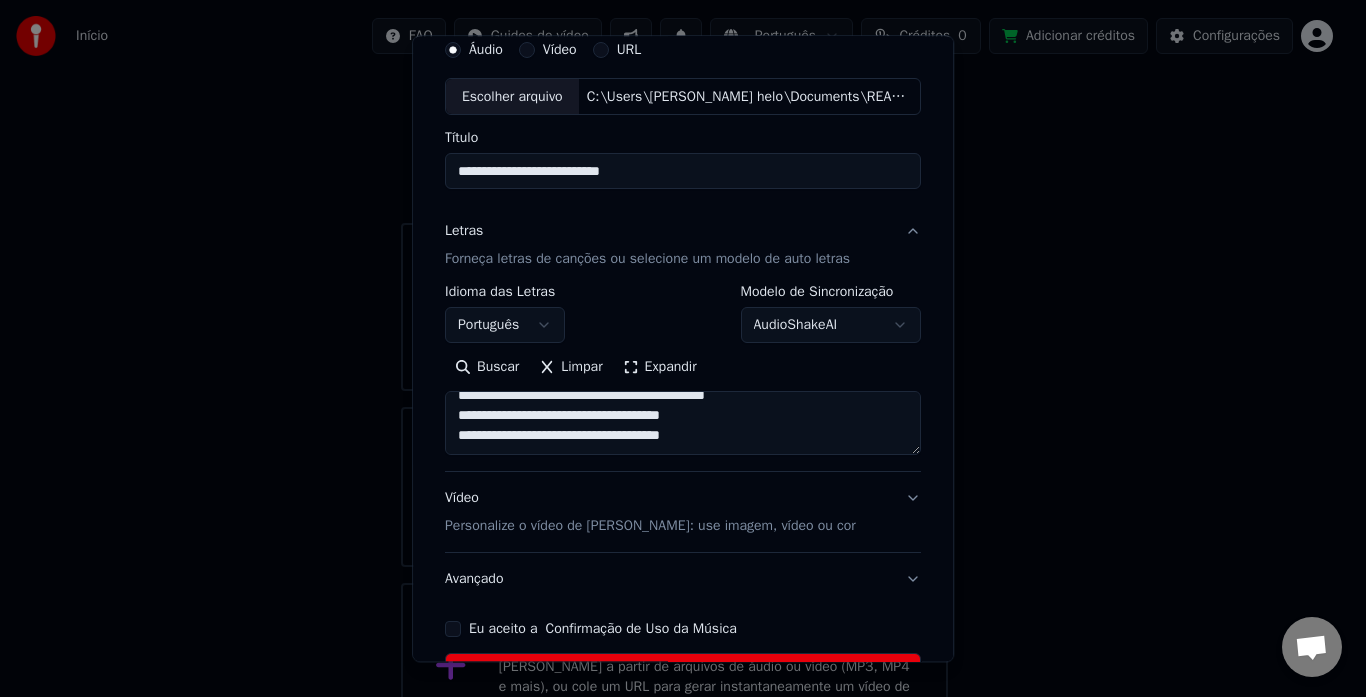 drag, startPoint x: 619, startPoint y: 425, endPoint x: 758, endPoint y: 454, distance: 141.99295 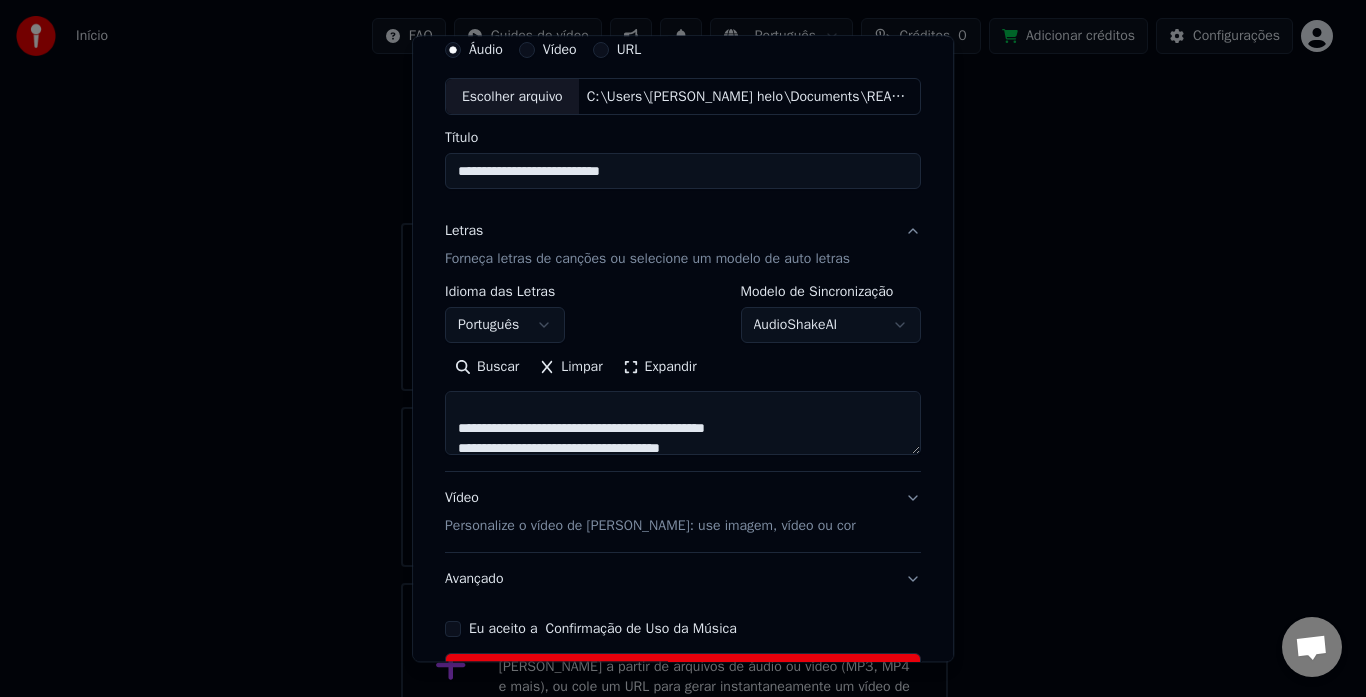 scroll, scrollTop: 574, scrollLeft: 0, axis: vertical 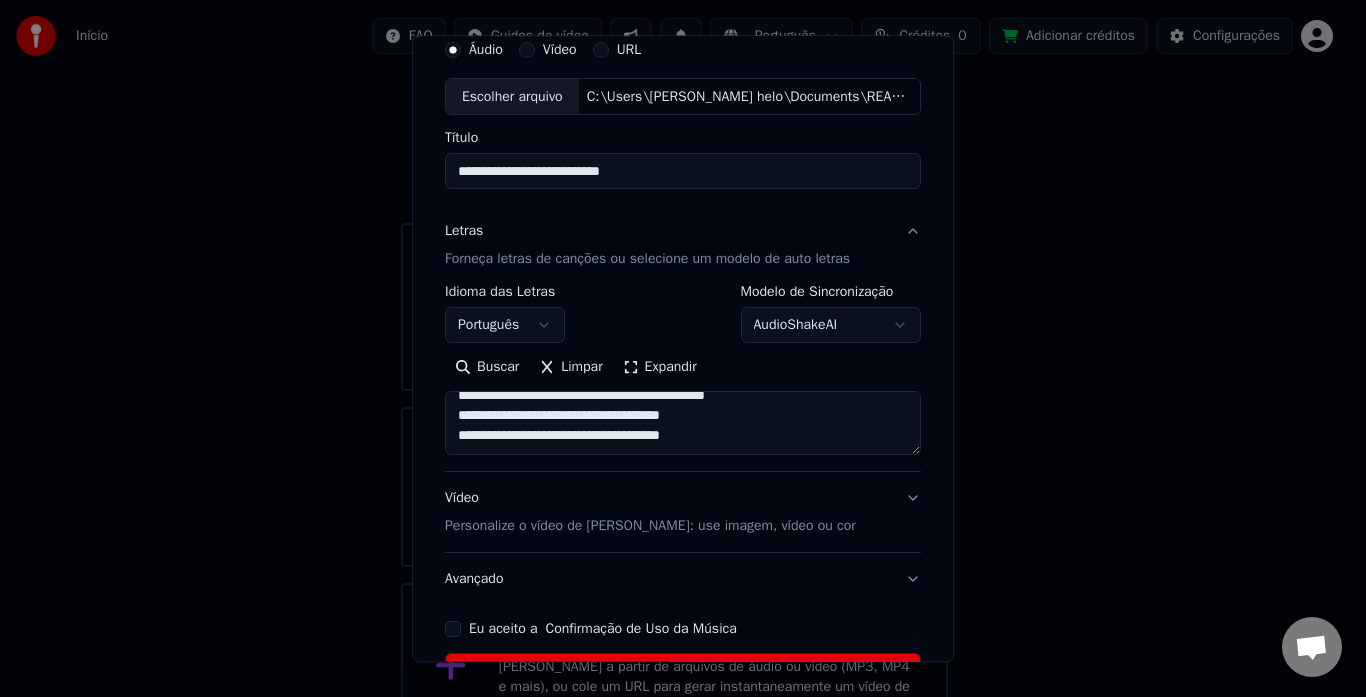 drag, startPoint x: 450, startPoint y: 427, endPoint x: 735, endPoint y: 452, distance: 286.0944 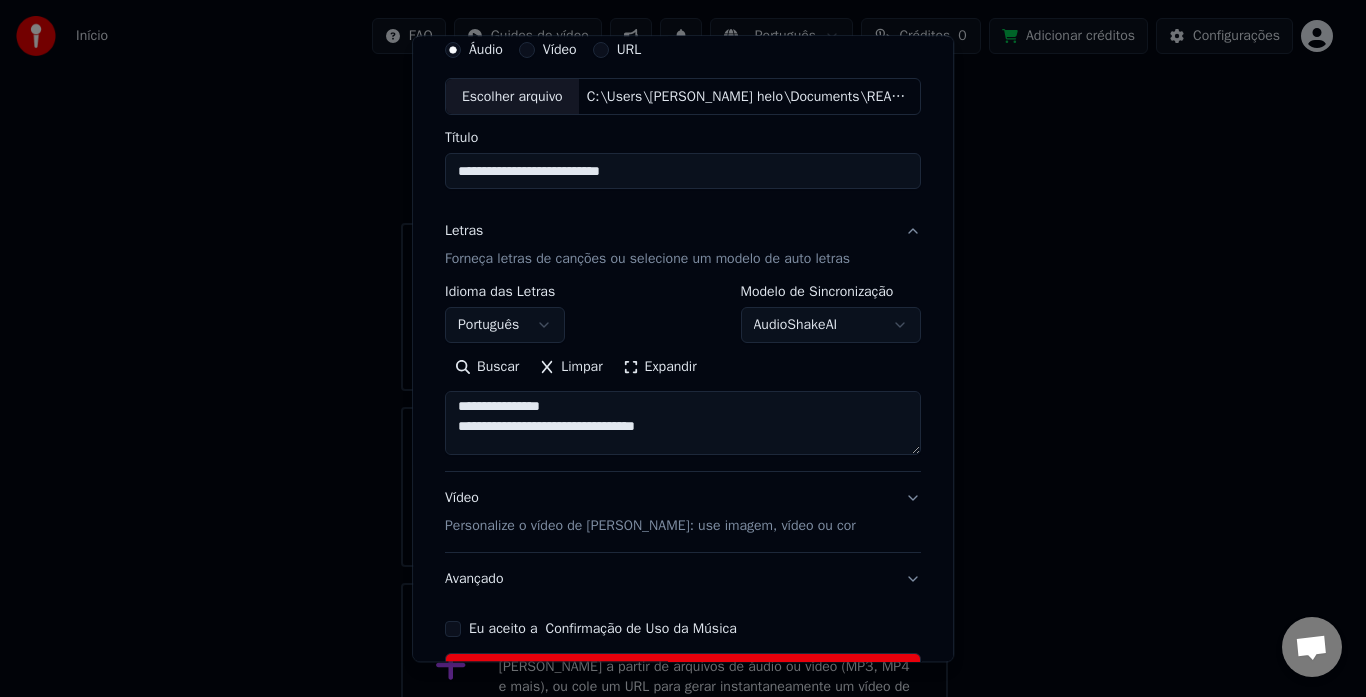 scroll, scrollTop: 574, scrollLeft: 0, axis: vertical 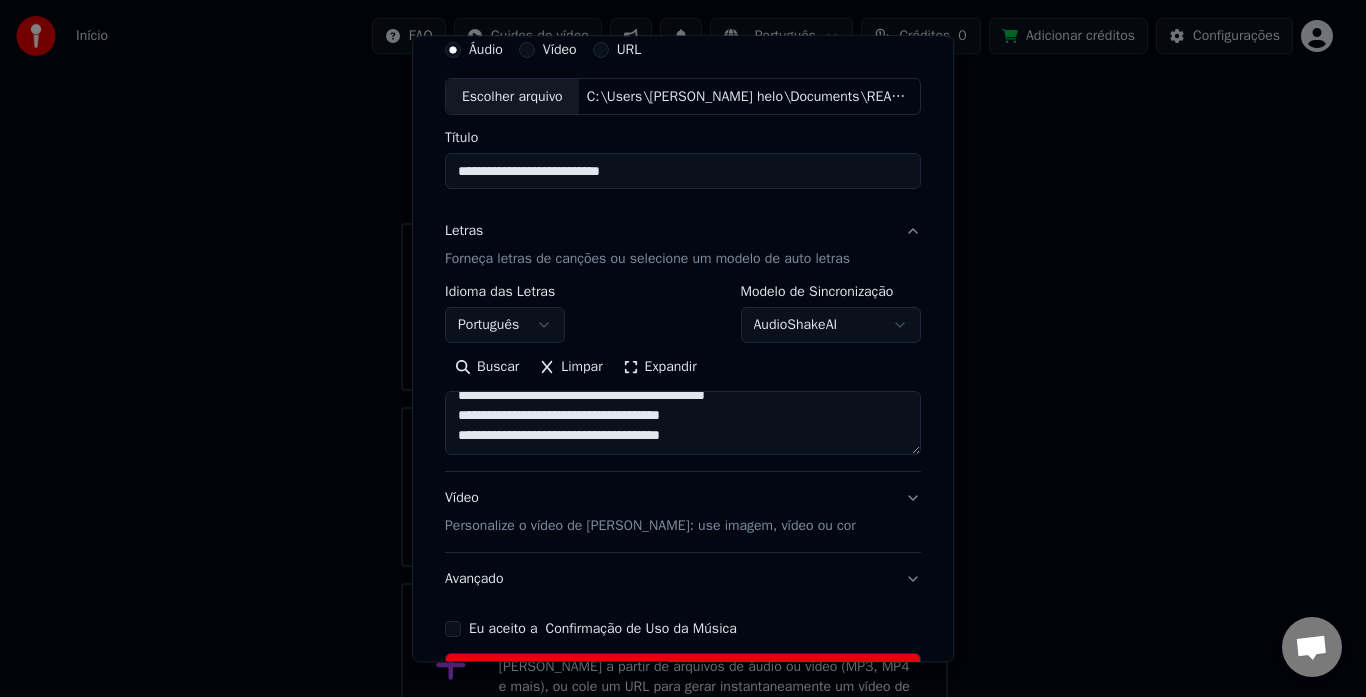 click on "Expandir" at bounding box center [660, 368] 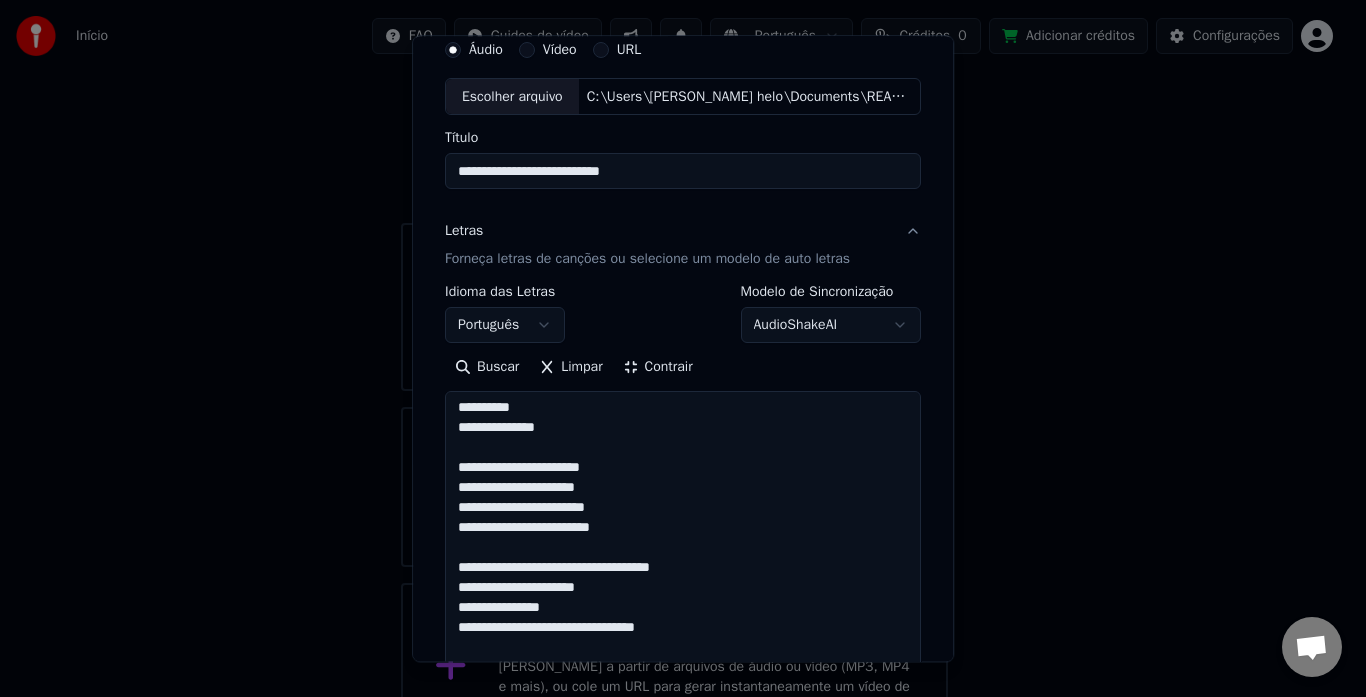 click on "Contrair" at bounding box center (658, 368) 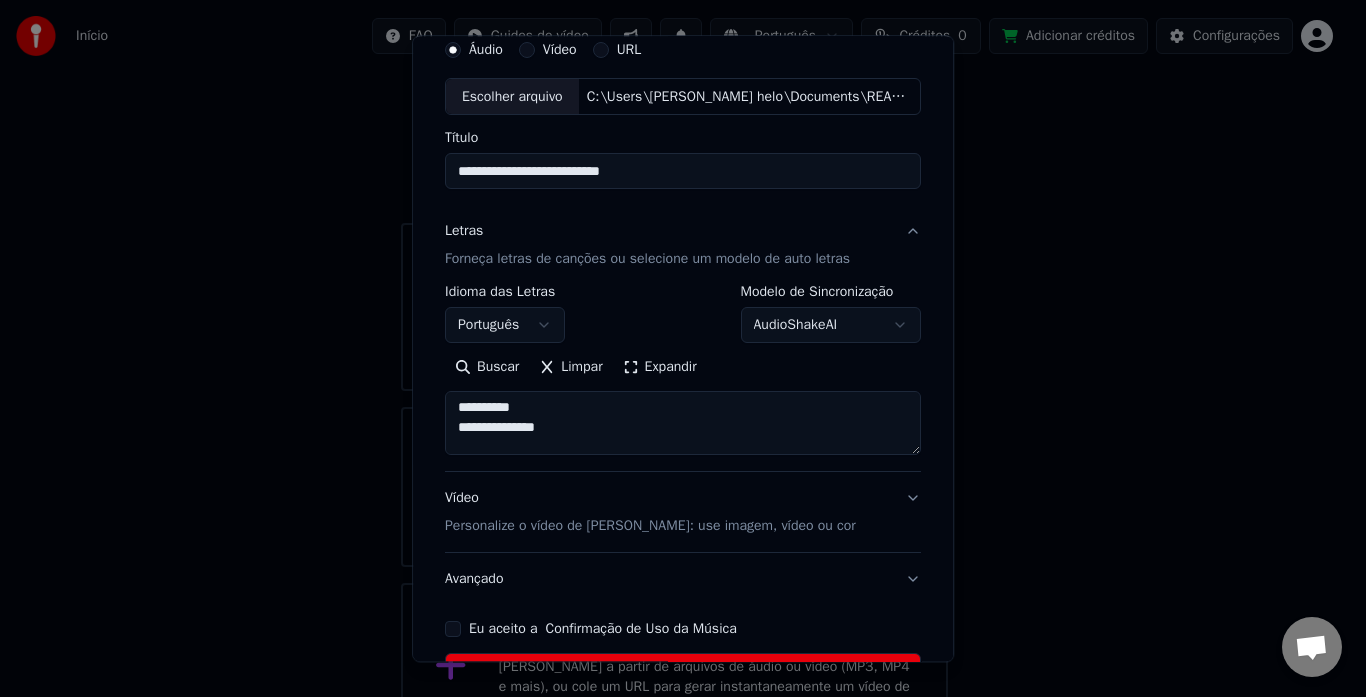 click on "Buscar" at bounding box center [487, 368] 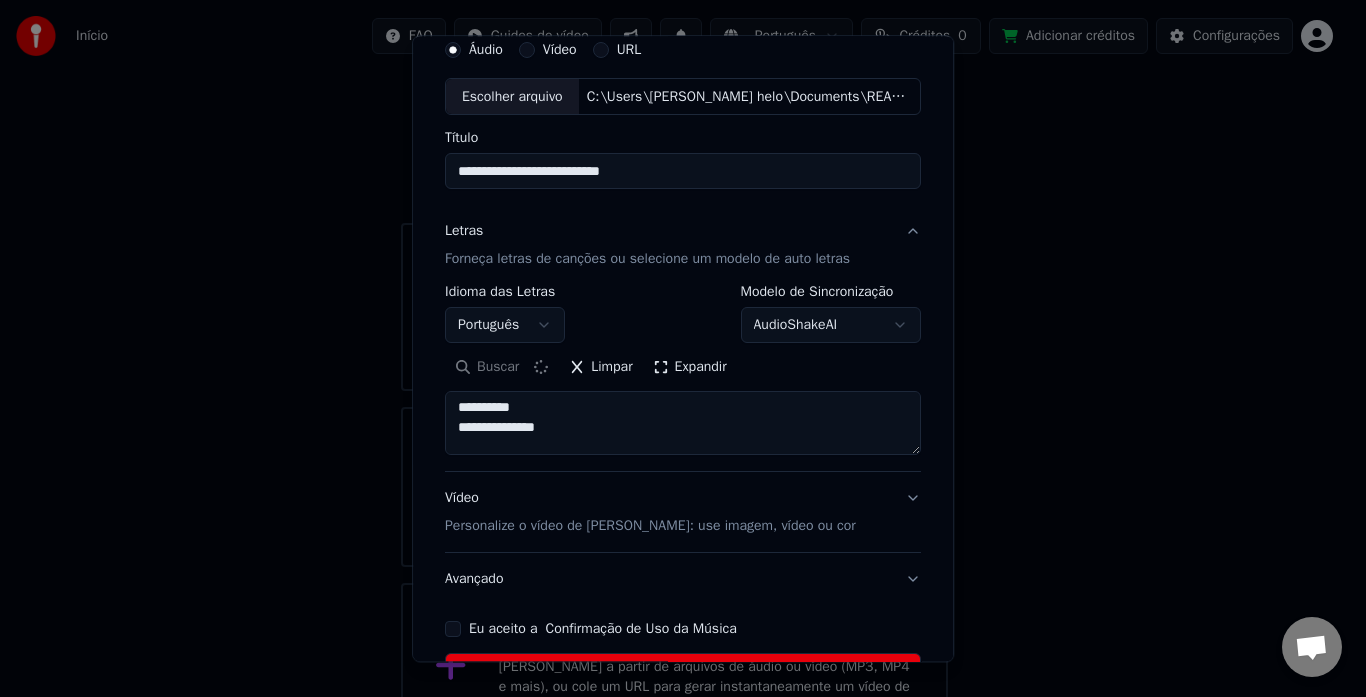 click on "**********" at bounding box center [674, 359] 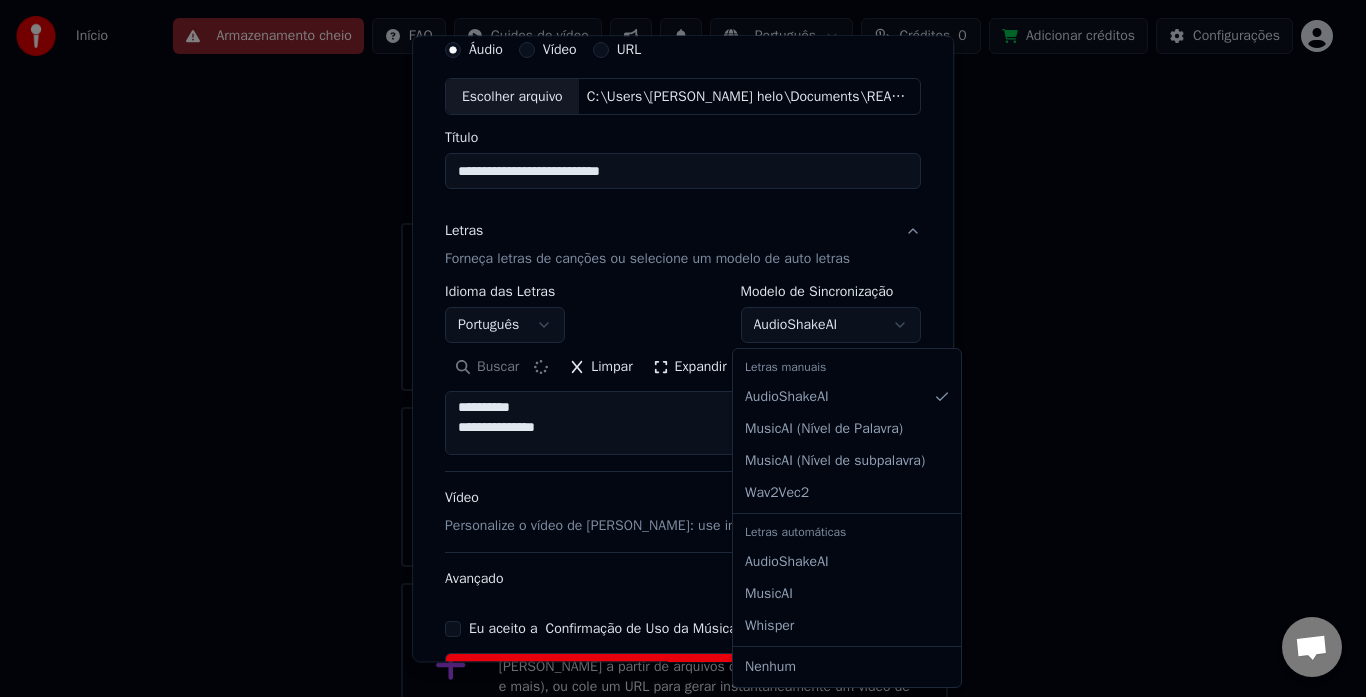 select on "**********" 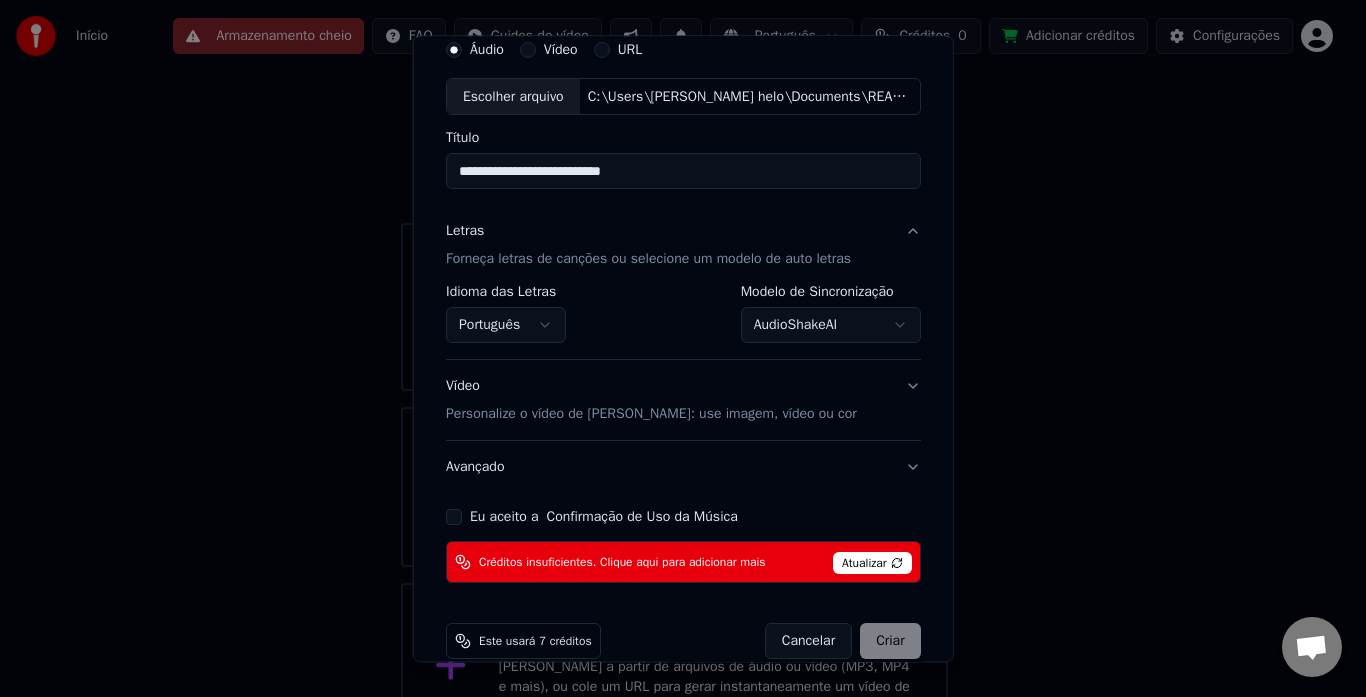 click on "Eu aceito a   Confirmação de Uso da Música" at bounding box center [604, 518] 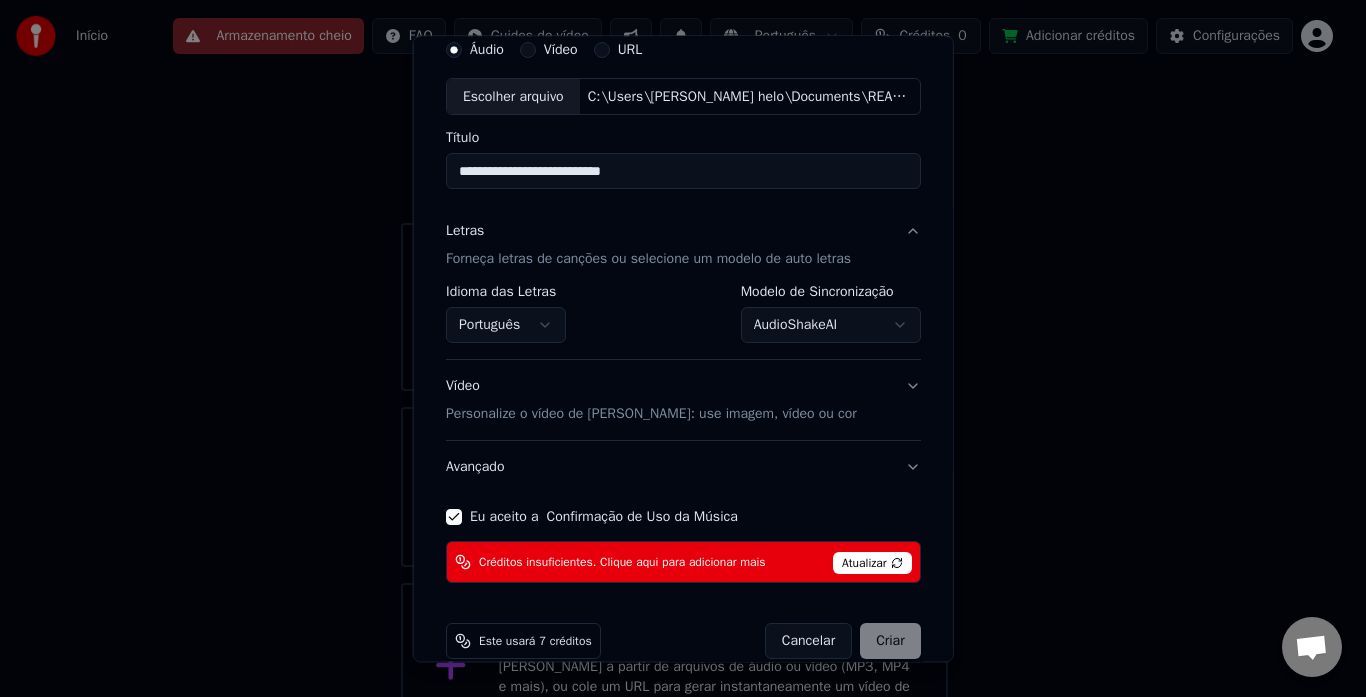 click on "**********" at bounding box center (683, 172) 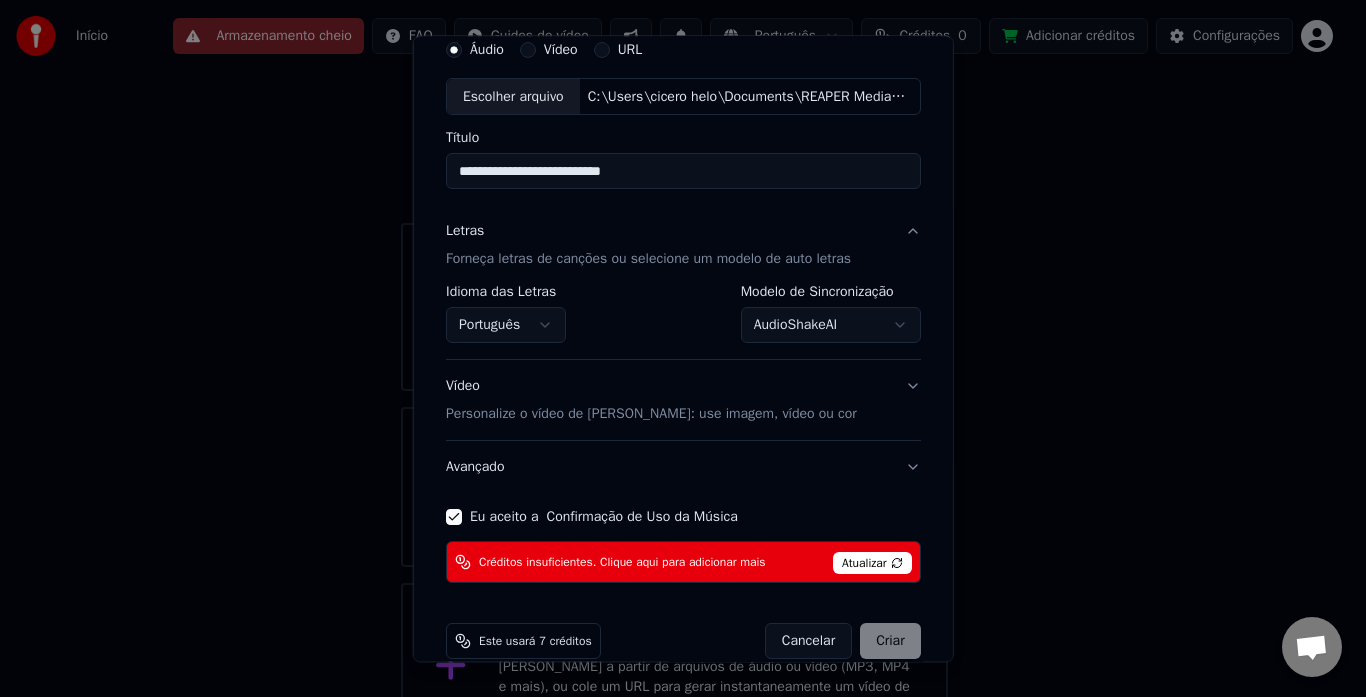 type on "**********" 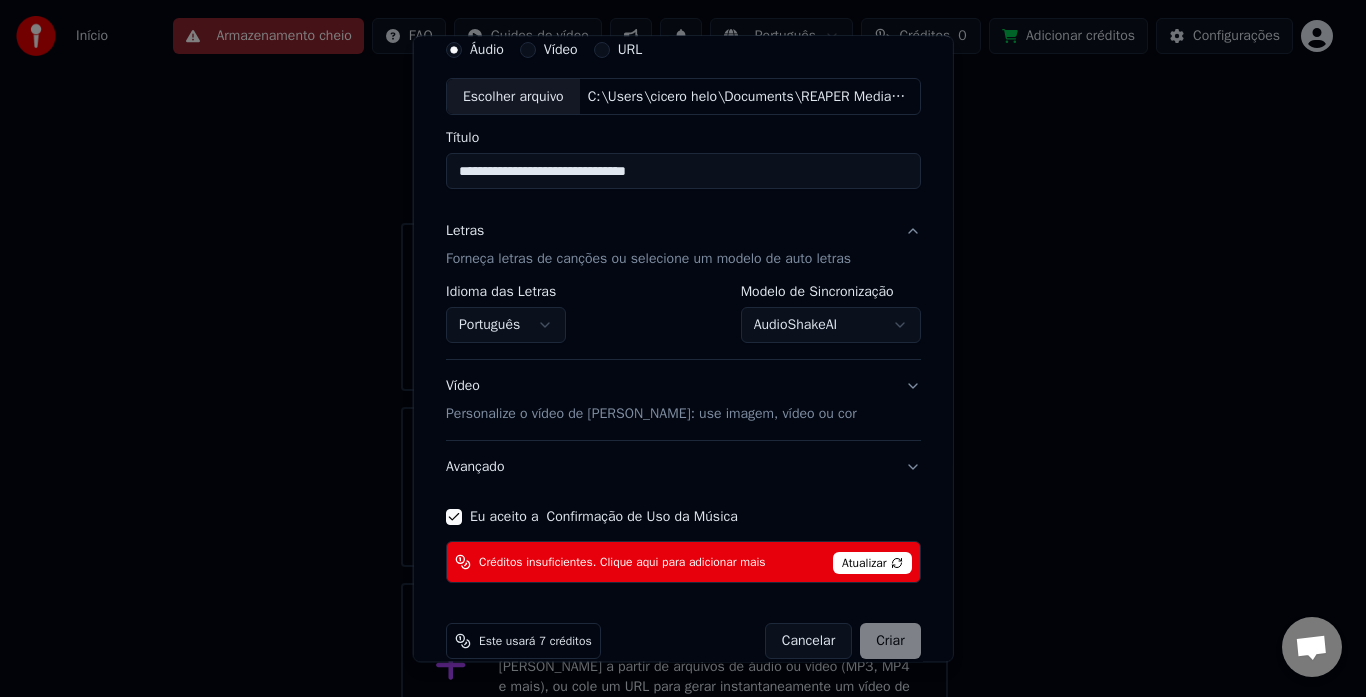 click on "**********" at bounding box center [674, 359] 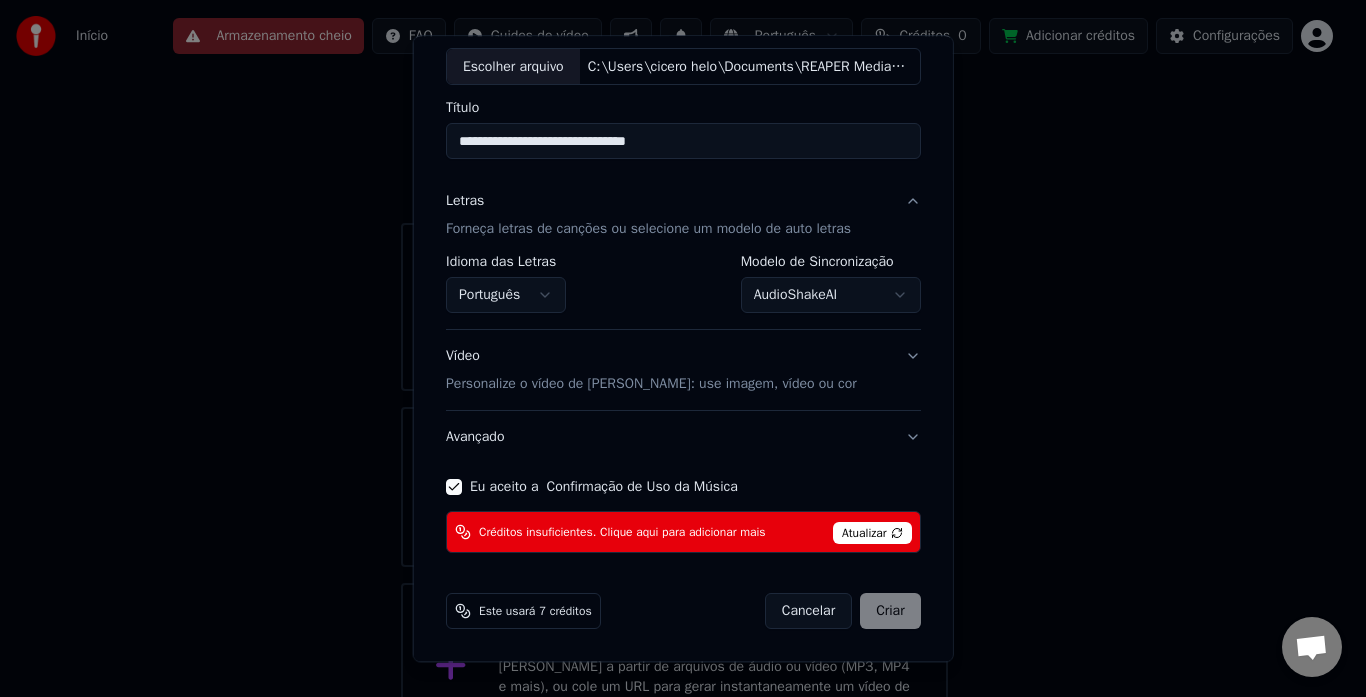 click on "Créditos insuficientes. Clique aqui para adicionar mais Atualizar" at bounding box center (683, 533) 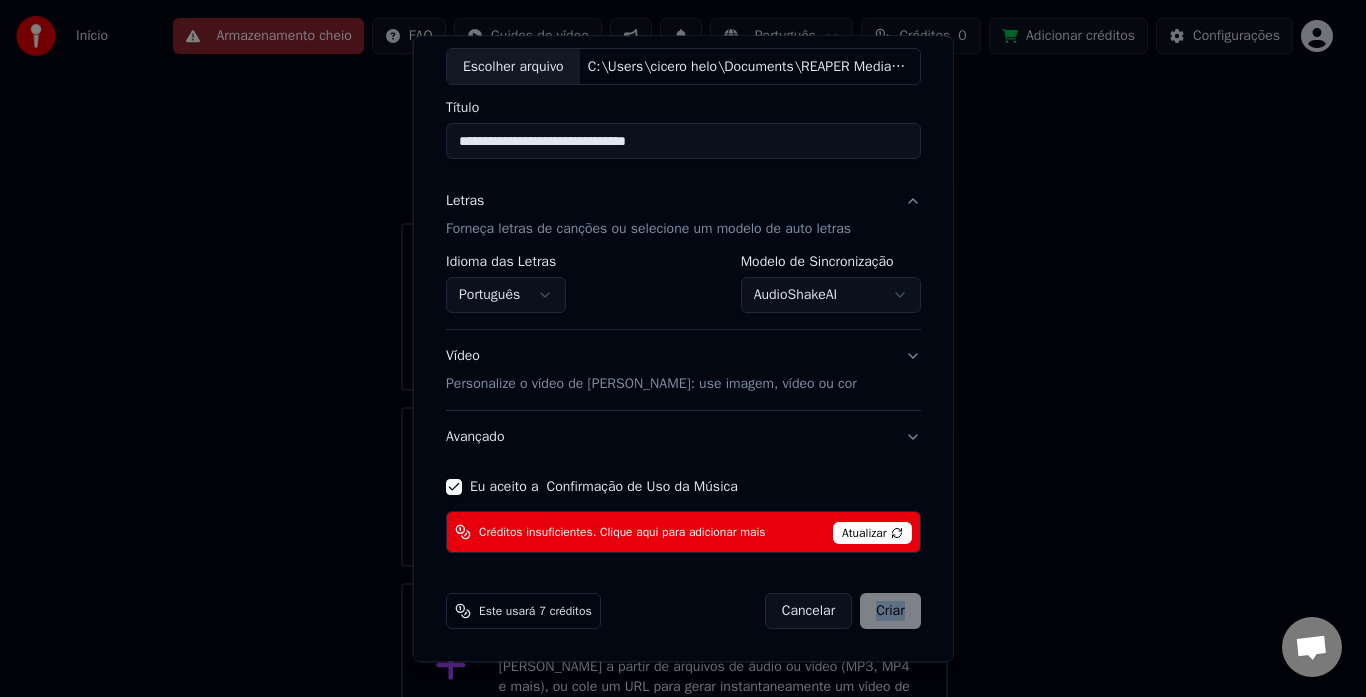 click on "Cancelar Criar" at bounding box center [842, 612] 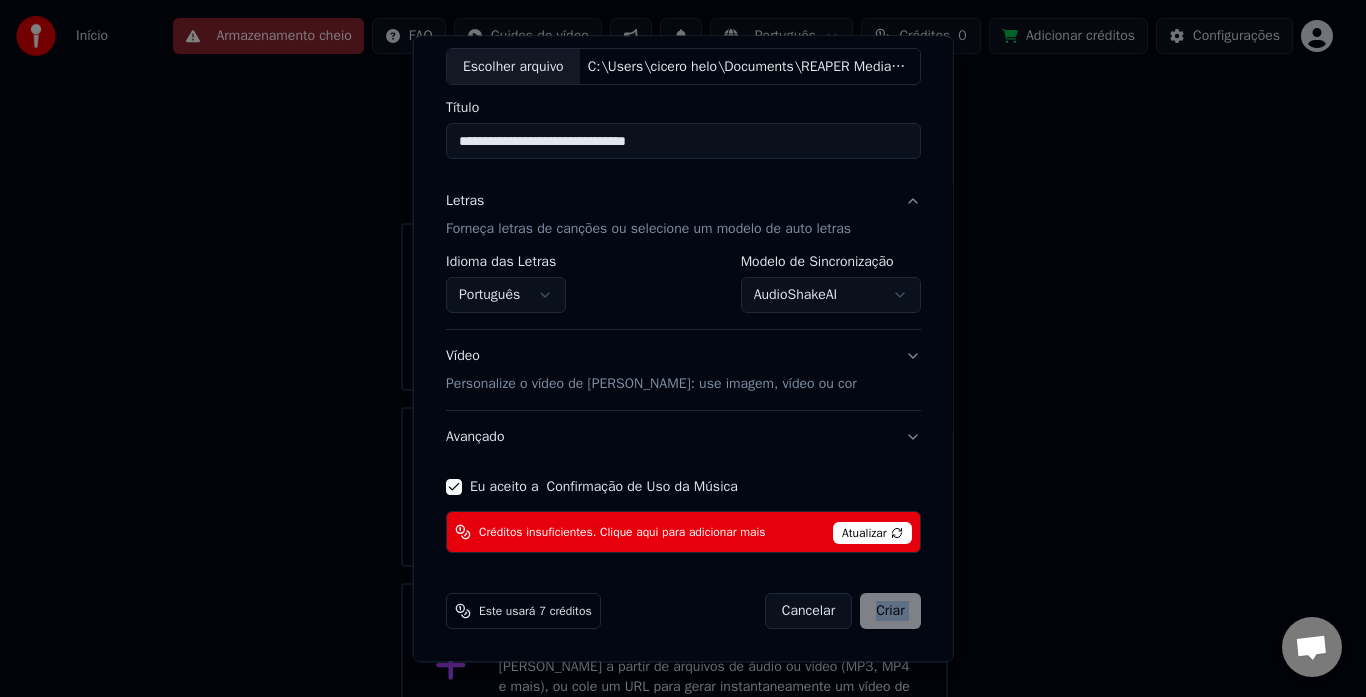 click on "Cancelar Criar" at bounding box center [842, 612] 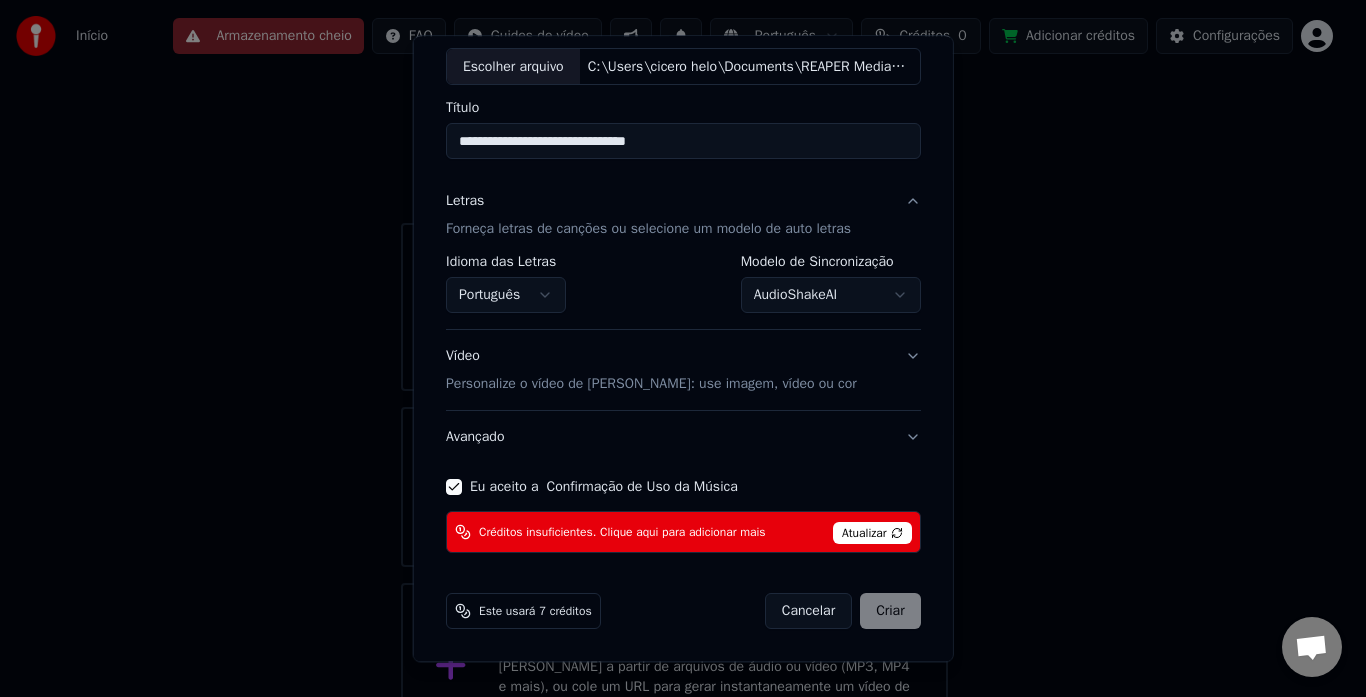 click on "Cancelar Criar" at bounding box center [842, 612] 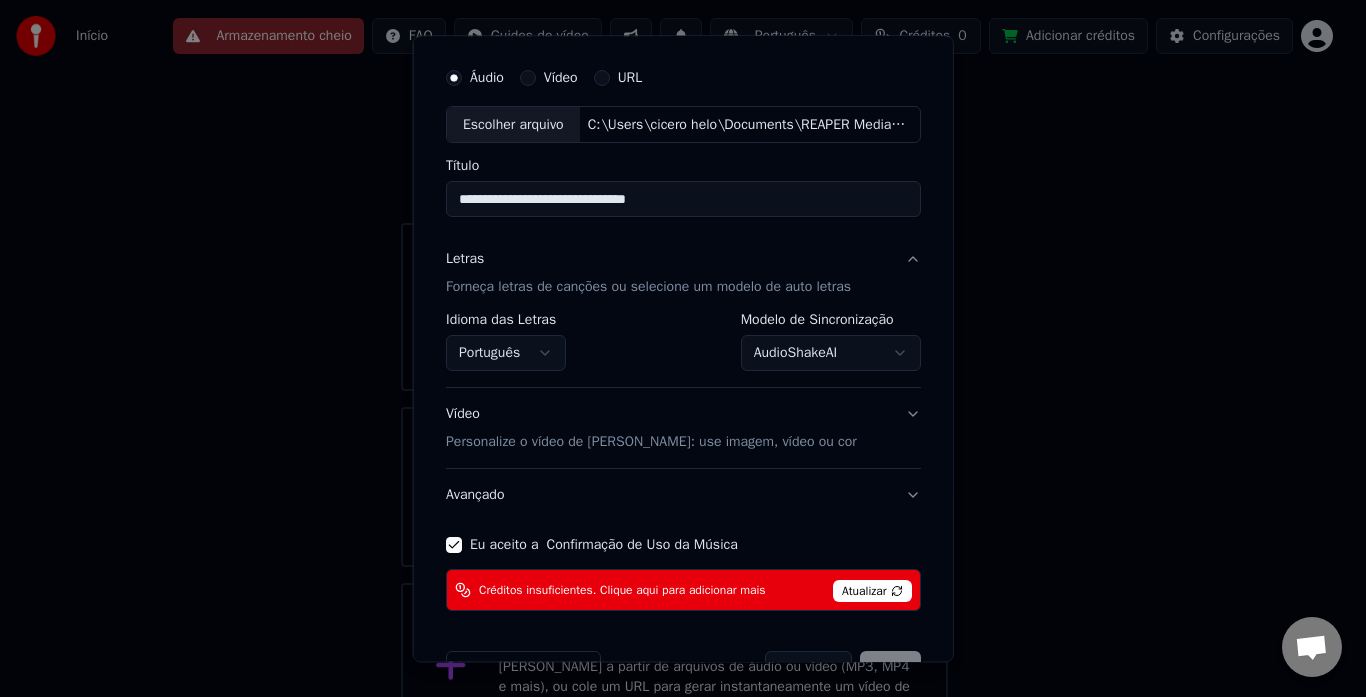 scroll, scrollTop: 0, scrollLeft: 0, axis: both 